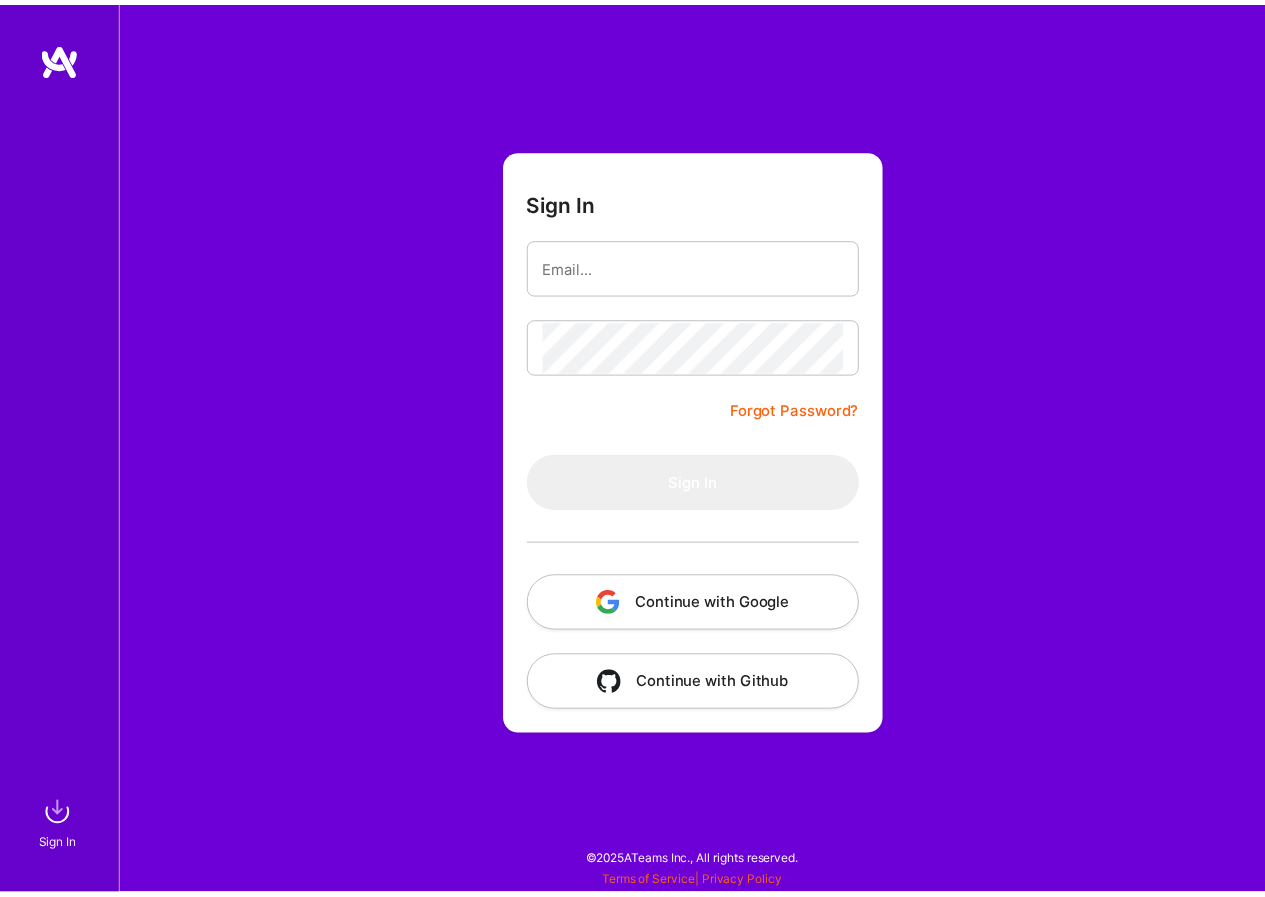scroll, scrollTop: 0, scrollLeft: 0, axis: both 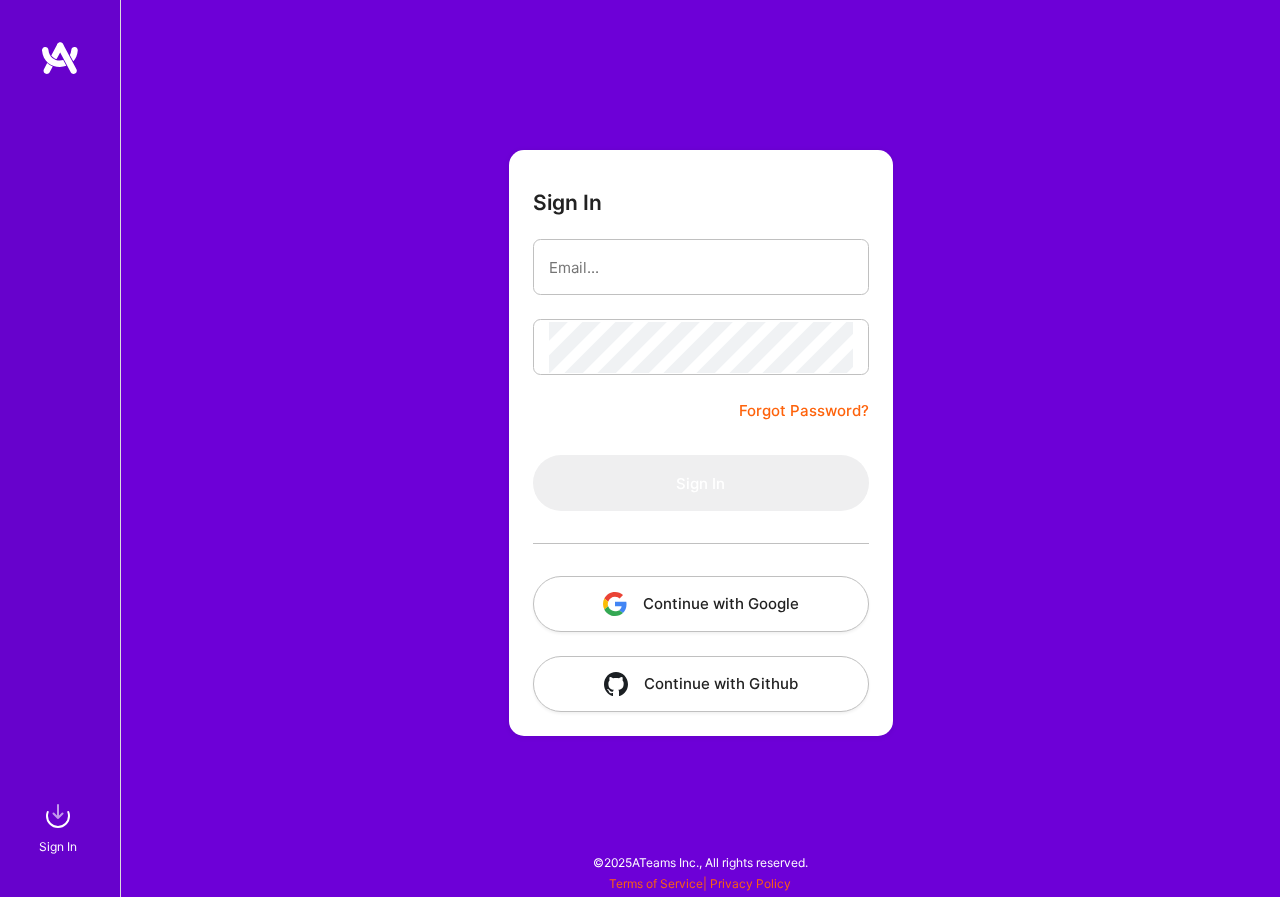 type on "[EMAIL_ADDRESS][DOMAIN_NAME]" 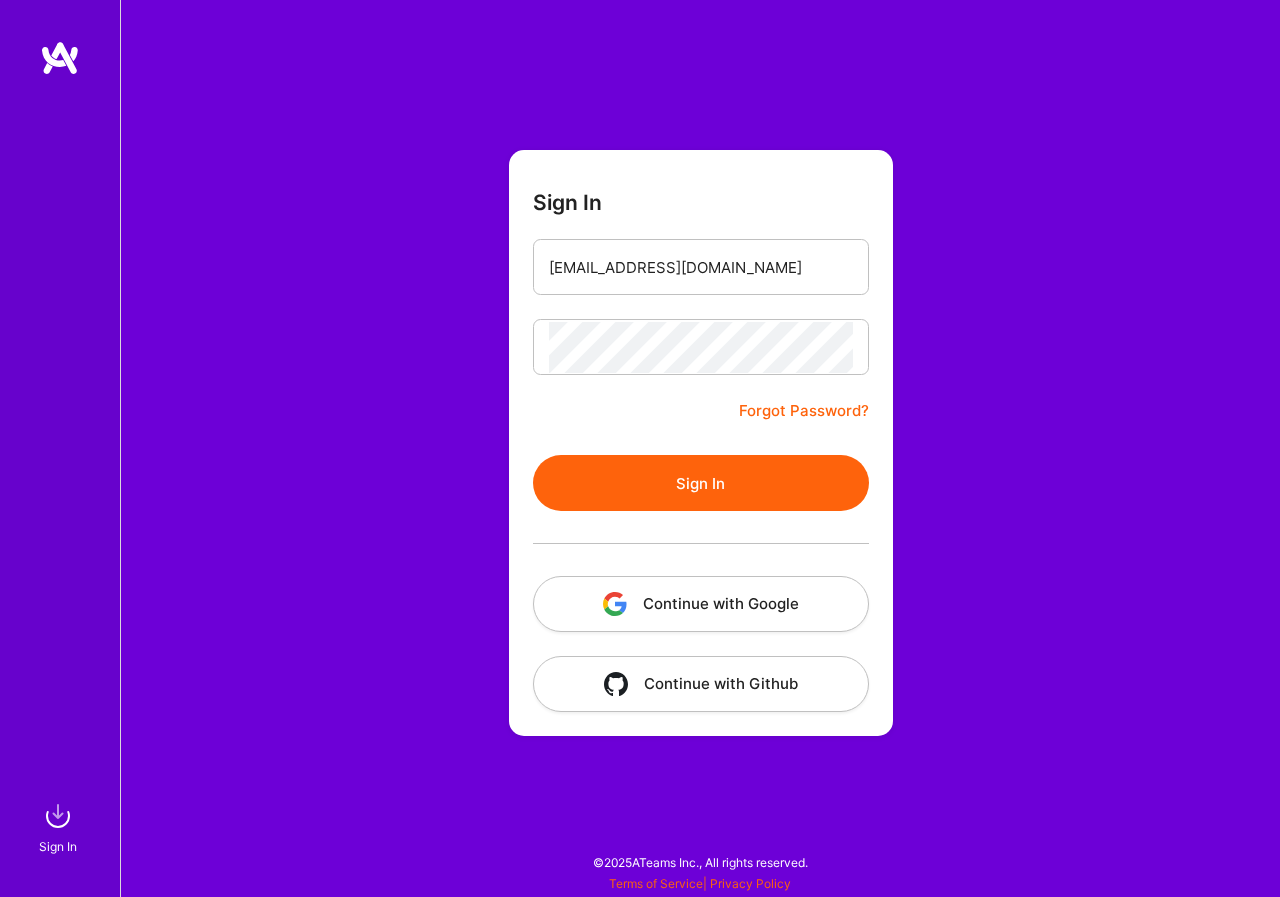 click on "Sign In" at bounding box center (701, 483) 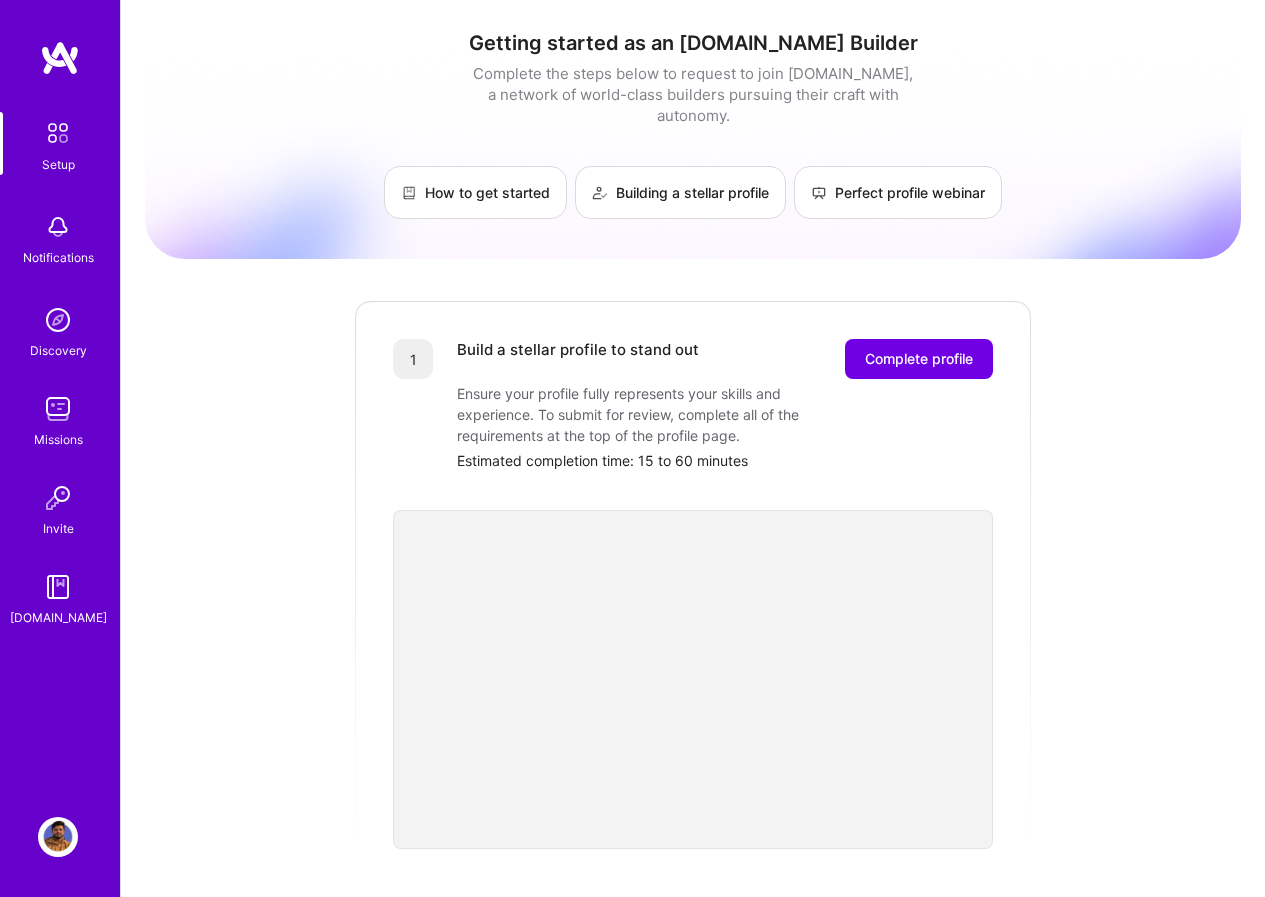 scroll, scrollTop: 100, scrollLeft: 0, axis: vertical 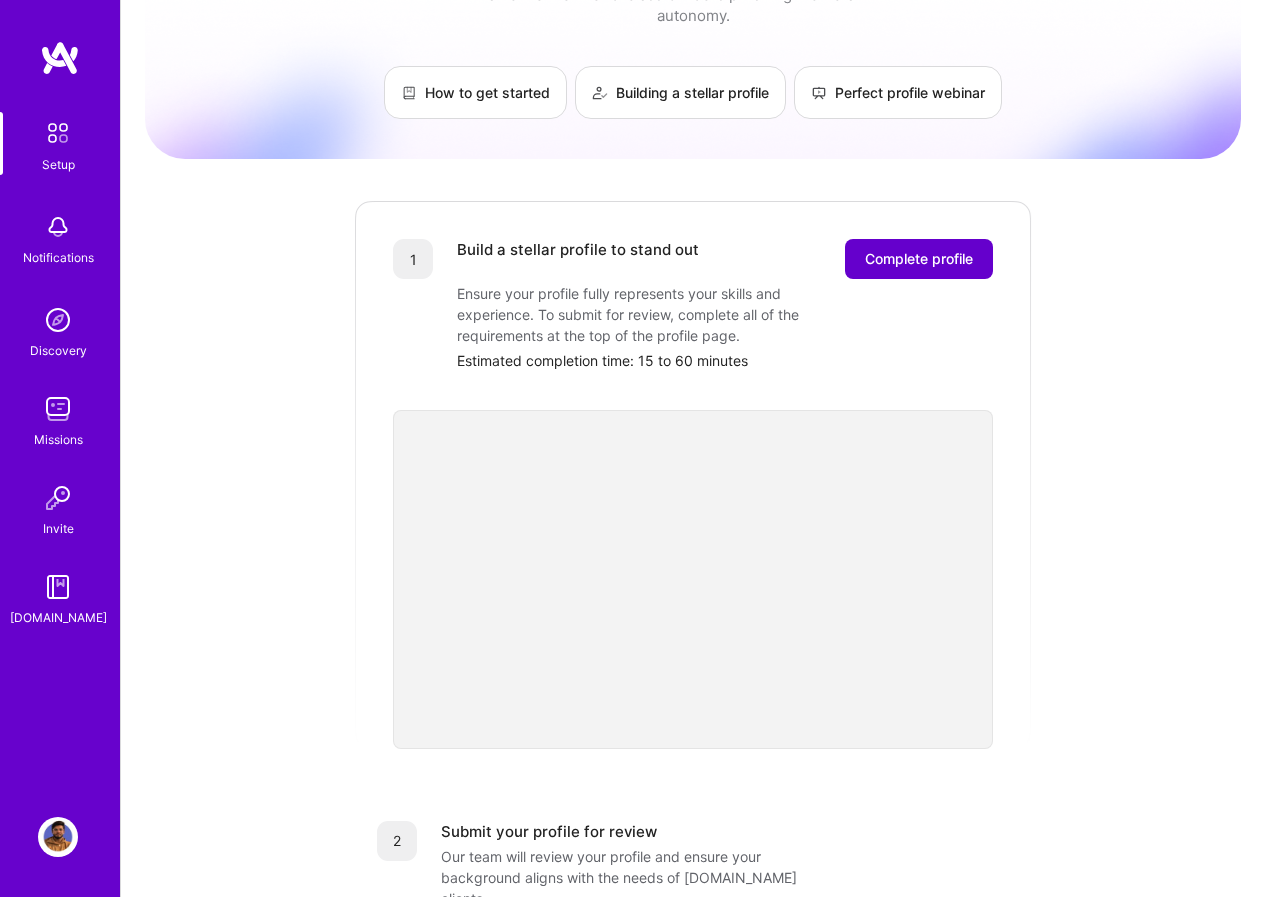click on "Complete profile" at bounding box center [919, 259] 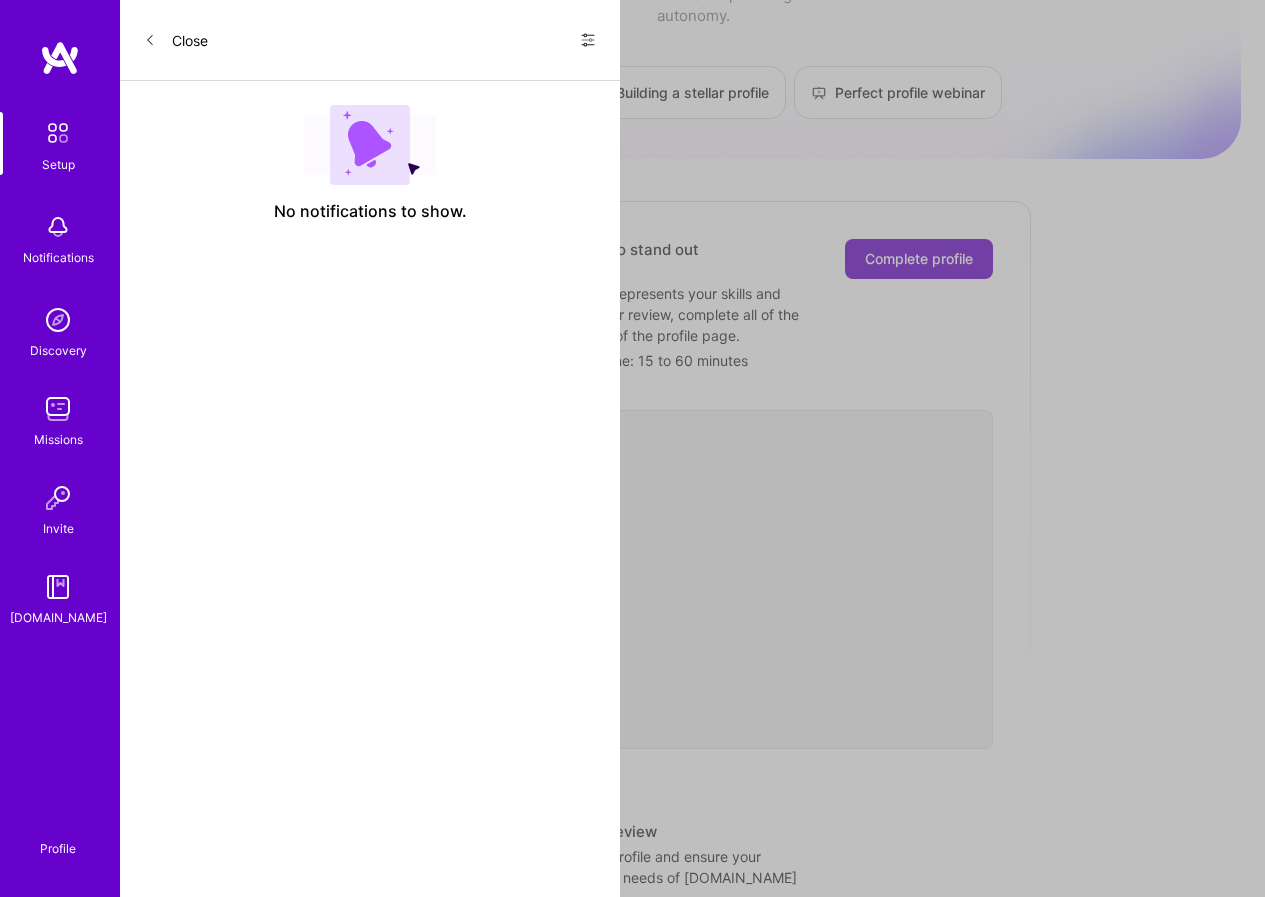 scroll, scrollTop: 0, scrollLeft: 0, axis: both 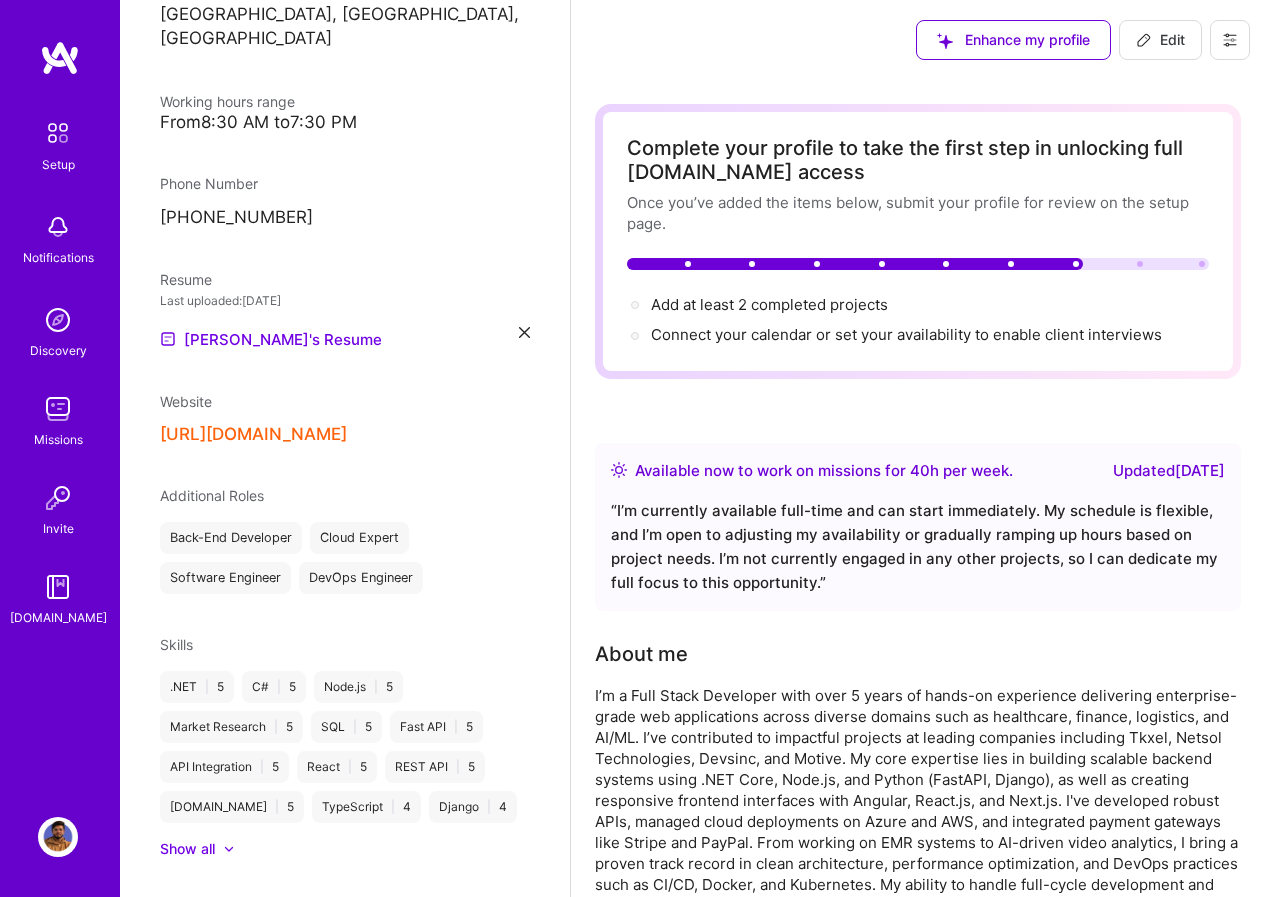 click at bounding box center (524, 332) 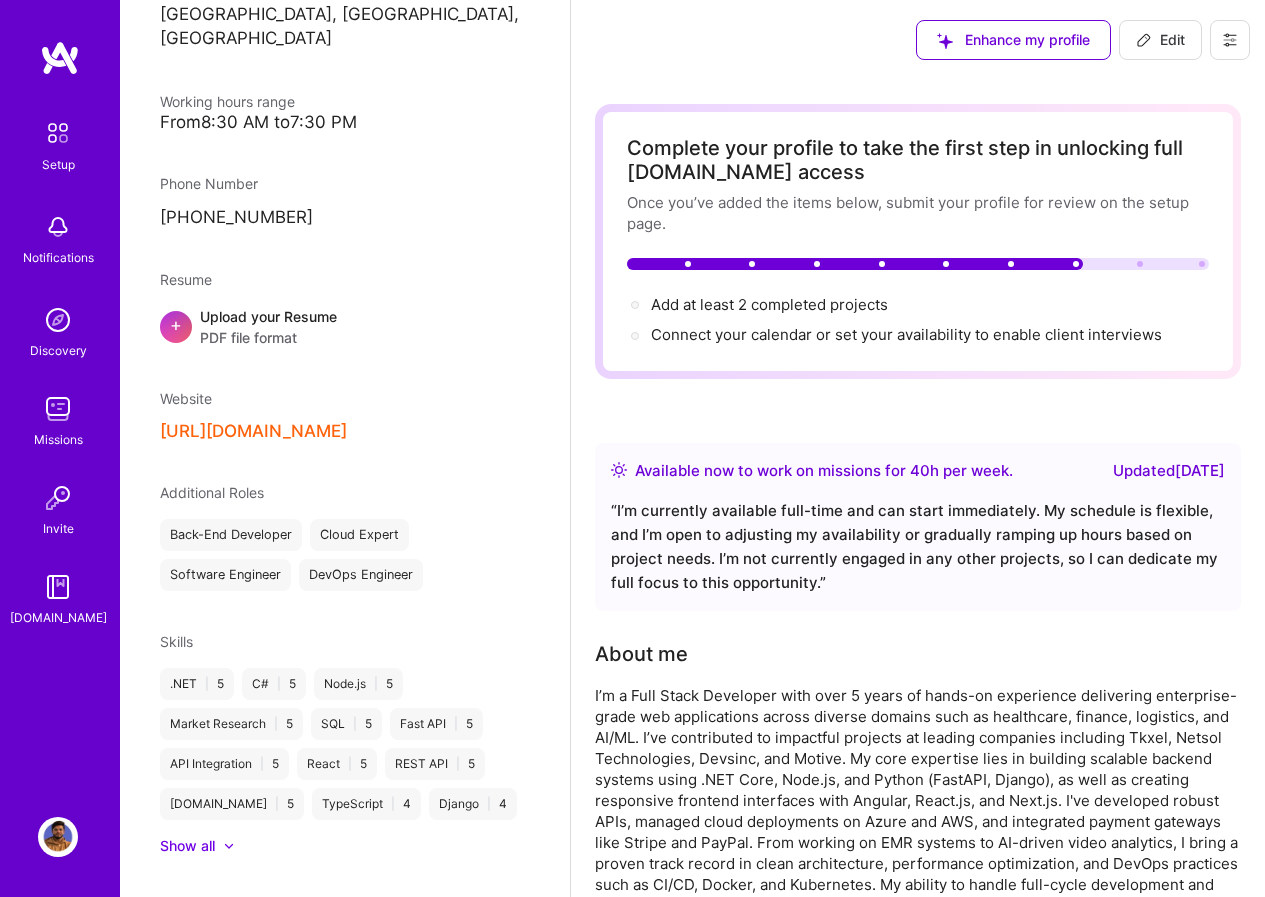 click on "PDF file format" at bounding box center [268, 337] 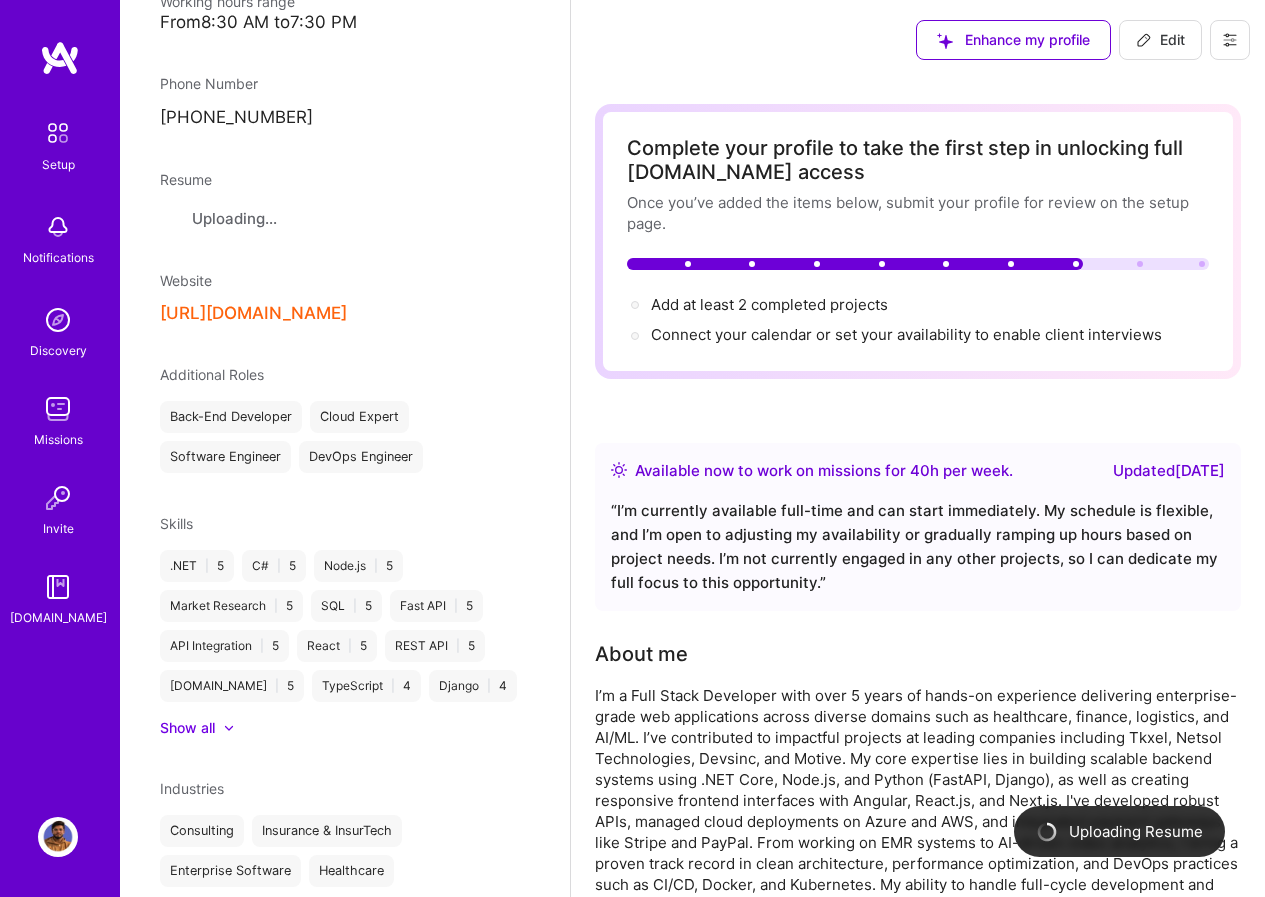 scroll, scrollTop: 583, scrollLeft: 0, axis: vertical 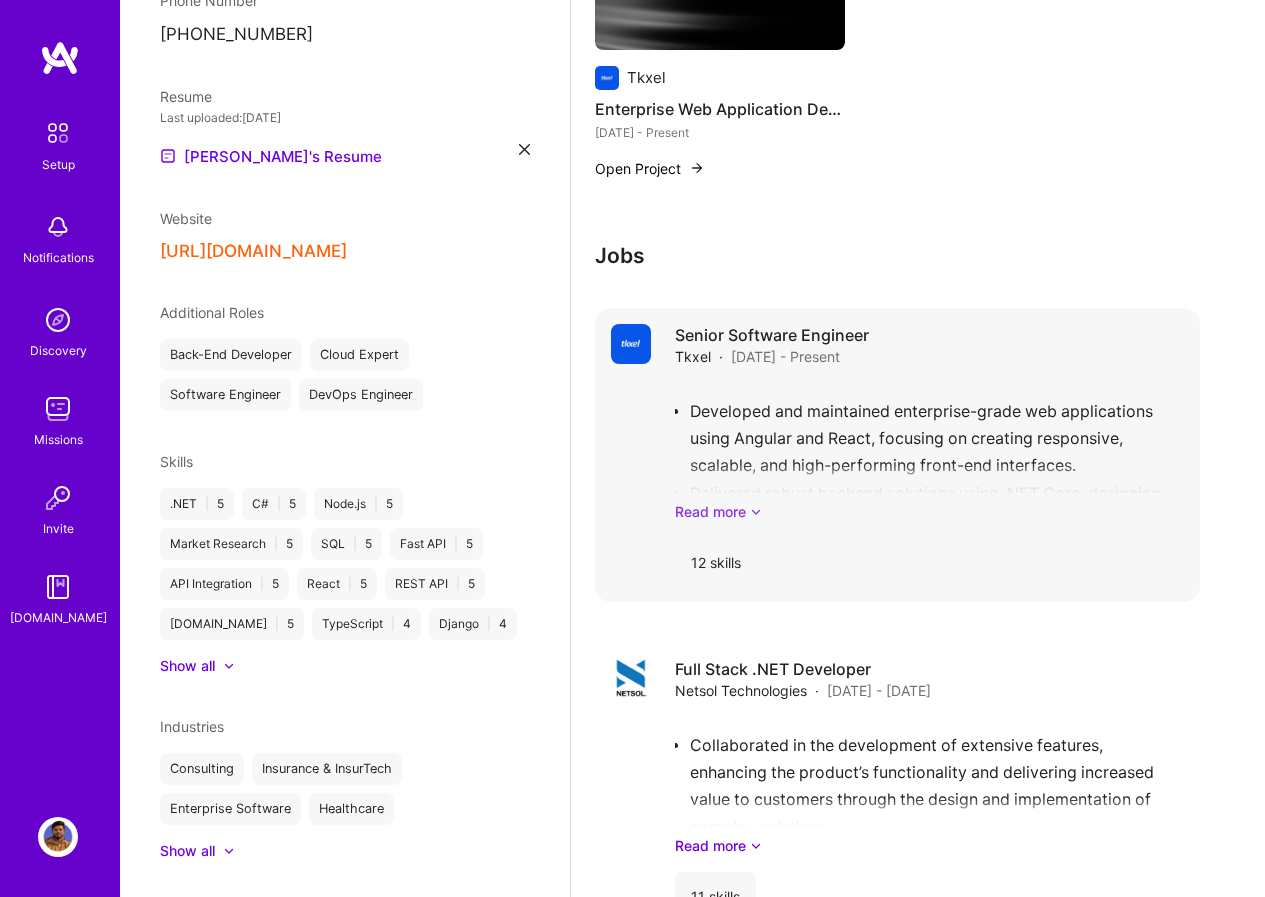 click on "Read more" at bounding box center (929, 511) 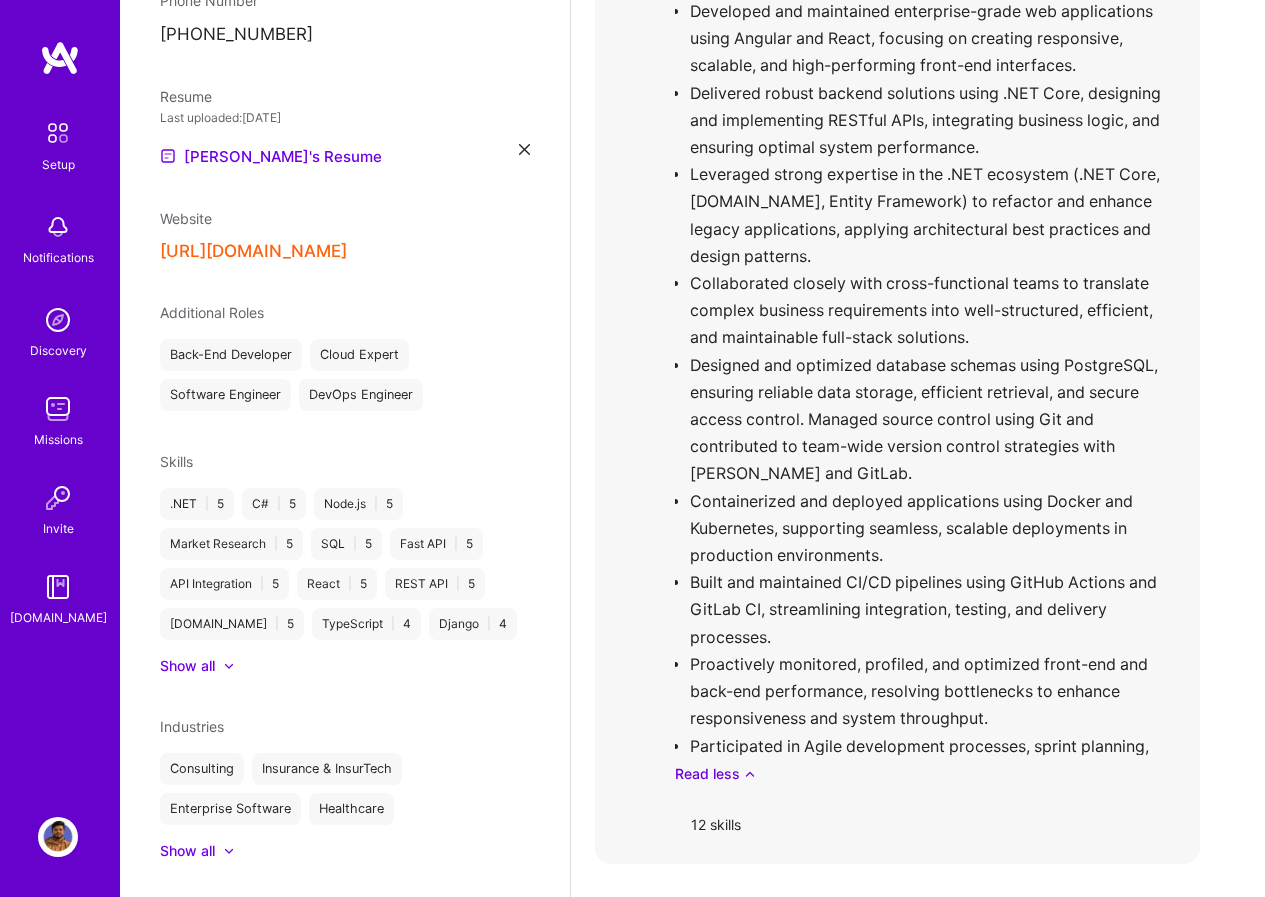 scroll, scrollTop: 2900, scrollLeft: 0, axis: vertical 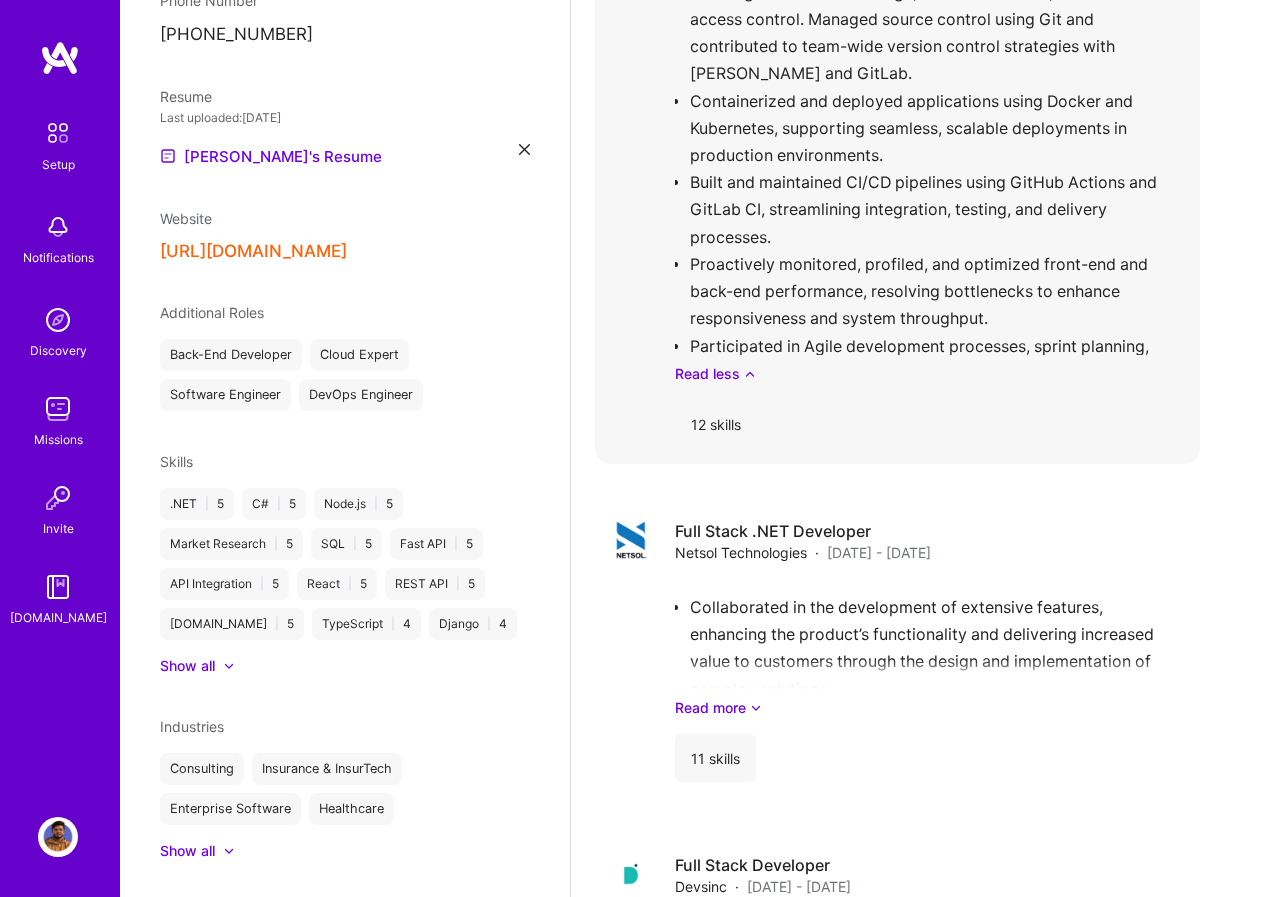 click on "Developed and maintained enterprise-grade web applications using Angular and React, focusing on creating responsive, scalable, and high-performing front-end interfaces. Delivered robust backend solutions using .NET Core, designing and implementing RESTful APIs, integrating business logic, and ensuring optimal system performance. Leveraged strong expertise in the .NET ecosystem (.NET Core, [DOMAIN_NAME], Entity Framework) to refactor and enhance legacy applications, applying architectural best practices and design patterns. Collaborated closely with cross-functional teams to translate complex business requirements into well-structured, efficient, and maintainable full-stack solutions. Designed and optimized database schemas using PostgreSQL, ensuring reliable data storage, efficient retrieval, and secure access control. Managed source control using Git and contributed to team-wide version control strategies with [PERSON_NAME] and GitLab. Read less" at bounding box center [929, -17] 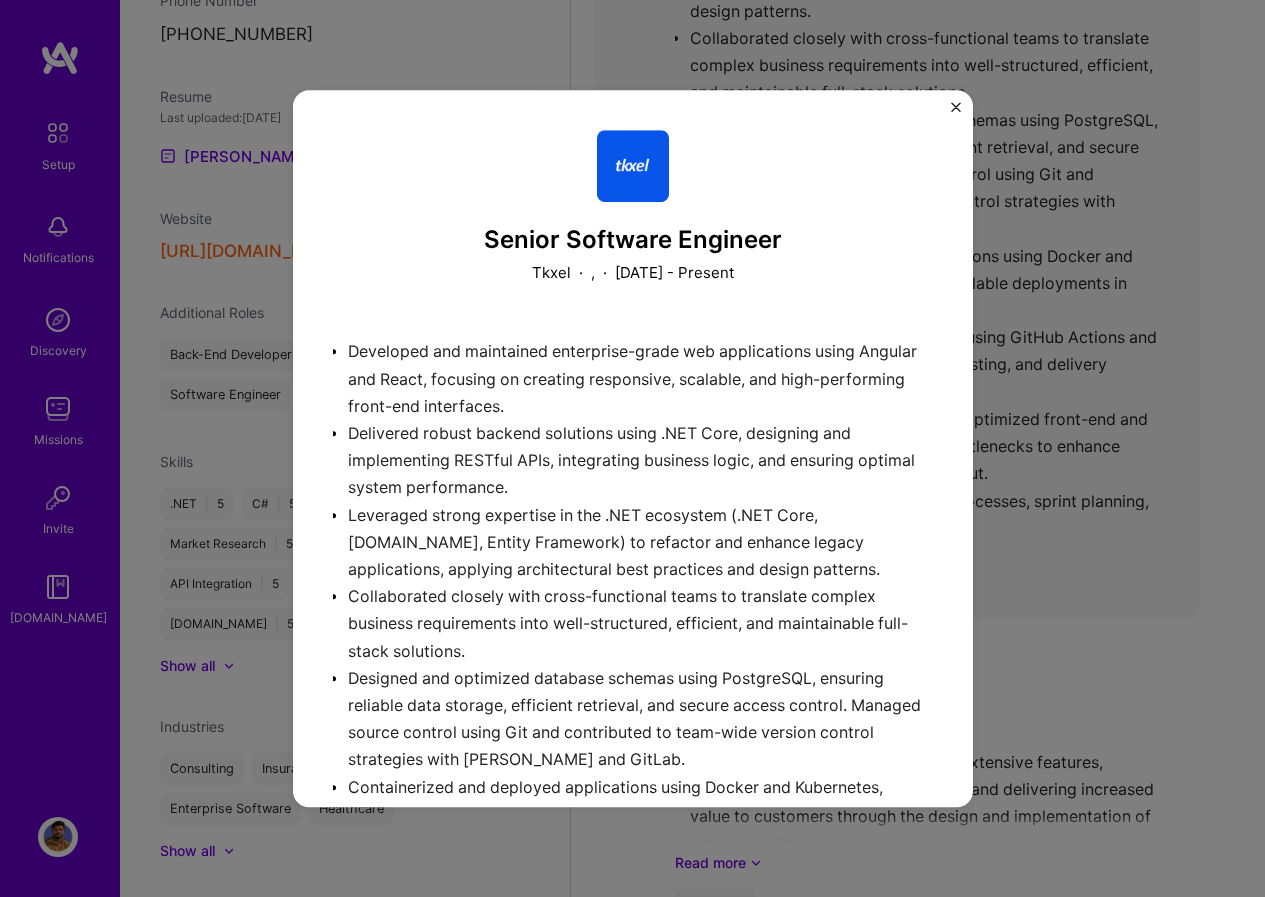 scroll, scrollTop: 2600, scrollLeft: 0, axis: vertical 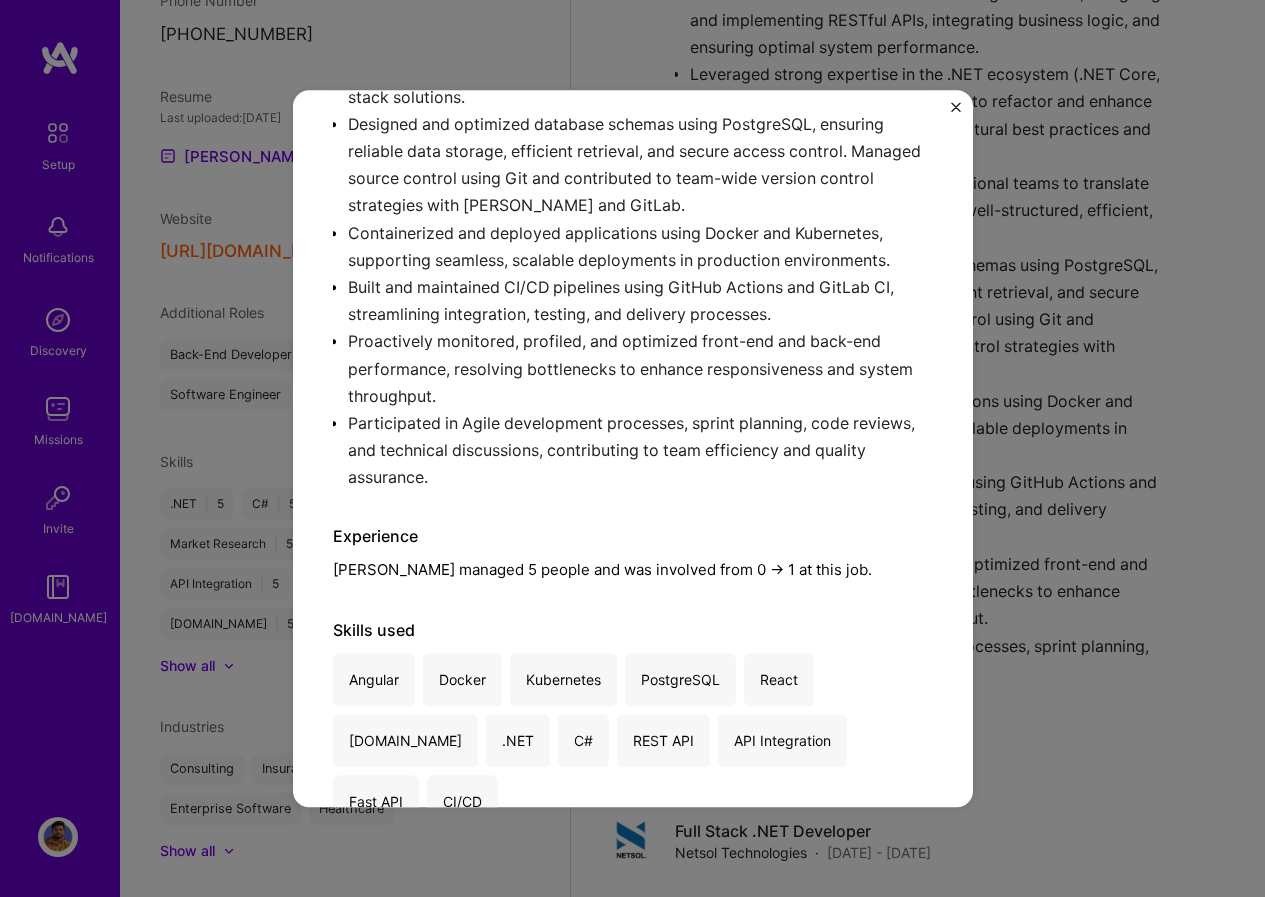 click on "Senior Software Engineer Tkxel   ·     Enterprise Software, Cloud Services     ·   [DATE] - Present   Developed and maintained enterprise-grade web applications using Angular and React, focusing on creating responsive, scalable, and high-performing front-end interfaces. Delivered robust backend solutions using .NET Core, designing and implementing RESTful APIs, integrating business logic, and ensuring optimal system performance. Leveraged strong expertise in the .NET ecosystem (.NET Core, [DOMAIN_NAME], Entity Framework) to refactor and enhance legacy applications, applying architectural best practices and design patterns. Collaborated closely with cross-functional teams to translate complex business requirements into well-structured, efficient, and maintainable full-stack solutions. Containerized and deployed applications using Docker and Kubernetes, supporting seamless, scalable deployments in production environments. Experience [PERSON_NAME] managed 5 people and was involved from 0 -> 1 at this job. Skills used" at bounding box center (632, 448) 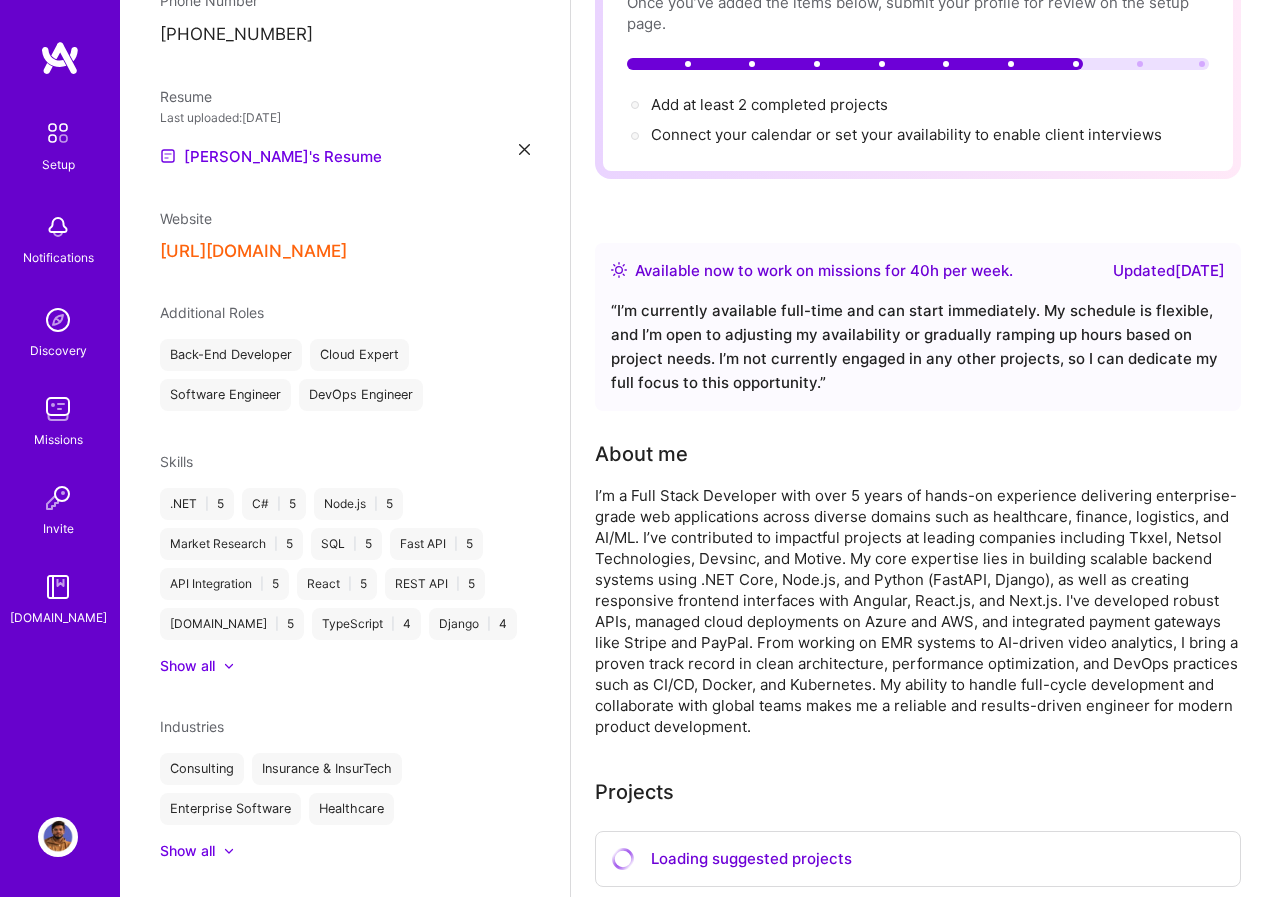 scroll, scrollTop: 0, scrollLeft: 0, axis: both 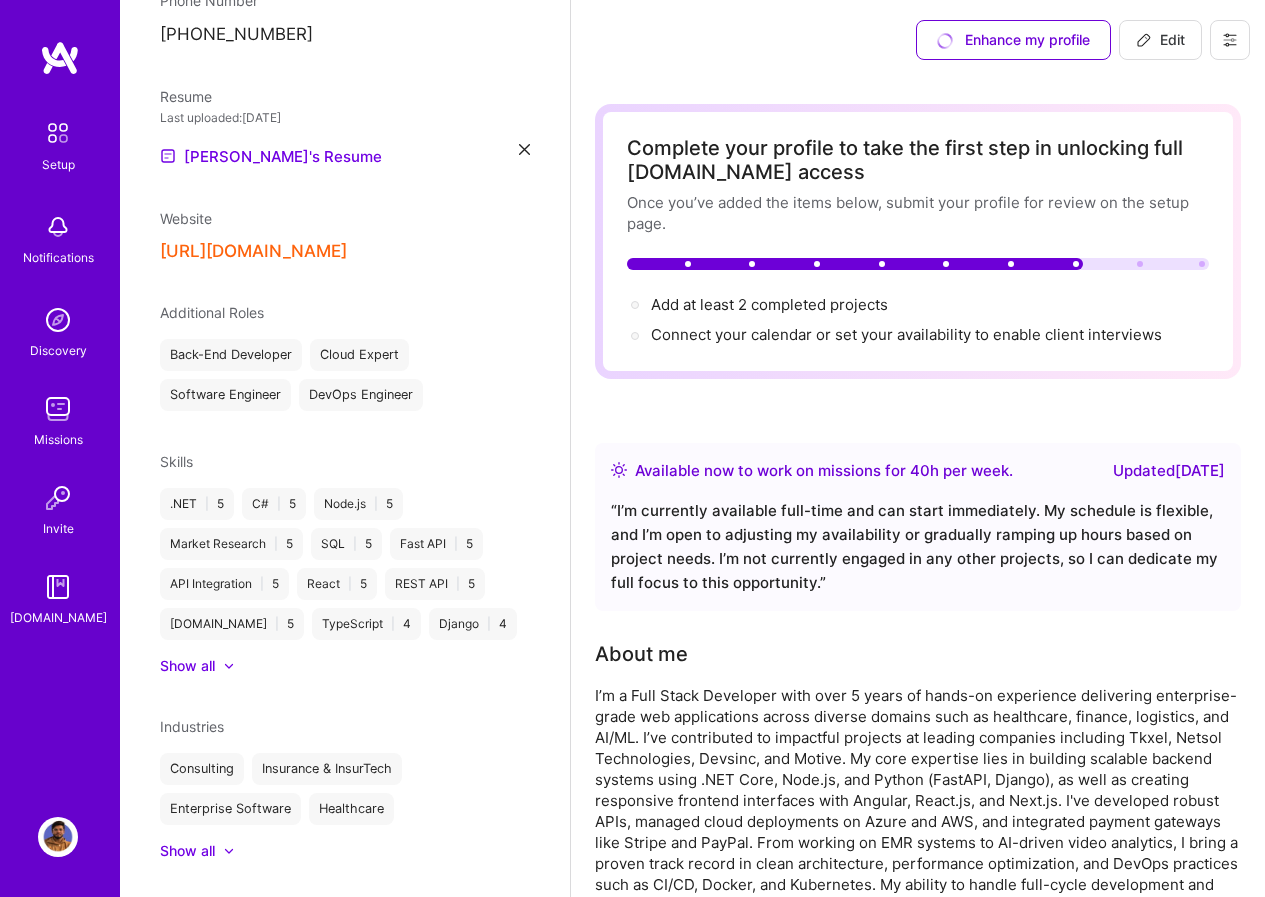 click on "Edit" at bounding box center (1160, 40) 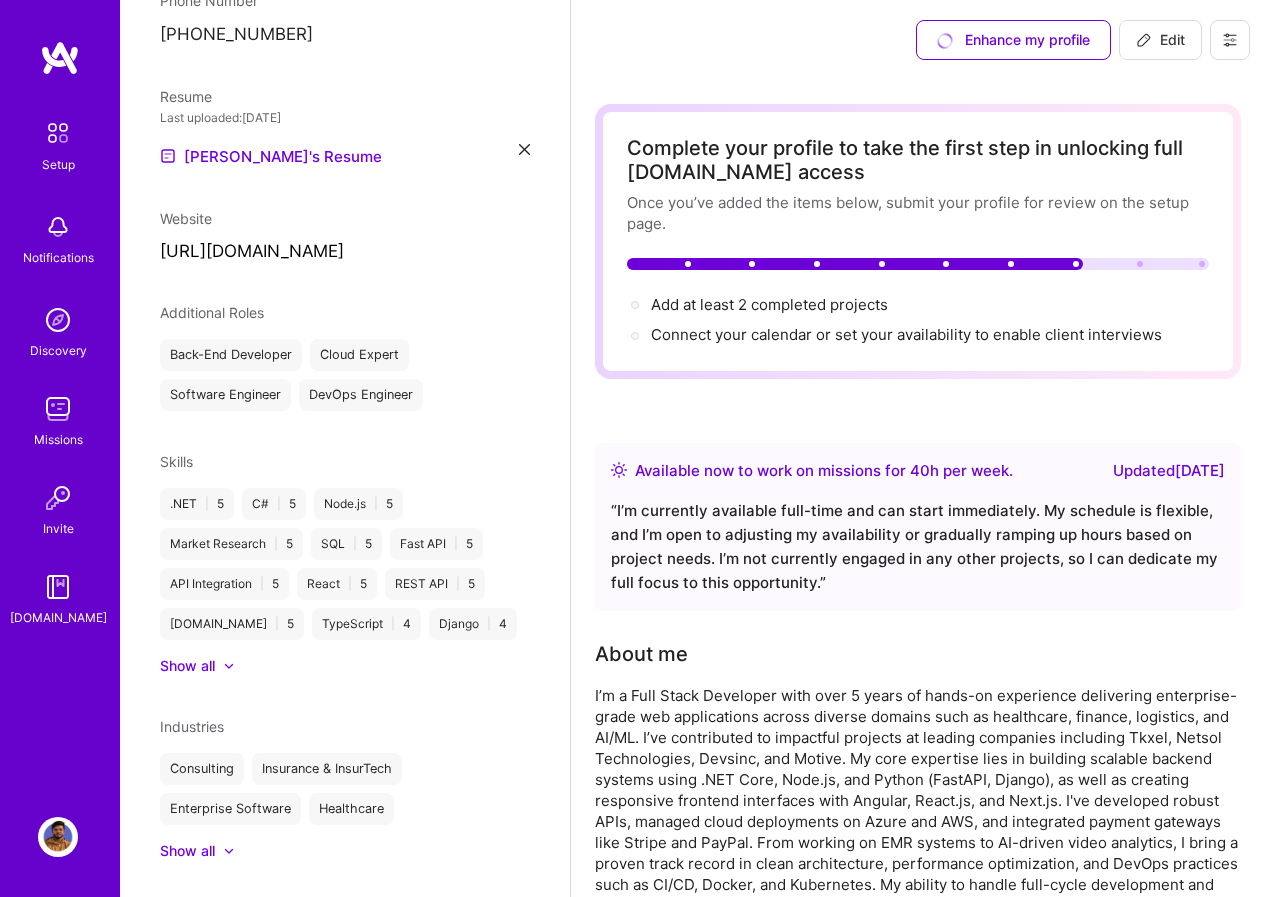 select on "PK" 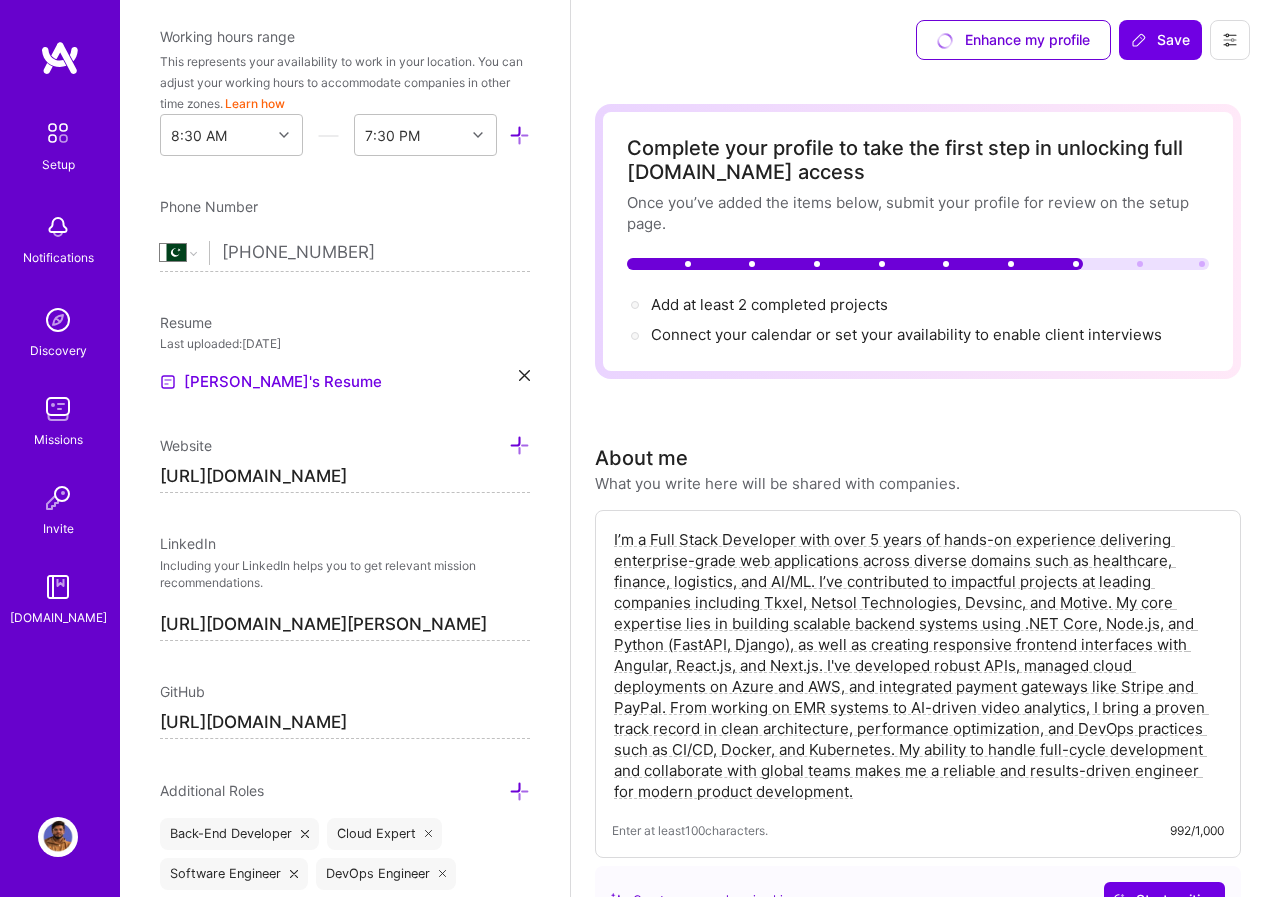 scroll, scrollTop: 813, scrollLeft: 0, axis: vertical 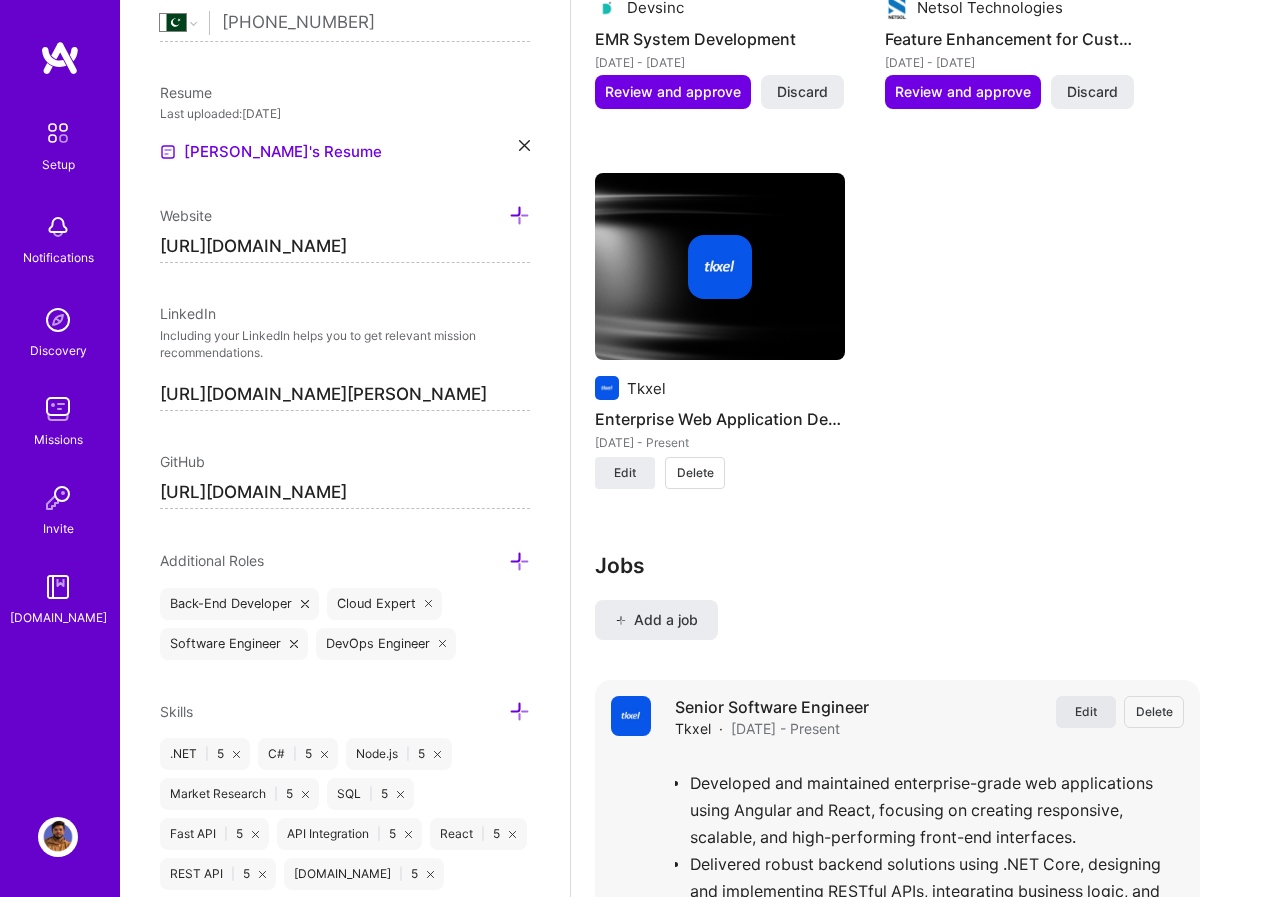 click on "Edit" at bounding box center (1086, 712) 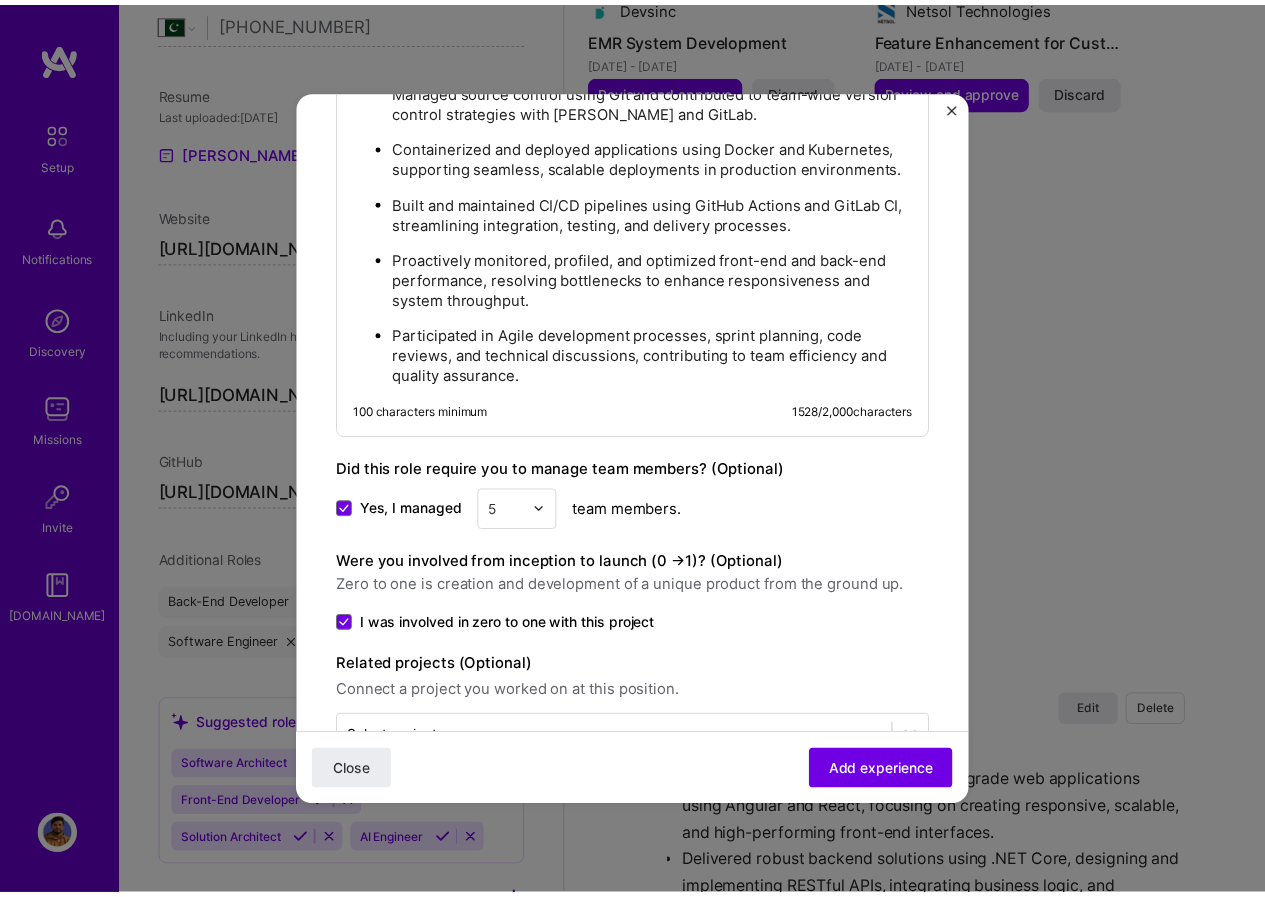 scroll, scrollTop: 2082, scrollLeft: 0, axis: vertical 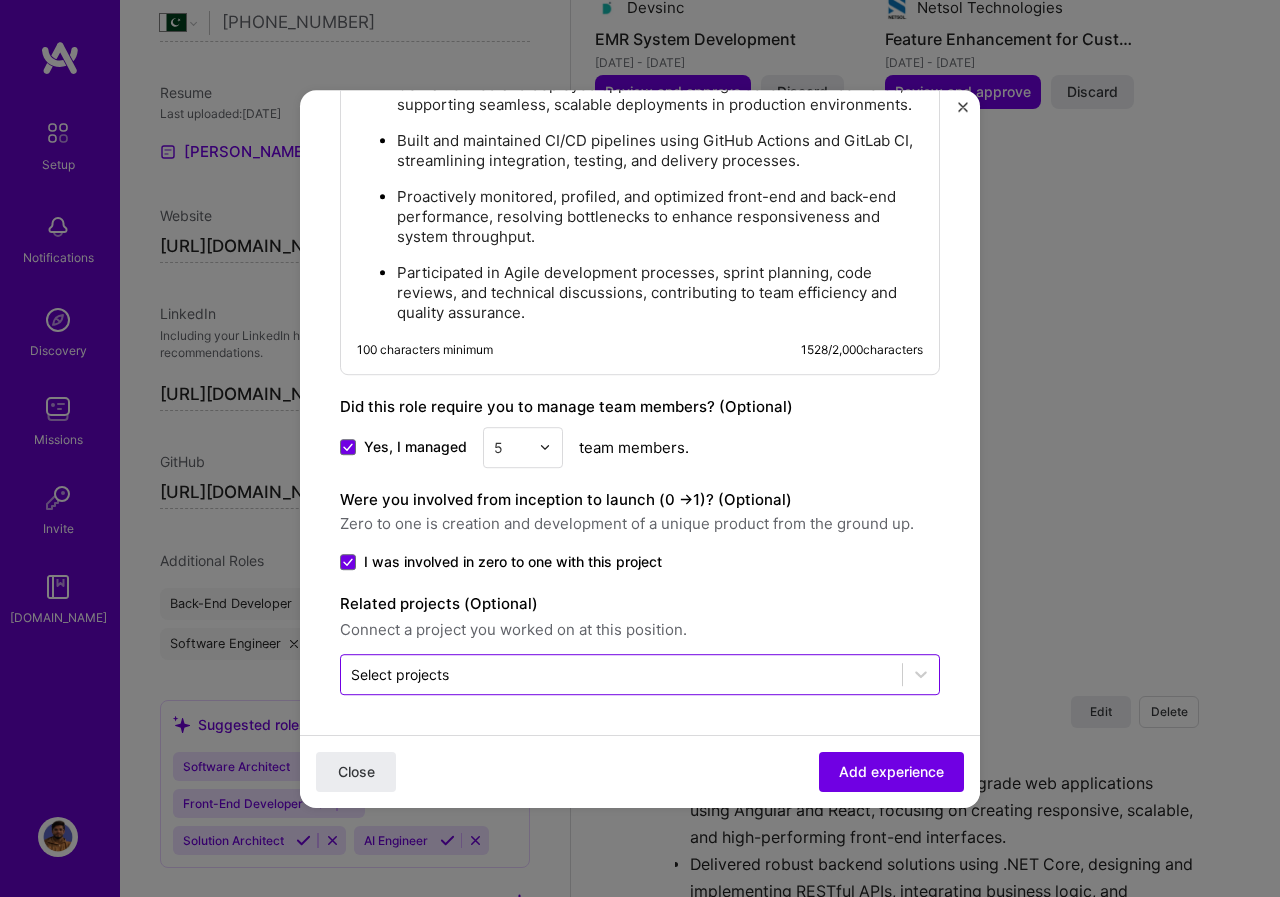 click at bounding box center (621, 674) 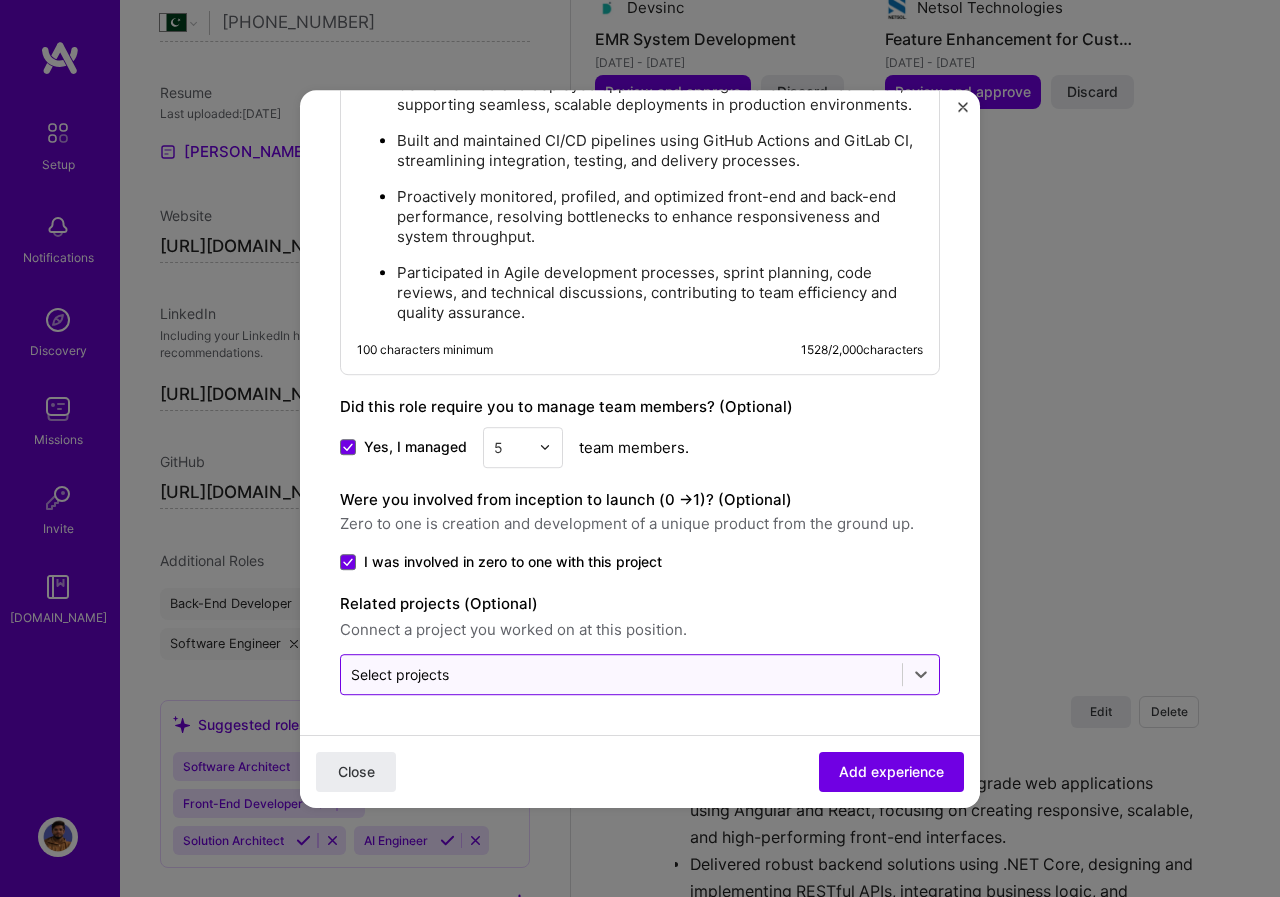 click on "Select projects" at bounding box center (400, 674) 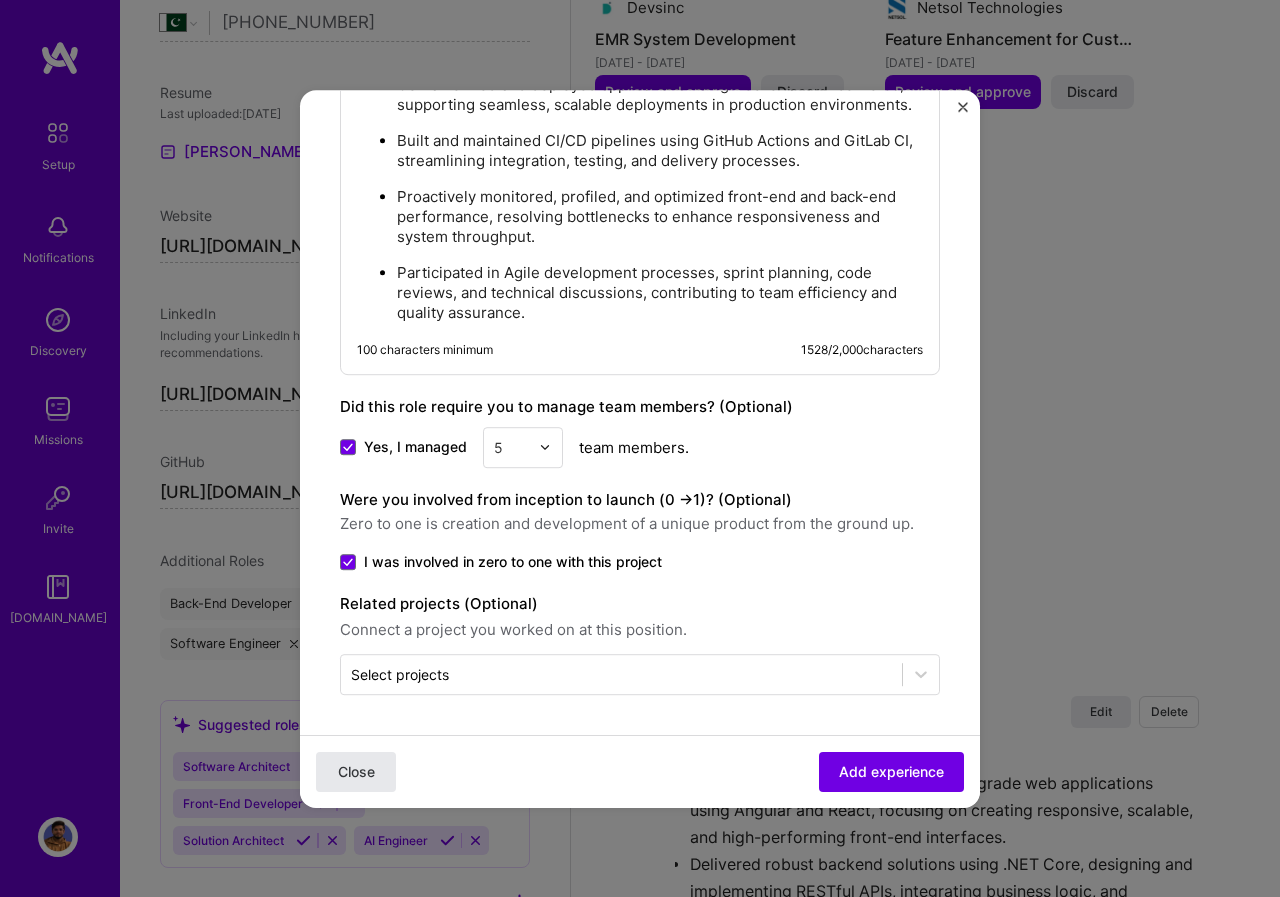 click on "Close" at bounding box center [356, 771] 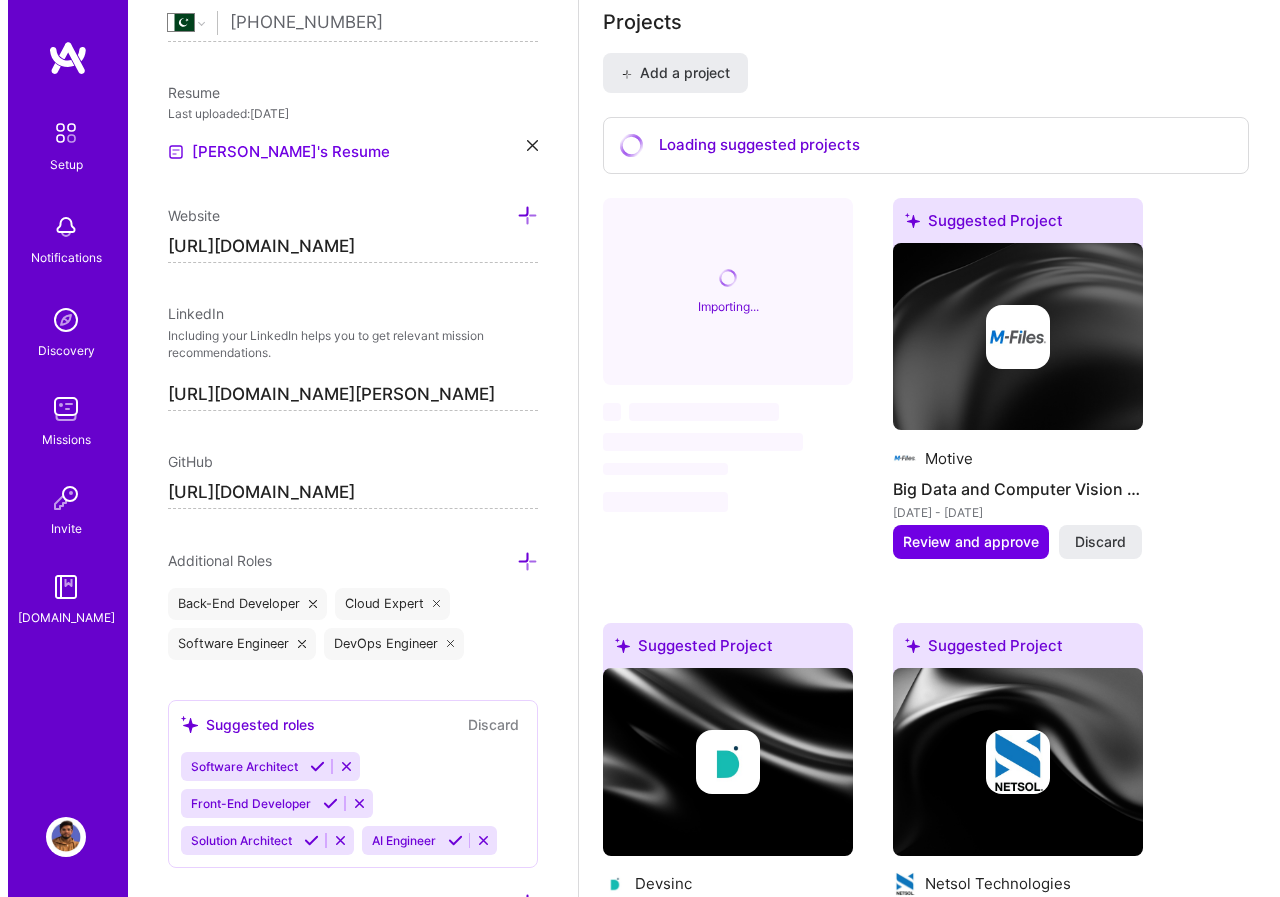 scroll, scrollTop: 1600, scrollLeft: 0, axis: vertical 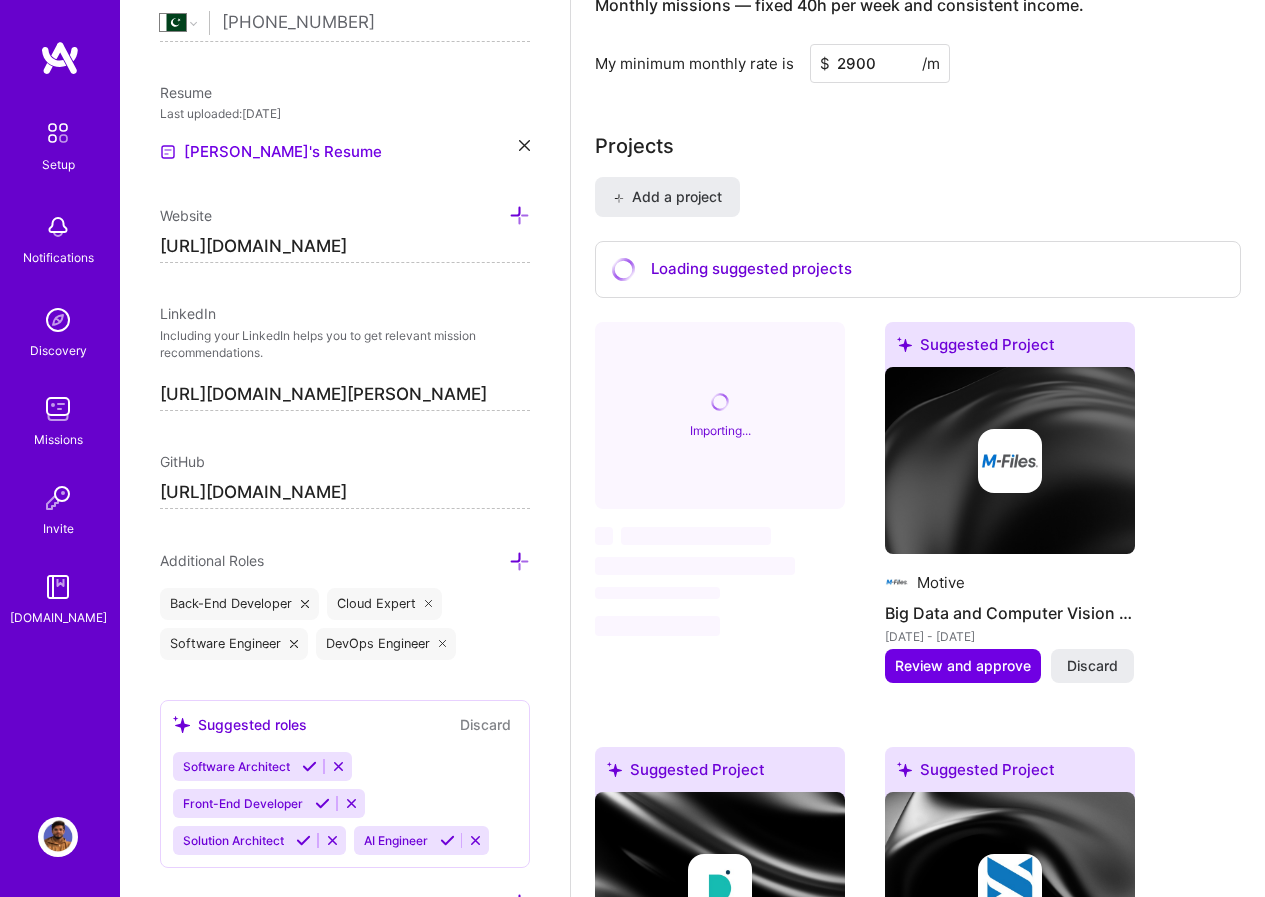 click on "Loading suggested projects" at bounding box center [918, 269] 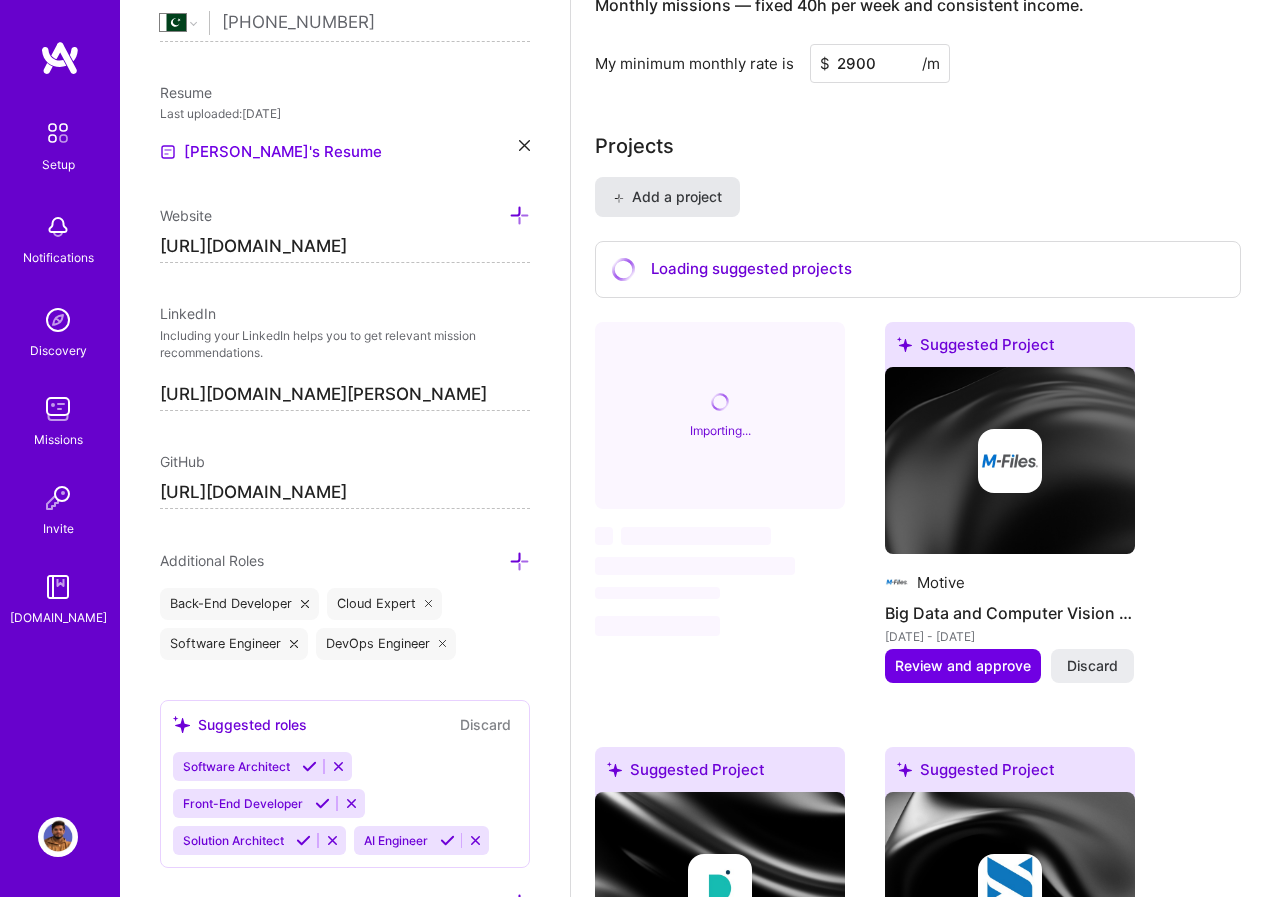 click on "Add a project" at bounding box center (667, 197) 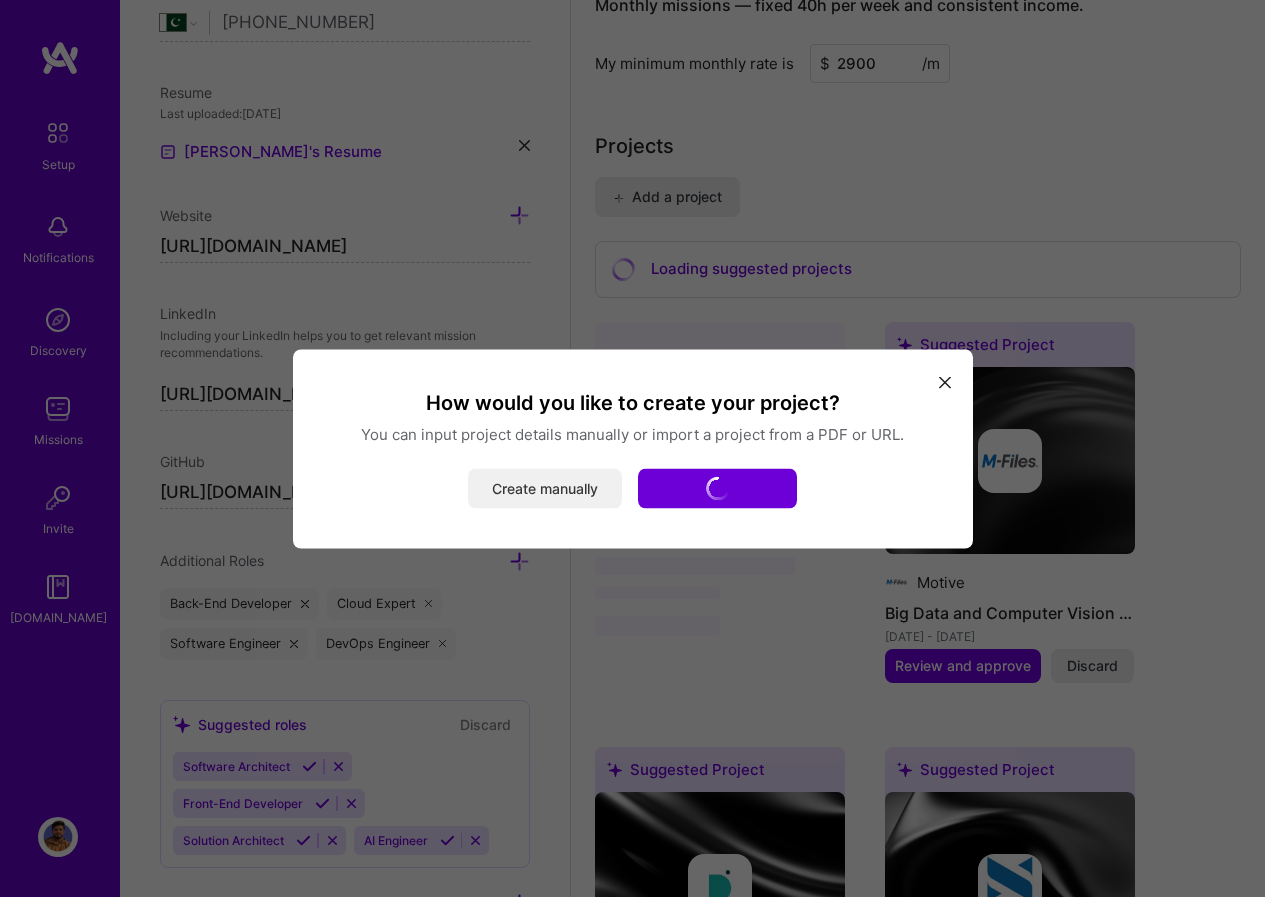 click on "Create manually" at bounding box center [545, 488] 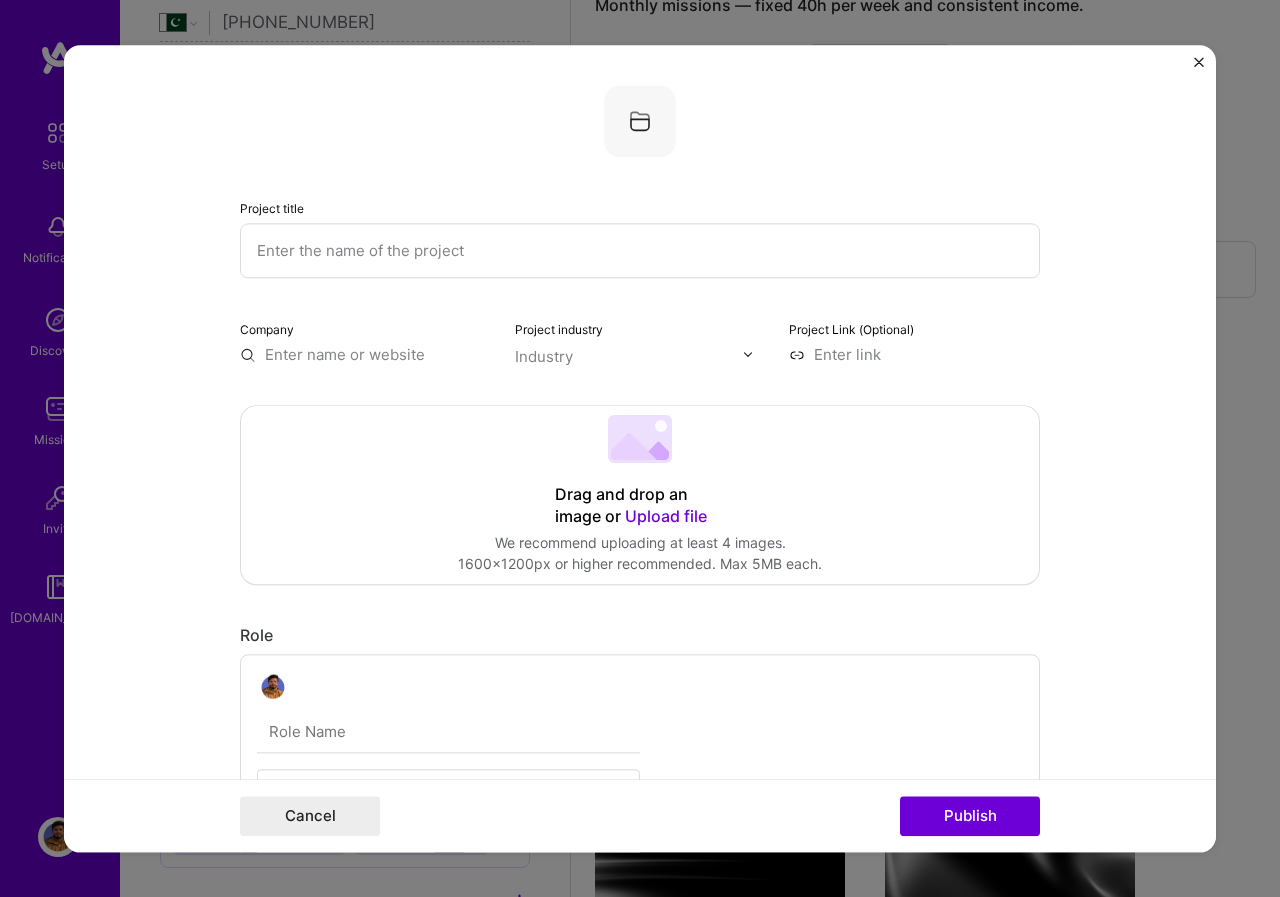 click at bounding box center [640, 250] 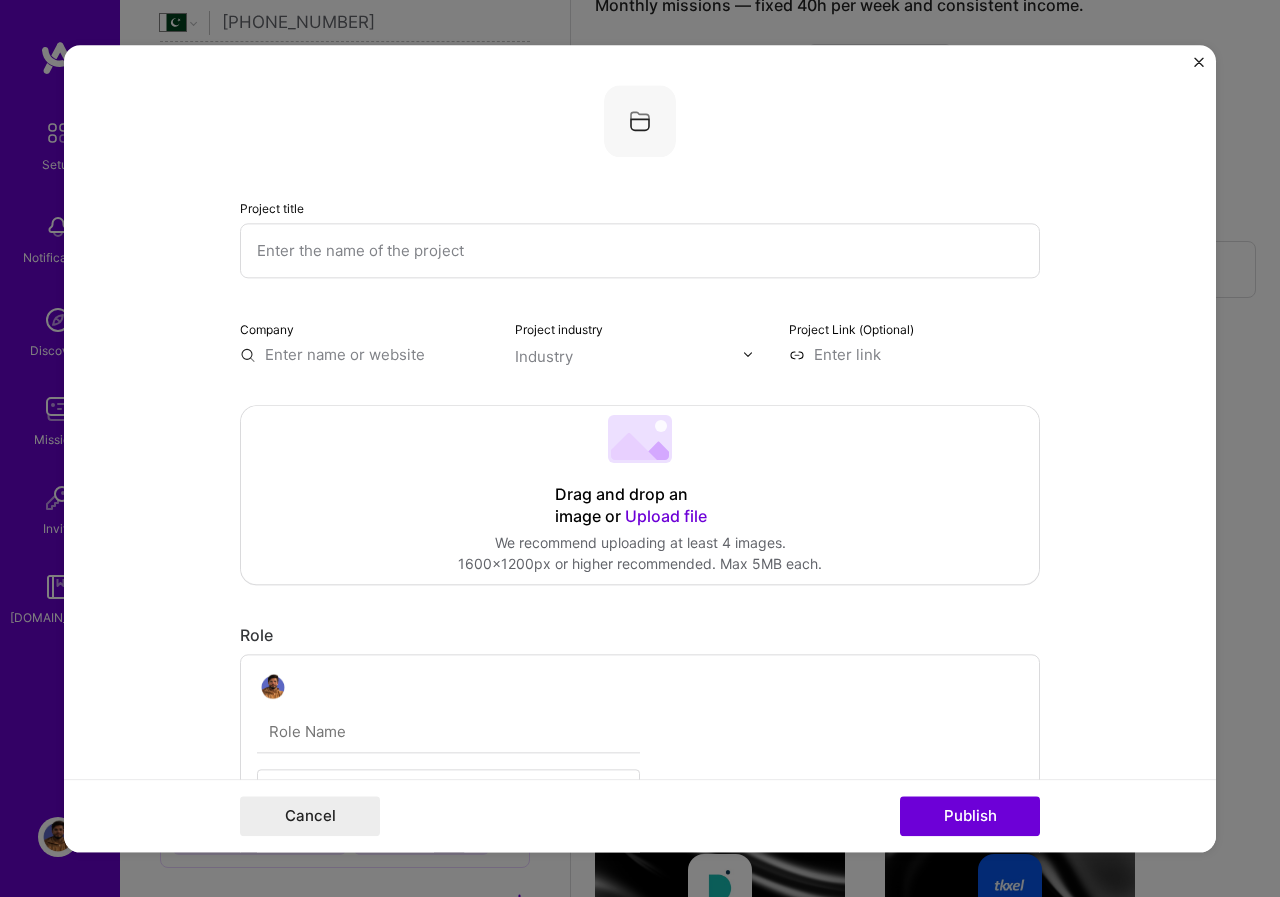 paste on "Software Engineer II - Full Stack - Growth" 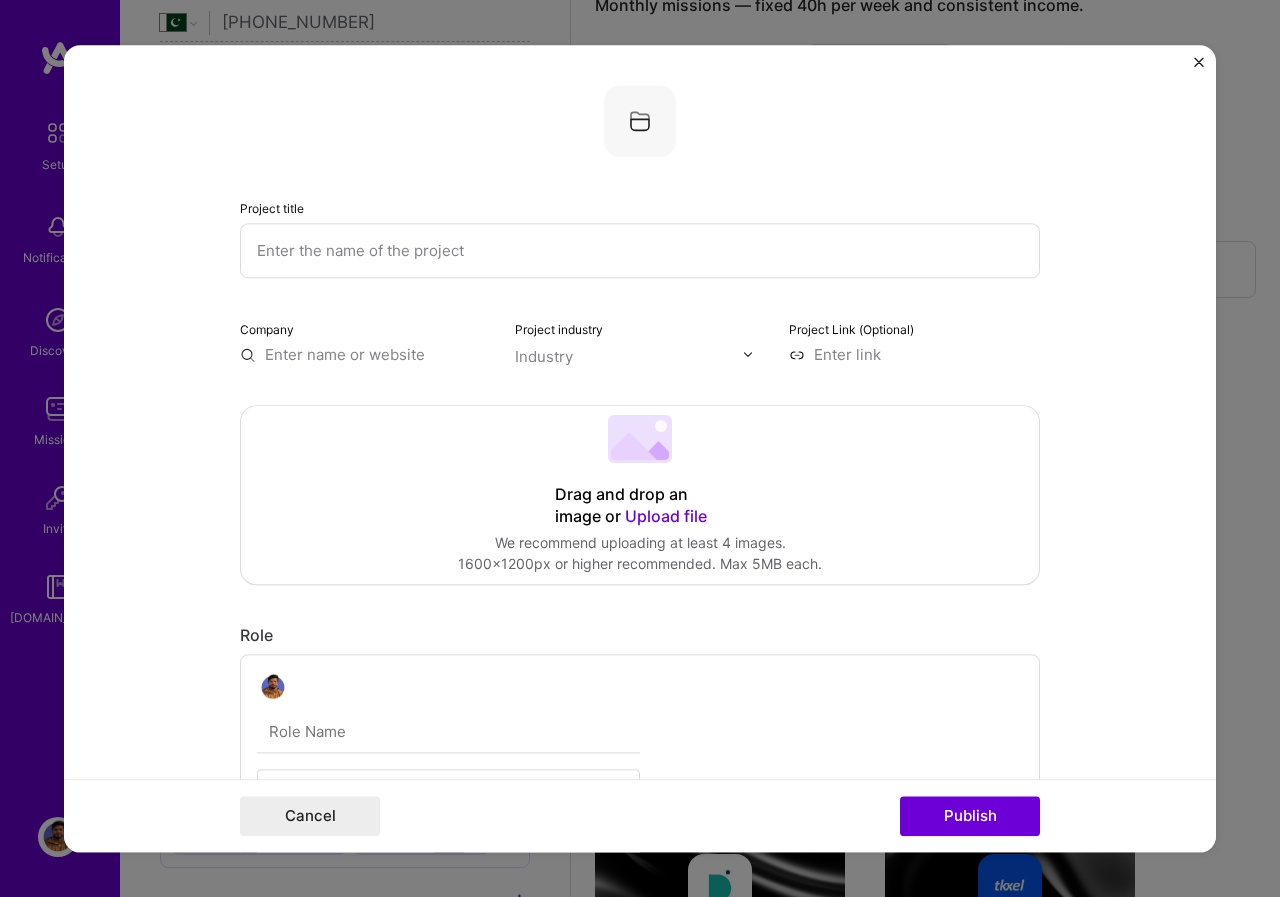type on "Software Engineer II - Full Stack - Growth" 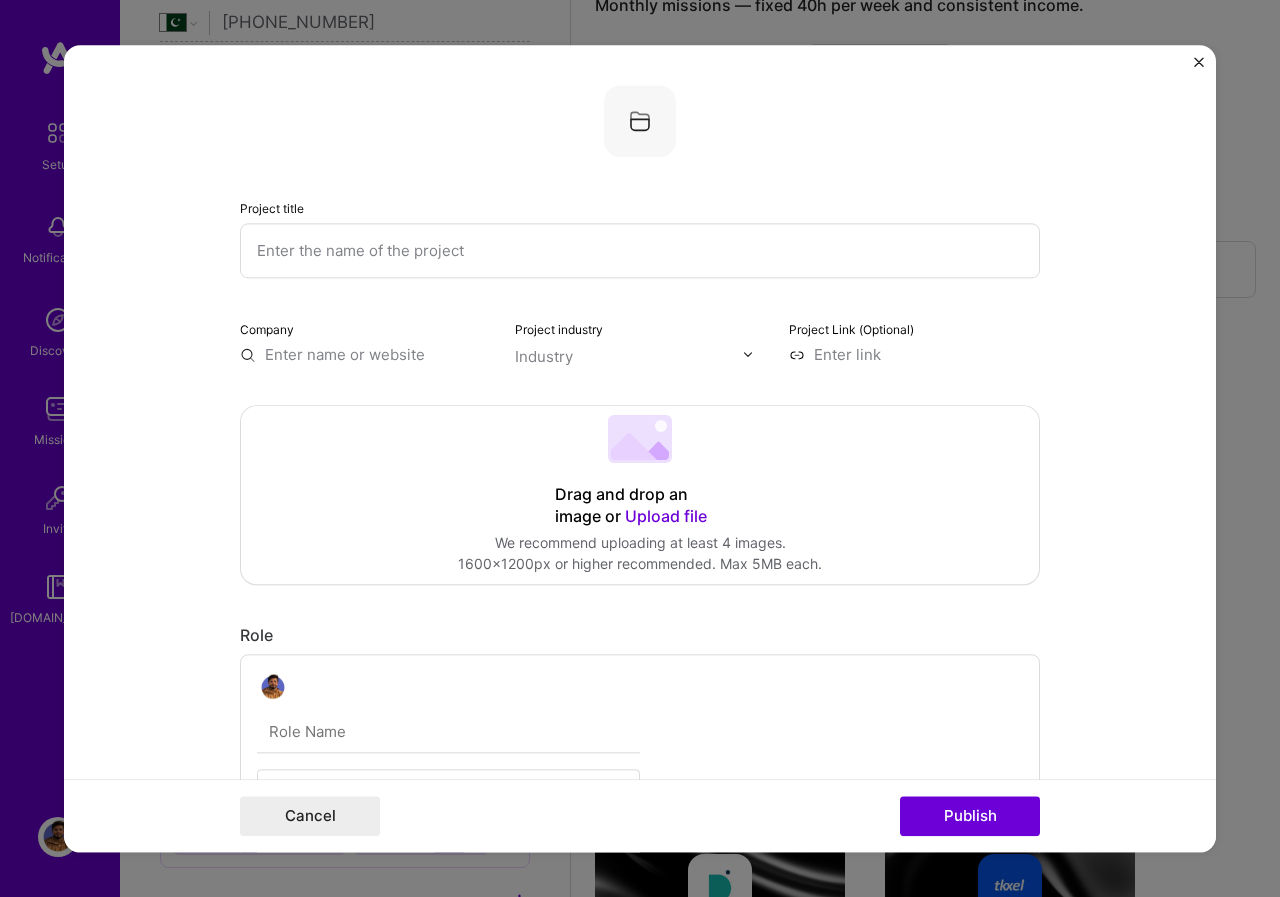 click at bounding box center [640, 250] 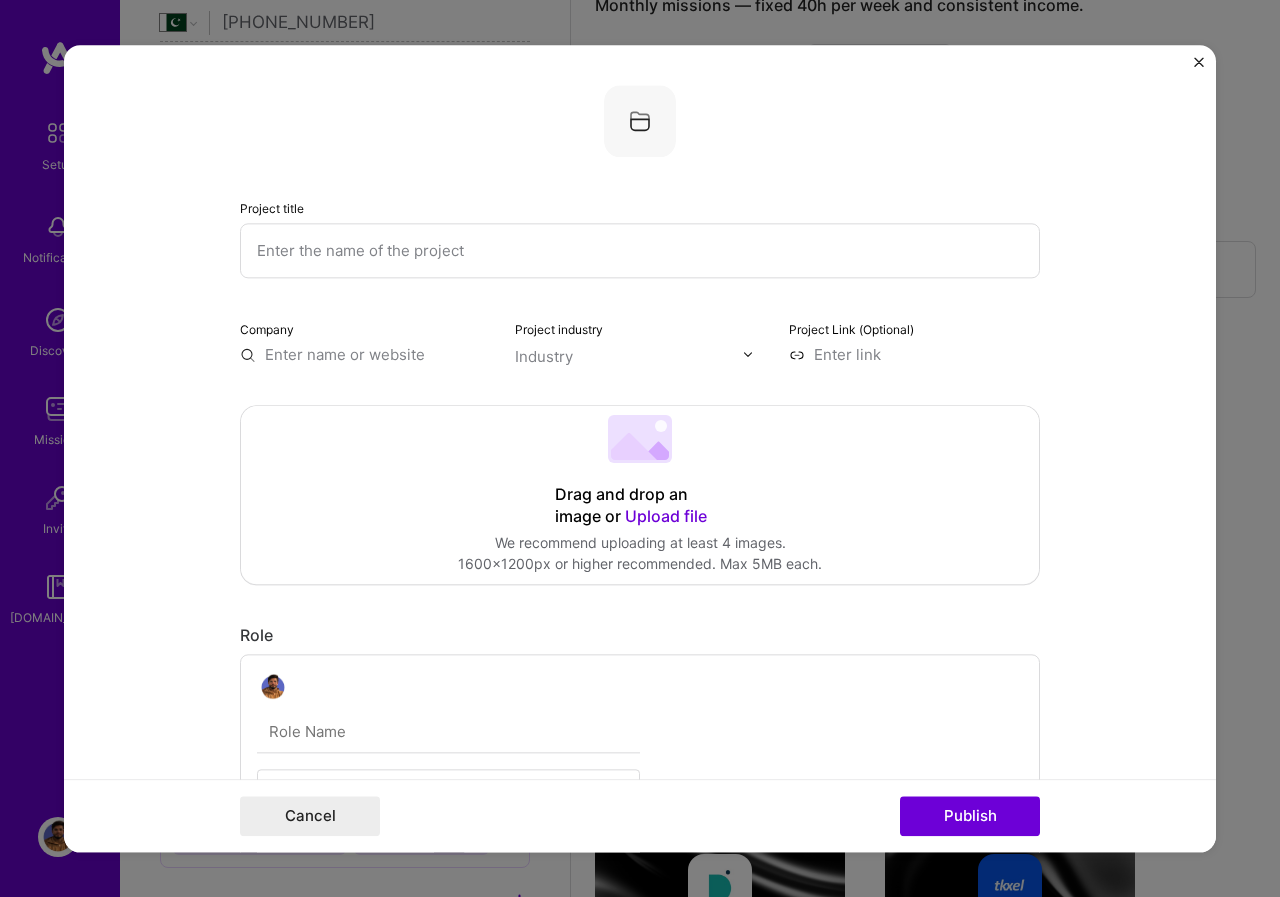 paste on "ILMVERSITY LMS & Campus Management System" 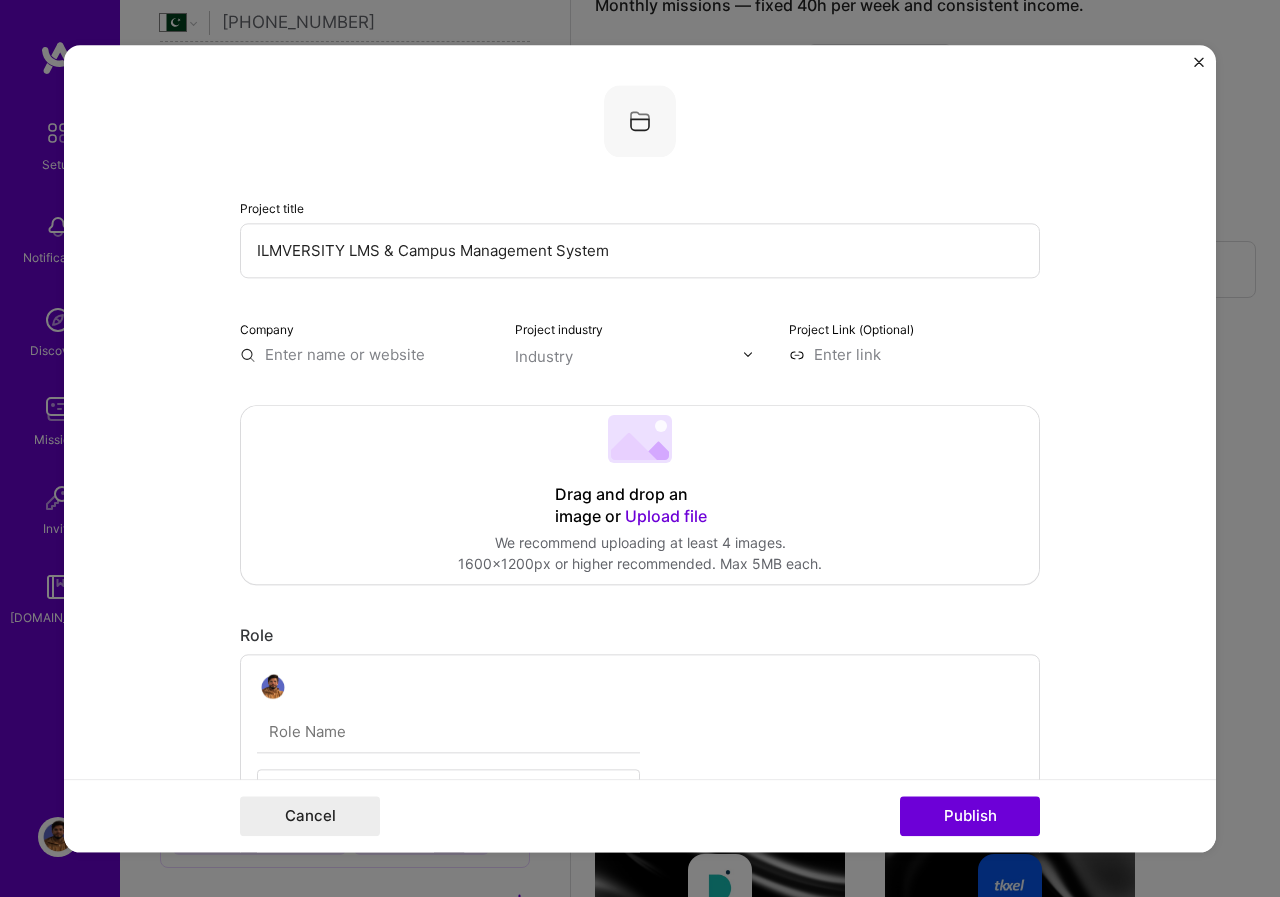 type on "ILMVERSITY LMS & Campus Management System" 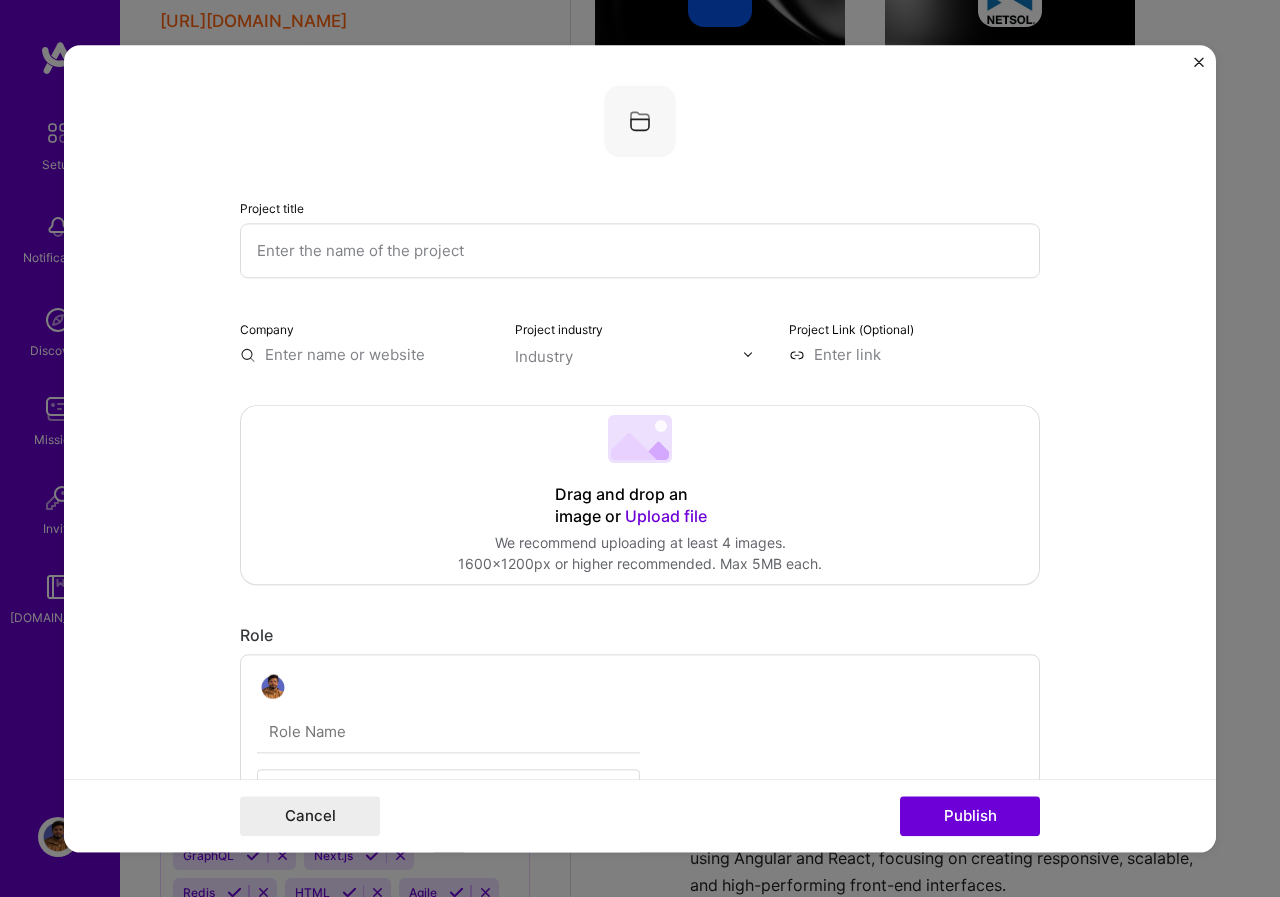scroll, scrollTop: 583, scrollLeft: 0, axis: vertical 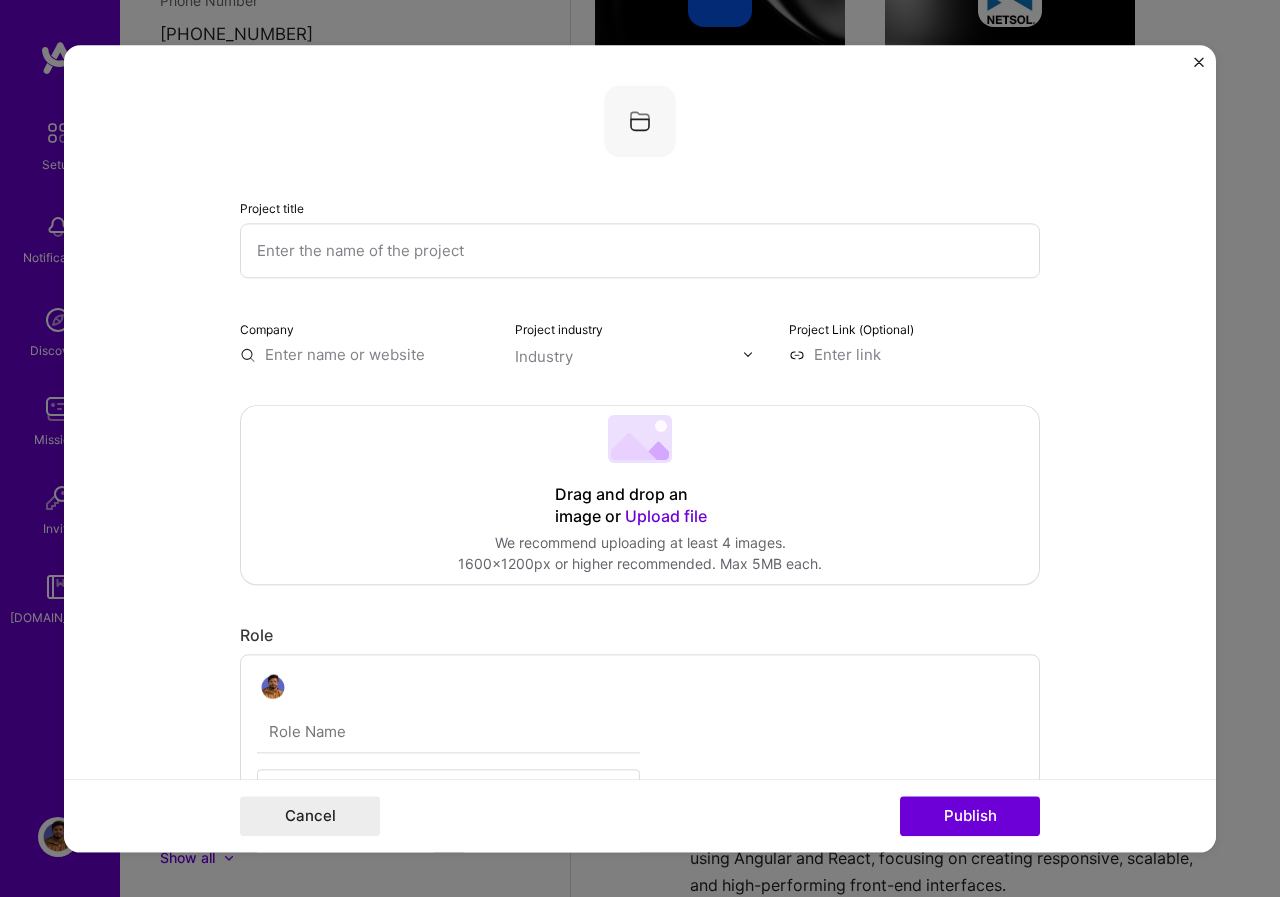 click on "Drag and drop an image or   Upload file Upload file We recommend uploading at least 4 images. 1600x1200px or higher recommended. Max 5MB each." at bounding box center (640, 495) 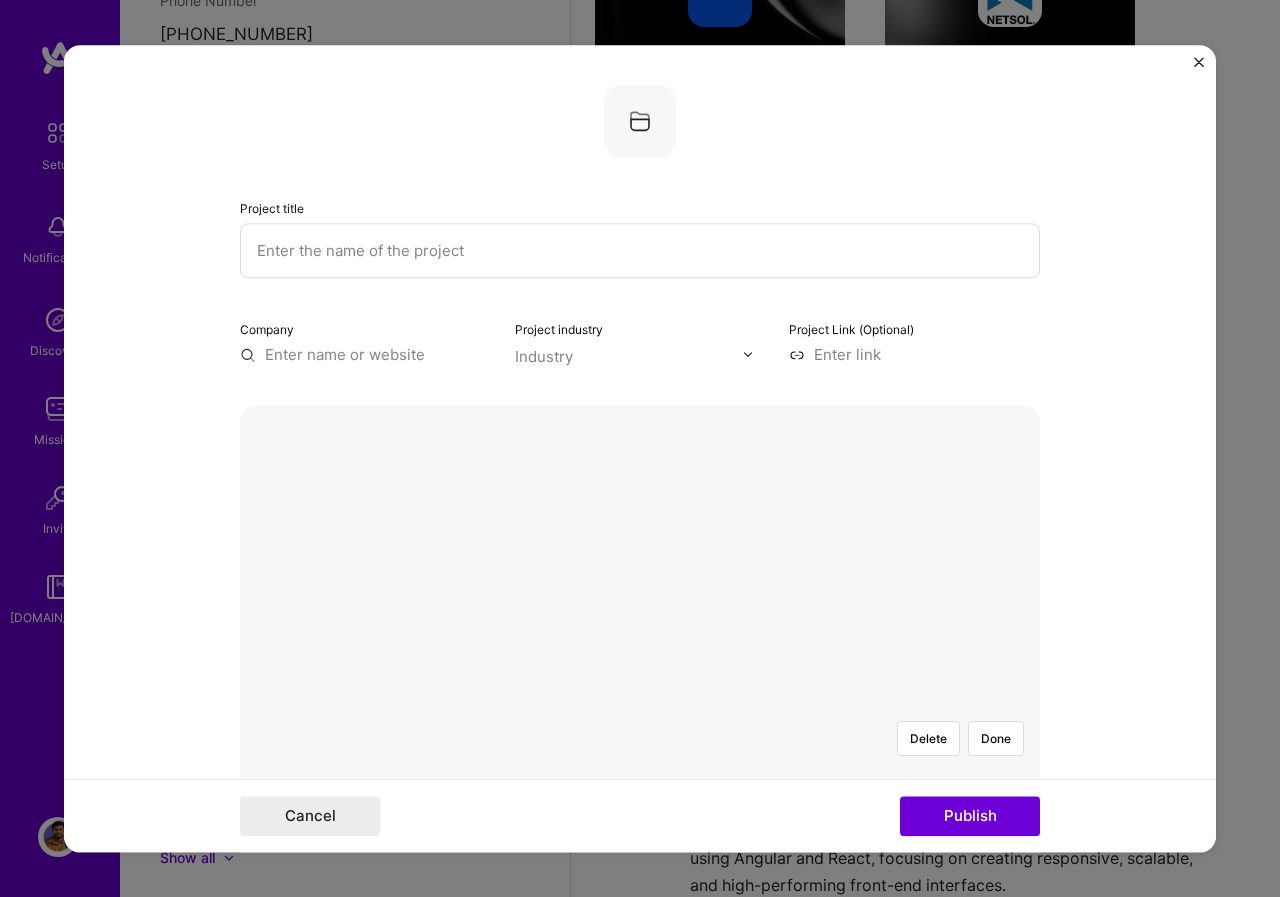 click at bounding box center [640, 250] 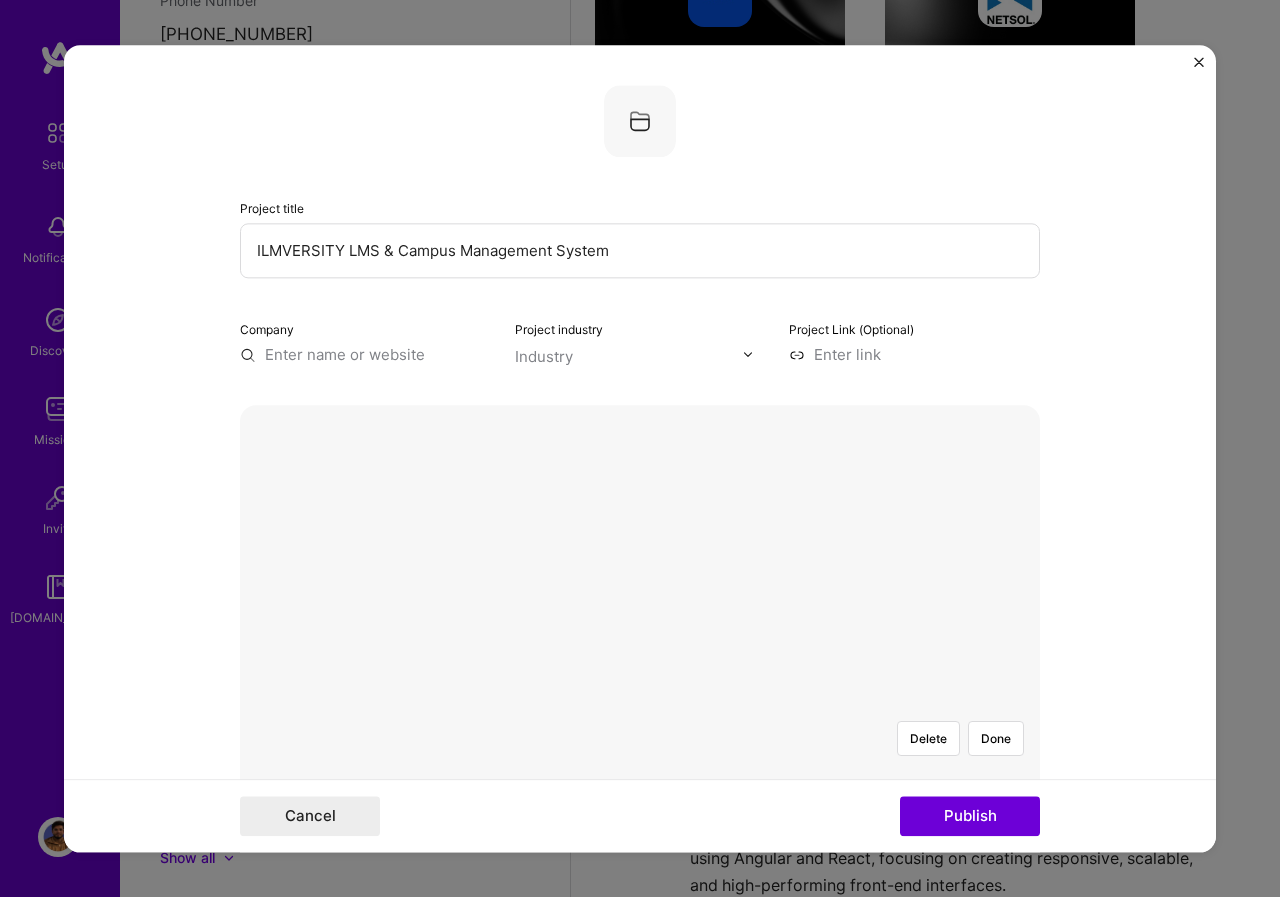 type on "ILMVERSITY LMS & Campus Management System" 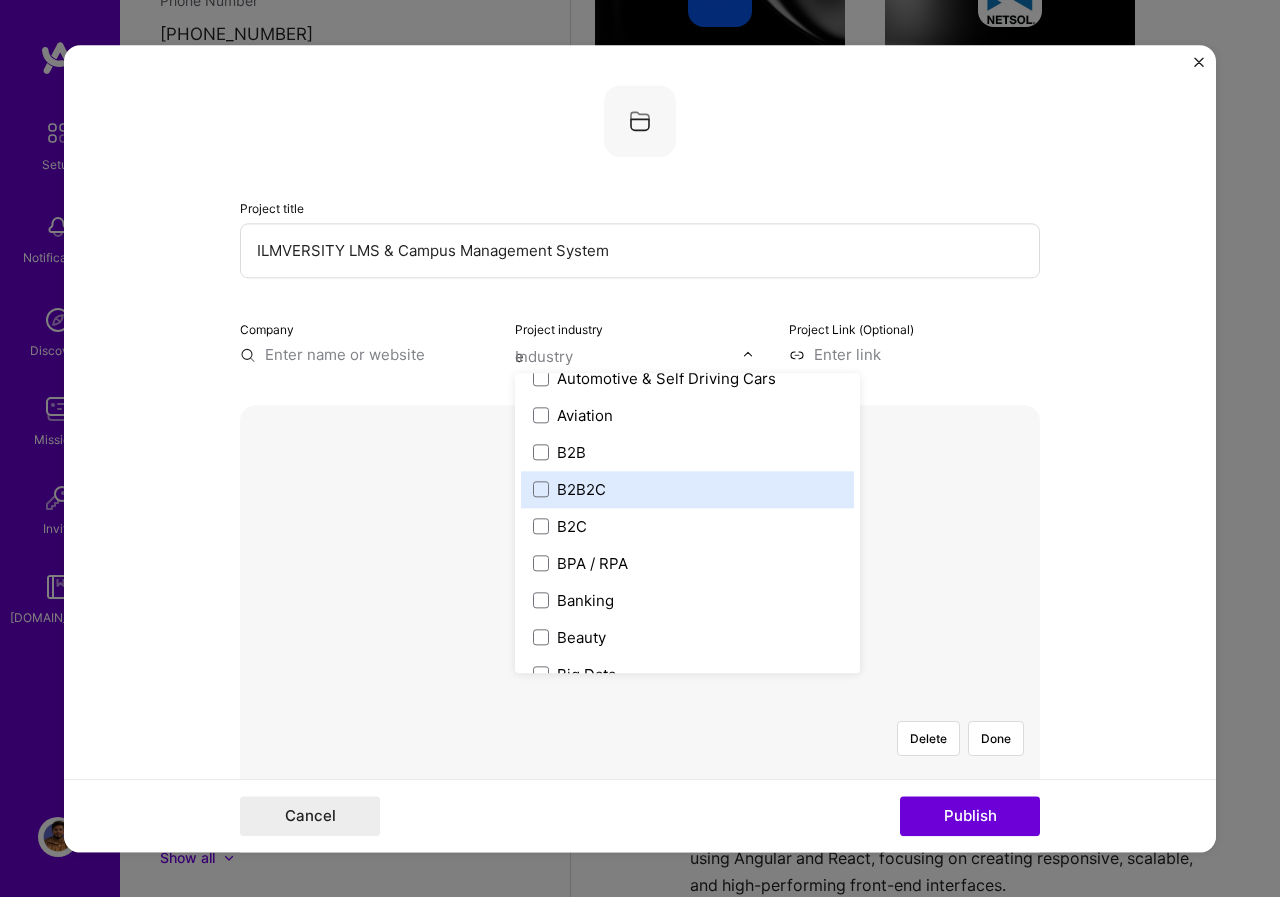 scroll, scrollTop: 389, scrollLeft: 0, axis: vertical 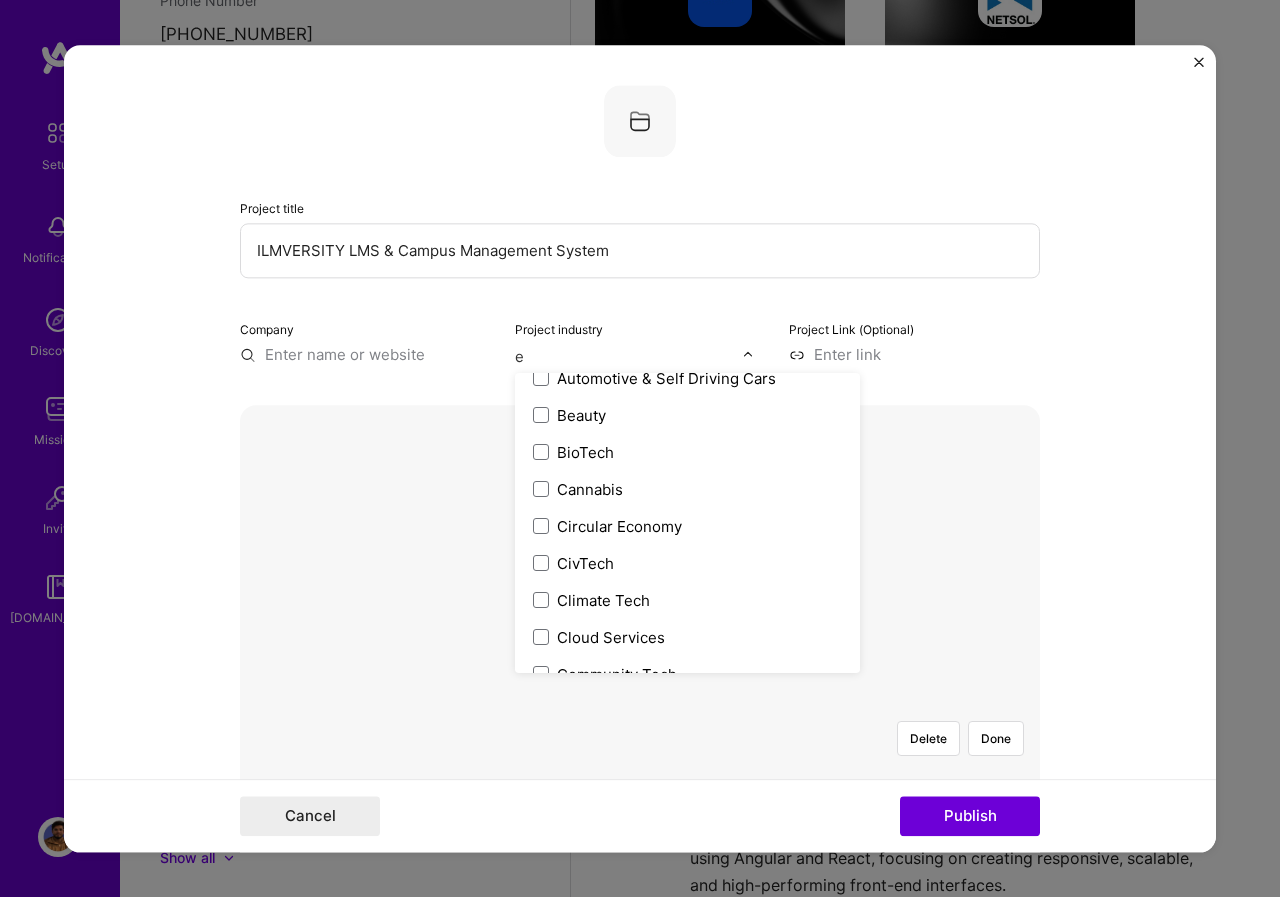 type on "ed" 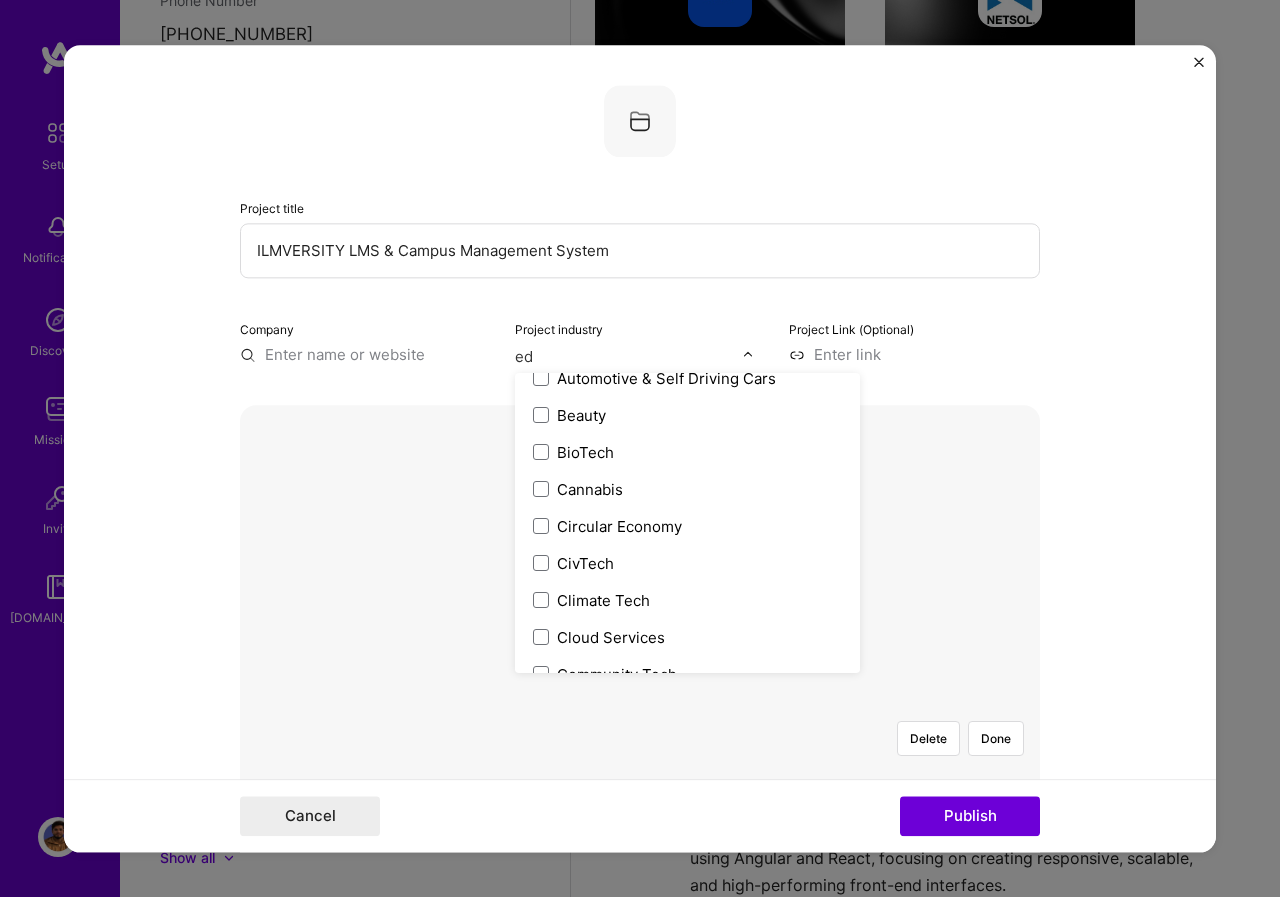scroll, scrollTop: 0, scrollLeft: 0, axis: both 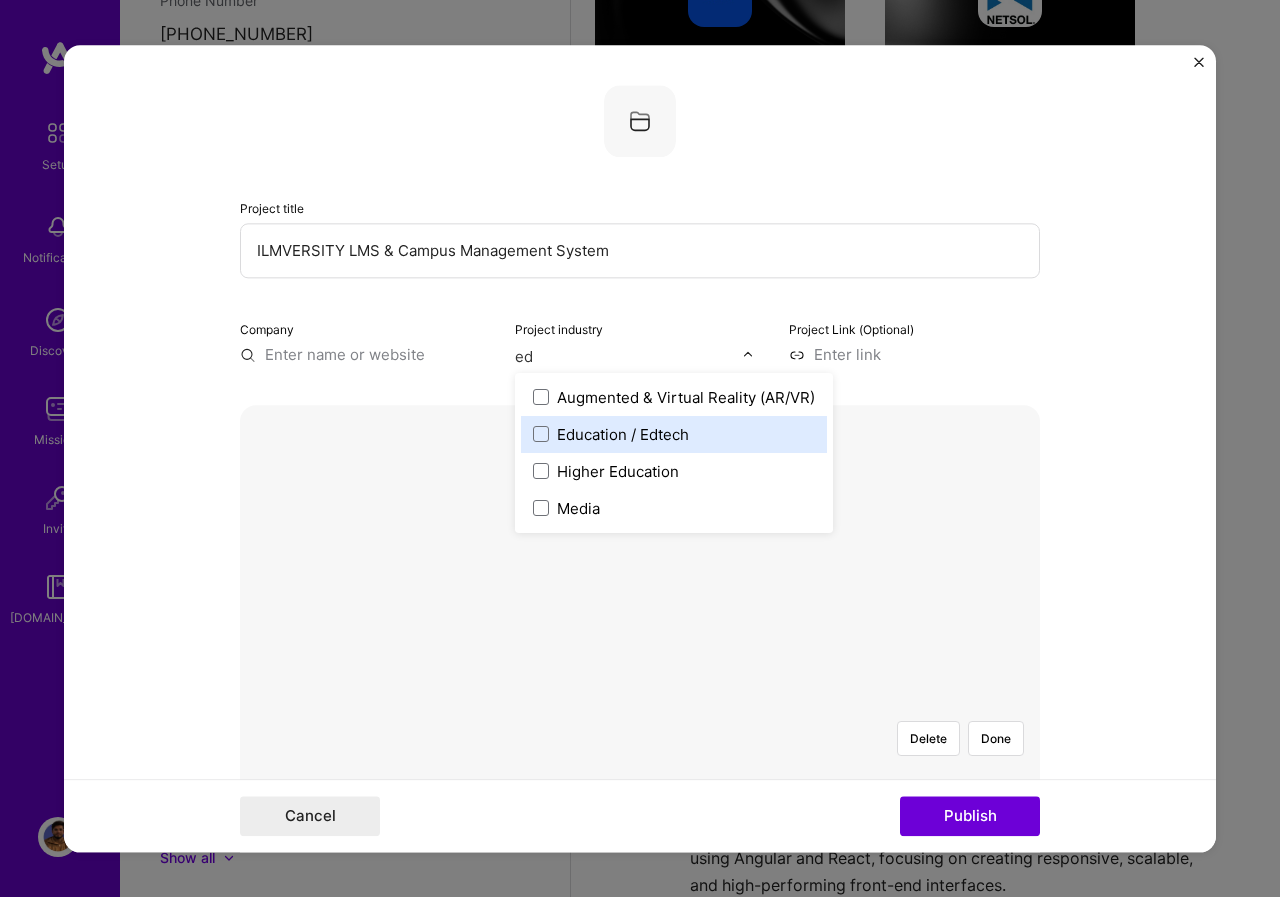 click on "Education / Edtech" at bounding box center [623, 434] 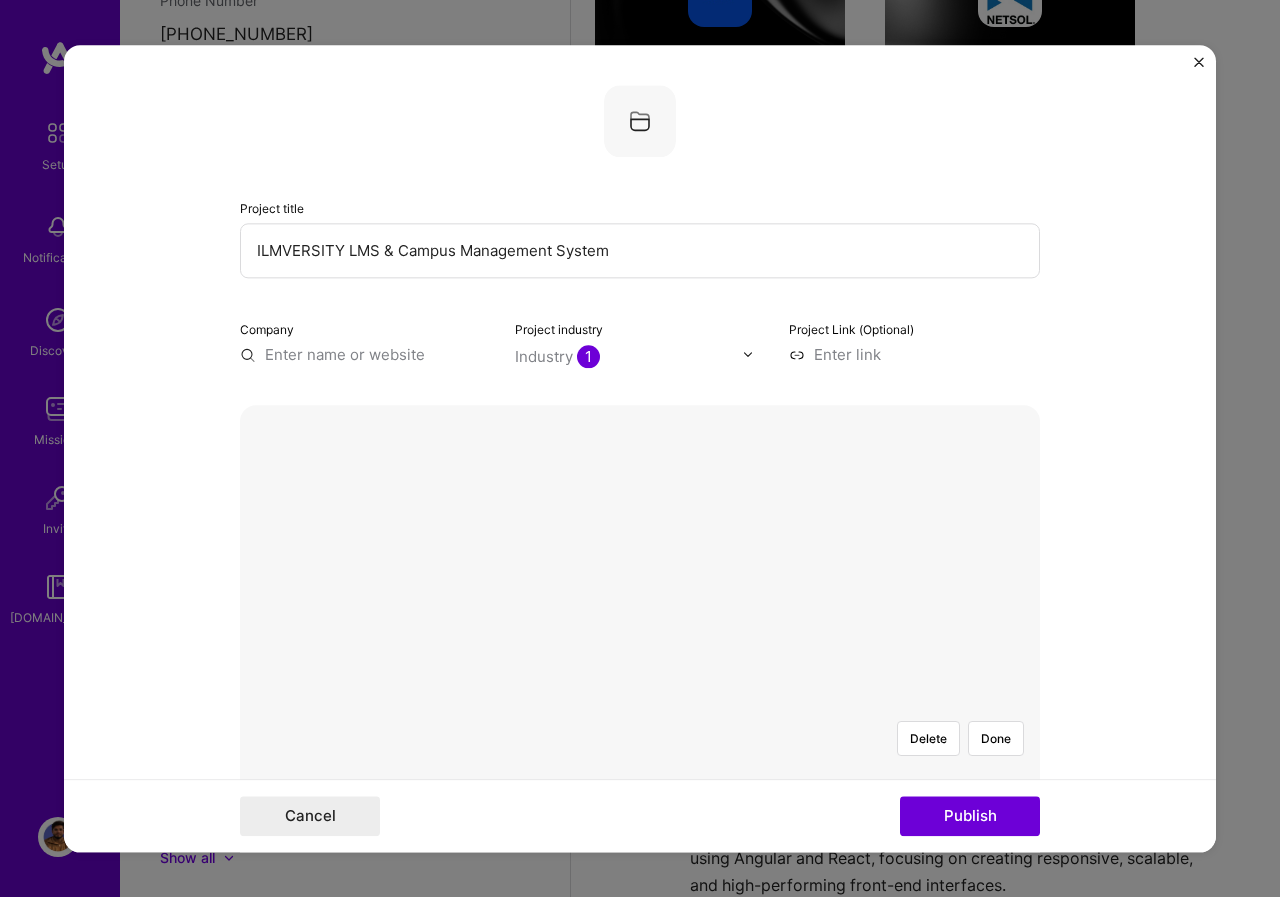 click at bounding box center [914, 354] 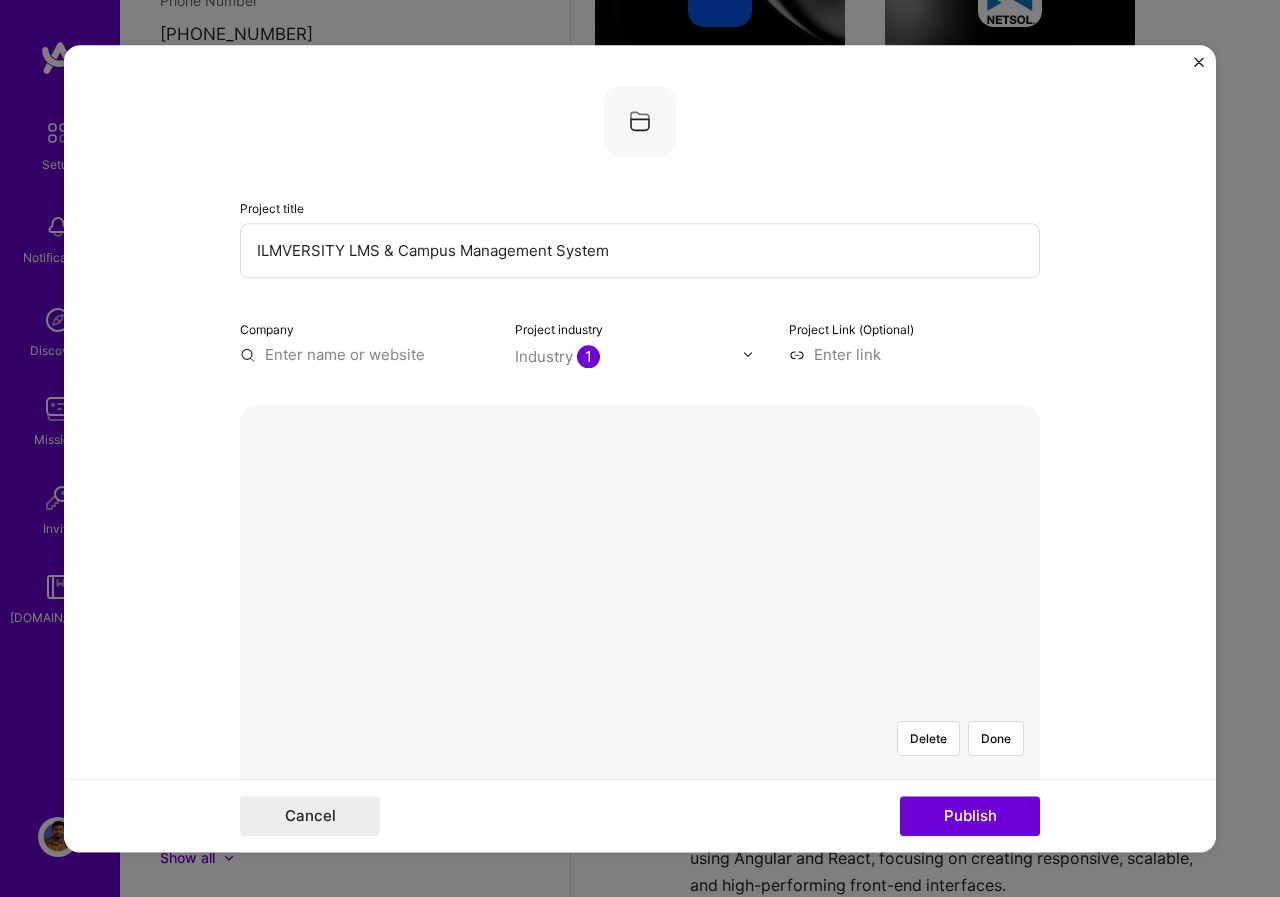click at bounding box center [365, 354] 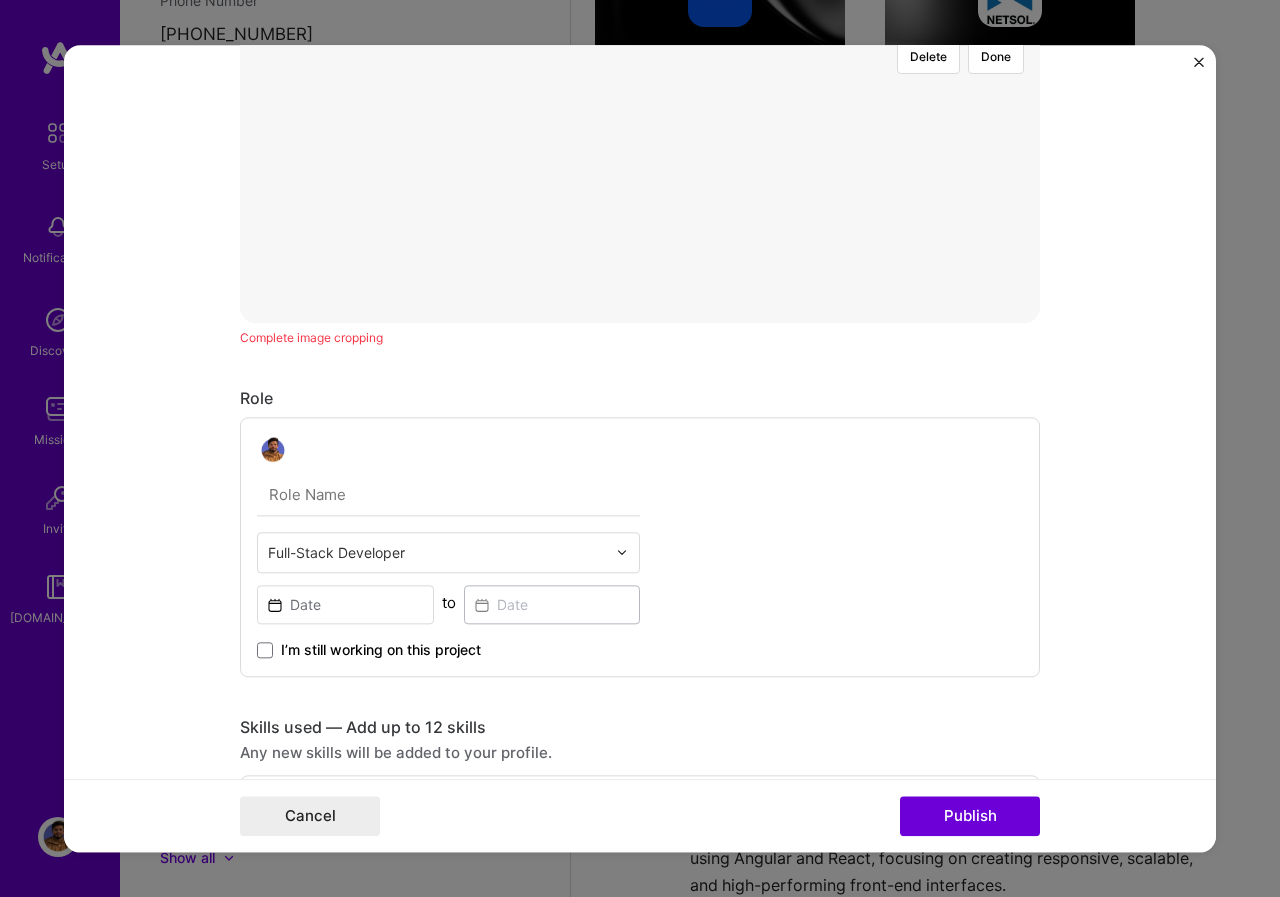 scroll, scrollTop: 700, scrollLeft: 0, axis: vertical 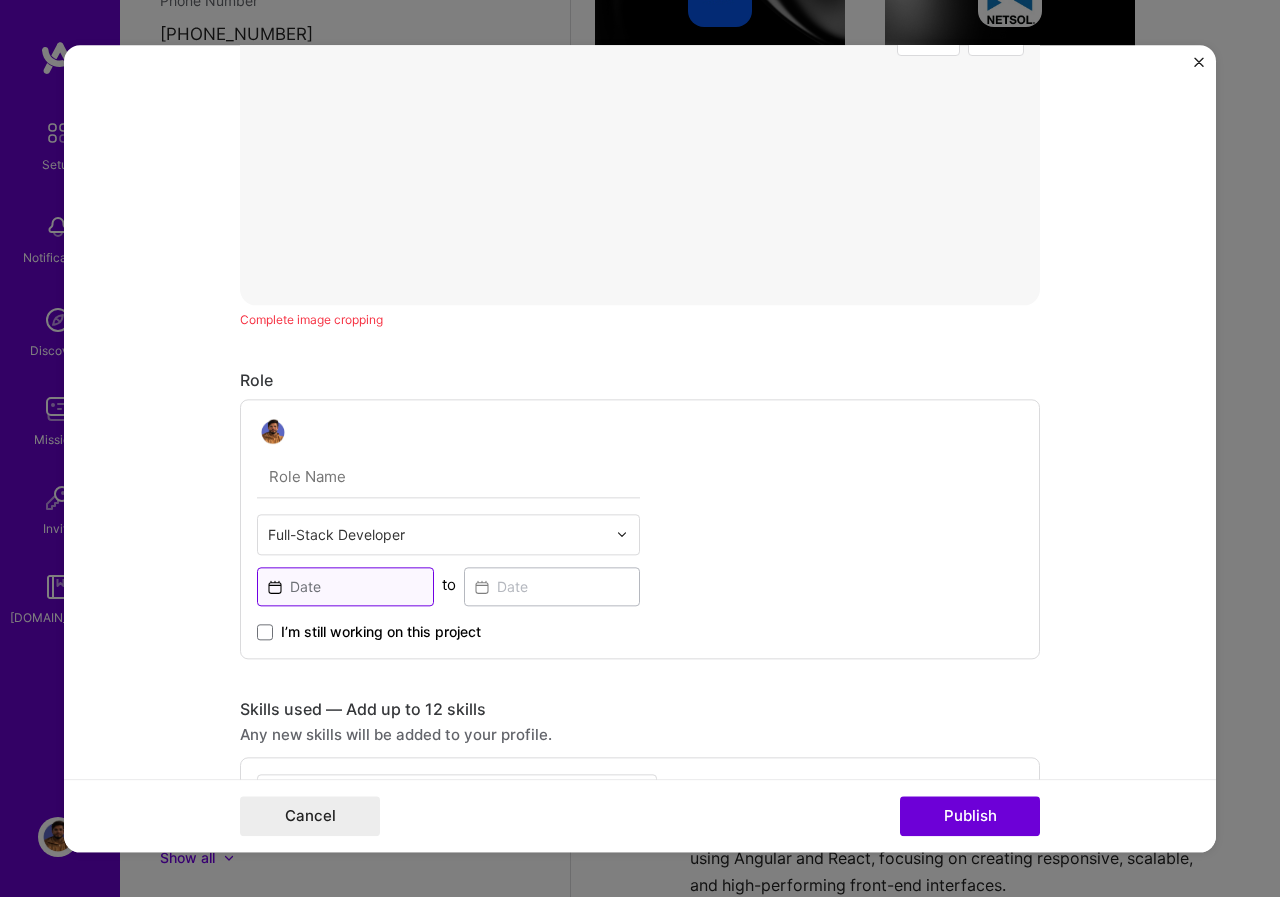 click at bounding box center (345, 586) 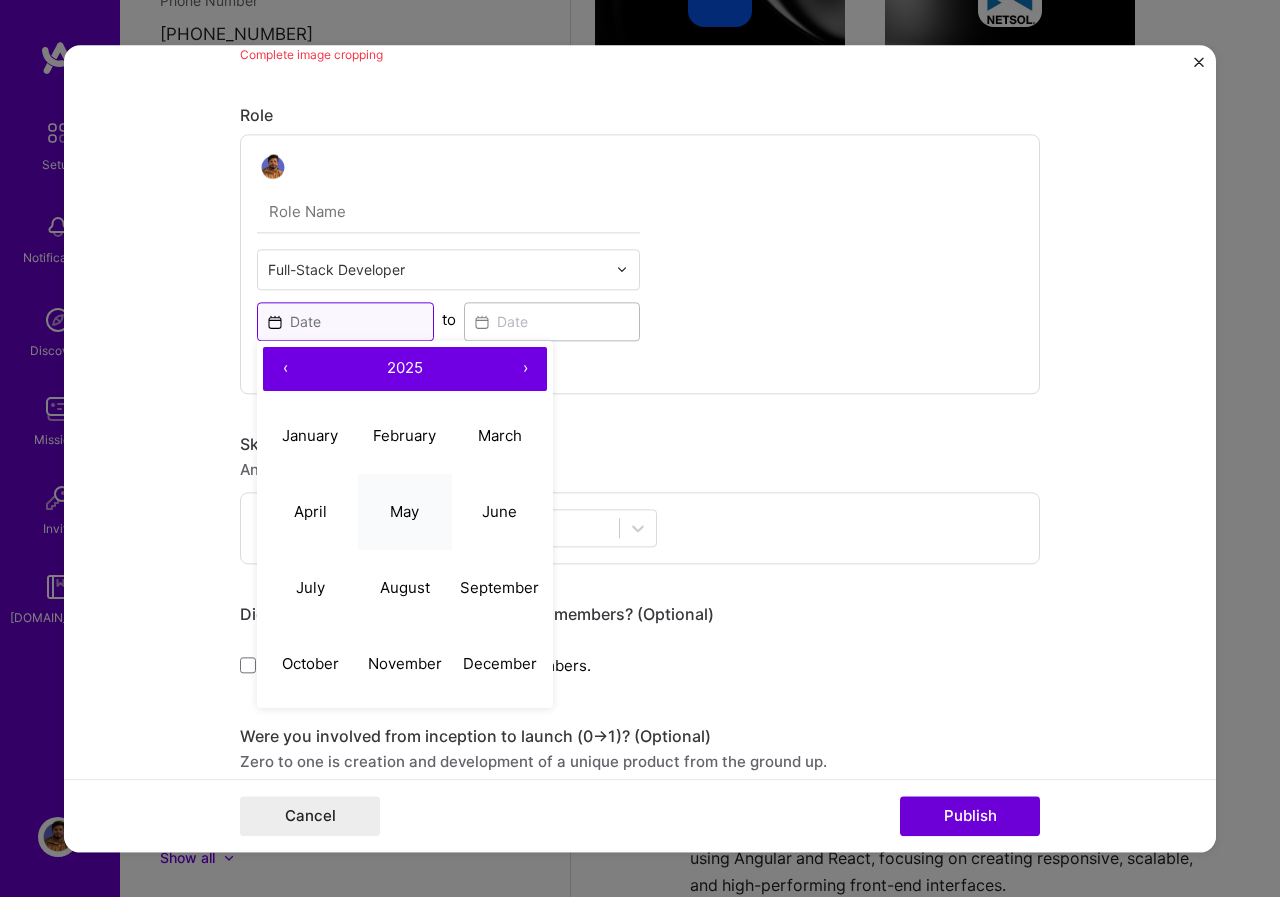 scroll, scrollTop: 1000, scrollLeft: 0, axis: vertical 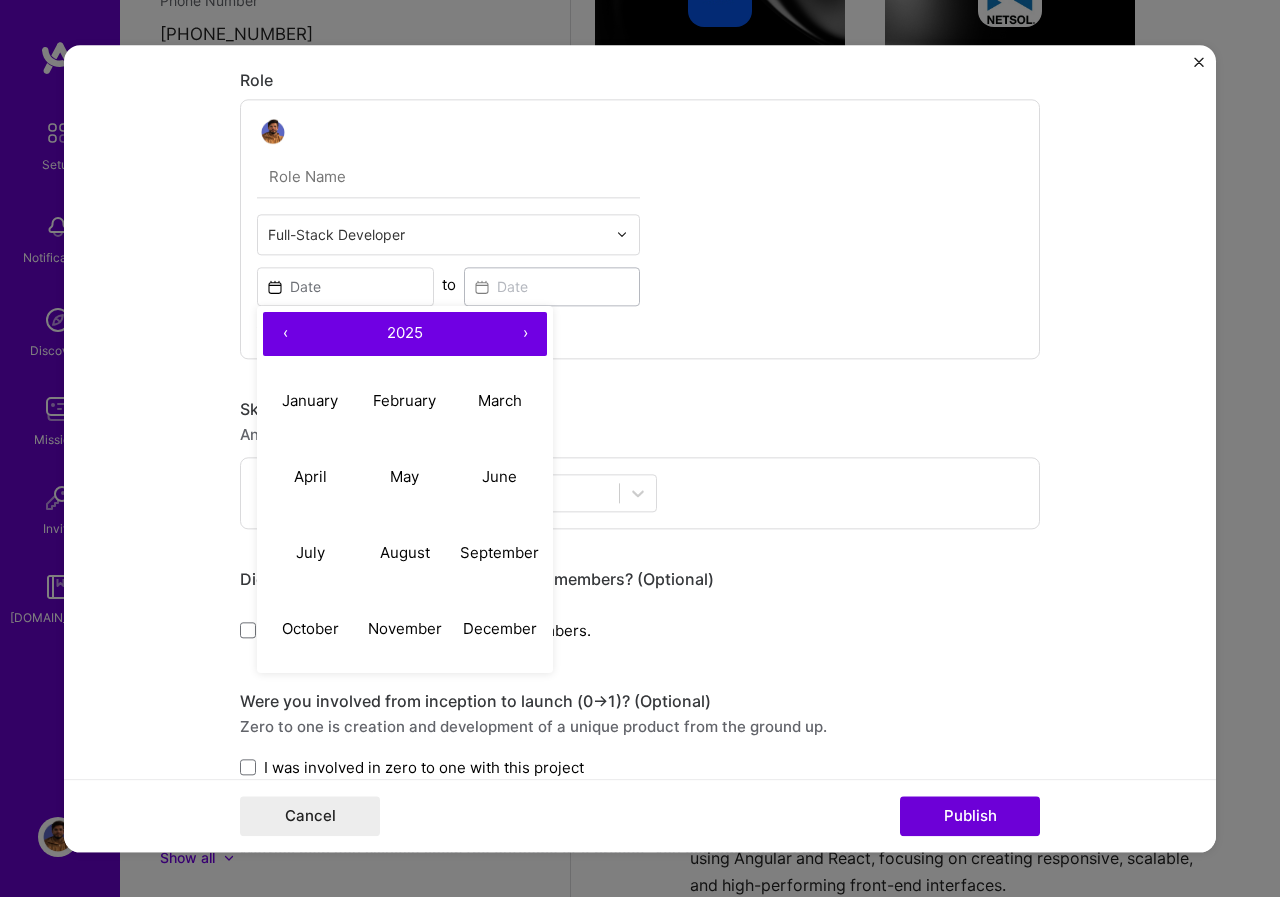 click on "‹" at bounding box center (285, 334) 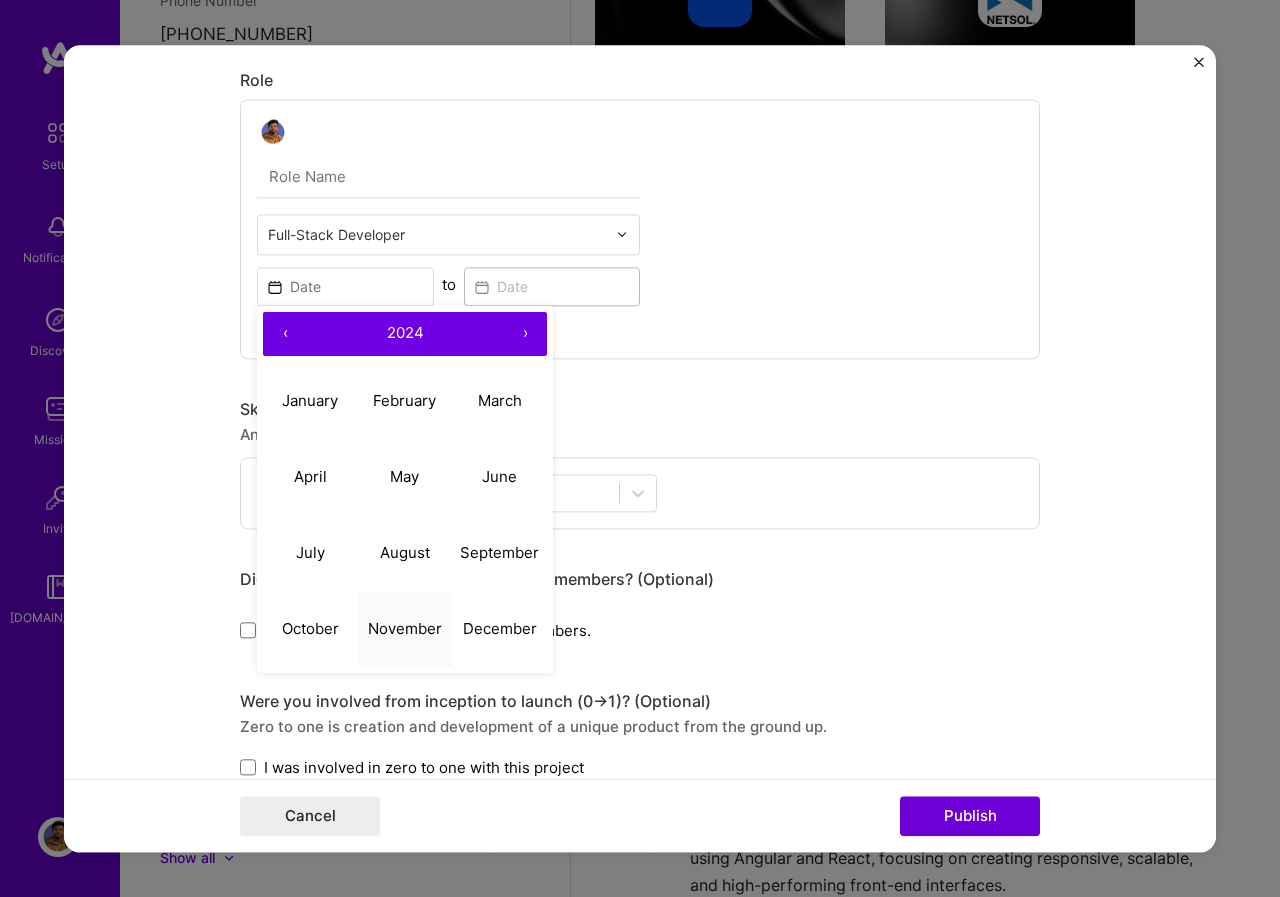 click on "November" at bounding box center (405, 628) 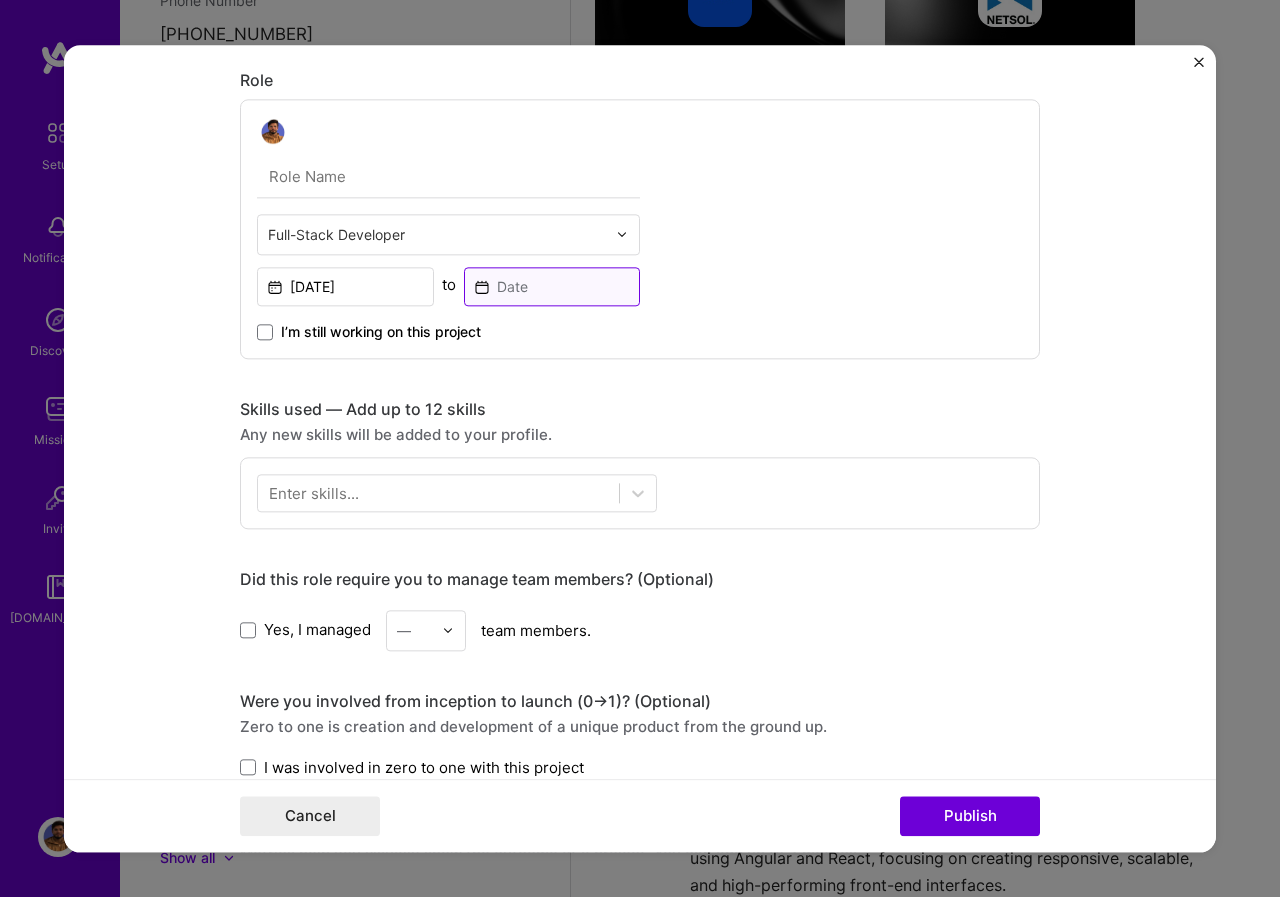 click at bounding box center [552, 286] 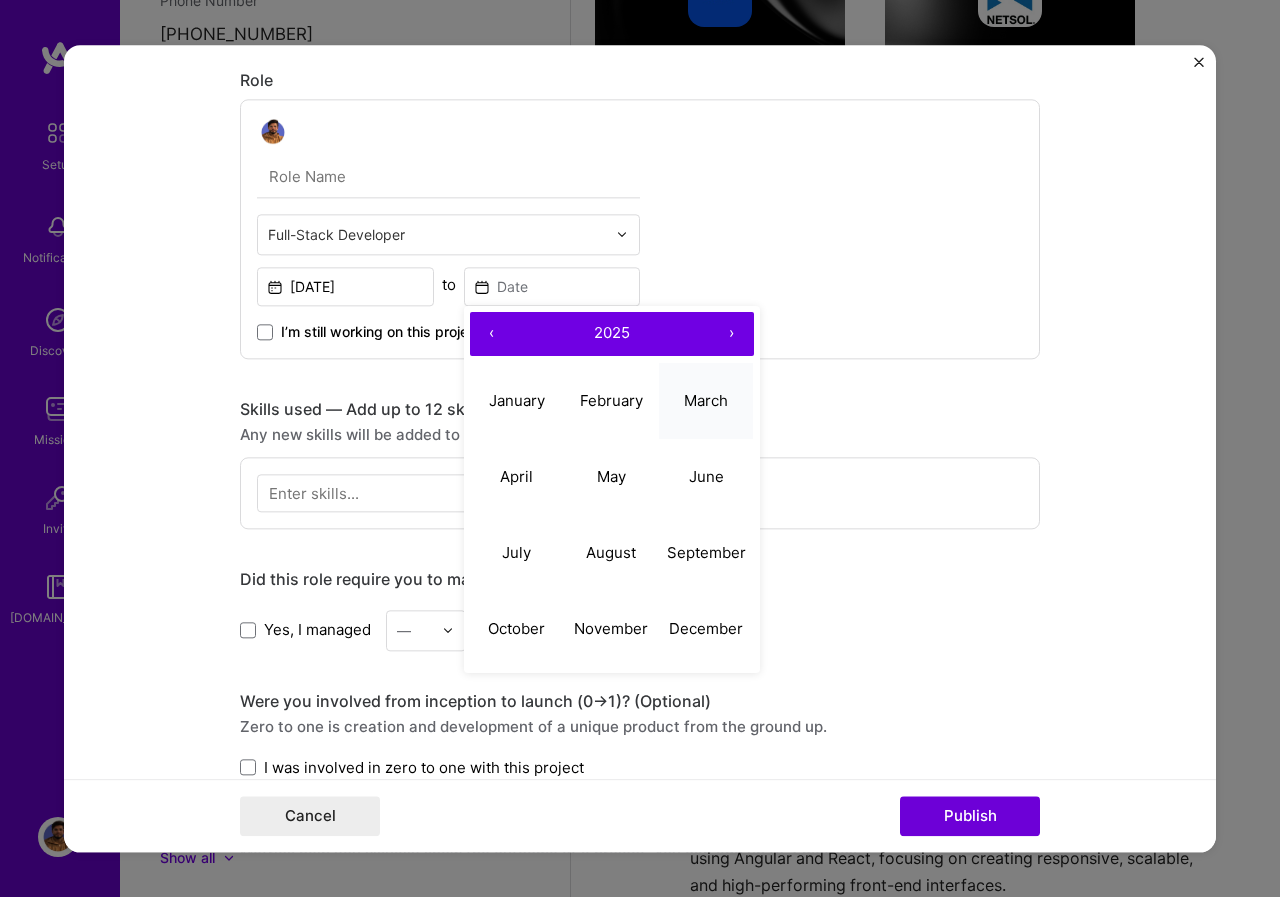 click on "March" at bounding box center (706, 400) 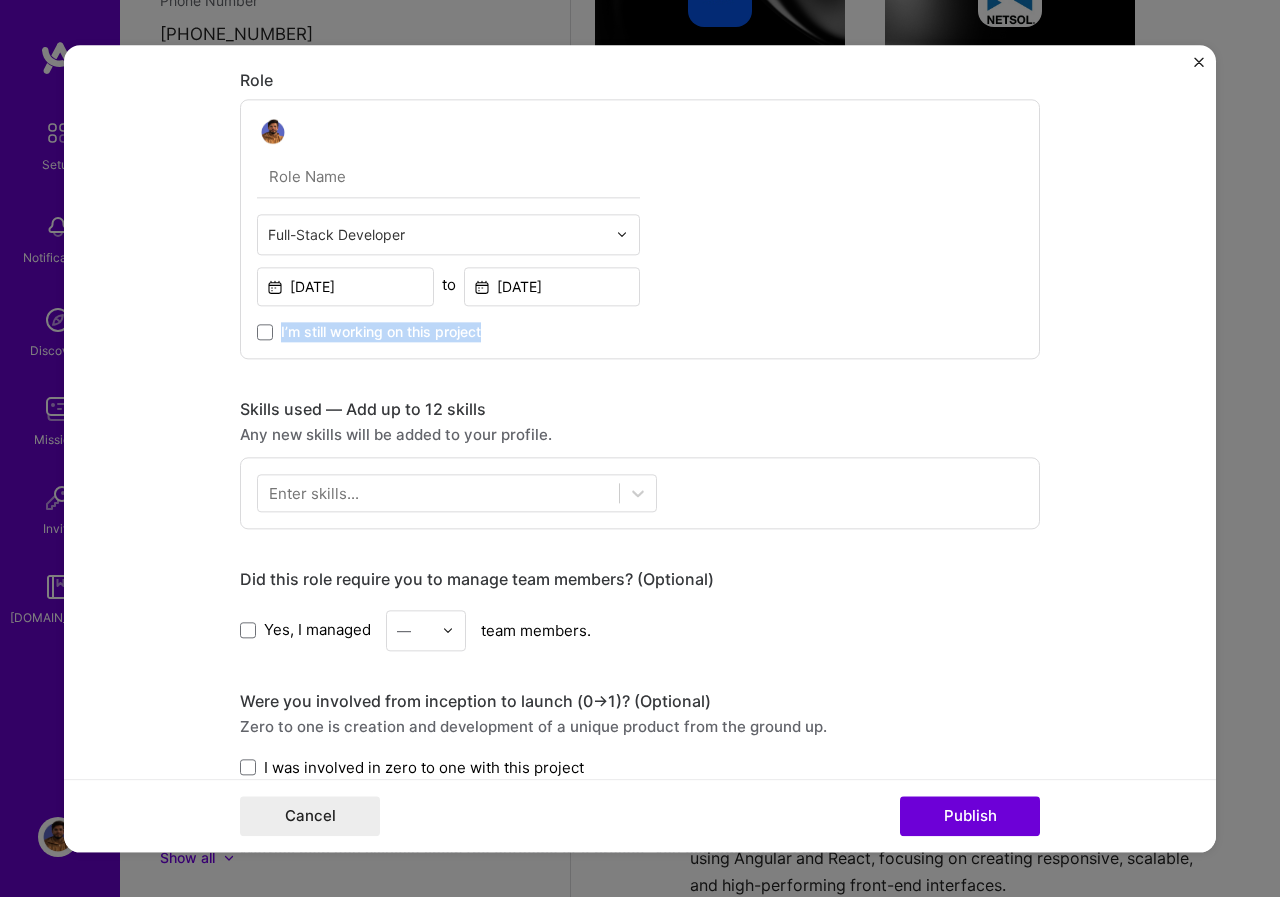 drag, startPoint x: 485, startPoint y: 327, endPoint x: 227, endPoint y: 311, distance: 258.49564 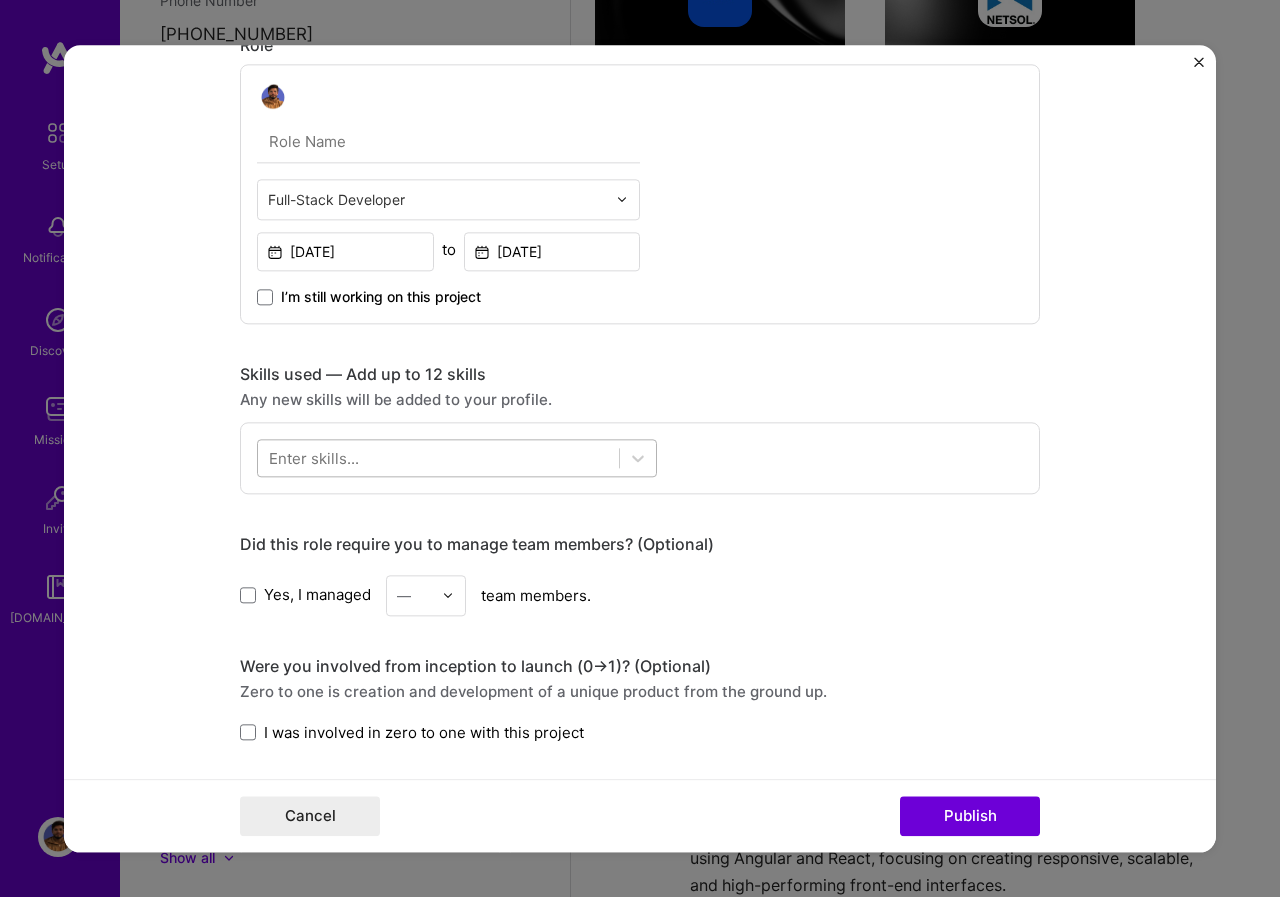 scroll, scrollTop: 1000, scrollLeft: 0, axis: vertical 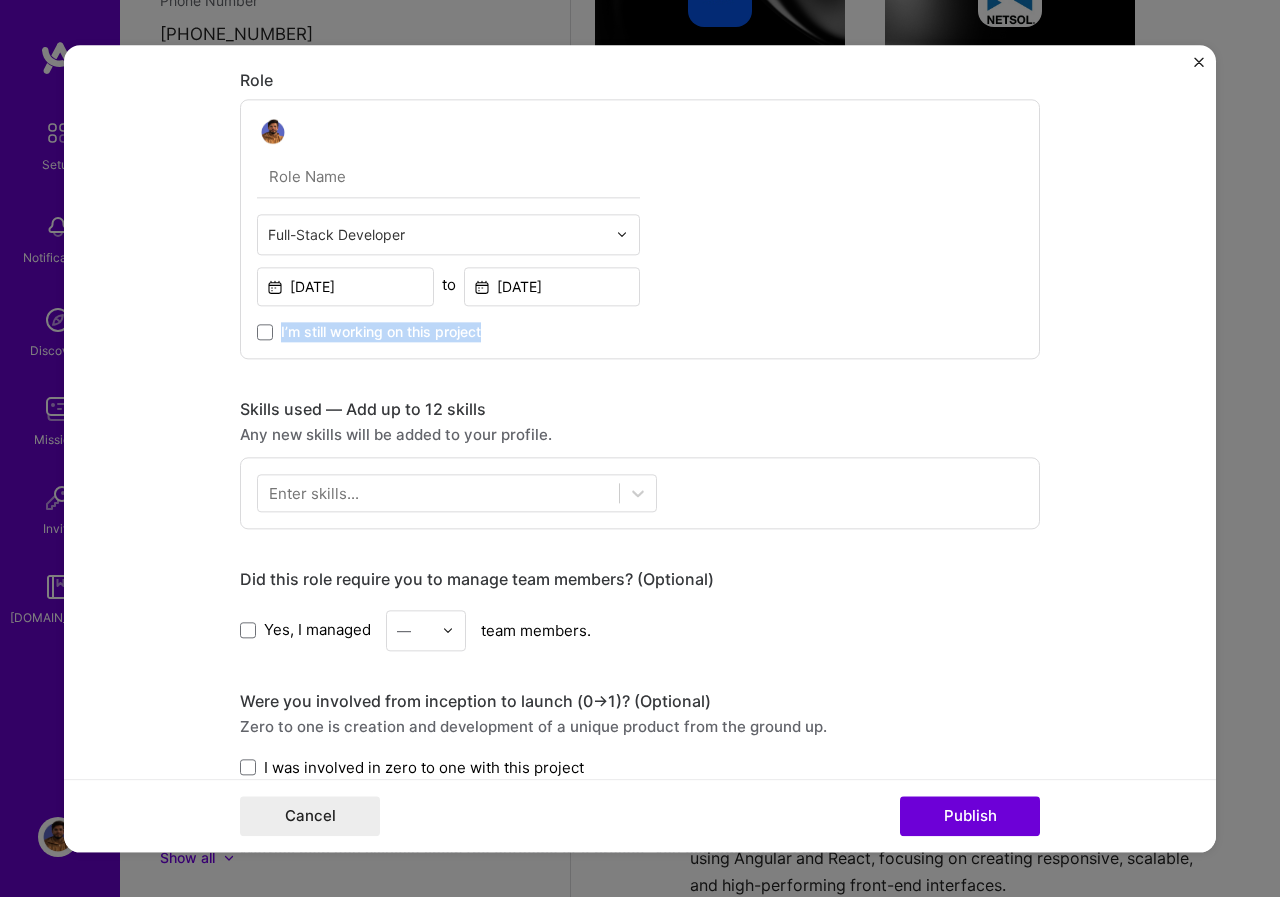 drag, startPoint x: 498, startPoint y: 323, endPoint x: 215, endPoint y: 308, distance: 283.39725 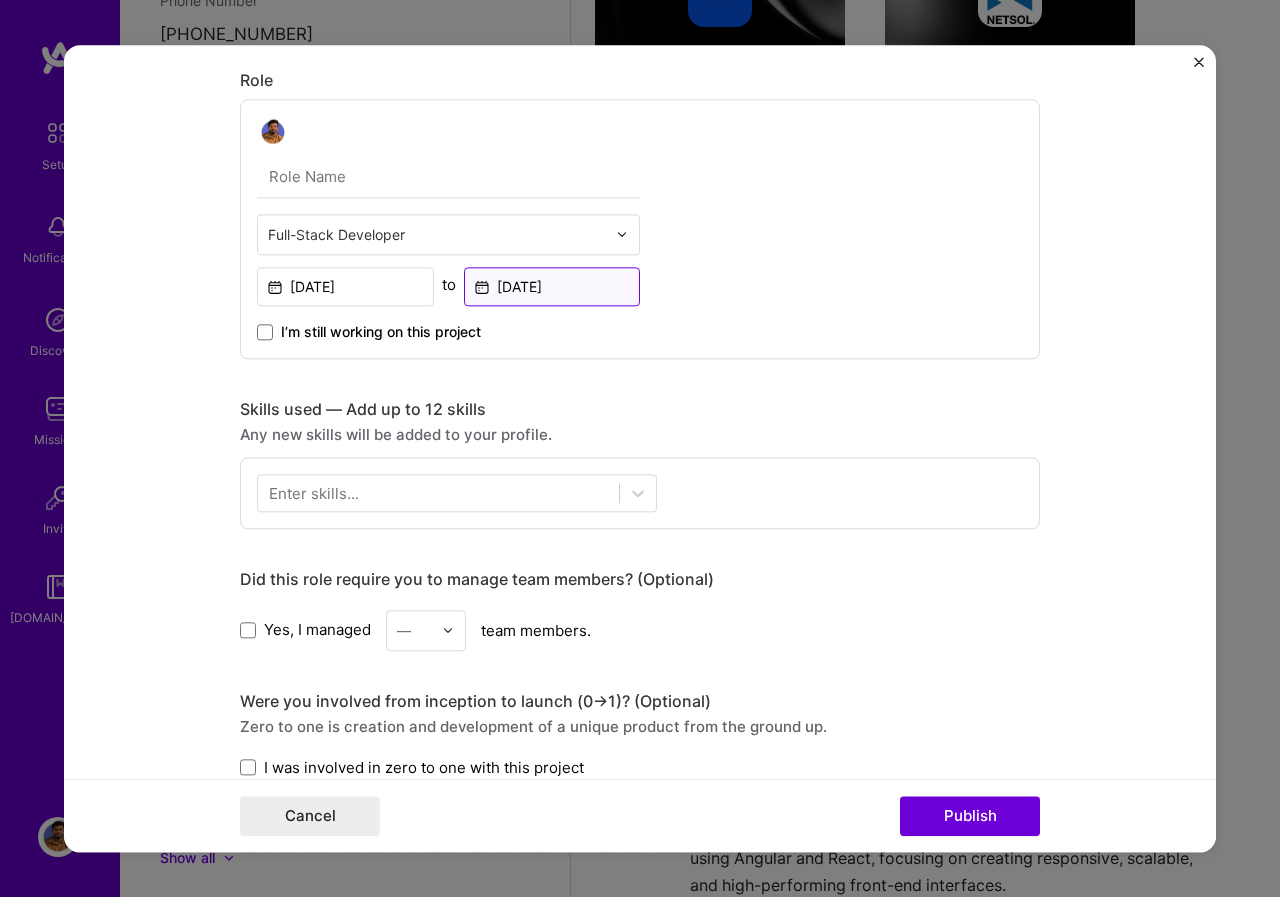 click on "[DATE]" at bounding box center (552, 286) 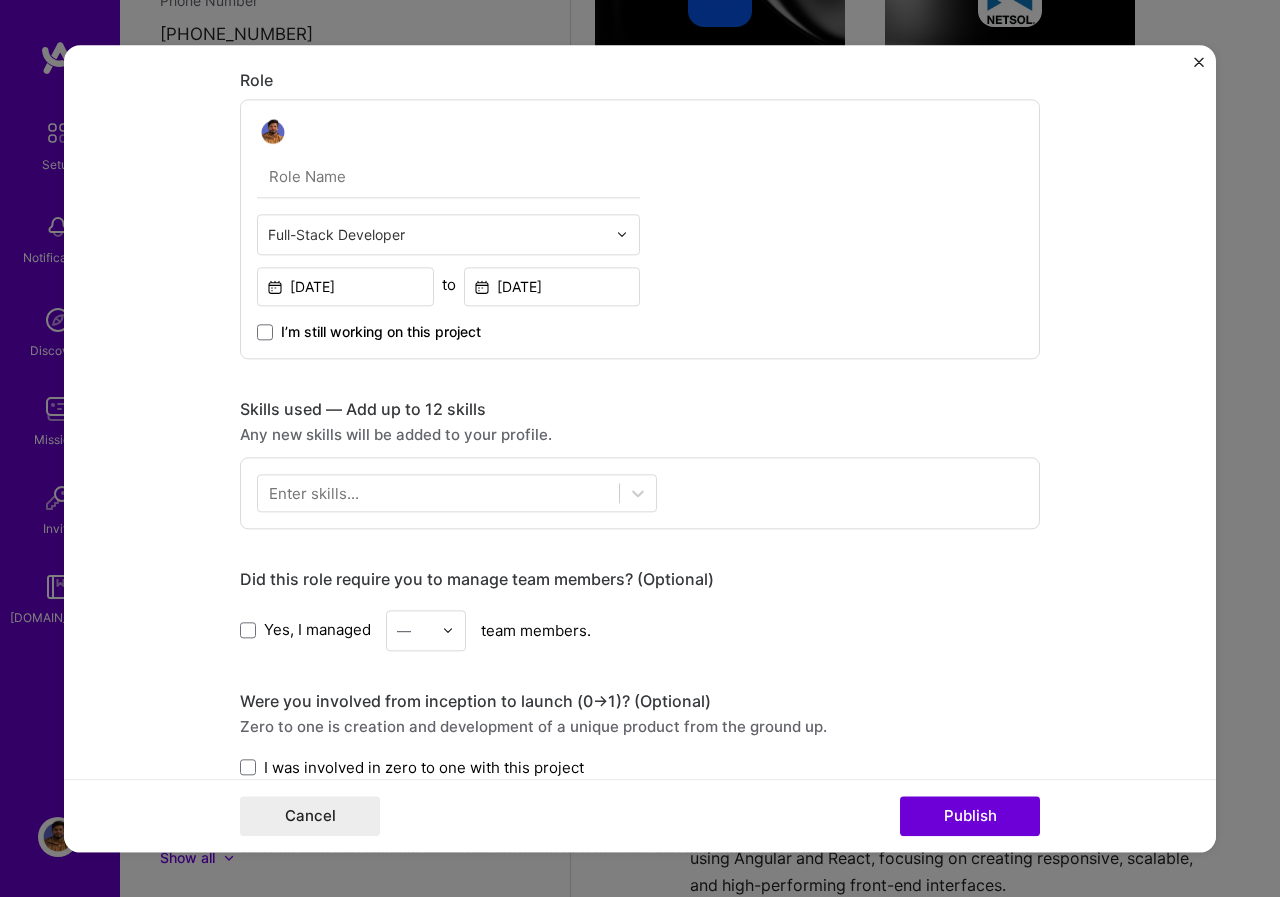 click on "Full-Stack Developer [DATE]
to [DATE]
I’m still working on this project" at bounding box center (640, 229) 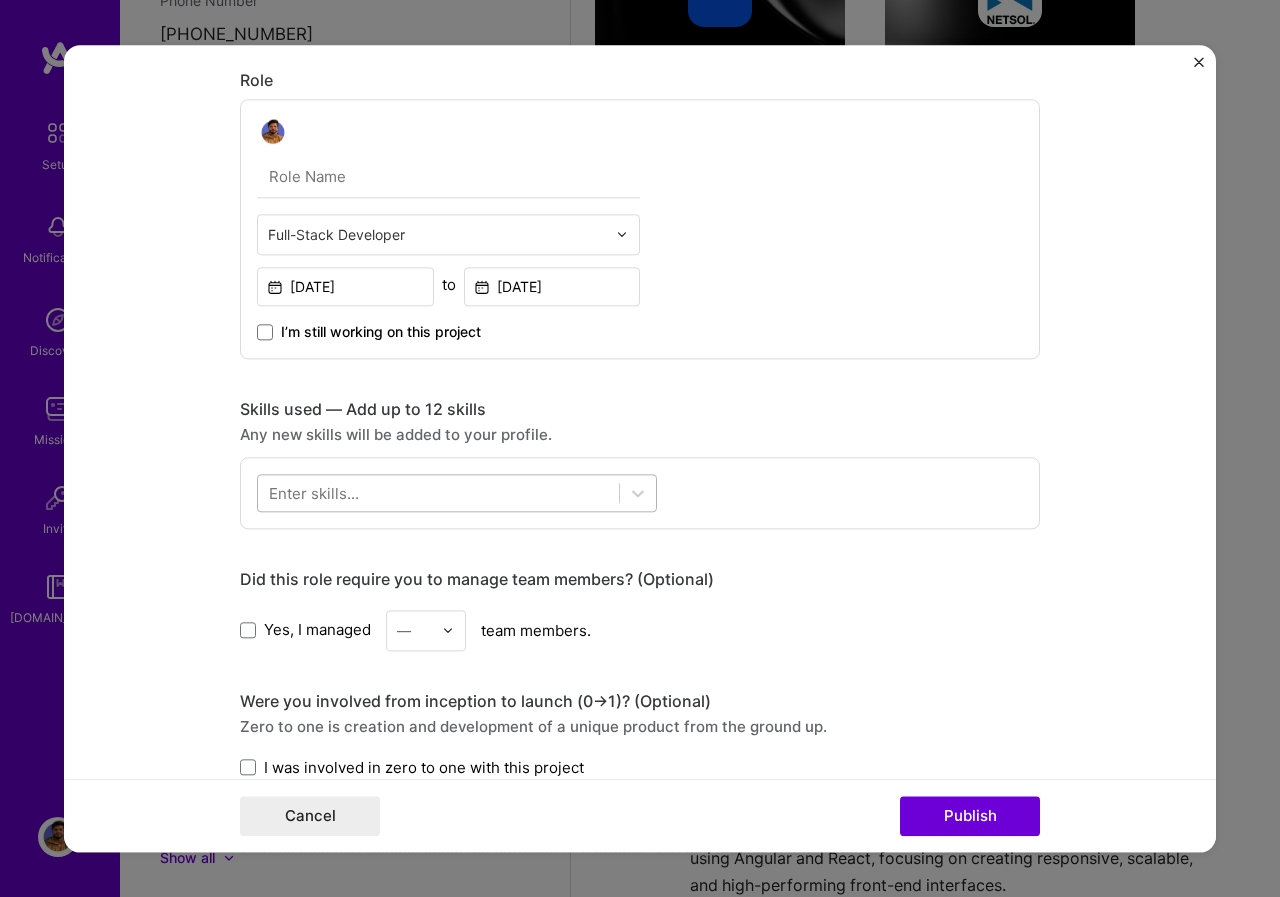 click at bounding box center [438, 492] 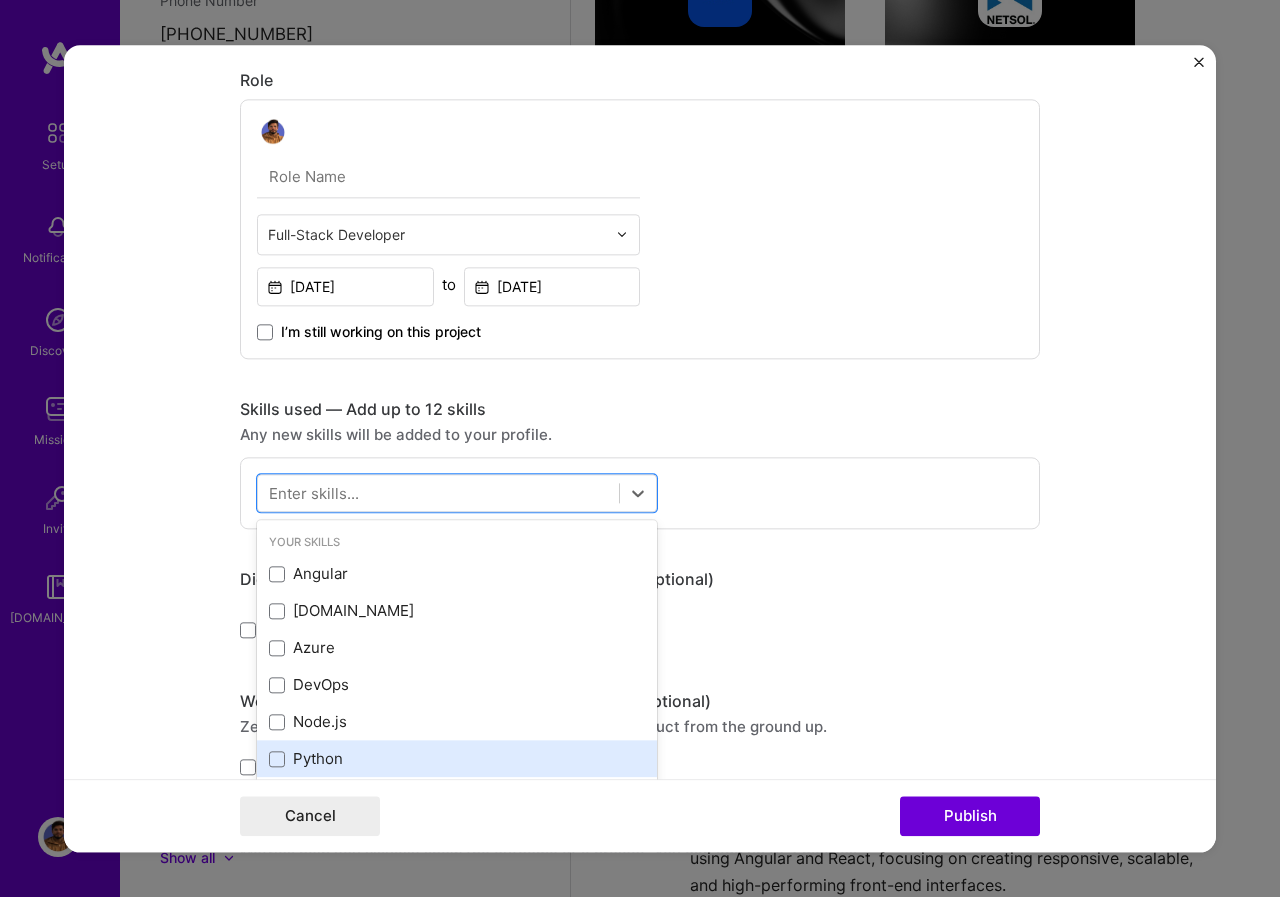 click on "Python" at bounding box center [457, 759] 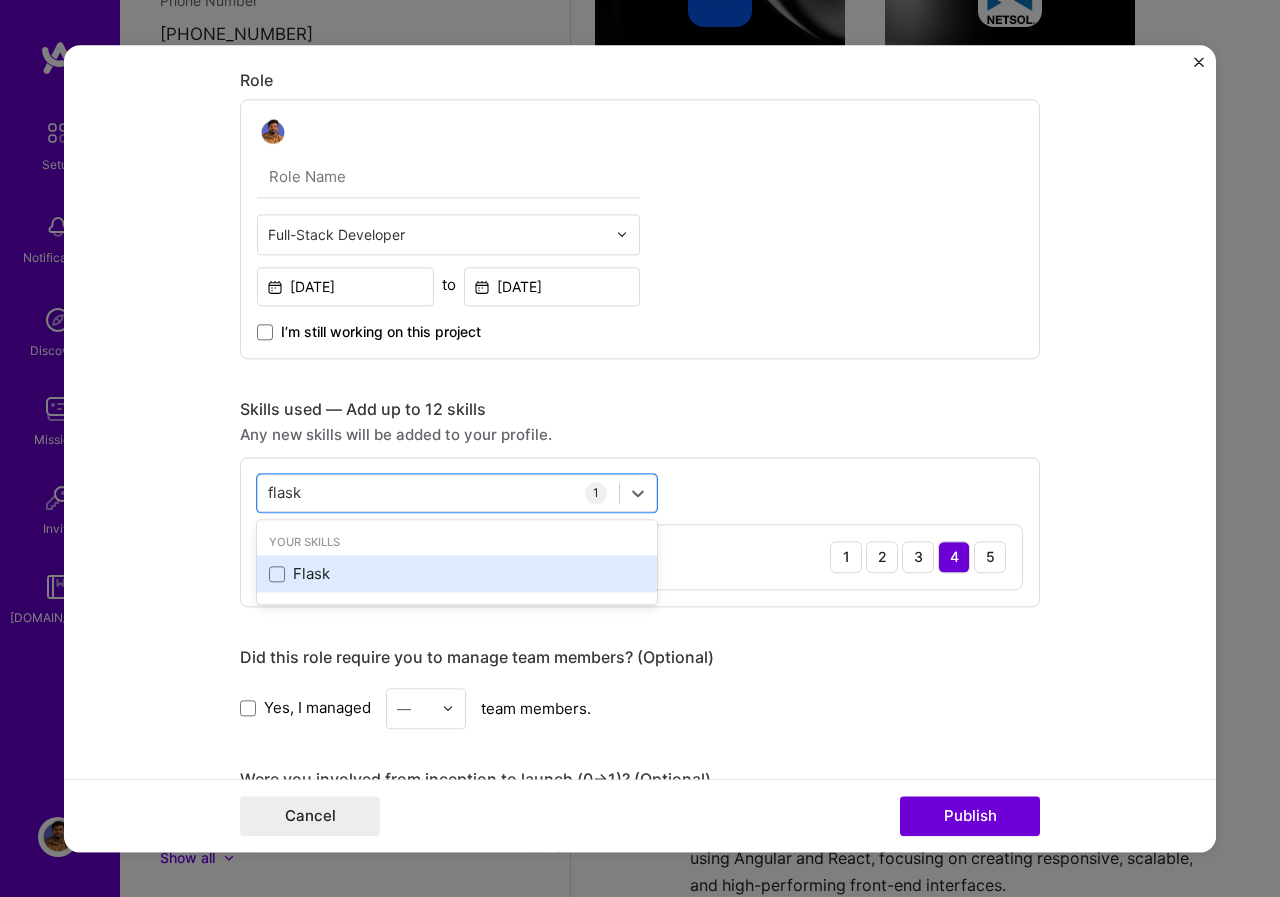 click on "Flask" at bounding box center [457, 574] 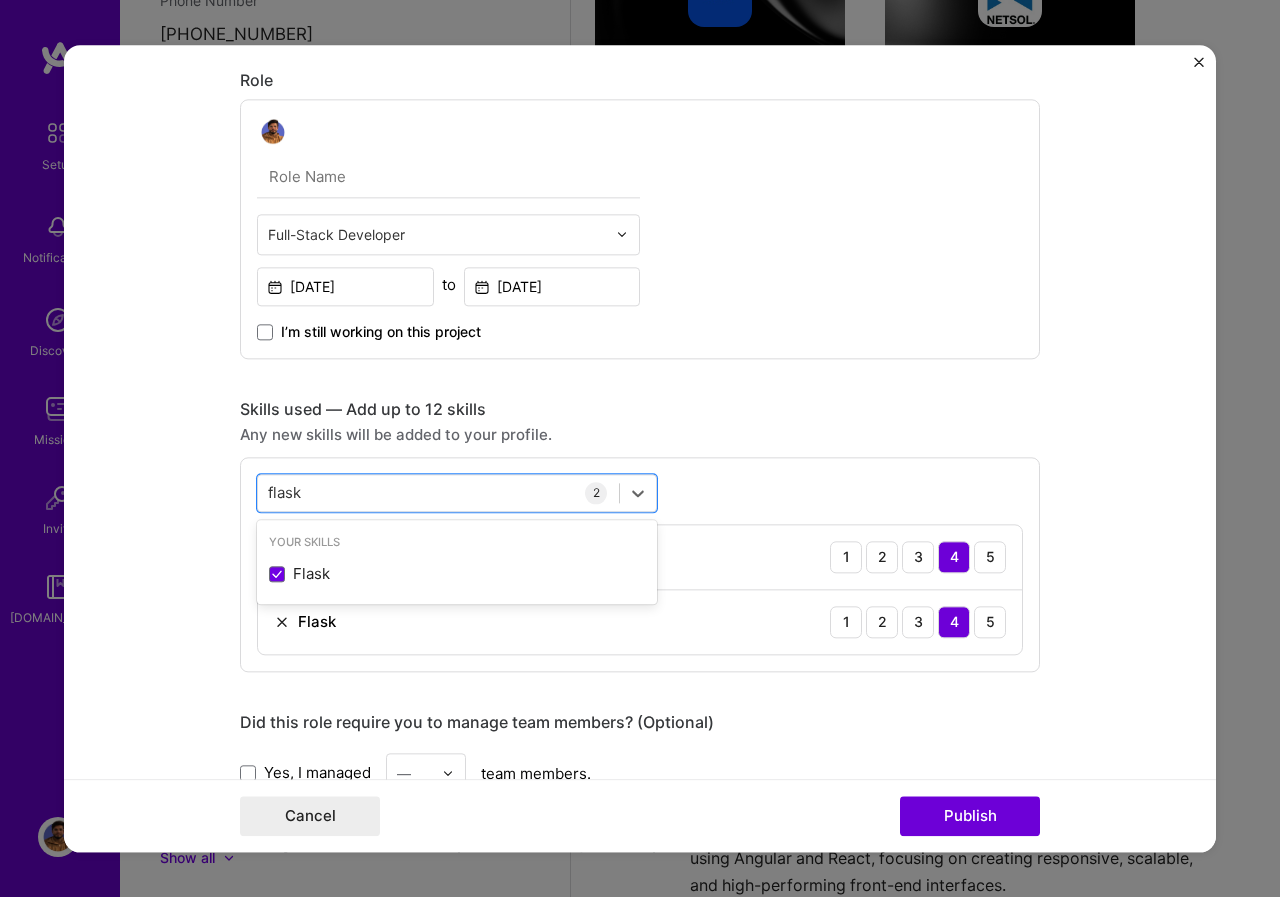 type on "flask" 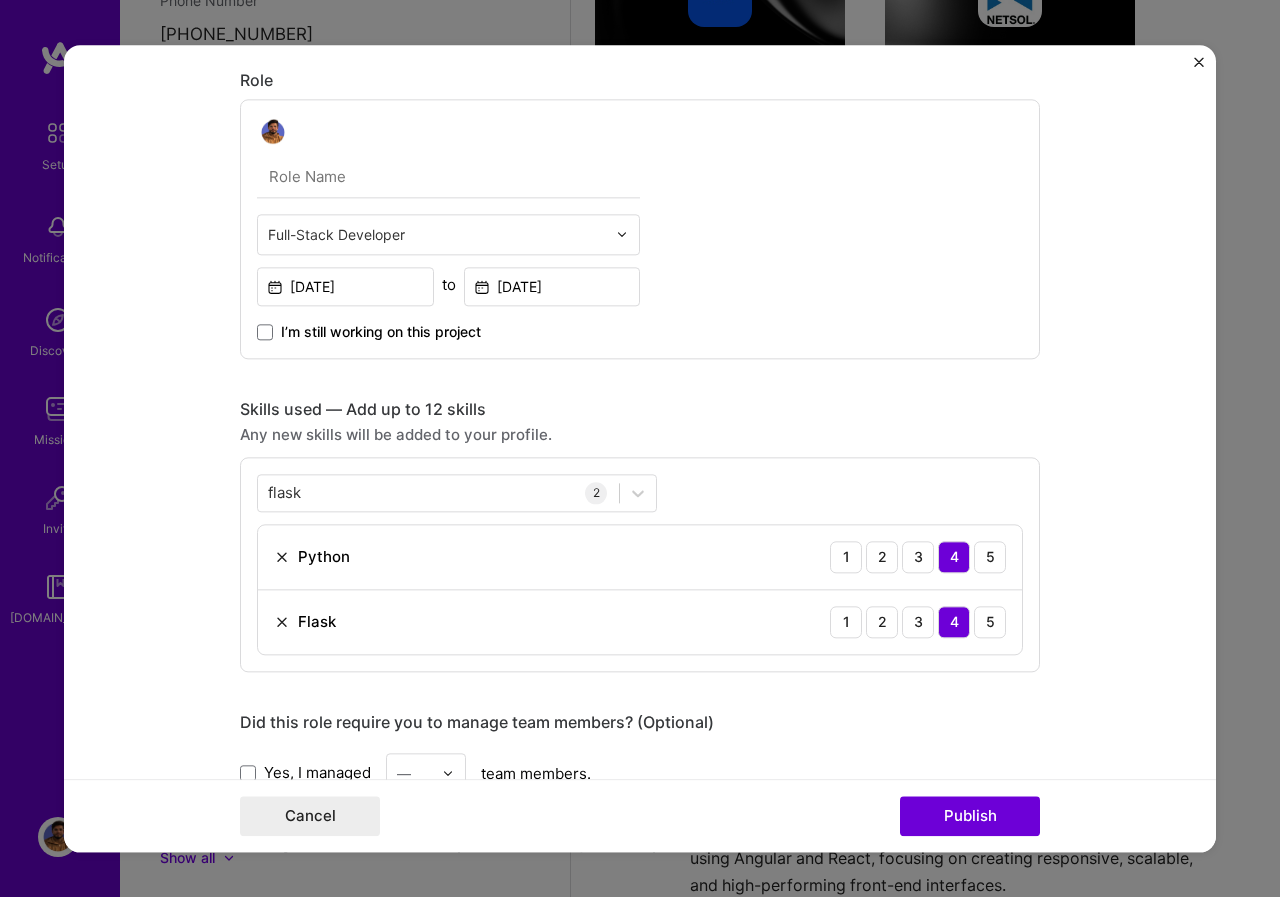 click on "flask flask 2 Python 1 2 3 4 5 Flask 1 2 3 4 5" at bounding box center [640, 564] 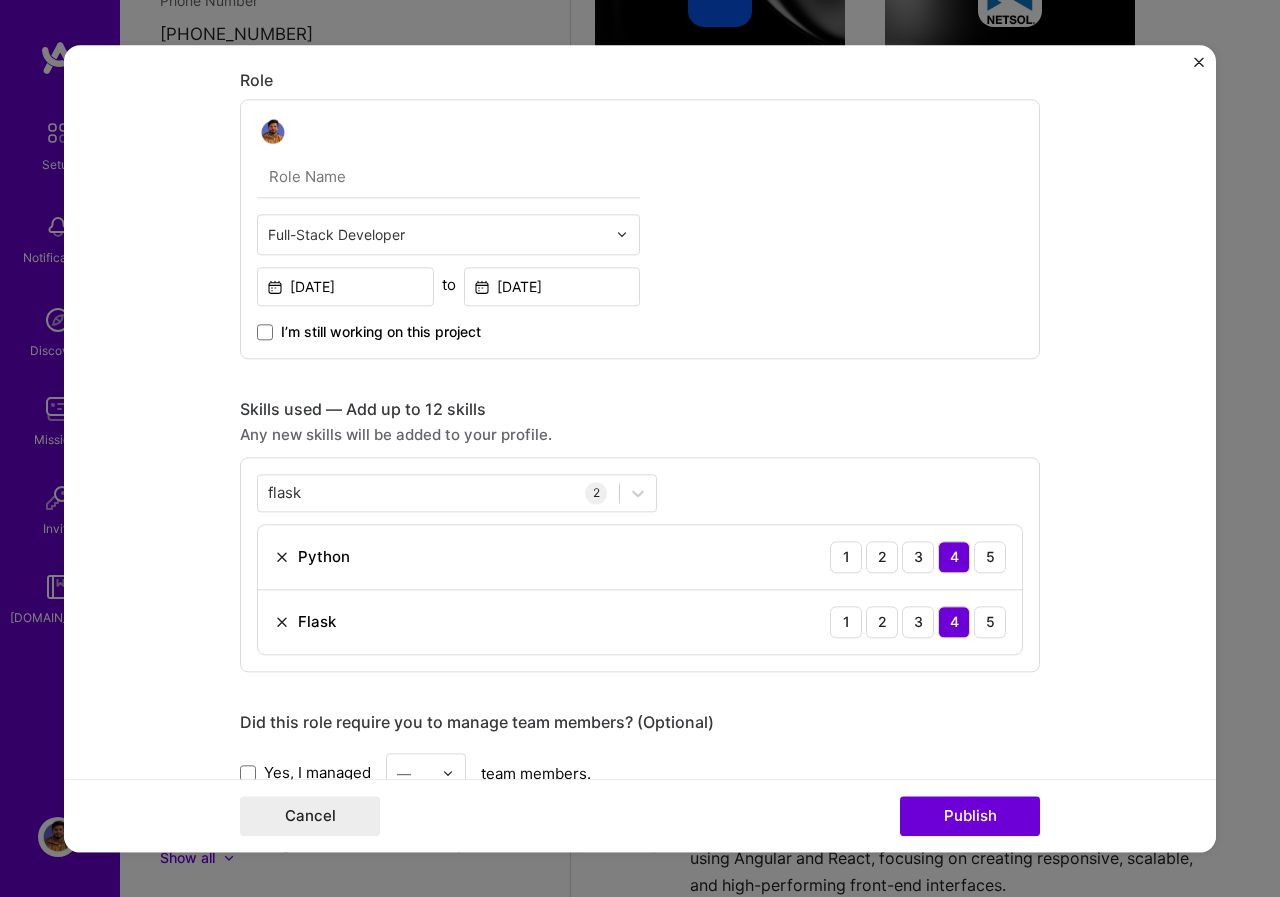 click on "flask flask 2 Python 1 2 3 4 5 Flask 1 2 3 4 5" at bounding box center [640, 564] 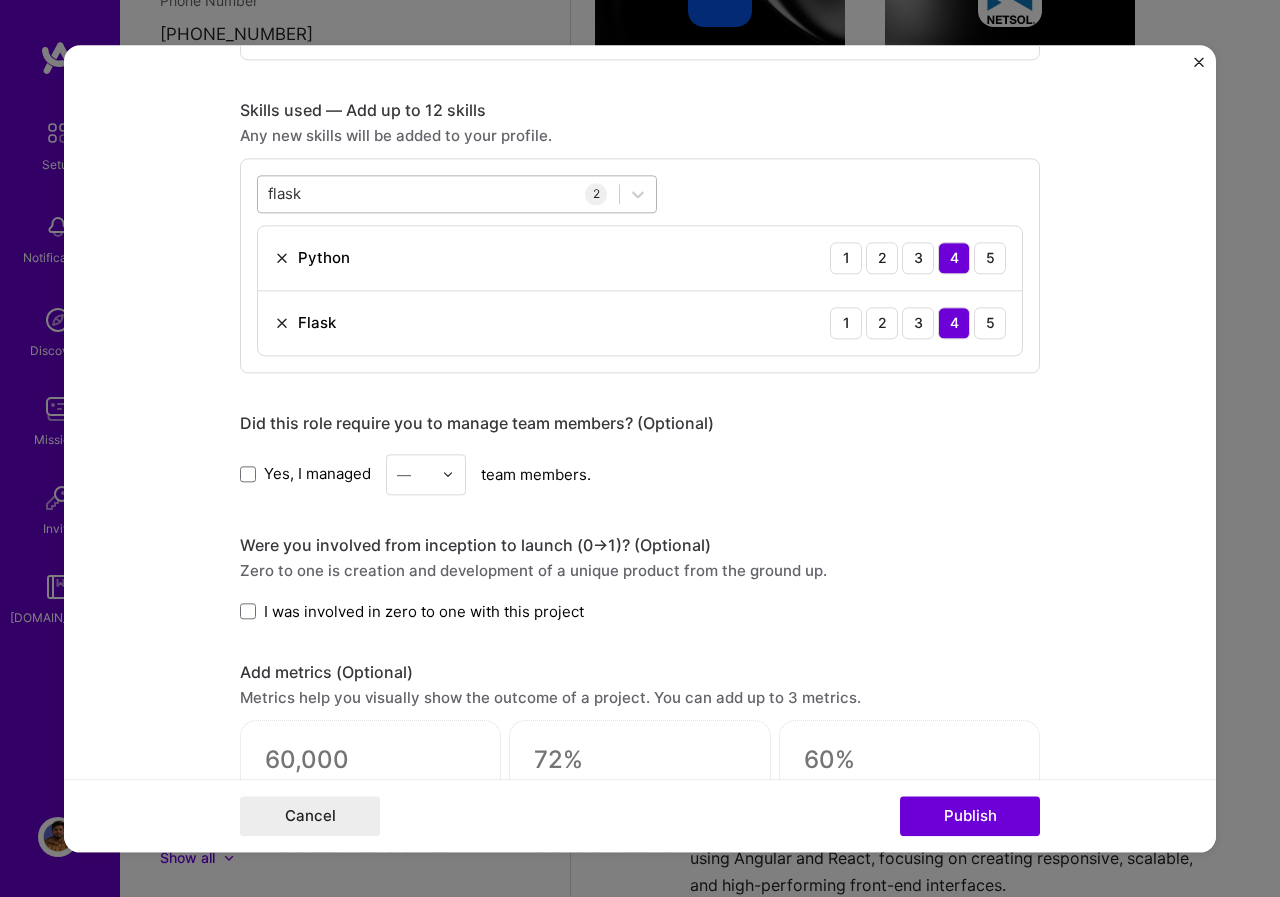 scroll, scrollTop: 1300, scrollLeft: 0, axis: vertical 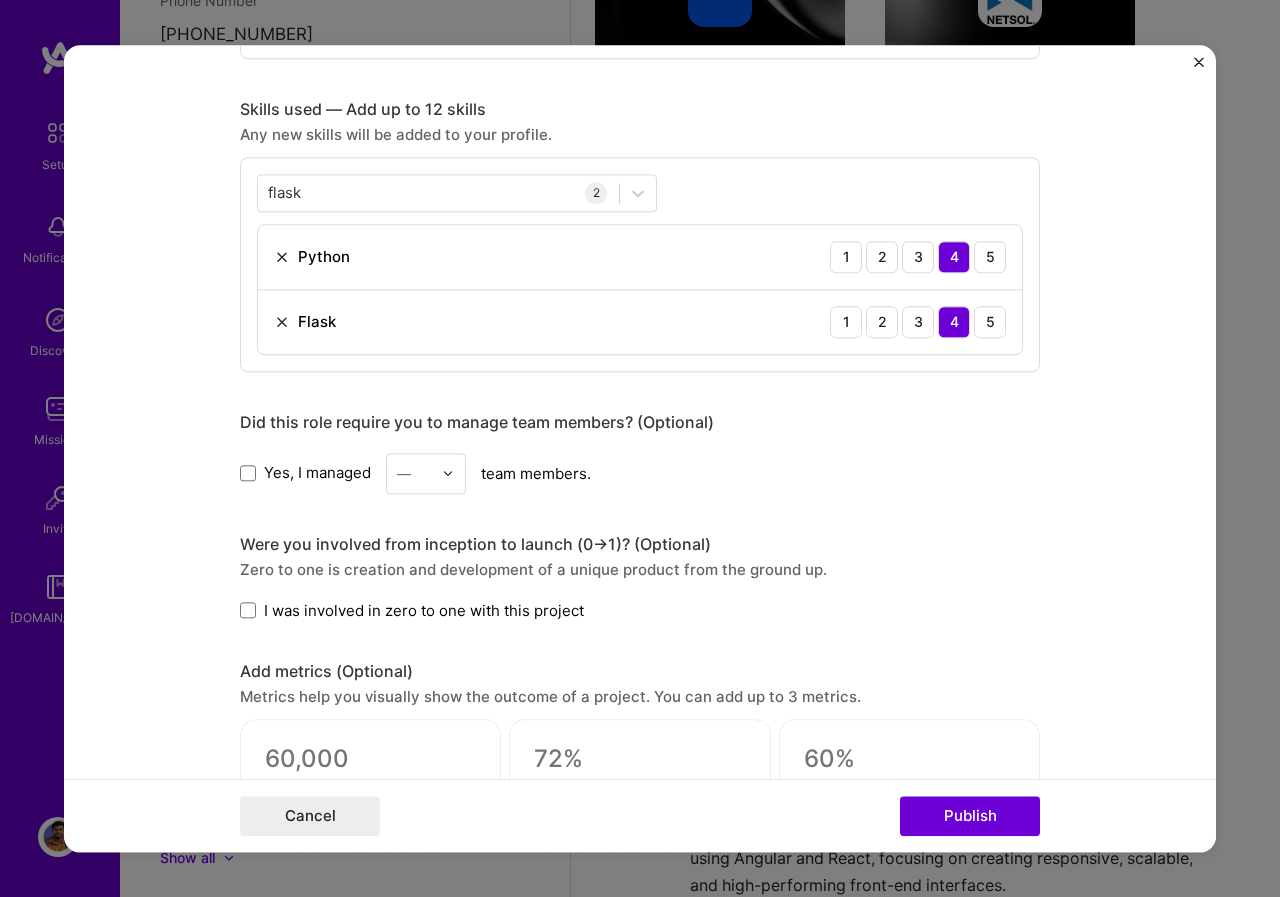 click on "Project title ILMVERSITY LMS & Campus Management System Company
Project industry Industry 1 Project Link (Optional)
Delete Done Complete image cropping Role Full-Stack Developer [DATE]
to [DATE]
I’m still working on this project Skills used — Add up to 12 skills Any new skills will be added to your profile. flask flask 2 Python 1 2 3 4 5 Flask 1 2 3 4 5 Did this role require you to manage team members? (Optional) Yes, I managed — team members. Were you involved from inception to launch (0  ->  1)? (Optional) Zero to one is creation and development of a unique product from the ground up. I was involved in zero to one with this project Add metrics (Optional) Metrics help you visually show the outcome of a project. You can add up to 3 metrics. Project details   100 characters minimum 0 / 1,000  characters Related job (Optional) Connect a job this project was a part of." at bounding box center (640, 448) 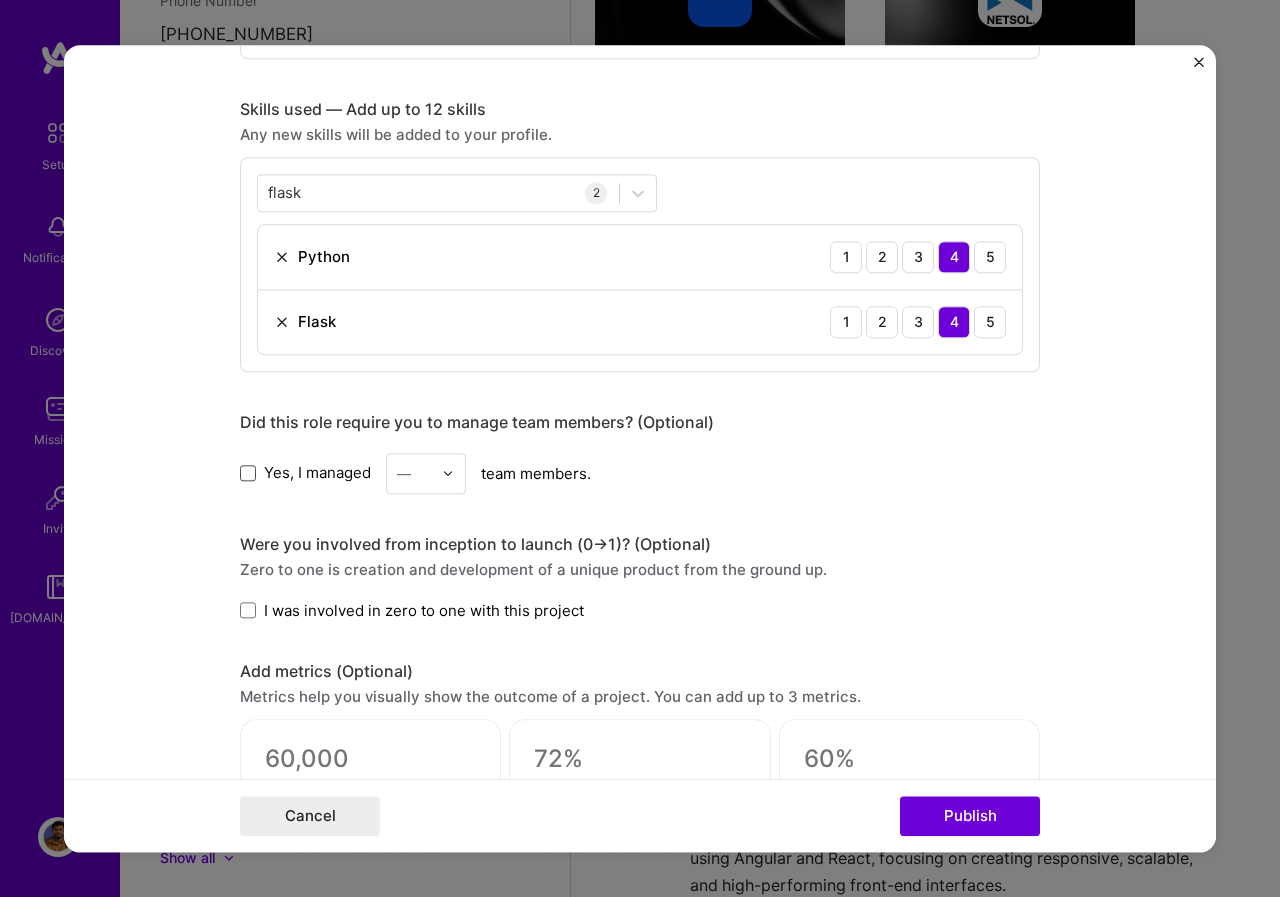 click at bounding box center [248, 473] 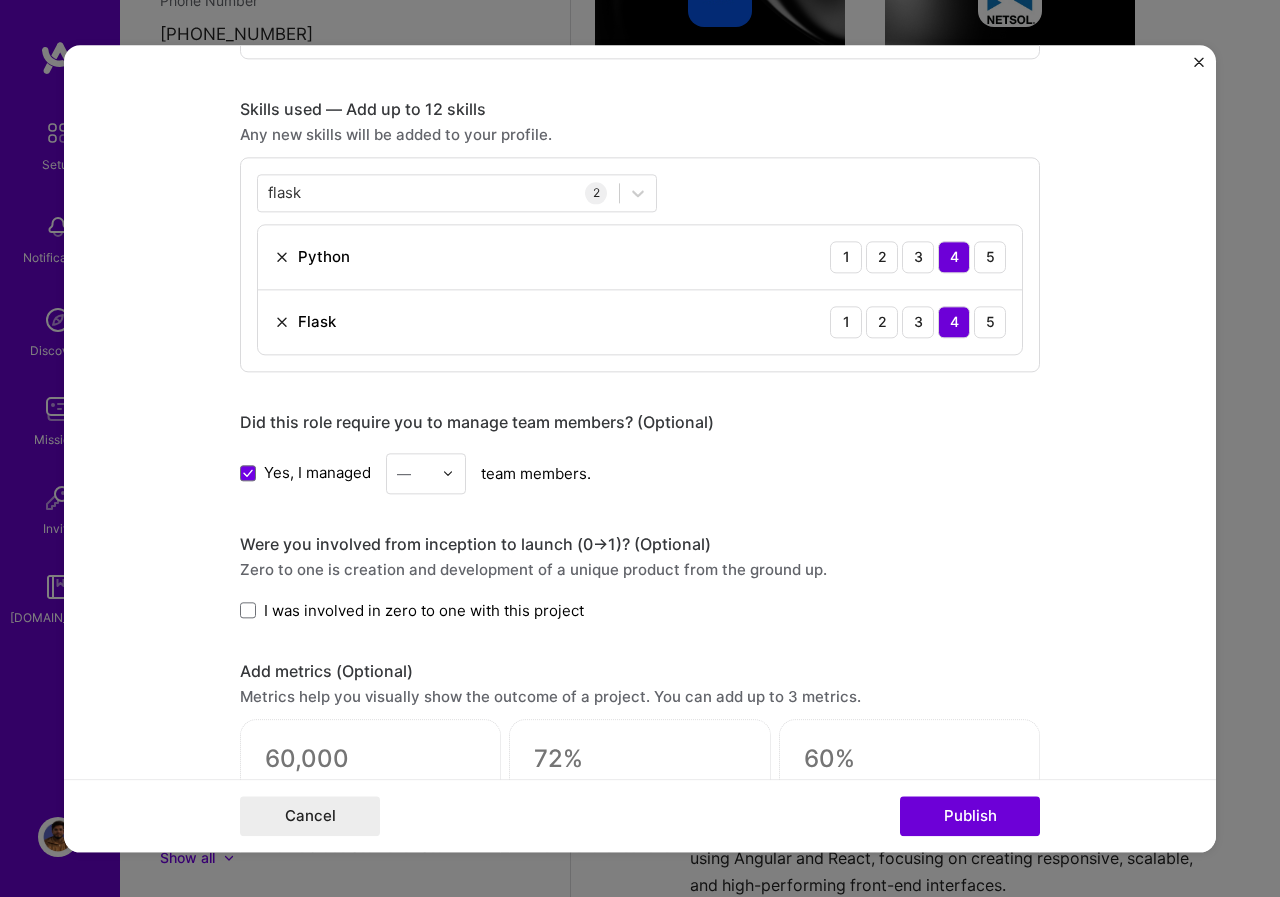 click at bounding box center (414, 473) 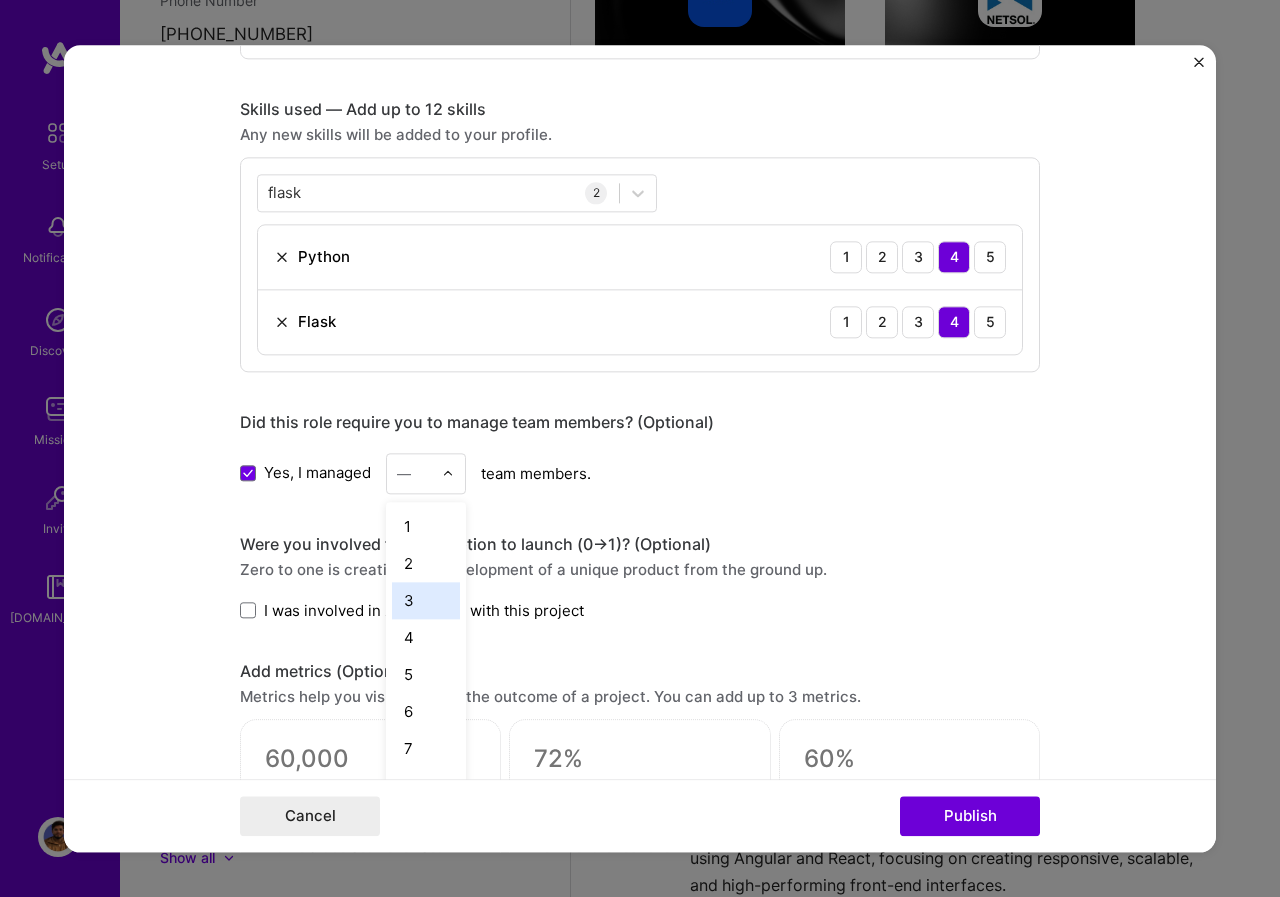 click on "3" at bounding box center [426, 600] 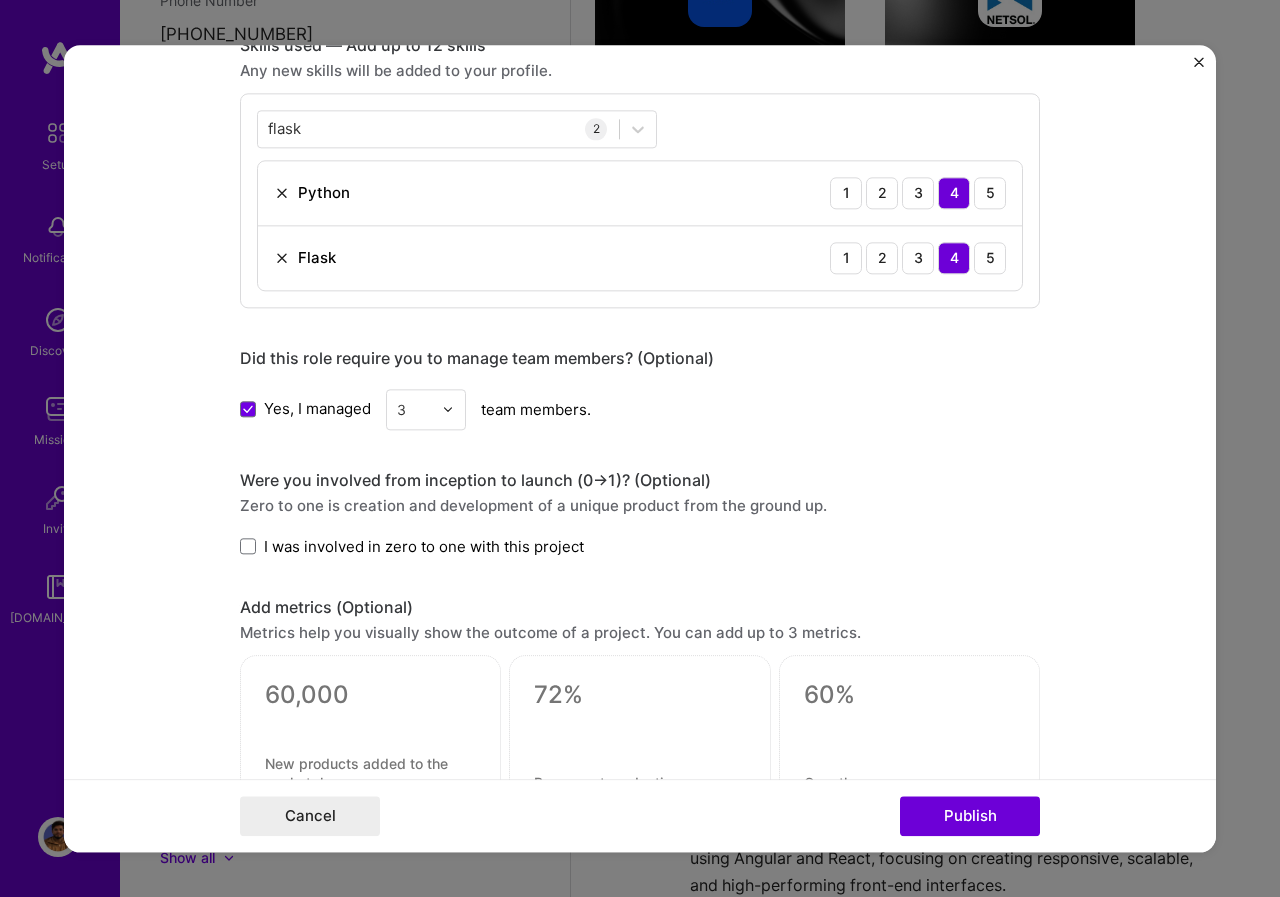 scroll, scrollTop: 1400, scrollLeft: 0, axis: vertical 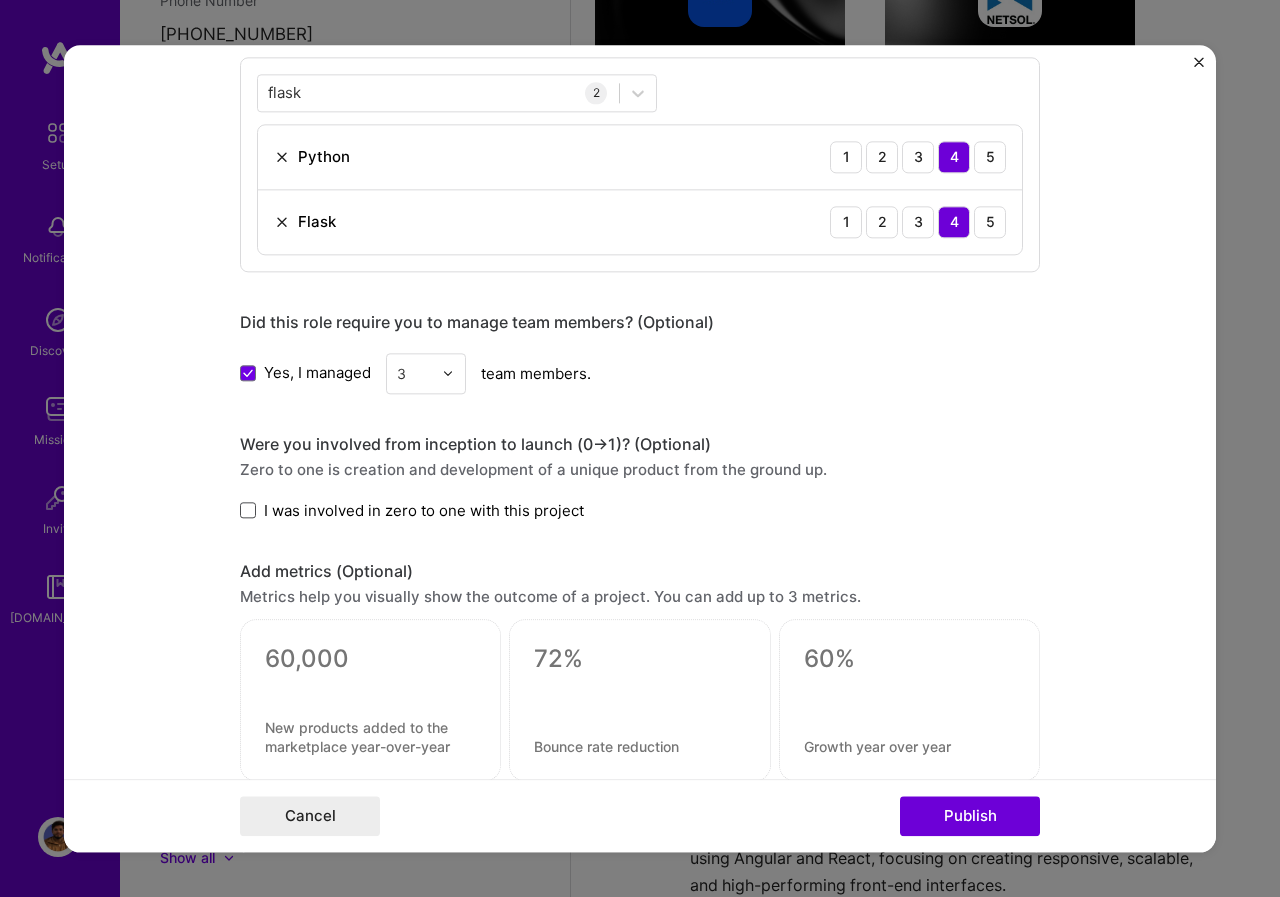click at bounding box center [248, 511] 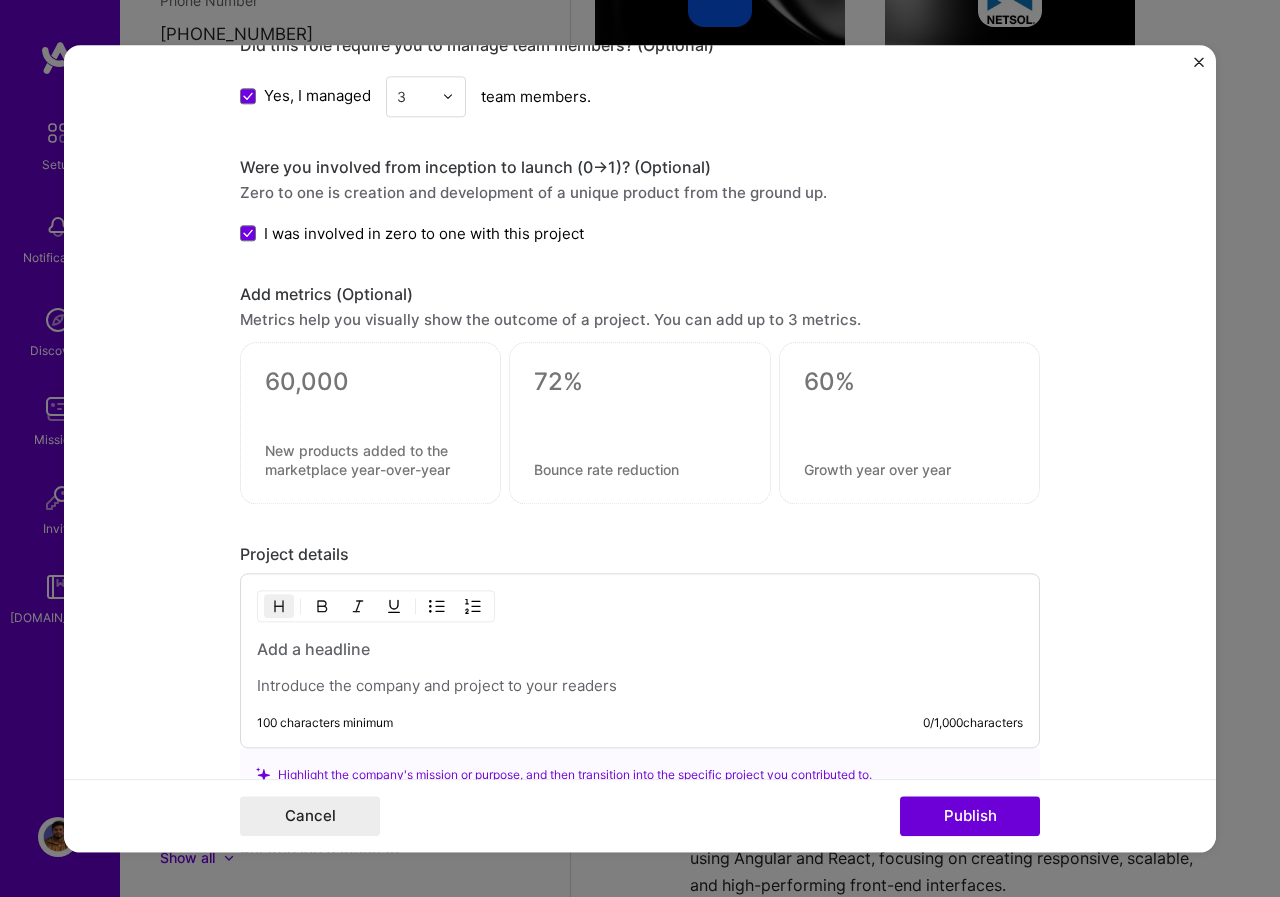scroll, scrollTop: 1700, scrollLeft: 0, axis: vertical 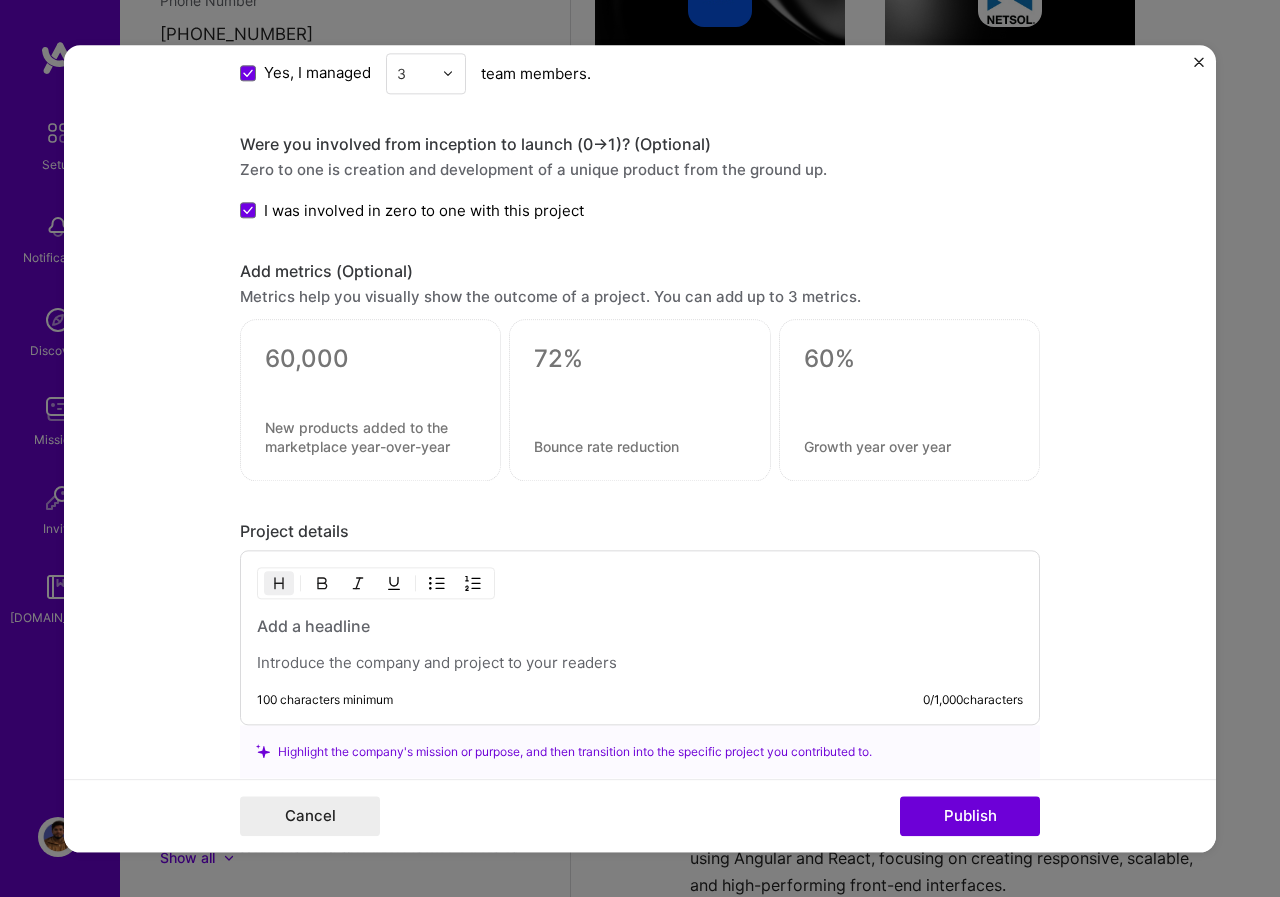 click at bounding box center (370, 400) 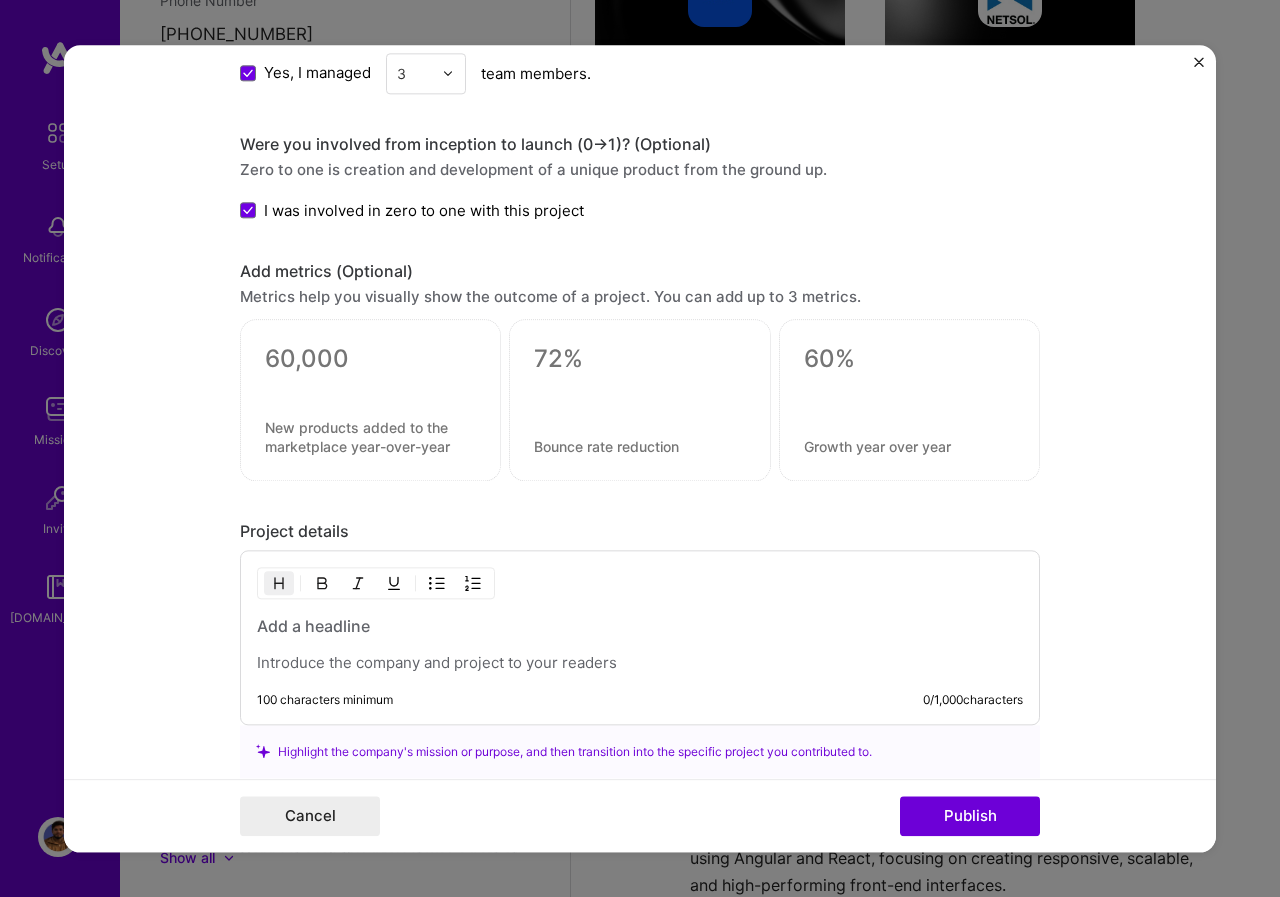 click on "Project title ILMVERSITY LMS & Campus Management System Company
Project industry Industry 1 Project Link (Optional)
Delete Done Complete image cropping Role Full-Stack Developer [DATE]
to [DATE]
I’m still working on this project Skills used — Add up to 12 skills Any new skills will be added to your profile. flask flask 2 Python 1 2 3 4 5 Flask 1 2 3 4 5 Did this role require you to manage team members? (Optional) Yes, I managed 3 team members. Were you involved from inception to launch (0  ->  1)? (Optional) Zero to one is creation and development of a unique product from the ground up. I was involved in zero to one with this project Add metrics (Optional) Metrics help you visually show the outcome of a project. You can add up to 3 metrics. Project details   100 characters minimum 0 / 1,000  characters Related job (Optional) Connect a job this project was a part of." at bounding box center (640, -347) 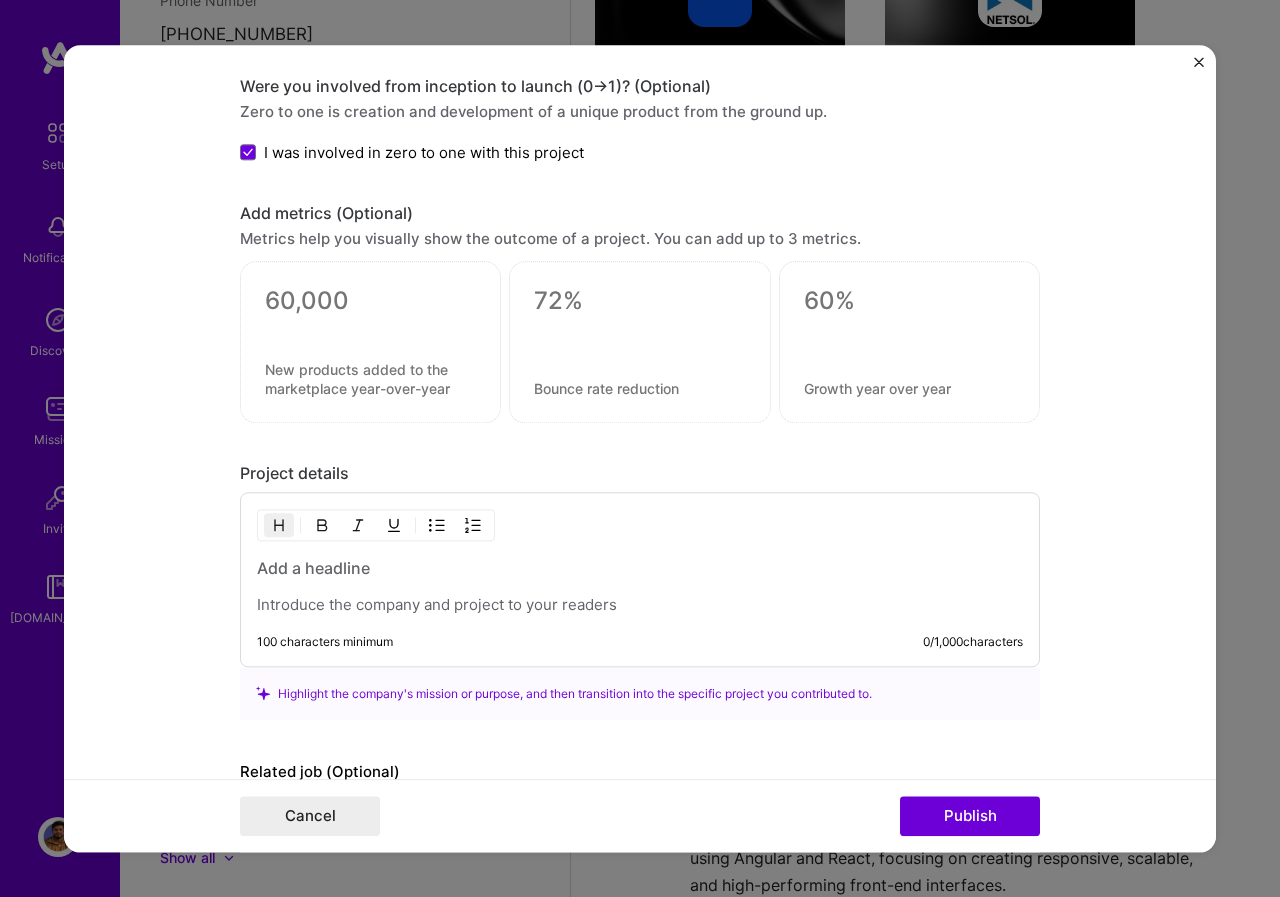 scroll, scrollTop: 1800, scrollLeft: 0, axis: vertical 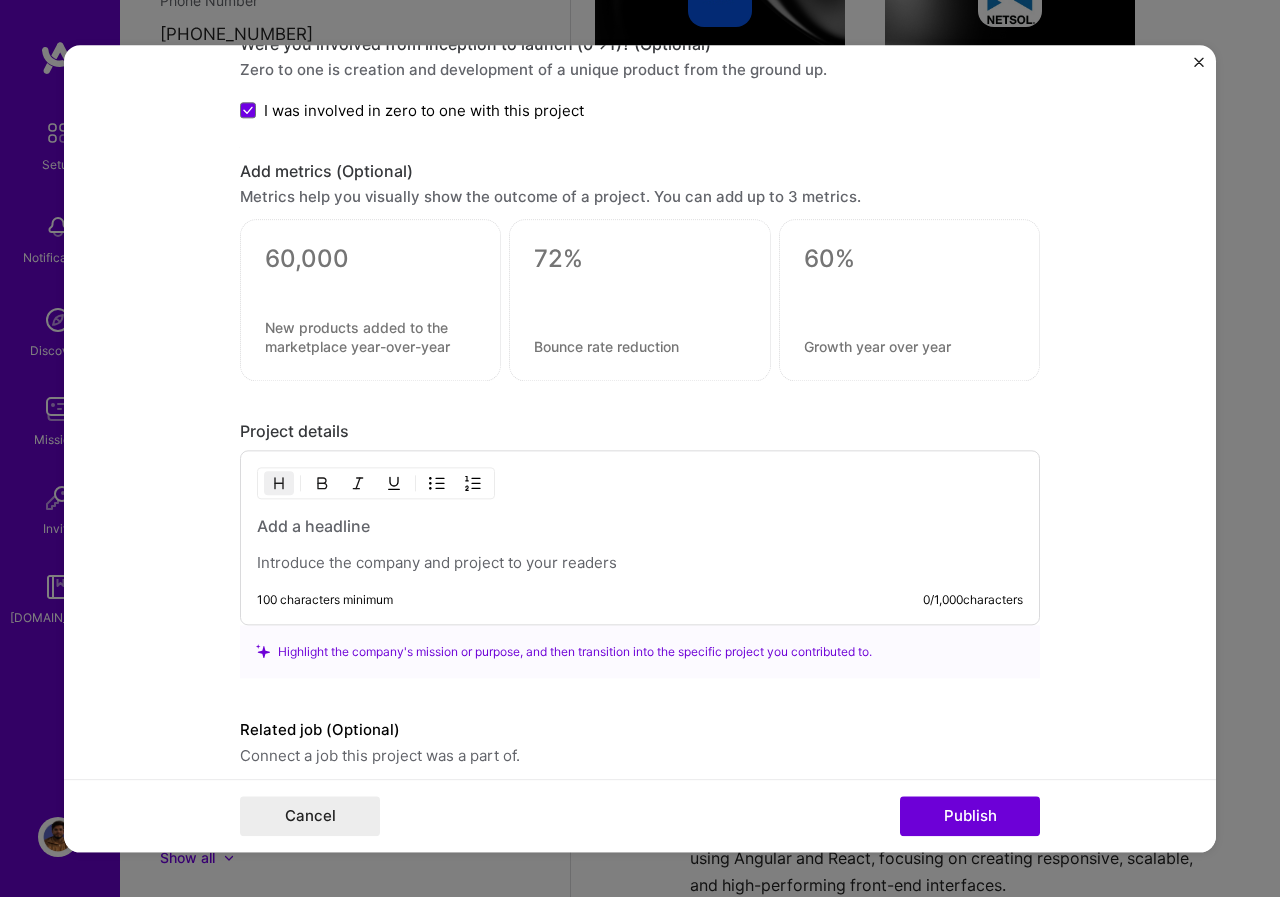 click at bounding box center (640, 563) 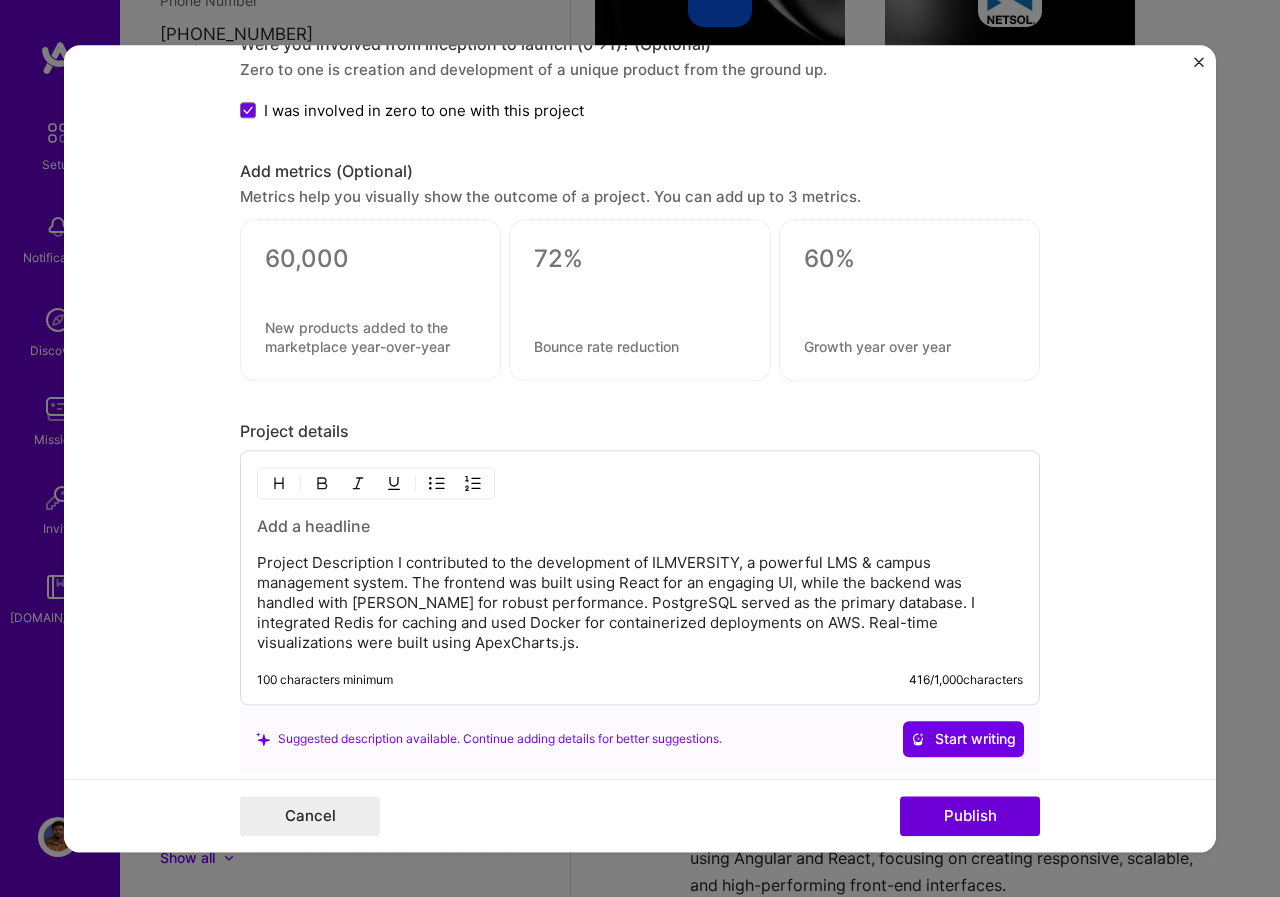 click at bounding box center (640, 526) 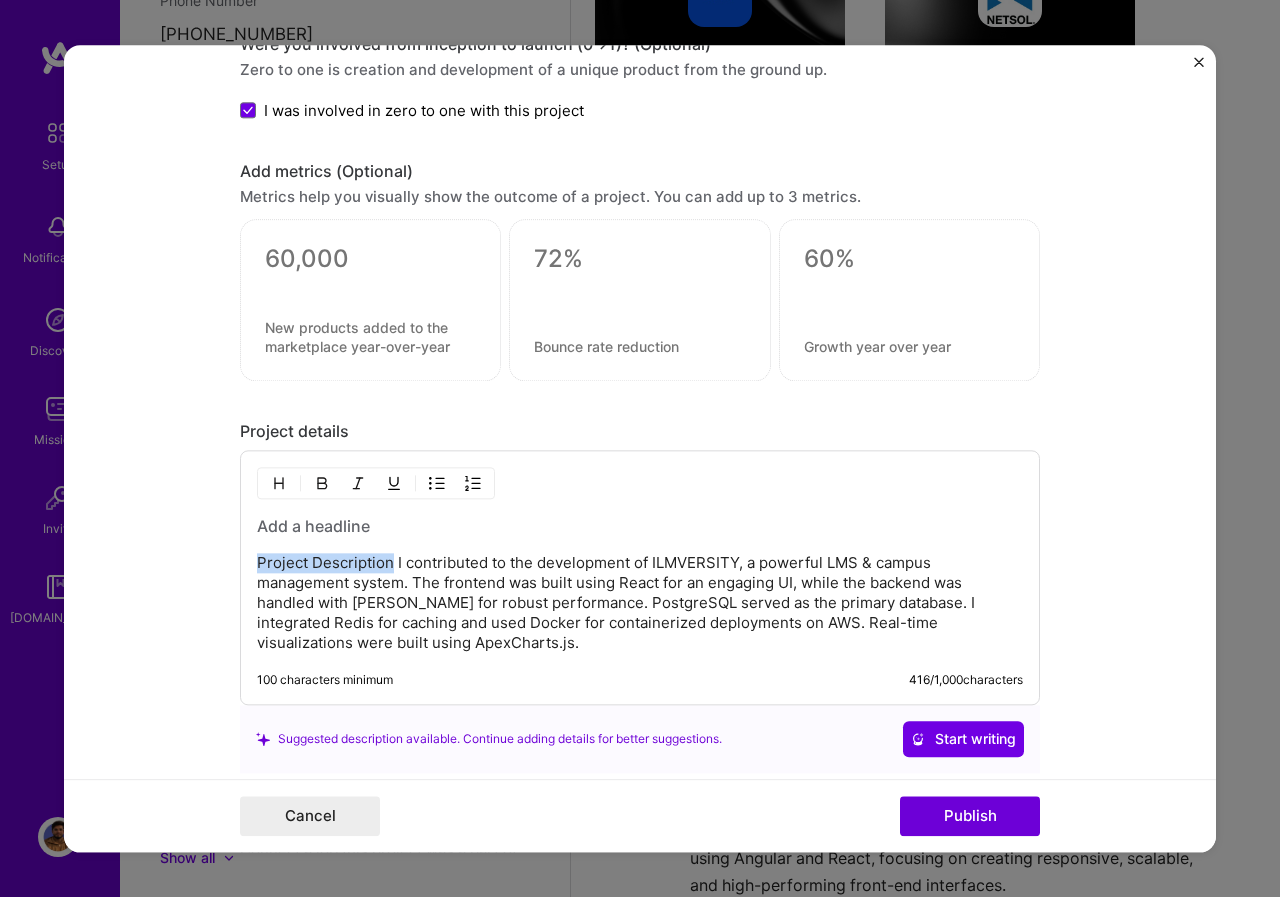 drag, startPoint x: 385, startPoint y: 562, endPoint x: 169, endPoint y: 551, distance: 216.2799 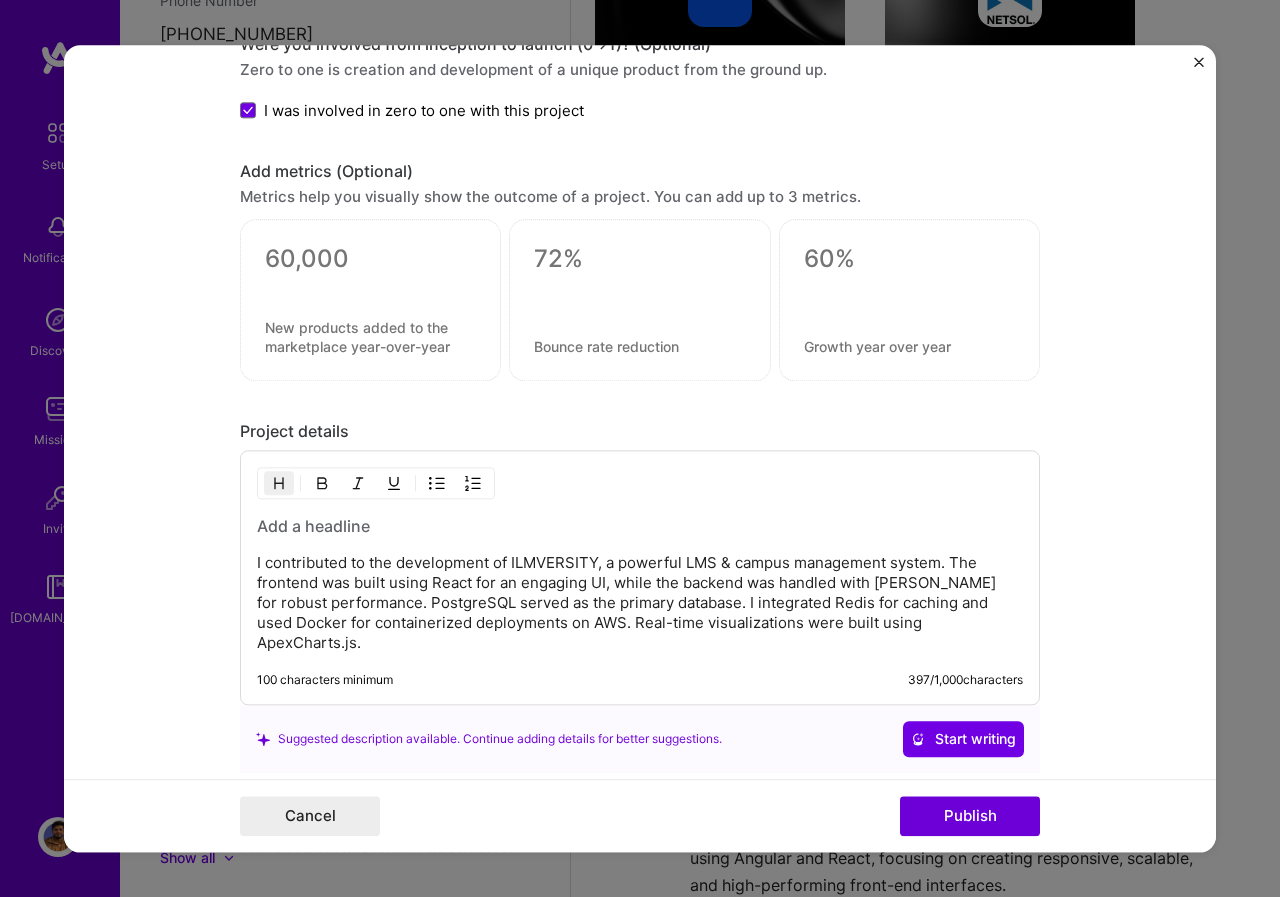 click at bounding box center [640, 526] 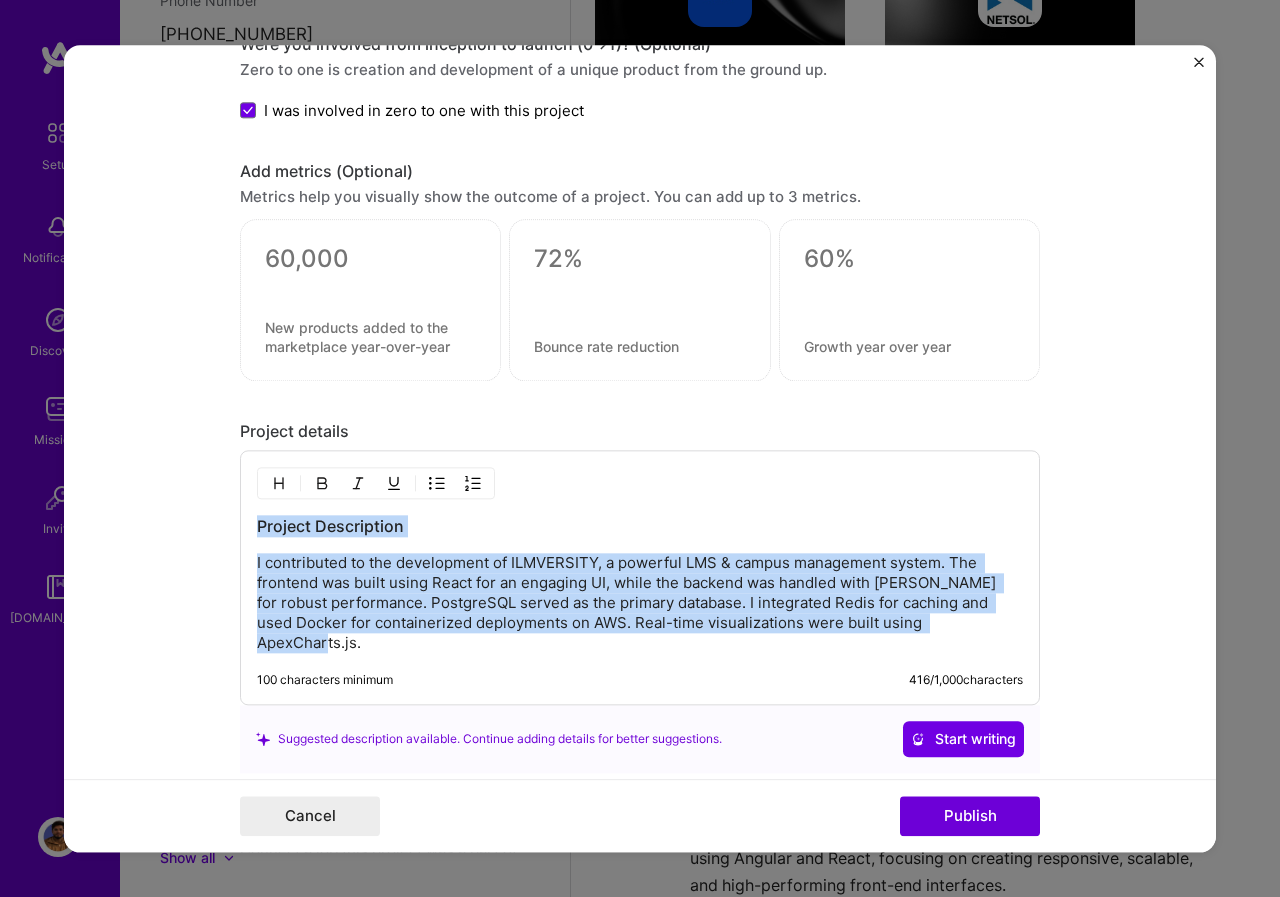 click on "Project Description" at bounding box center (640, 526) 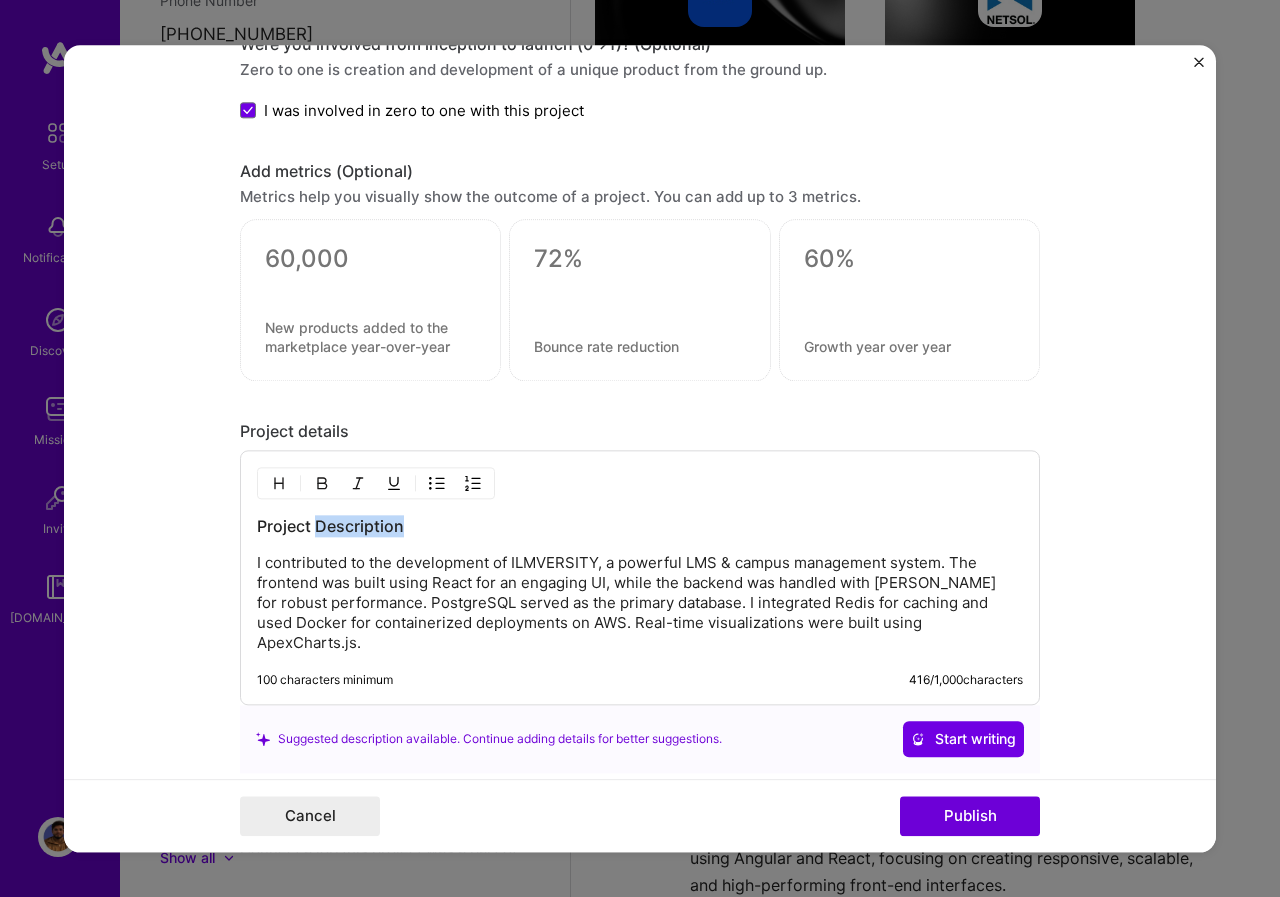 click on "Project Description" at bounding box center [640, 526] 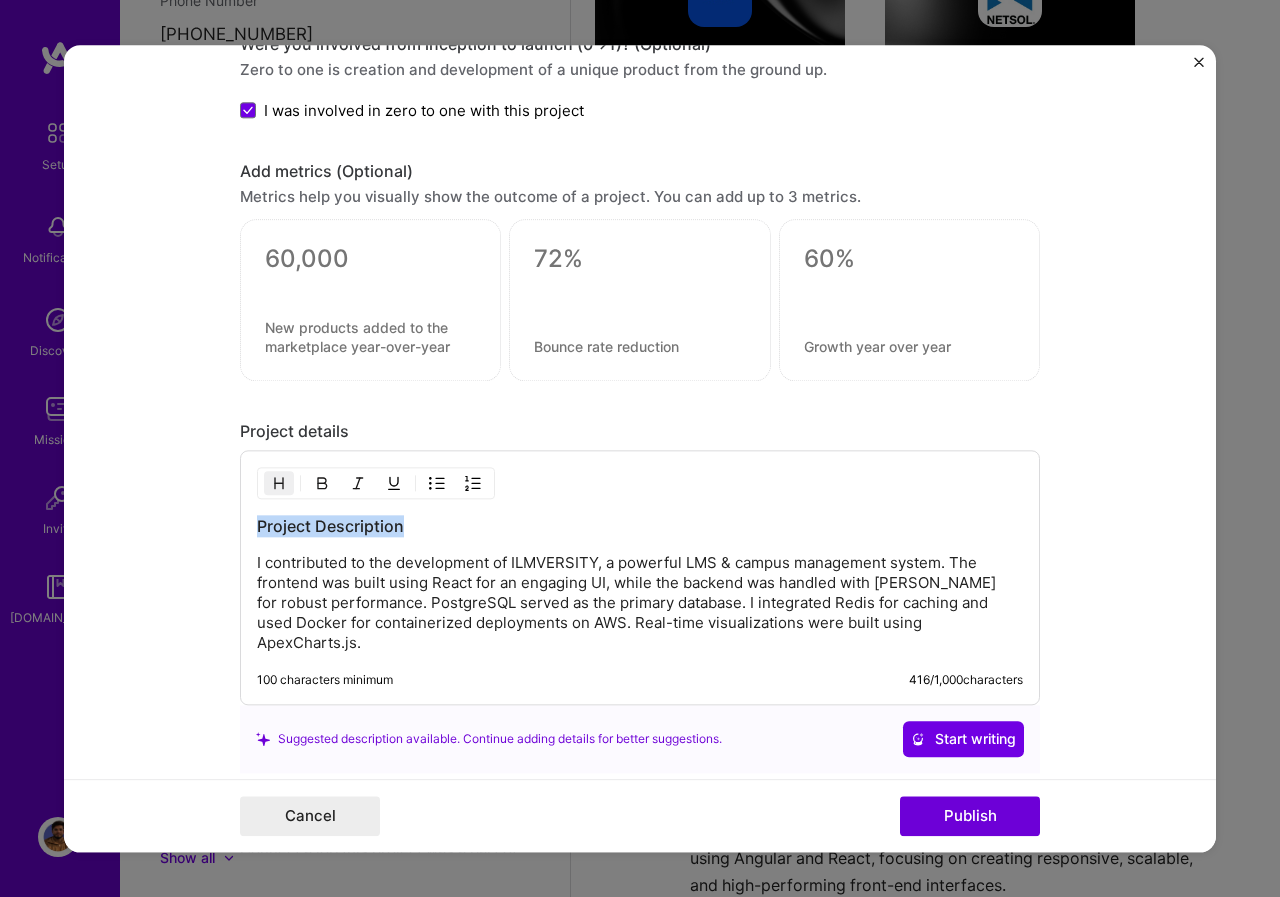 click on "Project Description" at bounding box center [640, 526] 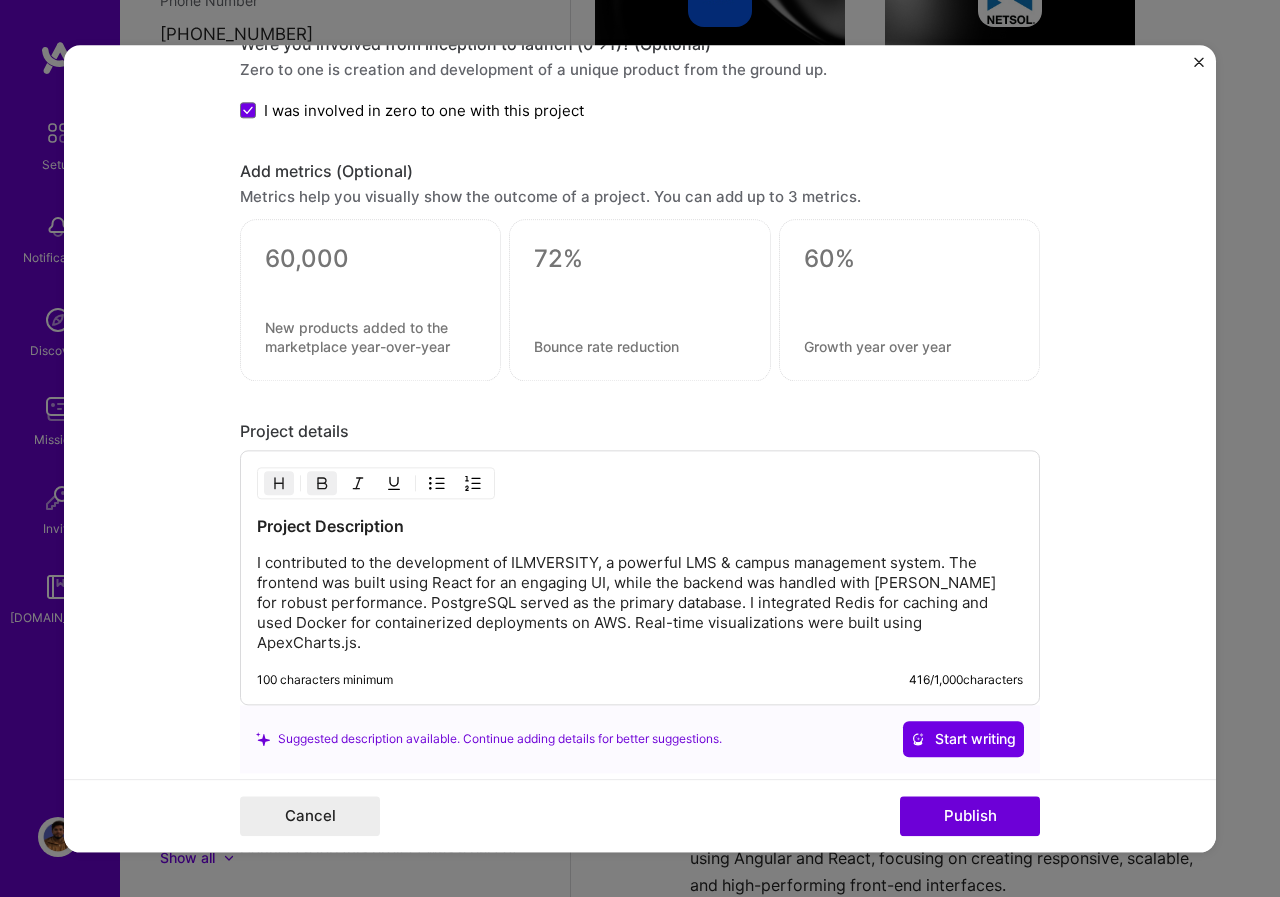 click on "I contributed to the development of ILMVERSITY, a powerful LMS & campus management system. The frontend was built using React for an engaging UI, while the backend was handled with [PERSON_NAME] for robust performance. PostgreSQL served as the primary database. I integrated Redis for caching and used Docker for containerized deployments on AWS. Real-time visualizations were built using ApexCharts.js." at bounding box center [640, 603] 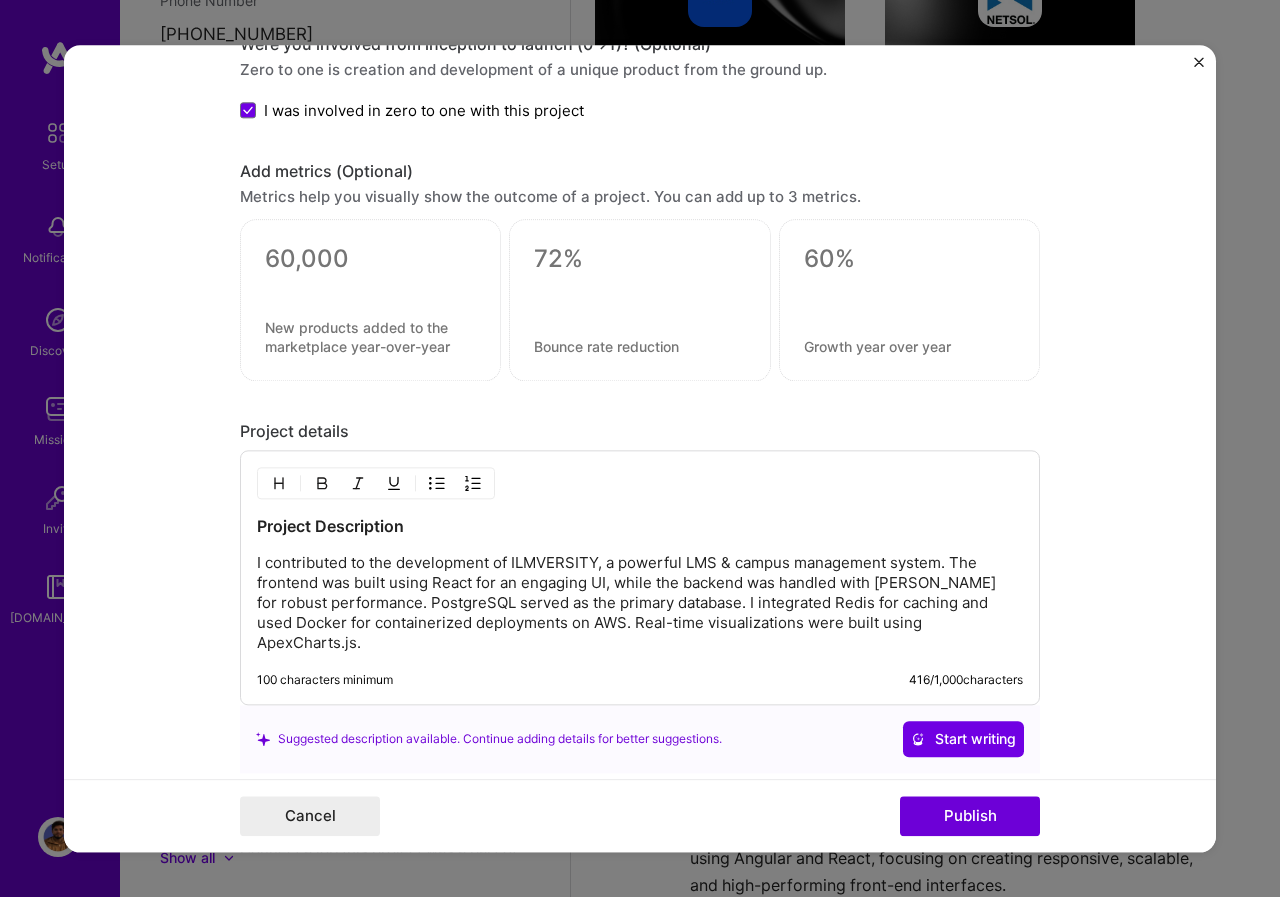 click on "I contributed to the development of ILMVERSITY, a powerful LMS & campus management system. The frontend was built using React for an engaging UI, while the backend was handled with [PERSON_NAME] for robust performance. PostgreSQL served as the primary database. I integrated Redis for caching and used Docker for containerized deployments on AWS. Real-time visualizations were built using ApexCharts.js." at bounding box center [640, 603] 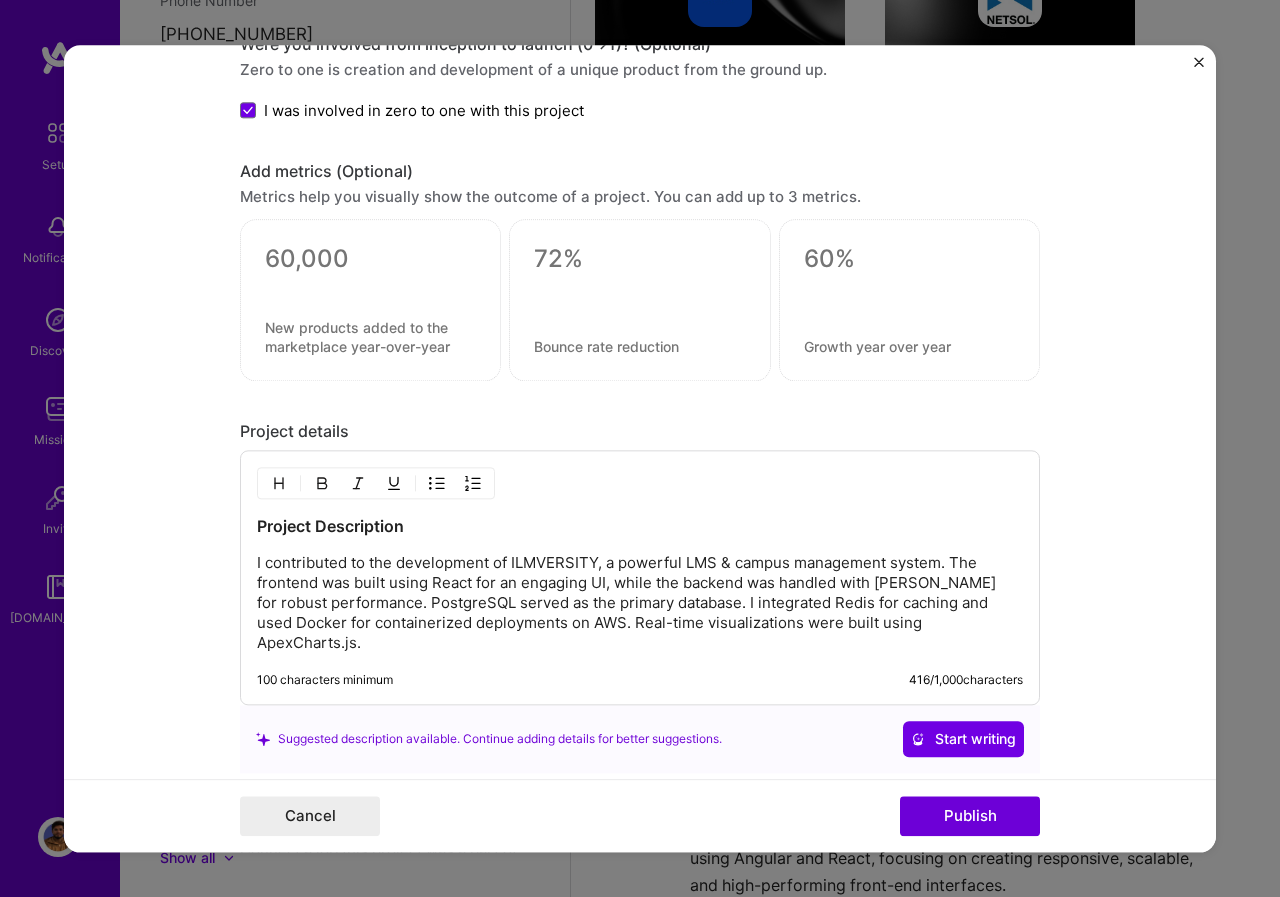 type 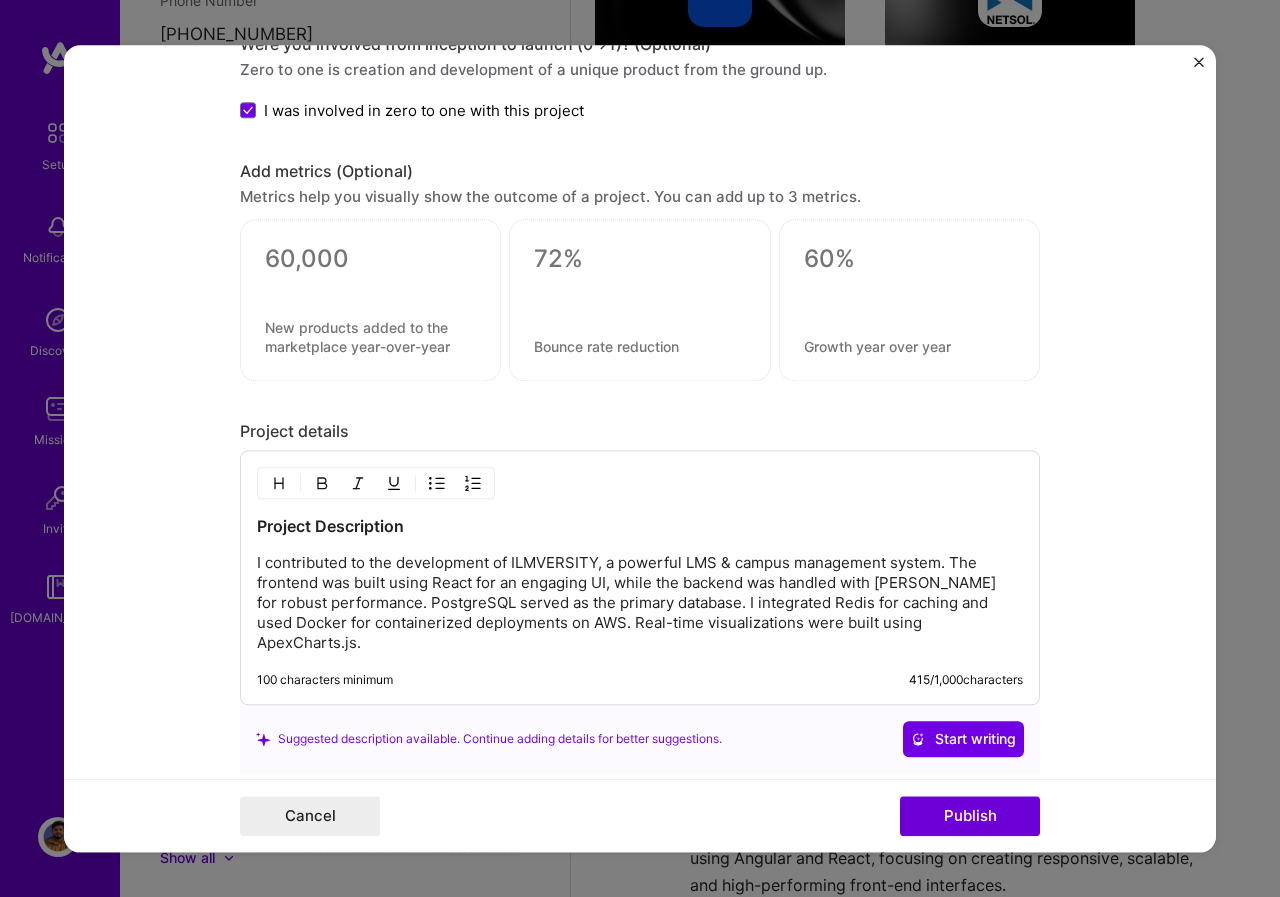 click on "Project Description" at bounding box center [640, 526] 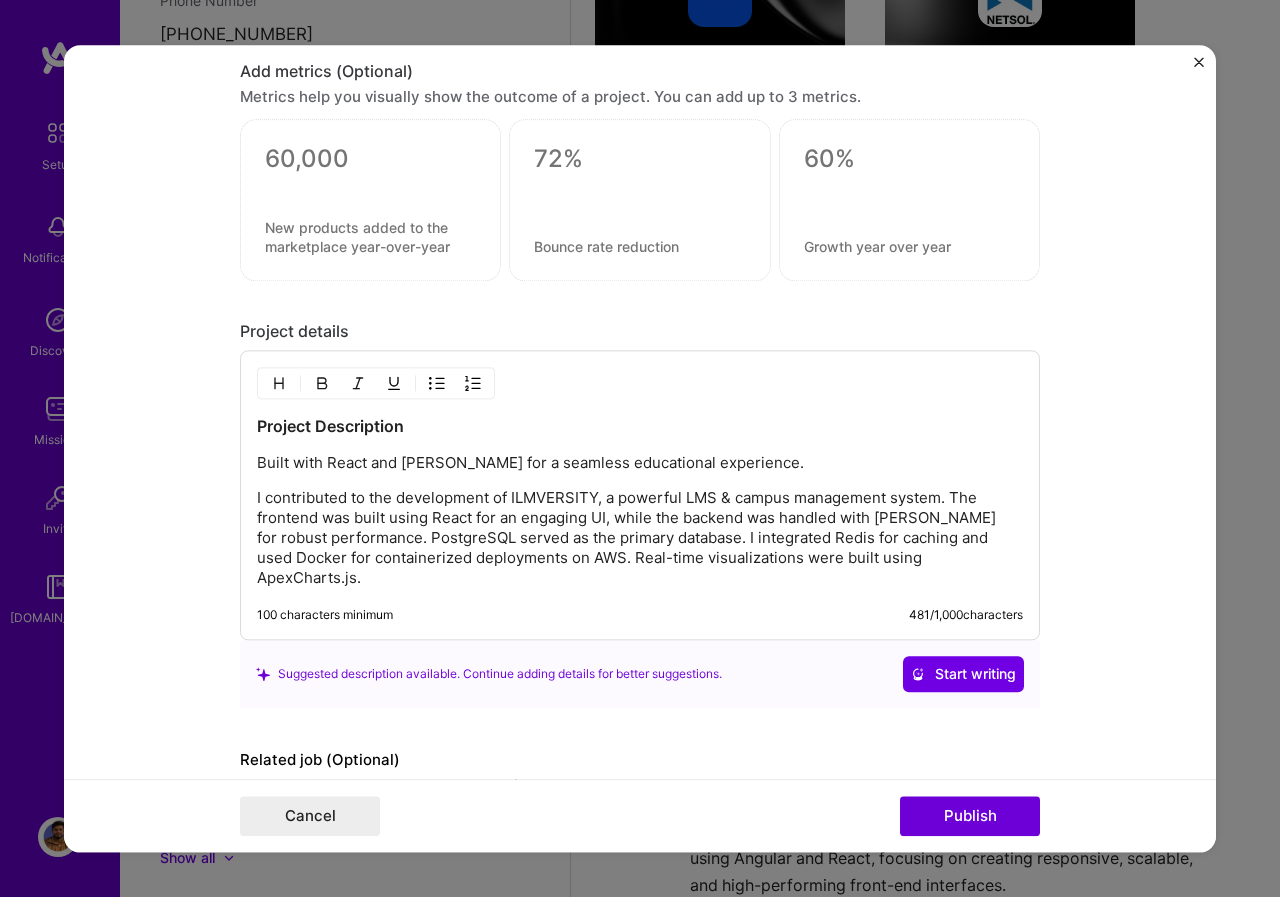 scroll, scrollTop: 1989, scrollLeft: 0, axis: vertical 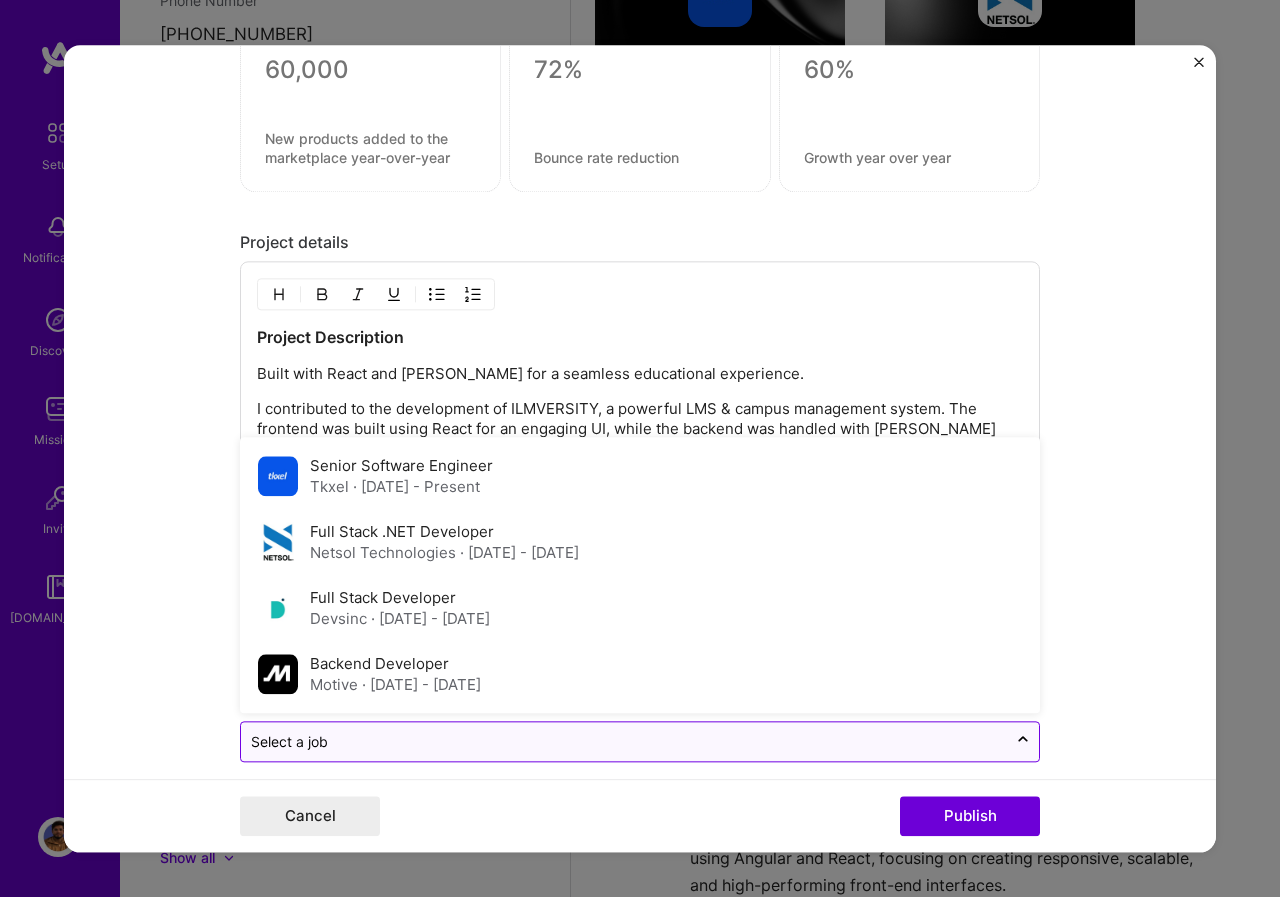 click at bounding box center [624, 741] 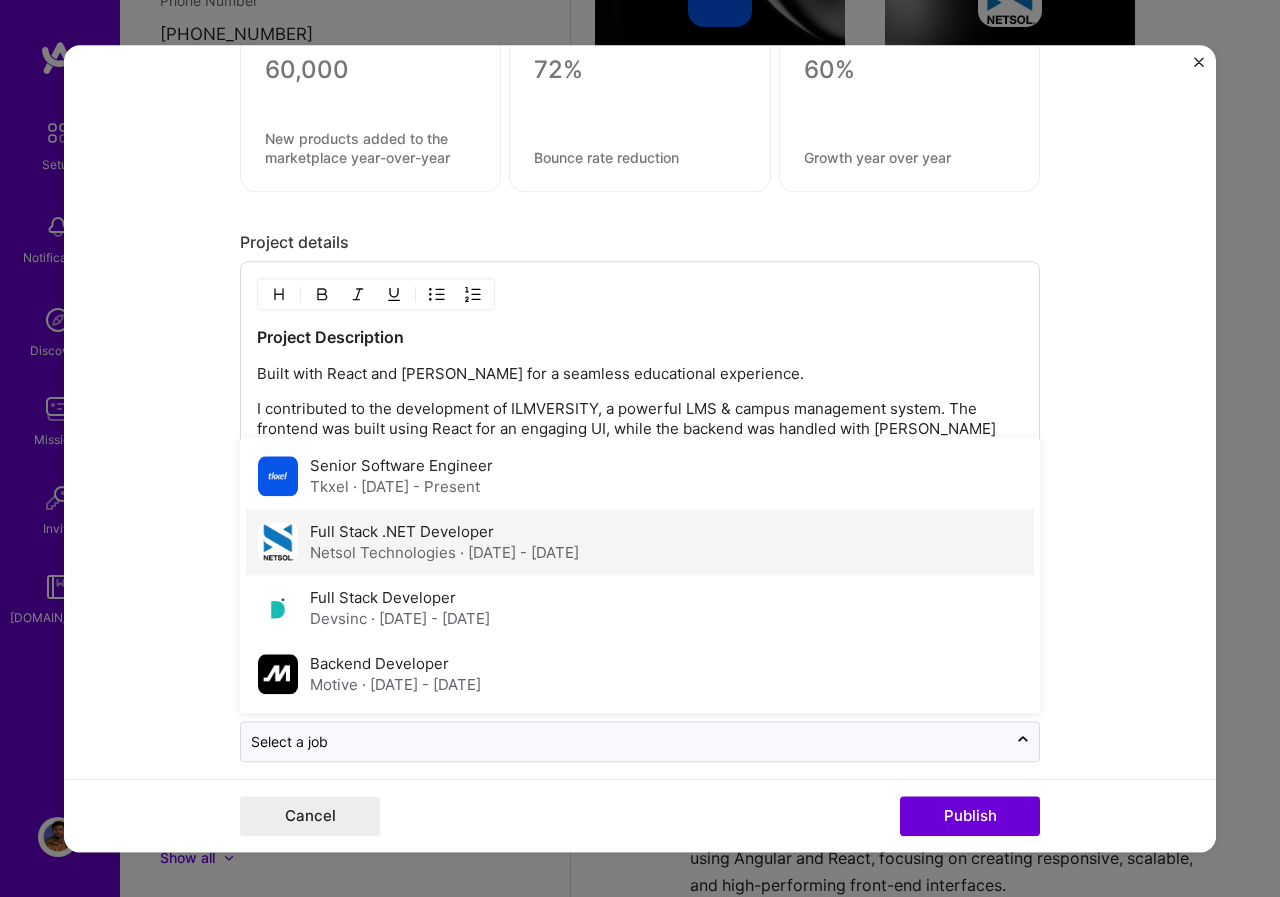 click on "Netsol Technologies   ·   [DATE]   -   [DATE]" at bounding box center [444, 552] 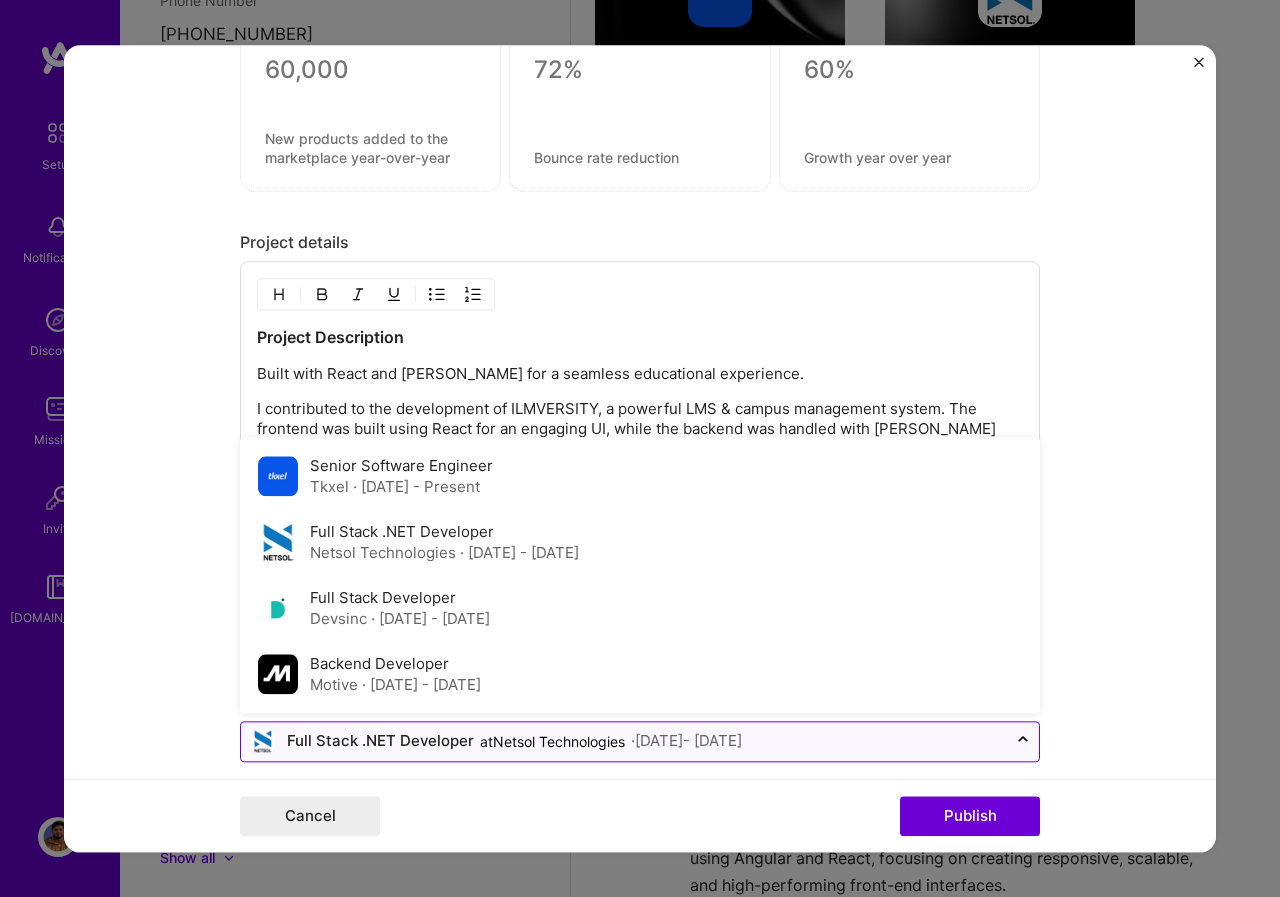 click at bounding box center (624, 741) 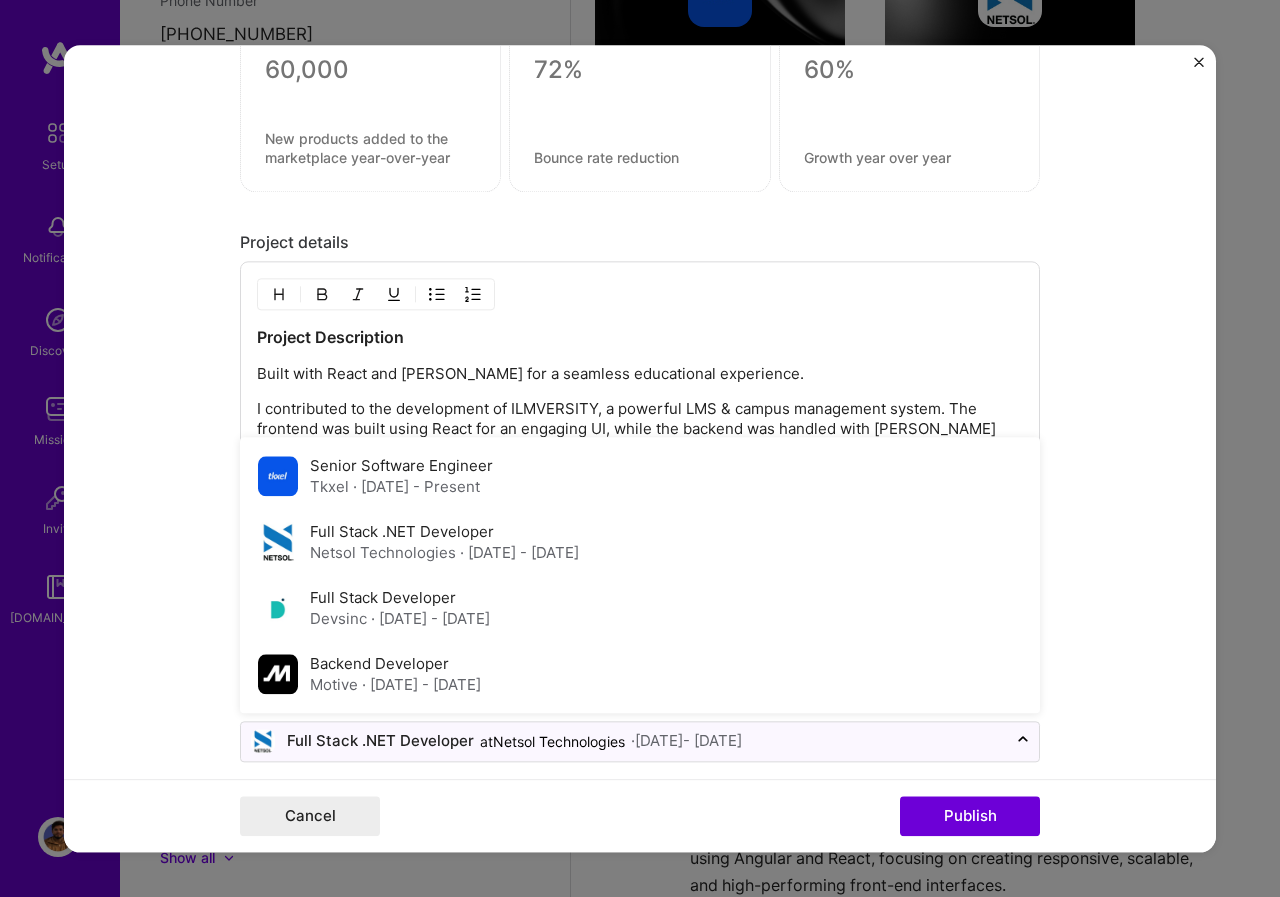 click on "Project title ILMVERSITY LMS & Campus Management System Company
Project industry Industry 1 Project Link (Optional)
Delete Done Complete image cropping Role Full-Stack Developer [DATE]
to [DATE]
I’m still working on this project Skills used — Add up to 12 skills Any new skills will be added to your profile. flask flask 2 Python 1 2 3 4 5 Flask 1 2 3 4 5 Did this role require you to manage team members? (Optional) Yes, I managed 3 team members. Were you involved from inception to launch (0  ->  1)? (Optional) Zero to one is creation and development of a unique product from the ground up. I was involved in zero to one with this project Add metrics (Optional) Metrics help you visually show the outcome of a project. You can add up to 3 metrics. Project details   Project Description Built with React and Django for a seamless educational experience. 100 characters minimum 481 /" at bounding box center [640, 448] 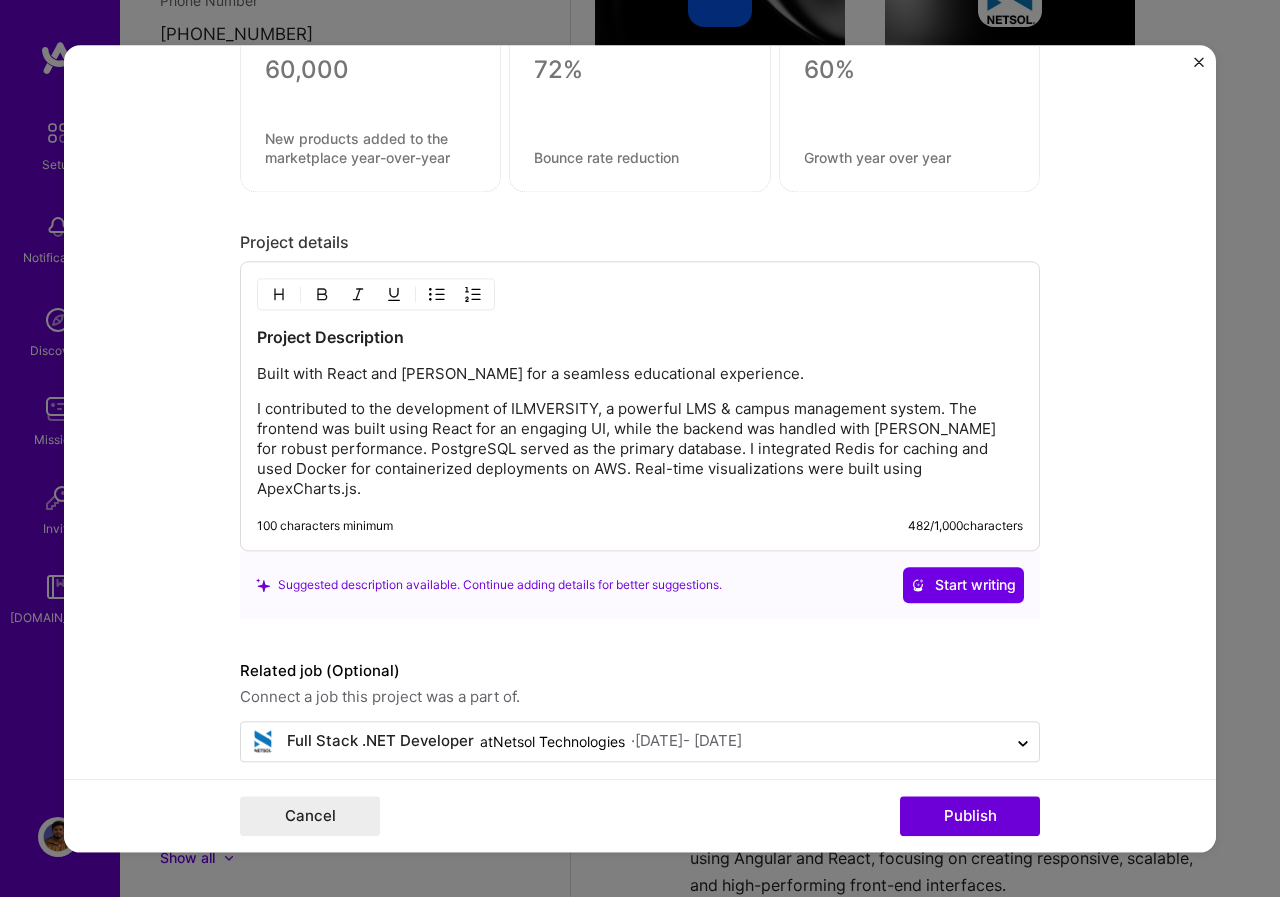 click on "Related job (Optional)" at bounding box center [640, 671] 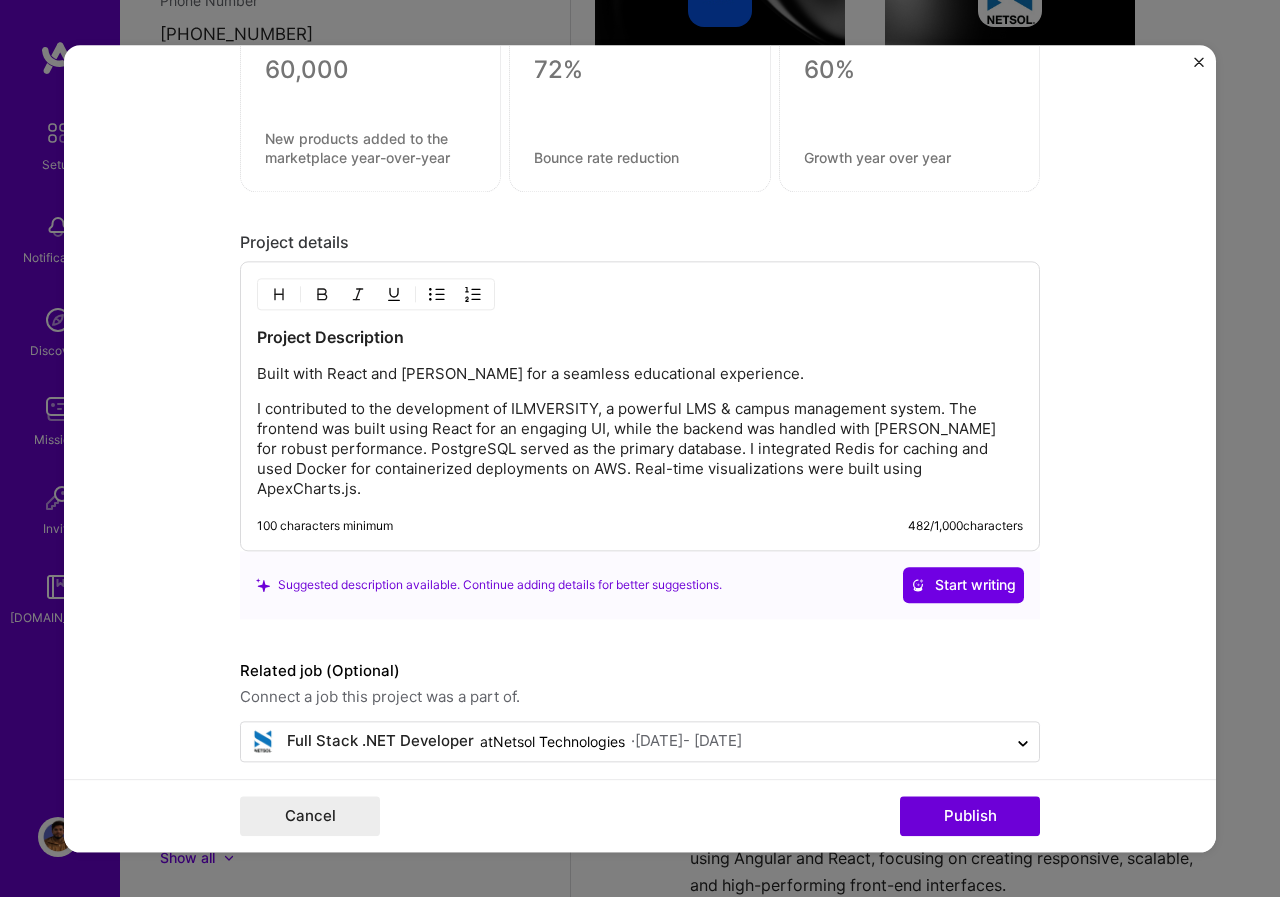click on "I contributed to the development of ILMVERSITY, a powerful LMS & campus management system. The frontend was built using React for an engaging UI, while the backend was handled with [PERSON_NAME] for robust performance. PostgreSQL served as the primary database. I integrated Redis for caching and used Docker for containerized deployments on AWS. Real-time visualizations were built using ApexCharts.js." at bounding box center [640, 449] 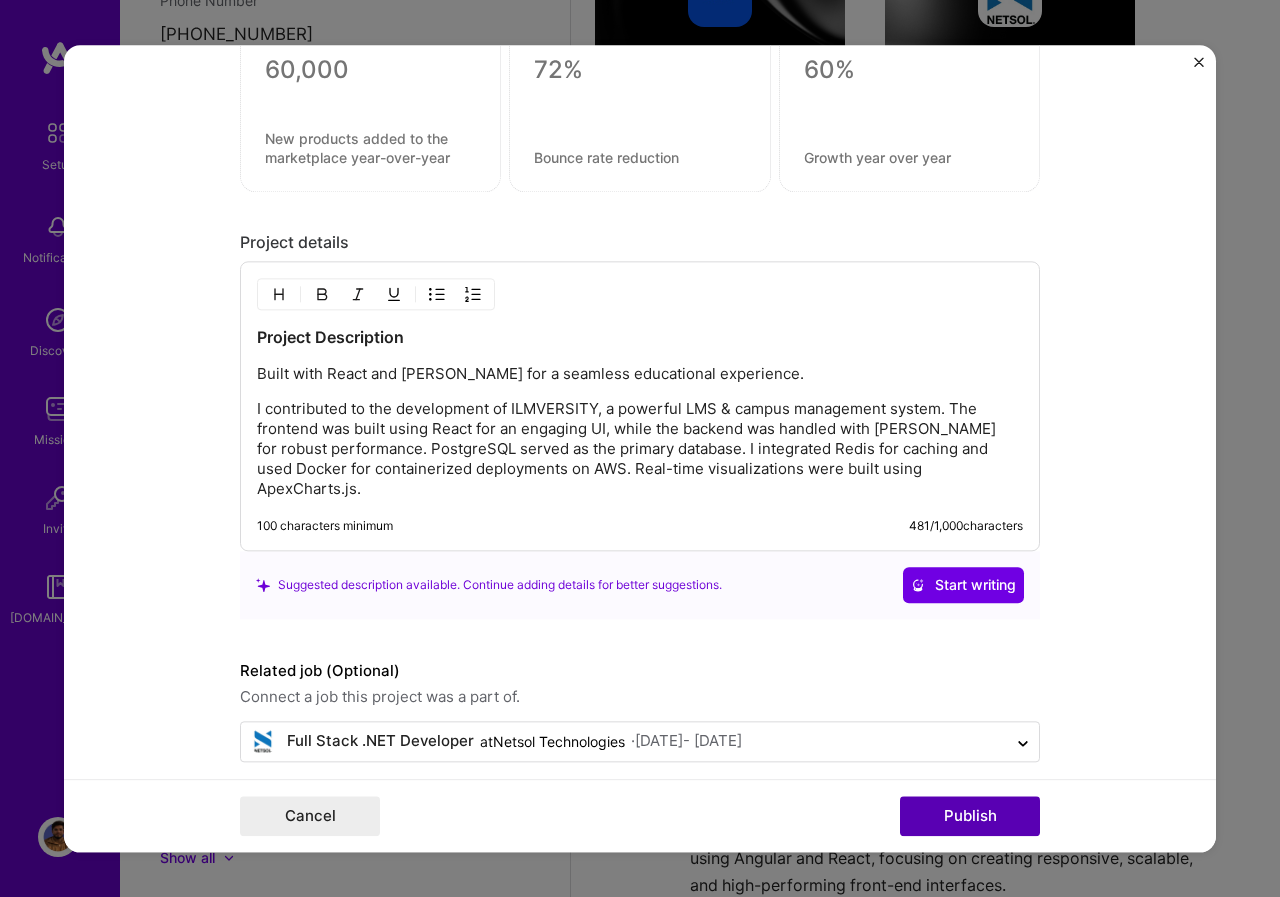 click on "Publish" at bounding box center [970, 816] 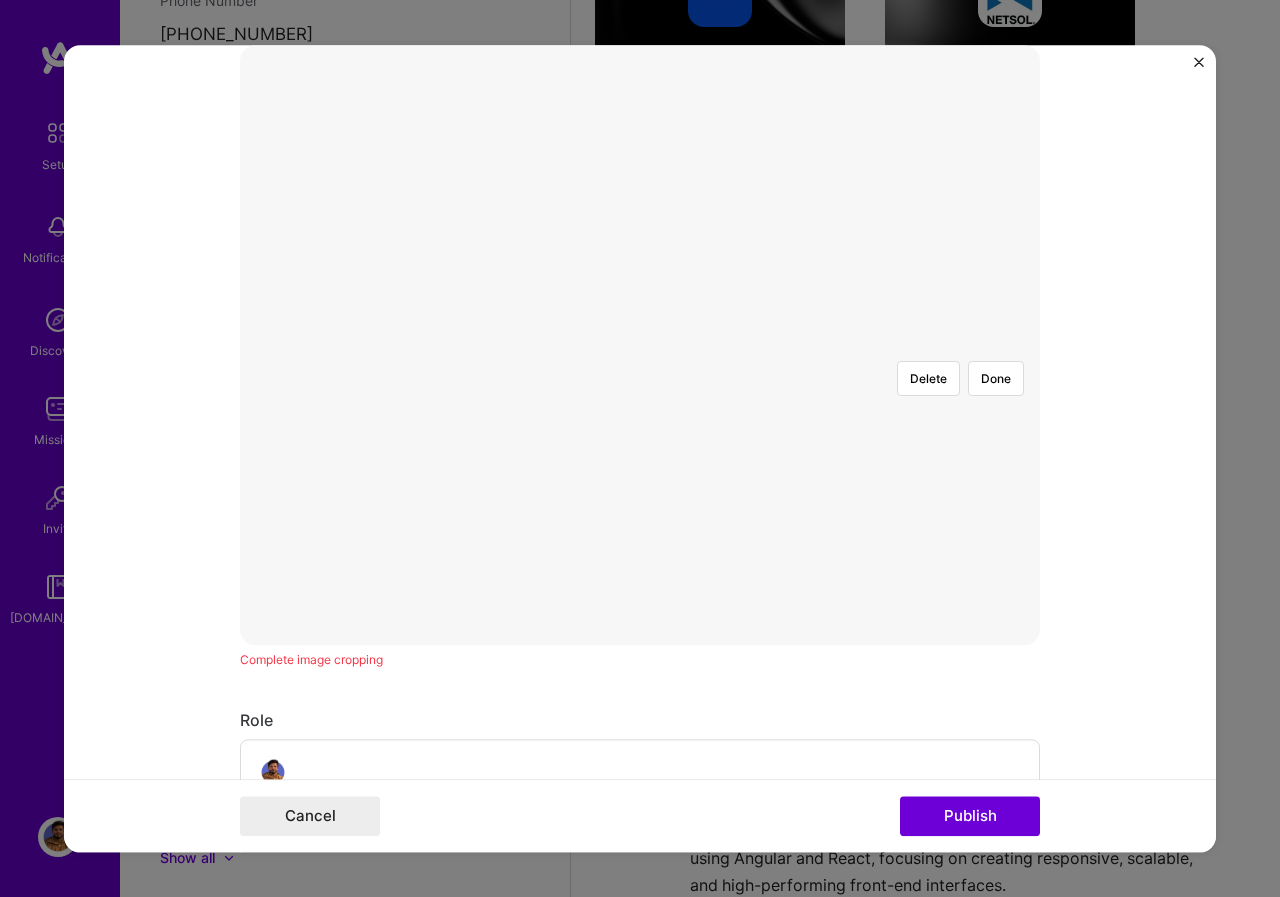 scroll, scrollTop: 160, scrollLeft: 0, axis: vertical 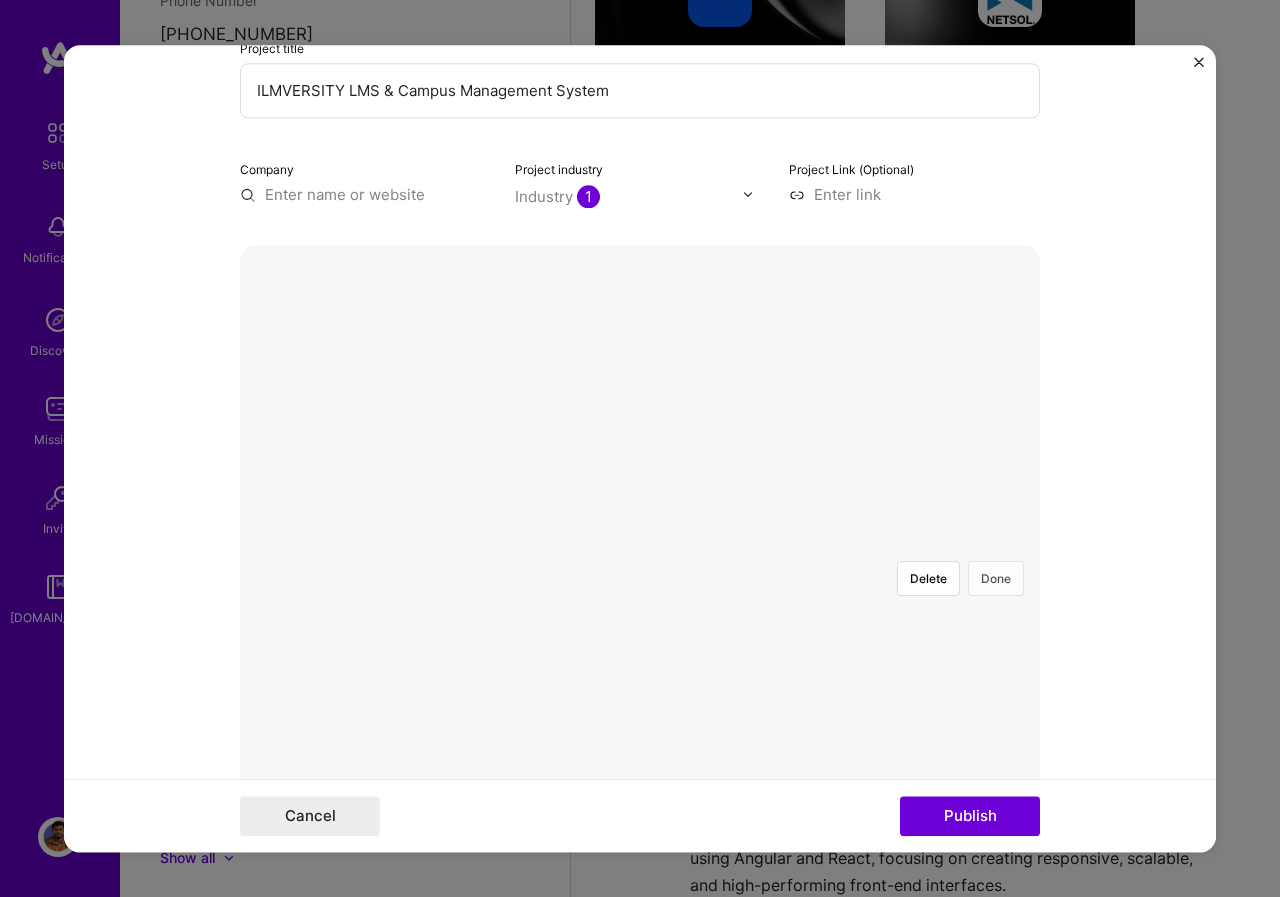 click on "Done" at bounding box center [996, 578] 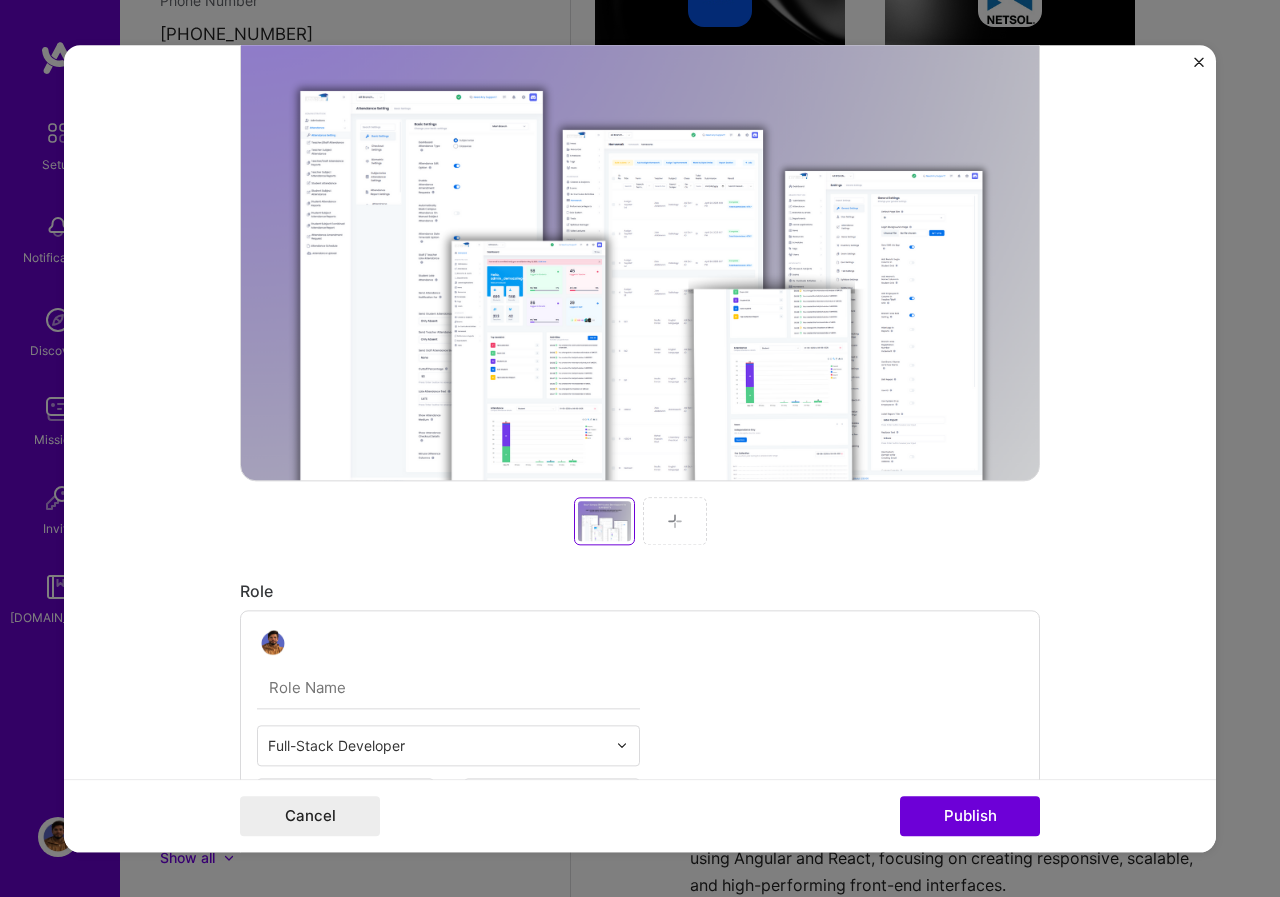 scroll, scrollTop: 560, scrollLeft: 0, axis: vertical 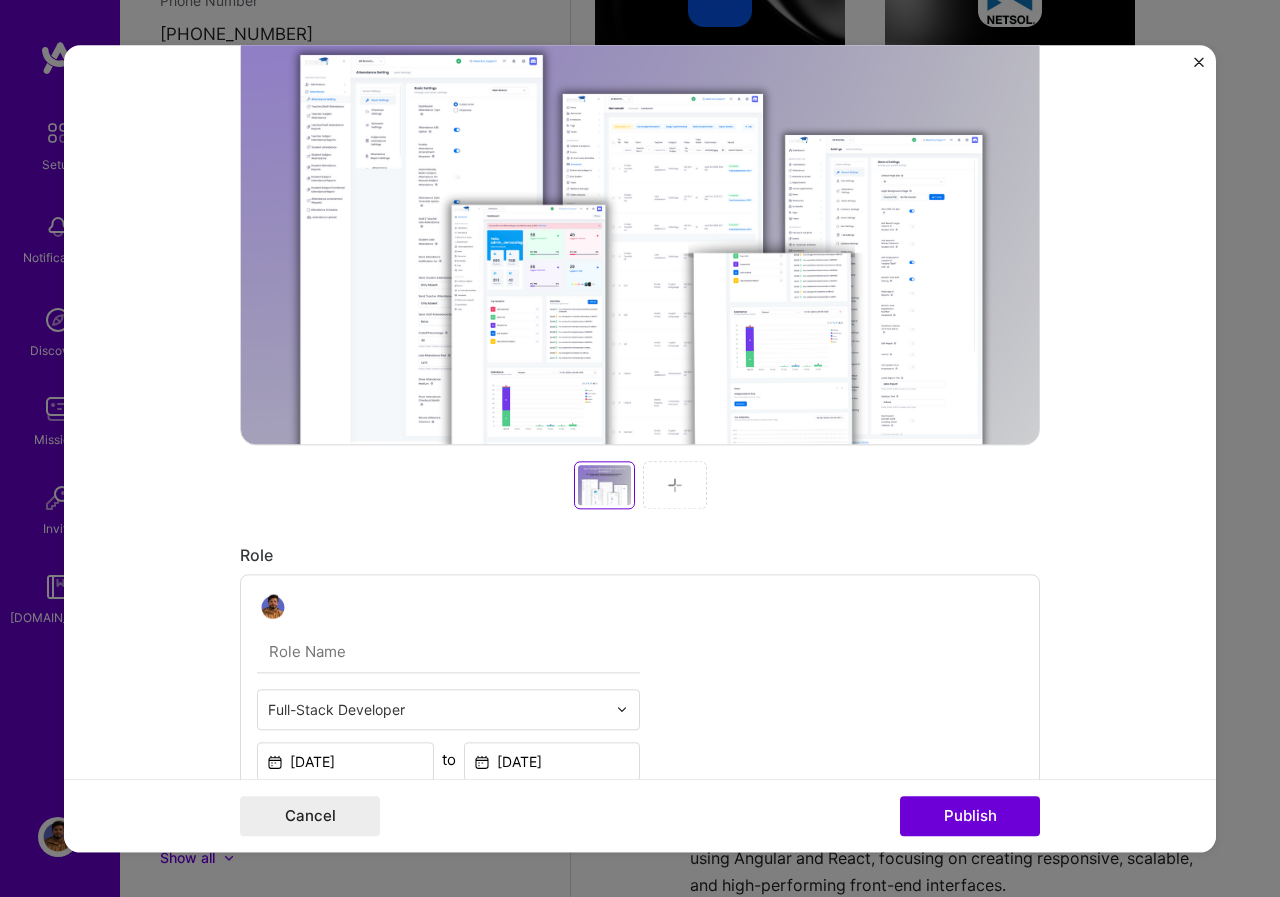 click at bounding box center (448, 652) 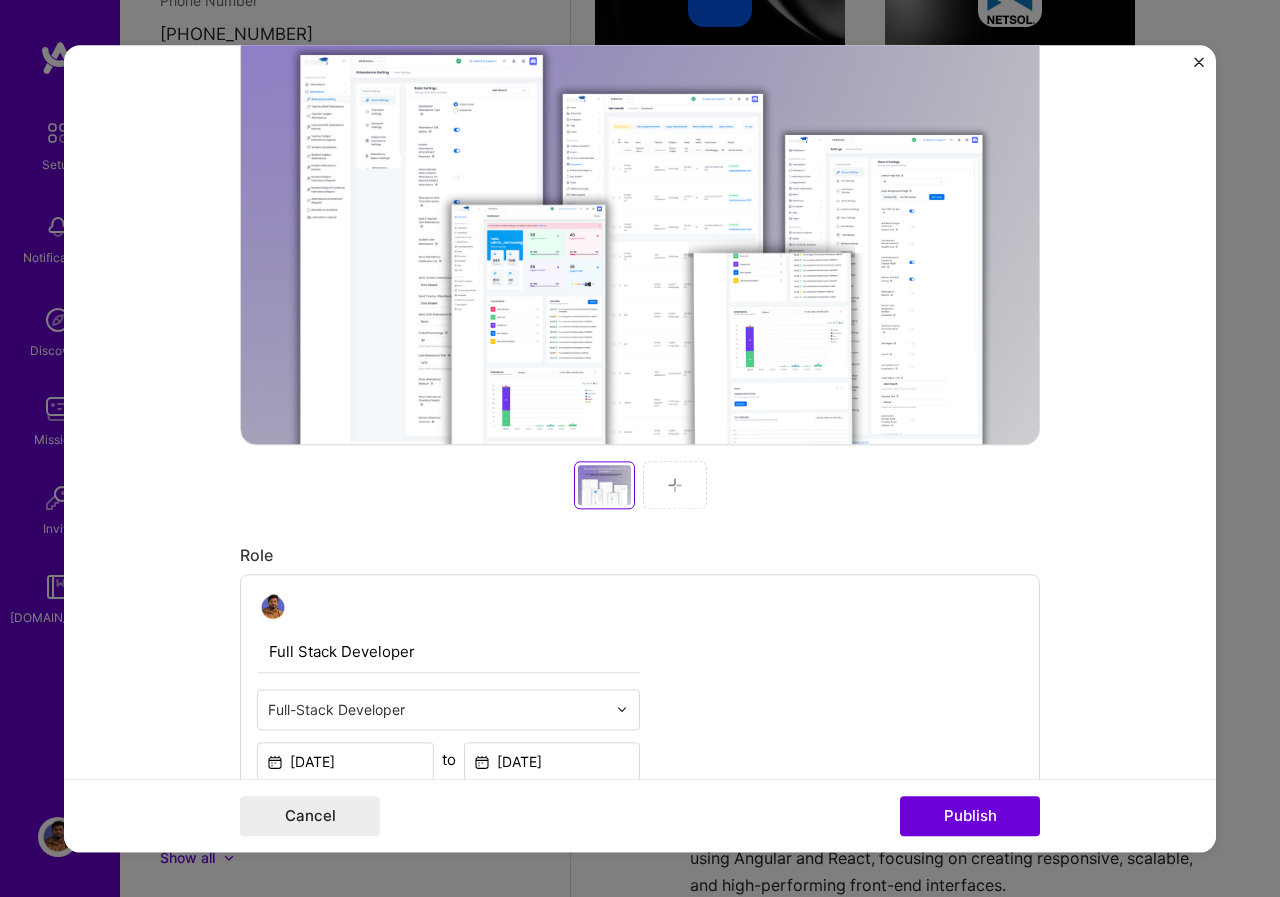 type on "Full Stack Developer" 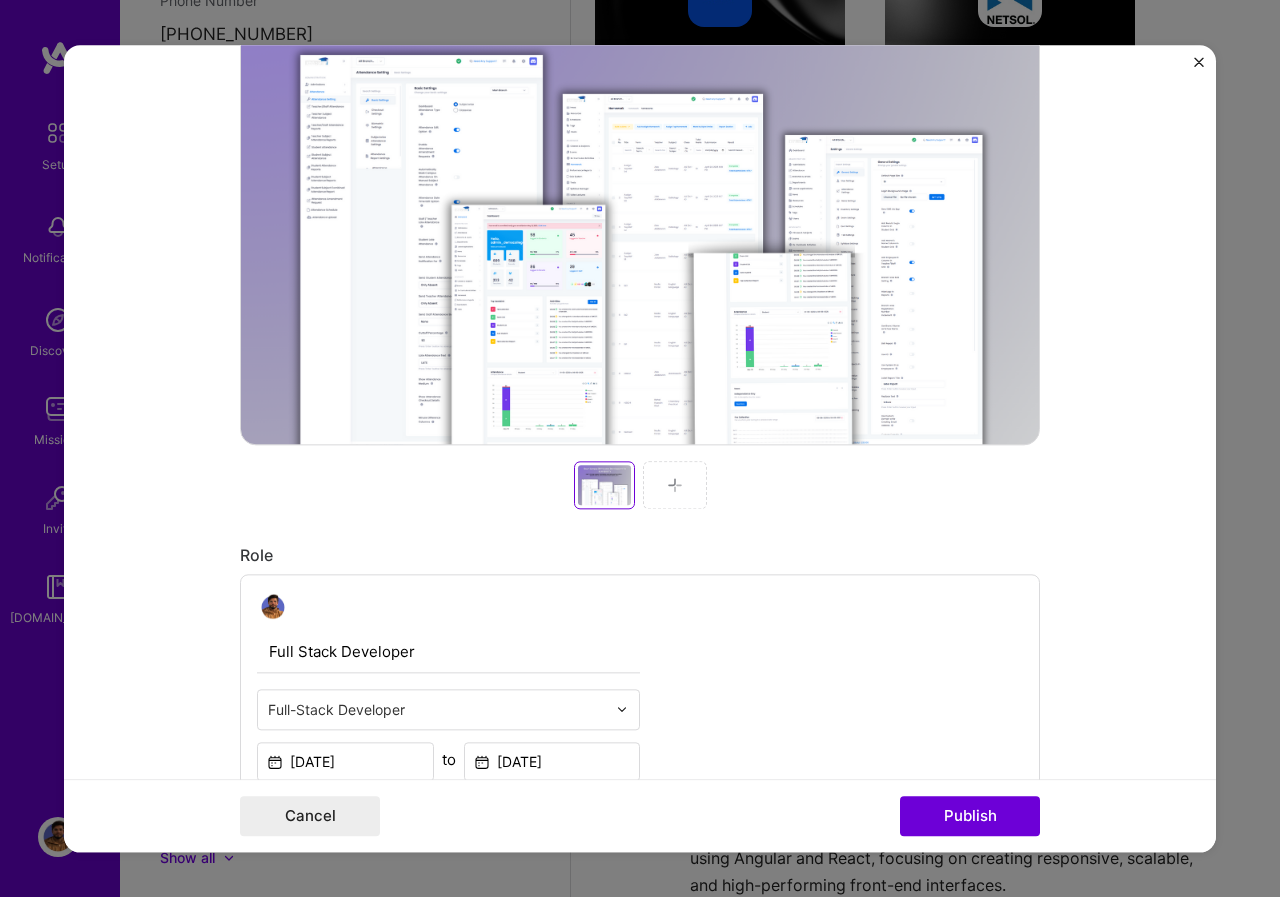 click on "Project title ILMVERSITY LMS & Campus Management System Company
Project industry Industry 1 Project Link (Optional)
Add New Image Remove Image Role Full Stack Developer Full-Stack Developer [DATE]
to [DATE]
I’m still working on this project Skills used — Add up to 12 skills Any new skills will be added to your profile. flask flask 2 Python 1 2 3 4 5 Flask 1 2 3 4 5 Did this role require you to manage team members? (Optional) Yes, I managed 3 team members. Were you involved from inception to launch (0  ->  1)? (Optional) Zero to one is creation and development of a unique product from the ground up. I was involved in zero to one with this project Add metrics (Optional) Metrics help you visually show the outcome of a project. You can add up to 3 metrics. Project details   Project Description Built with React and Django for a seamless educational experience. 481 / 1,000 at" at bounding box center [640, 448] 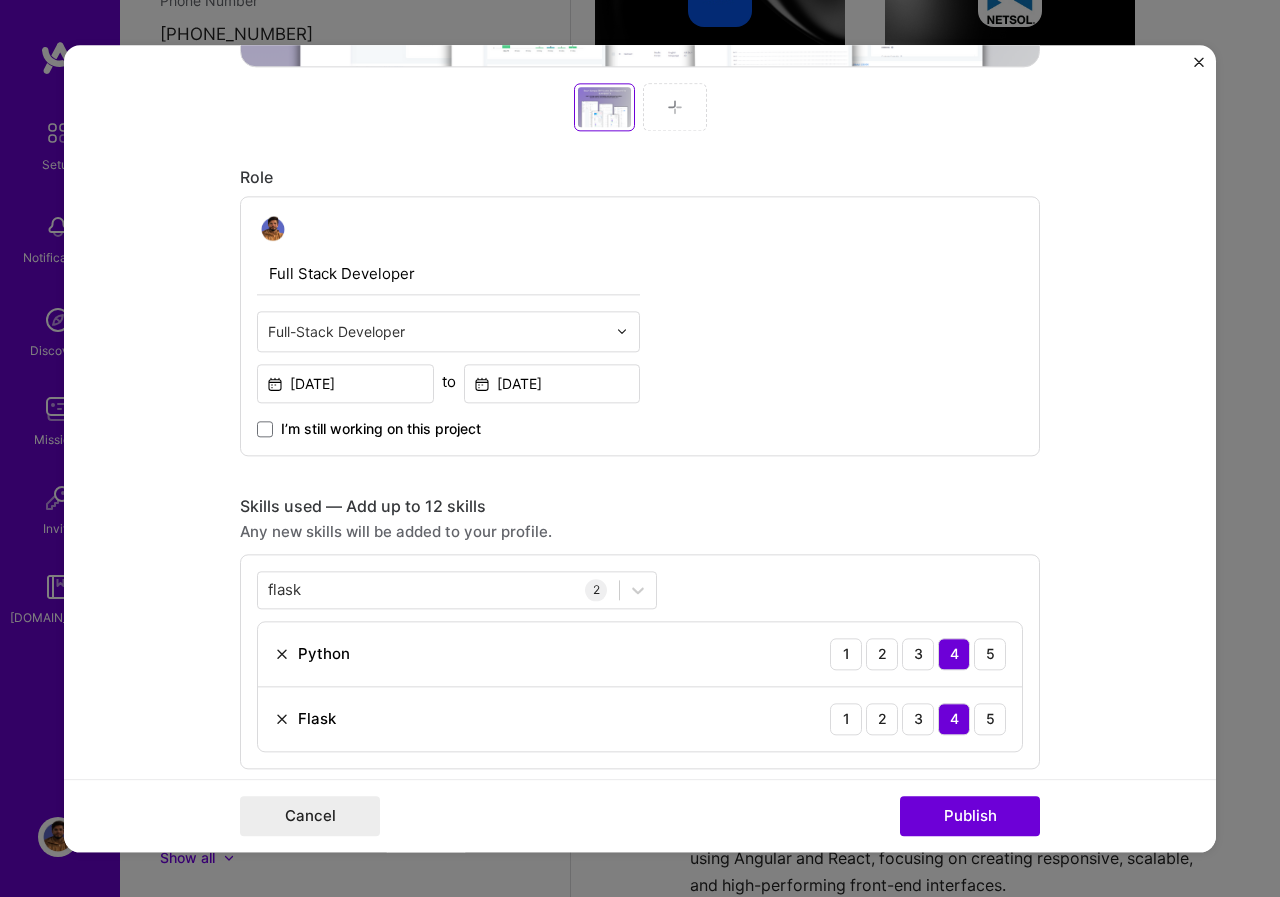 scroll, scrollTop: 960, scrollLeft: 0, axis: vertical 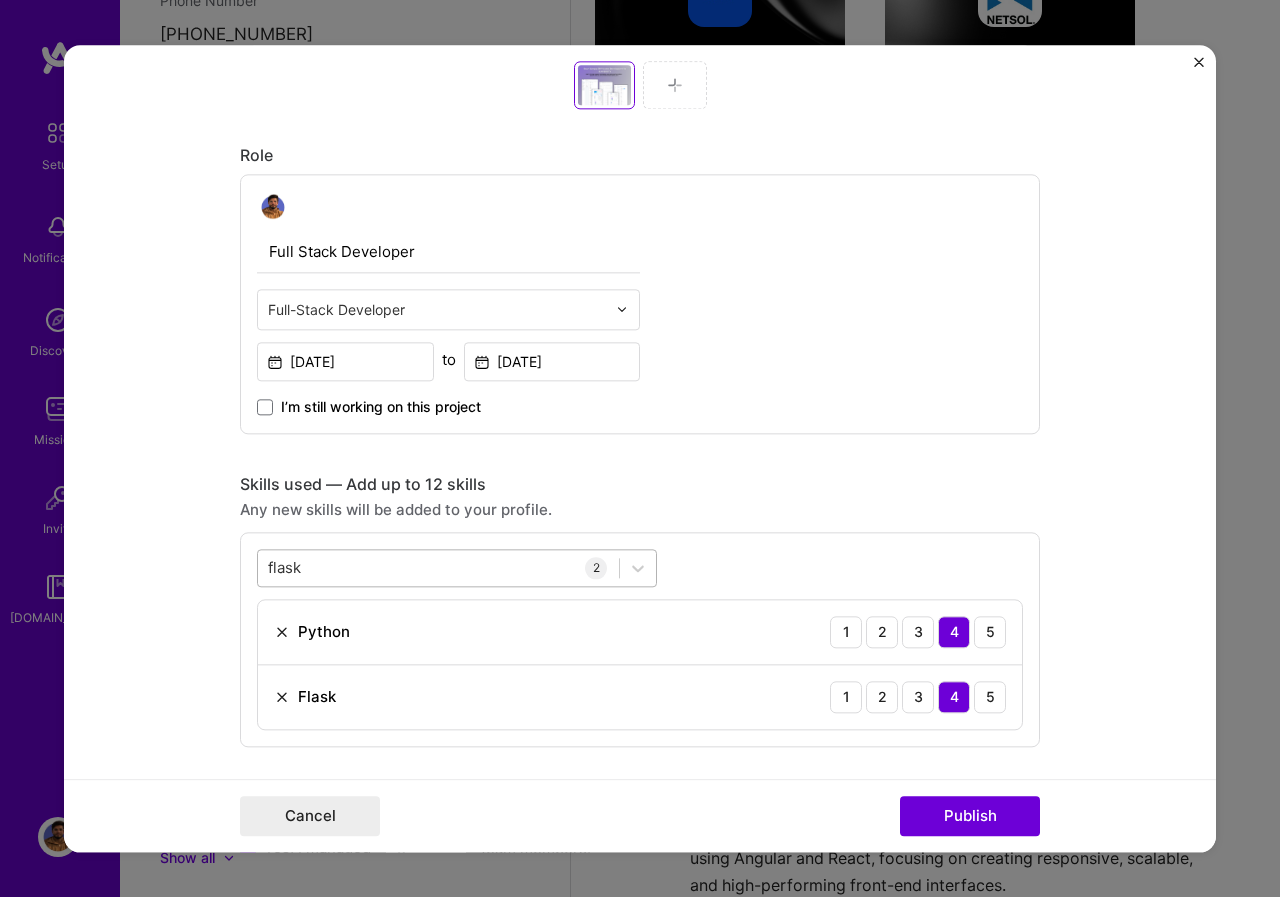 click on "flask flask" at bounding box center [438, 567] 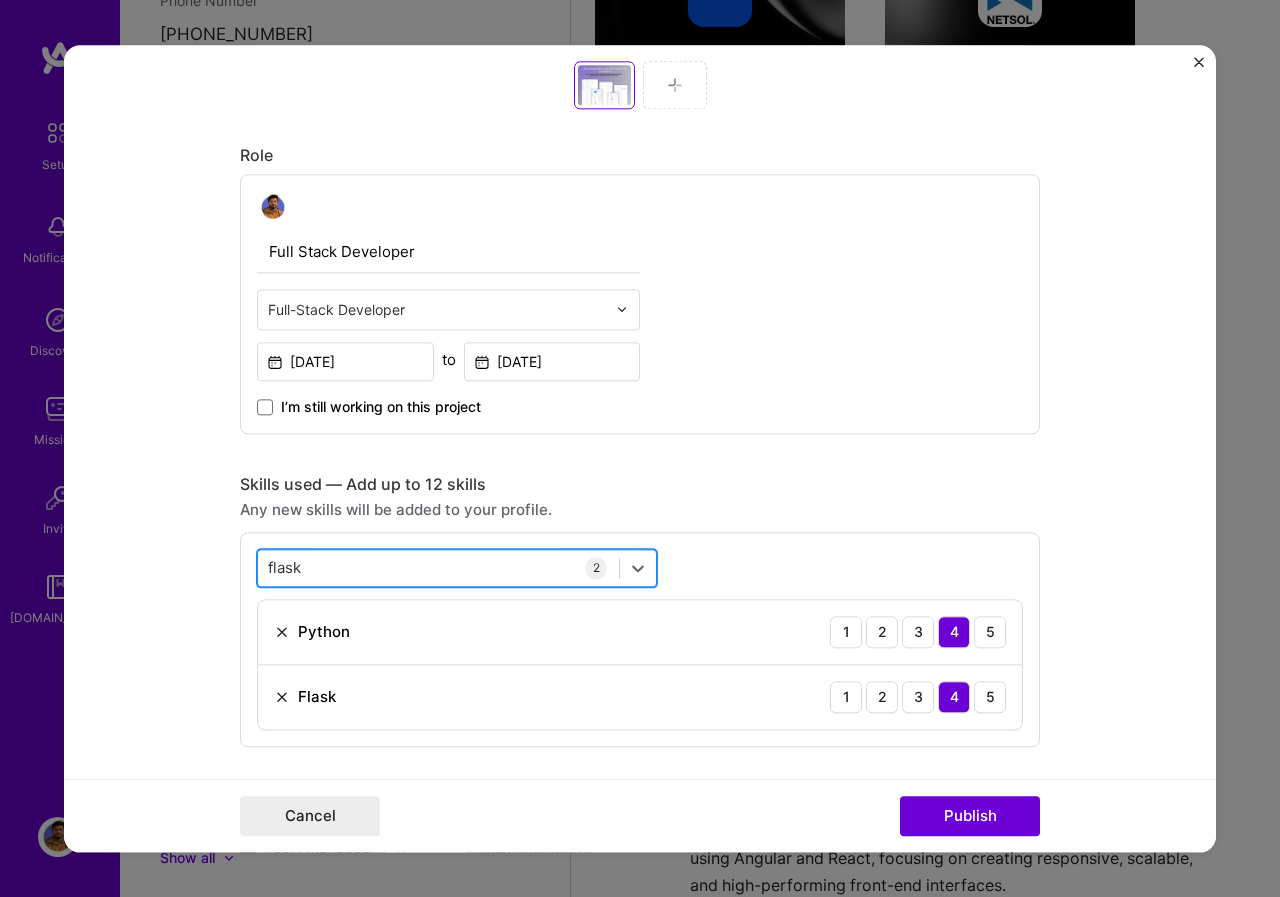 click on "flask flask" at bounding box center (438, 567) 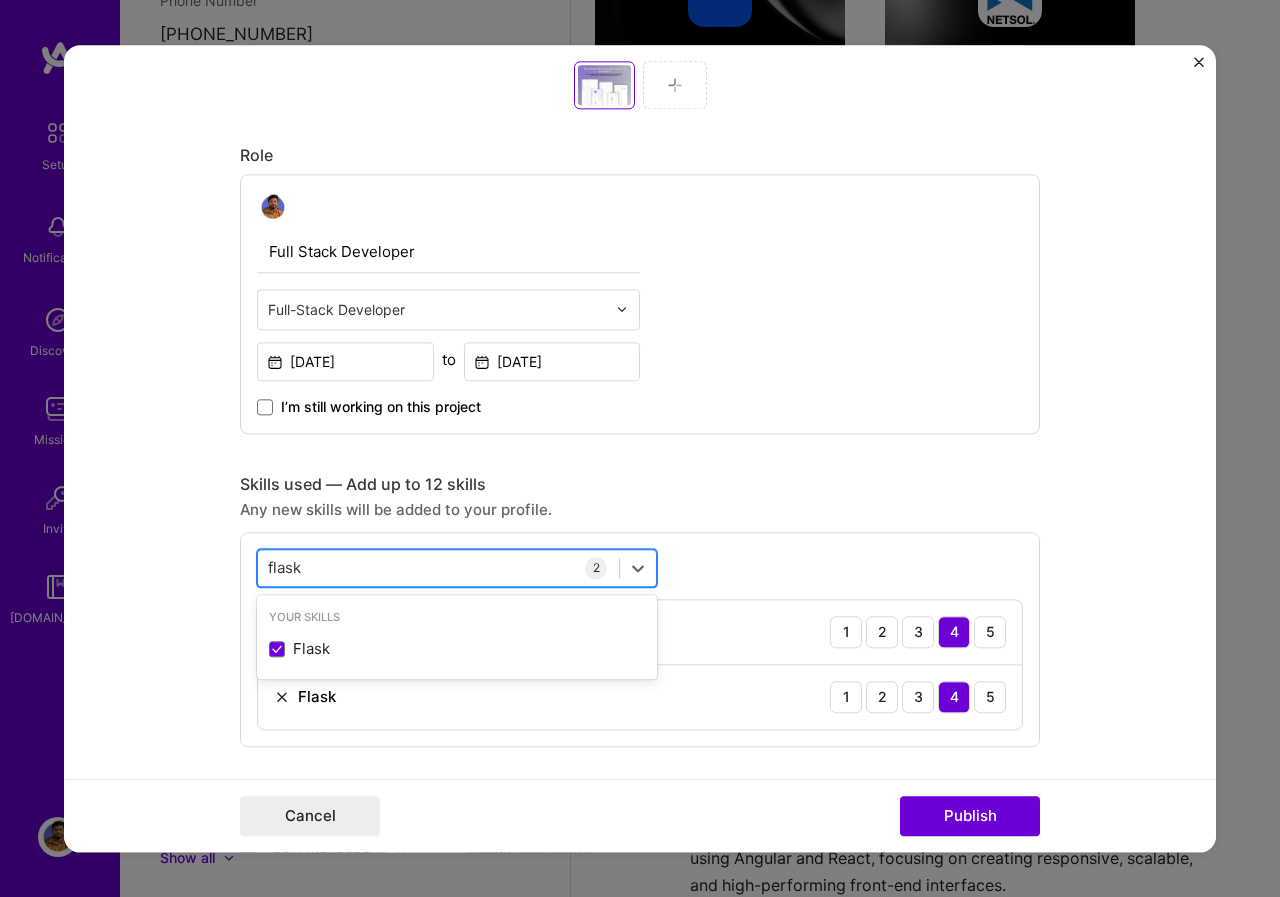 click on "flask flask" at bounding box center (438, 567) 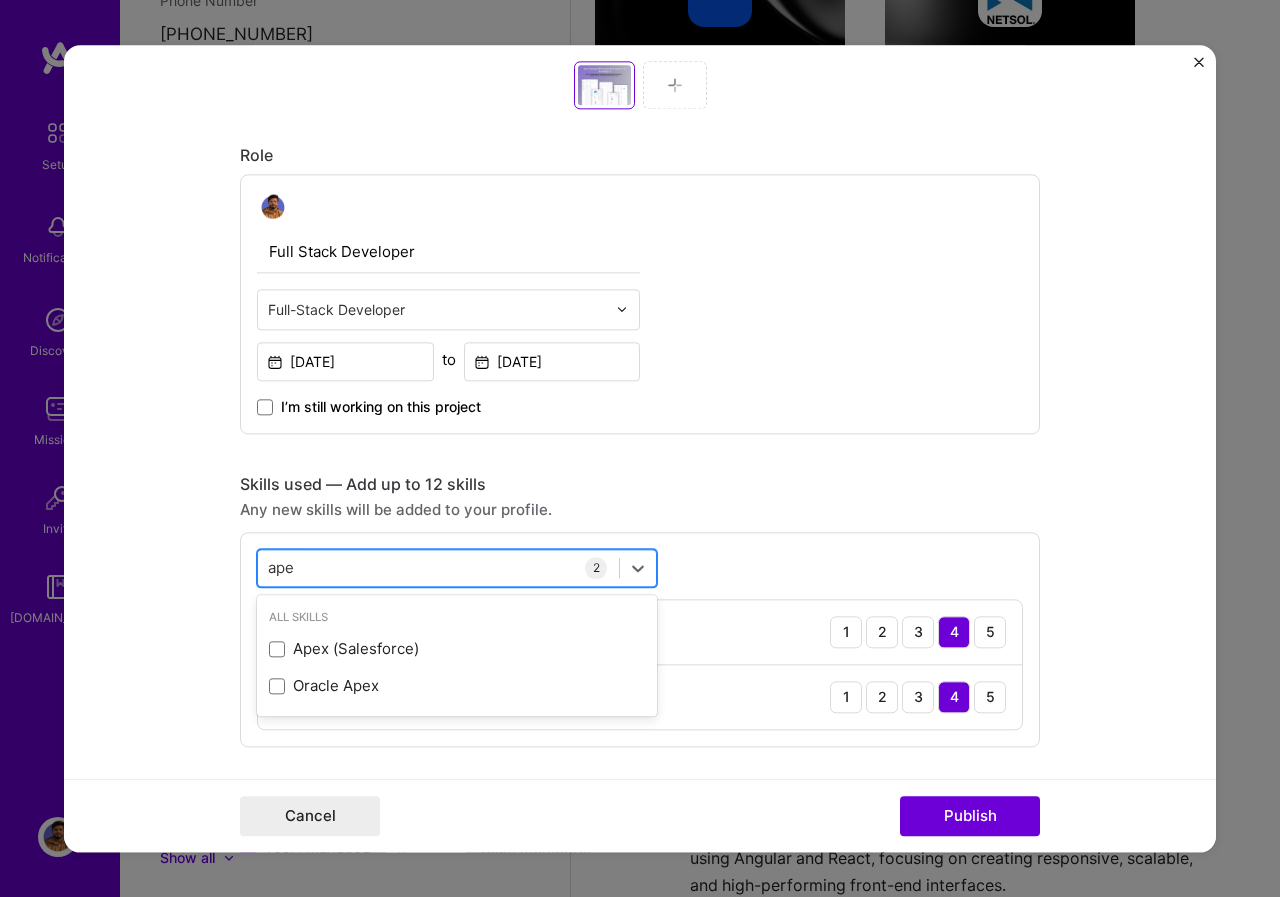type on "apex" 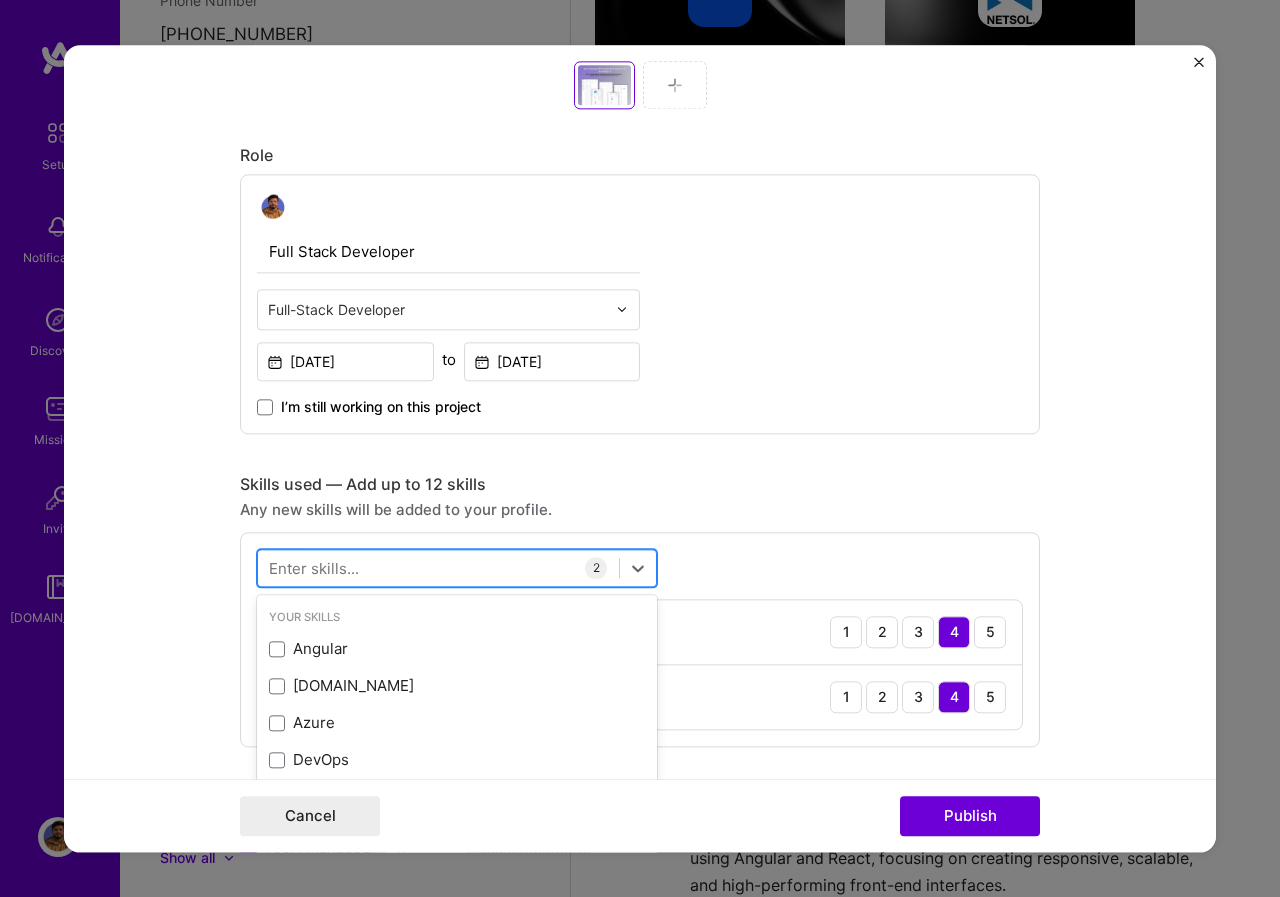 paste on "PostgreSQL" 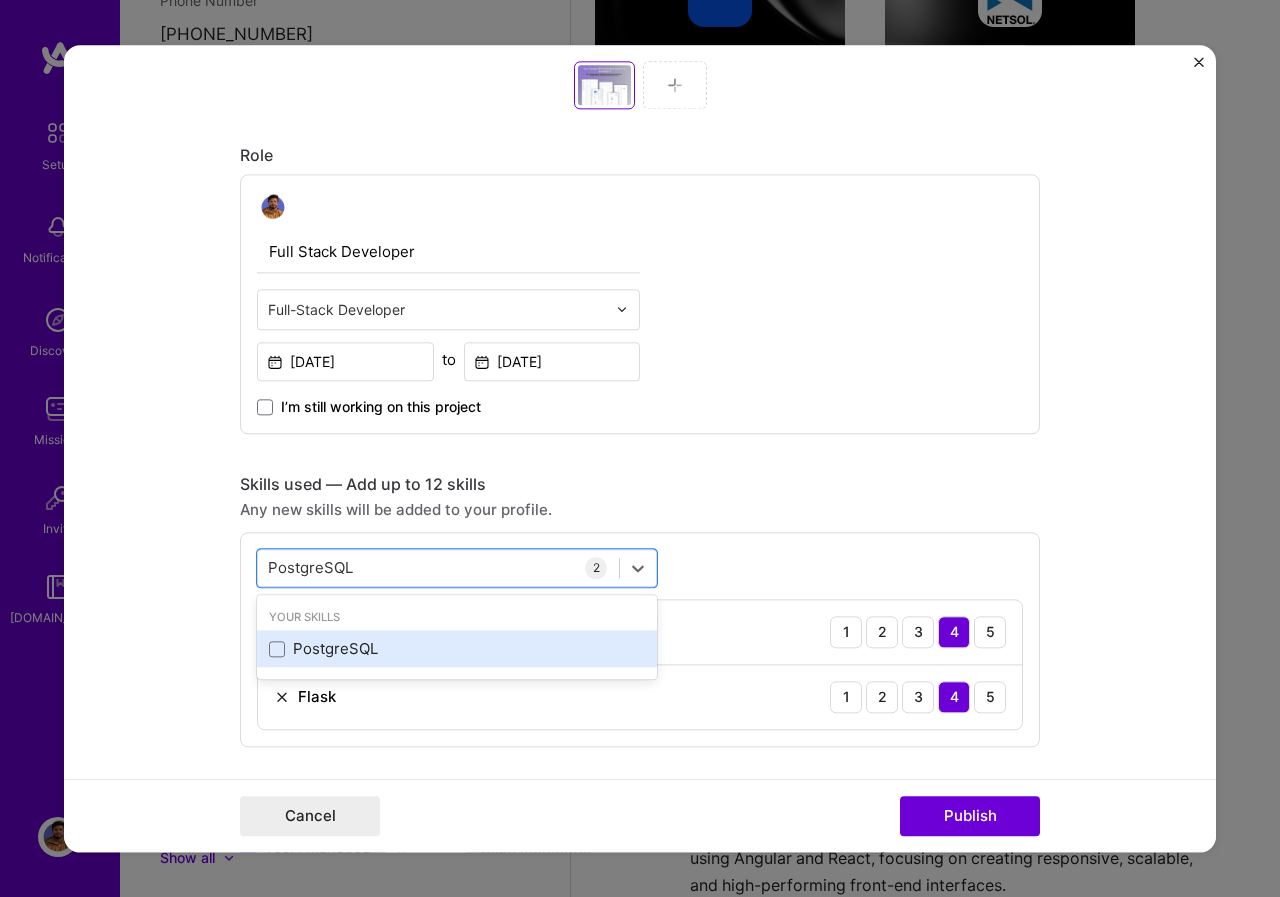 click on "PostgreSQL" at bounding box center [457, 649] 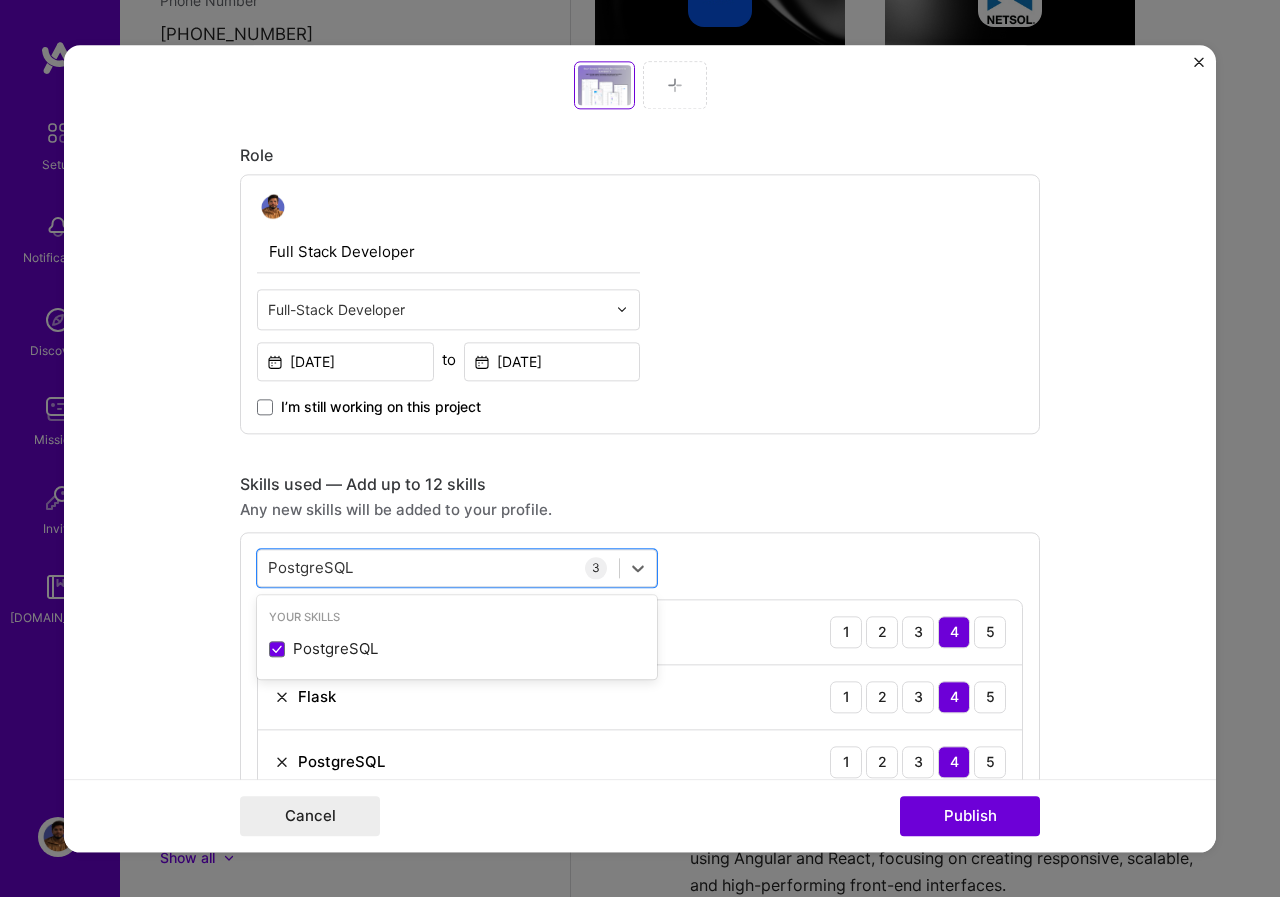 paste on "Redis" 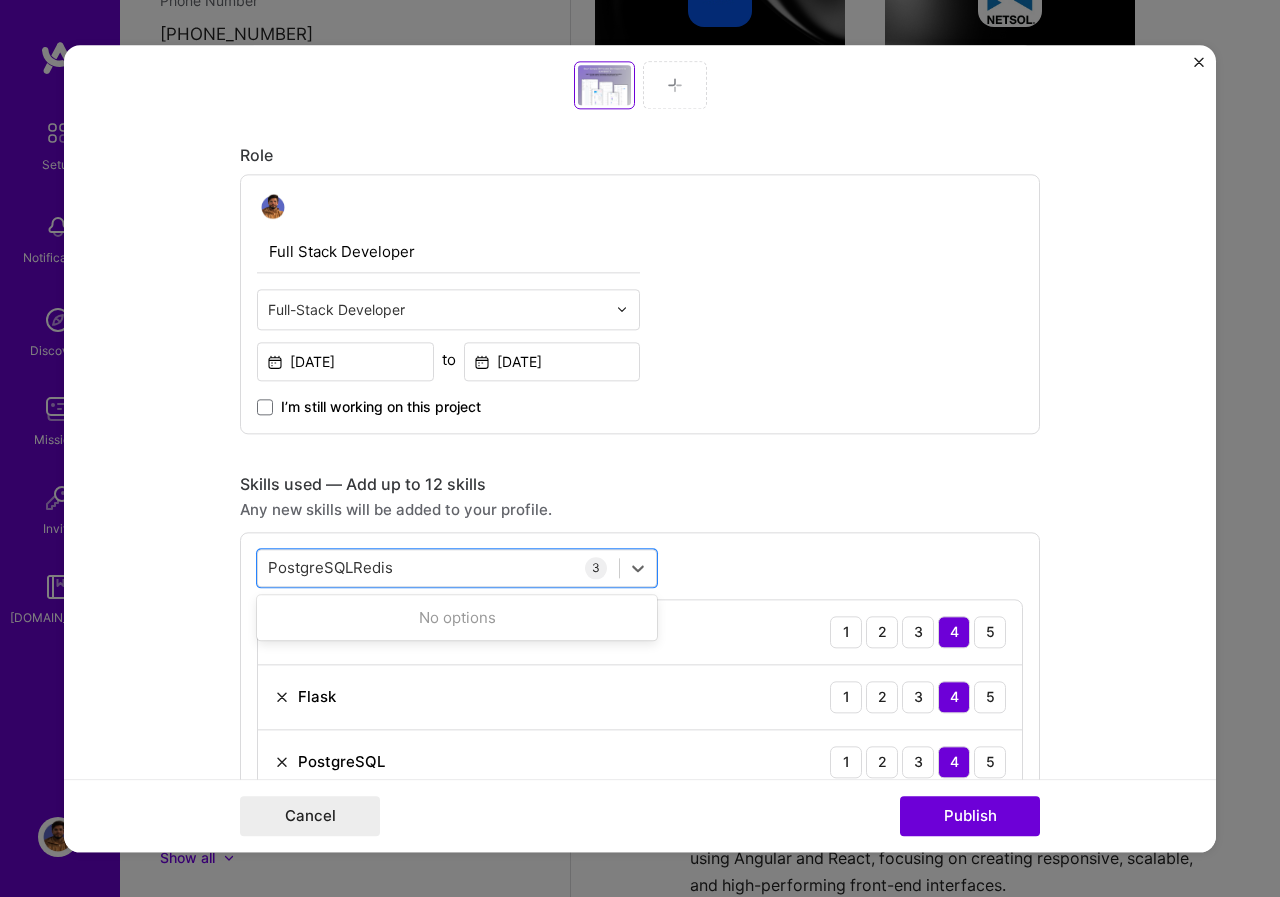 paste 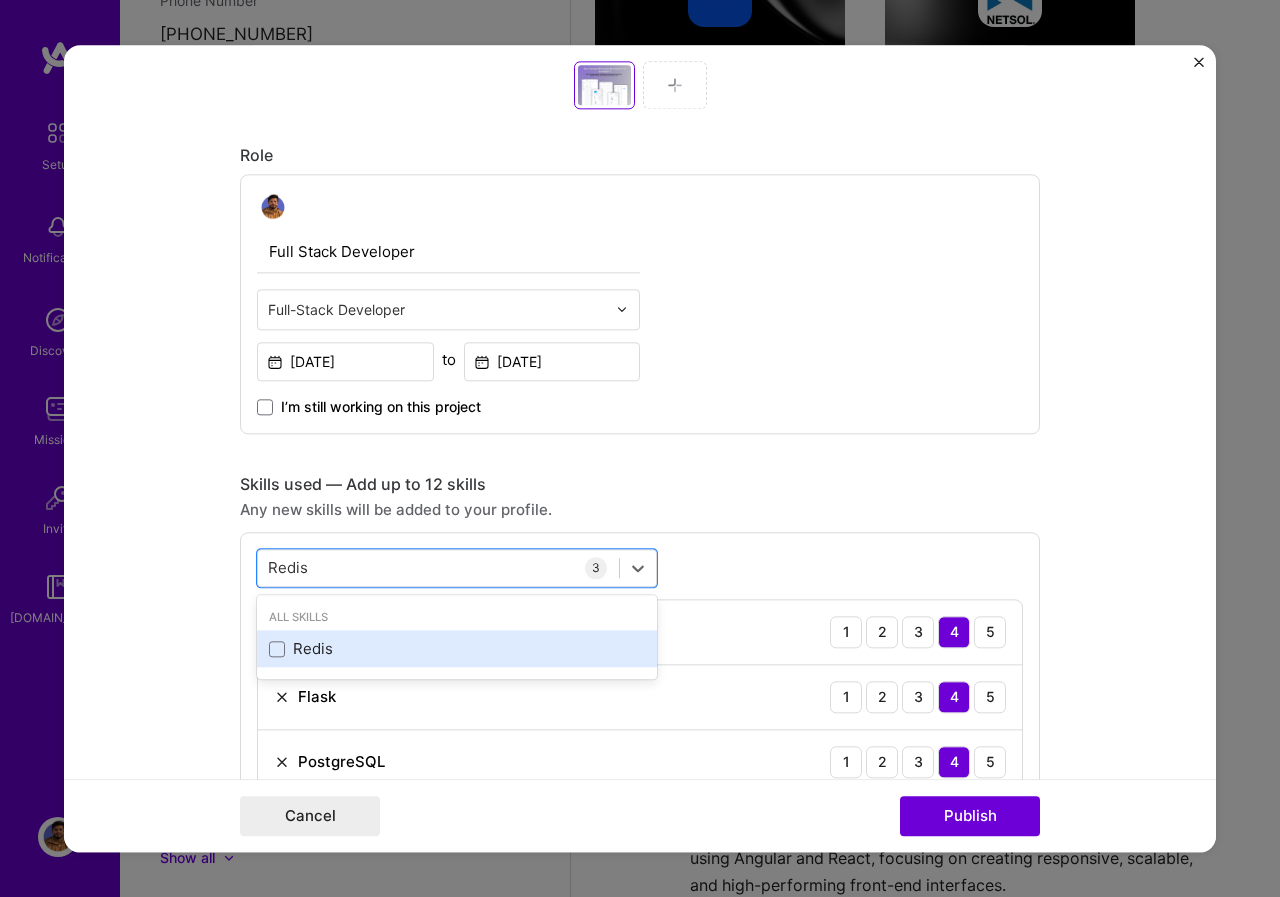 click on "Redis" at bounding box center [457, 649] 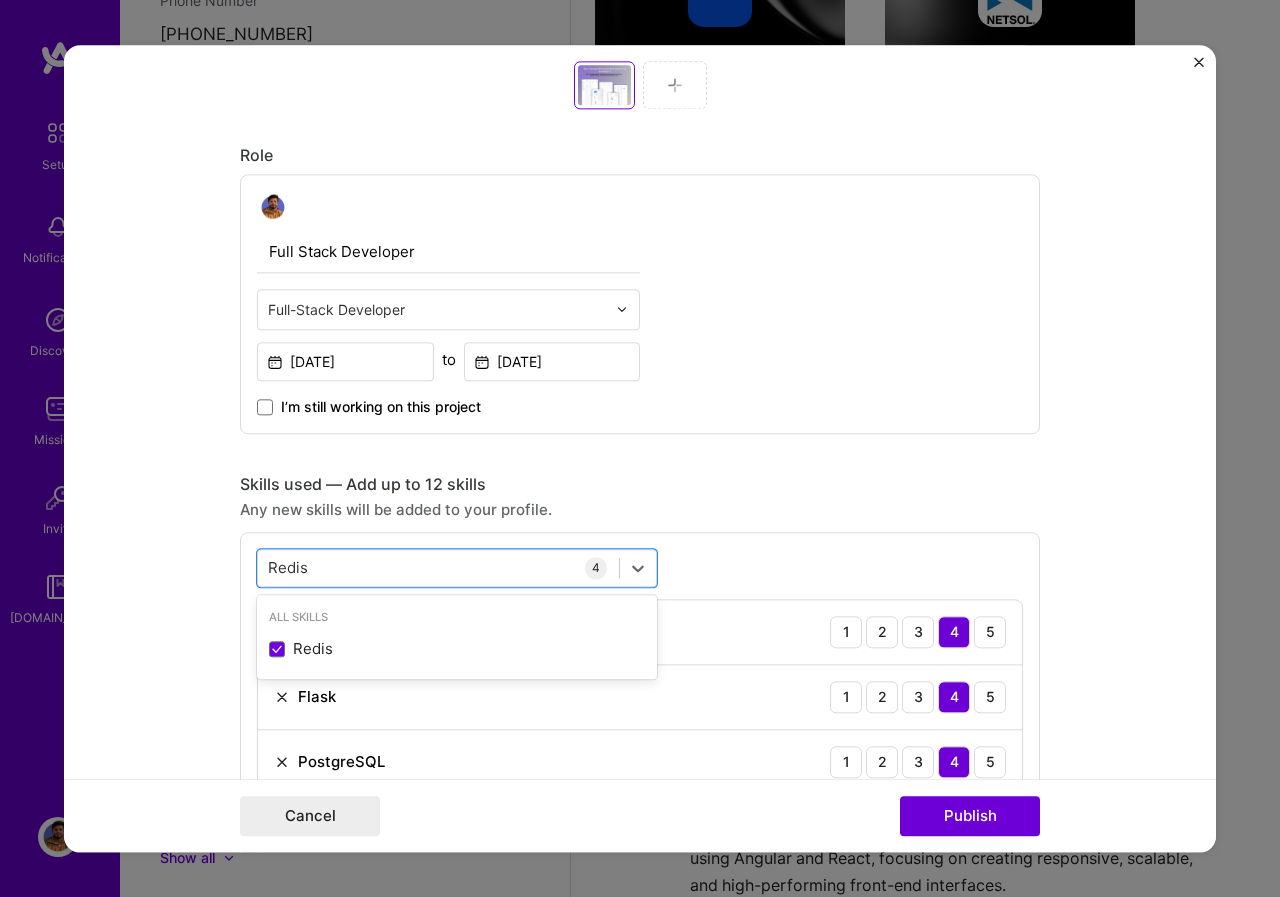 paste on "Deployment & Containerization" 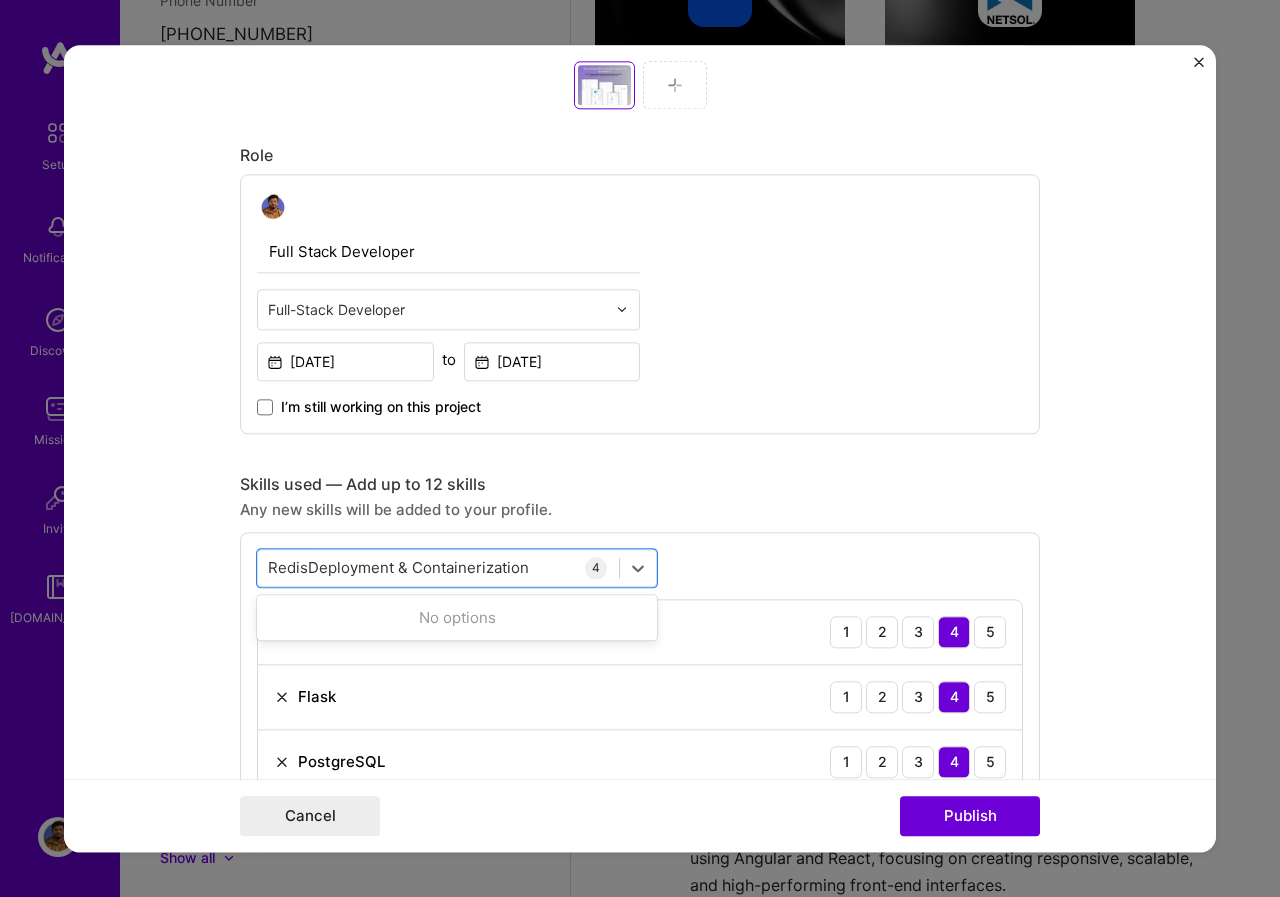 paste 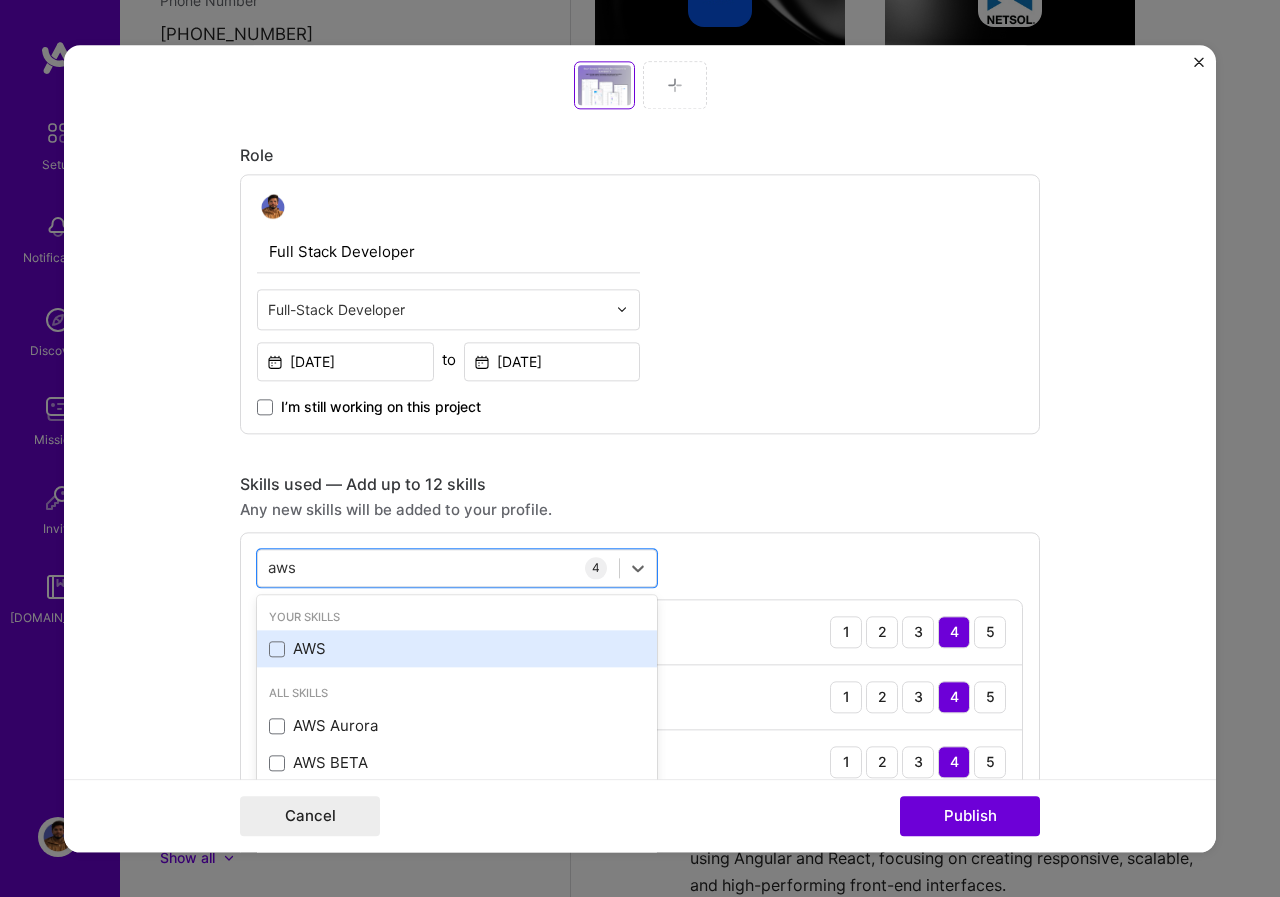 click on "AWS" at bounding box center (457, 649) 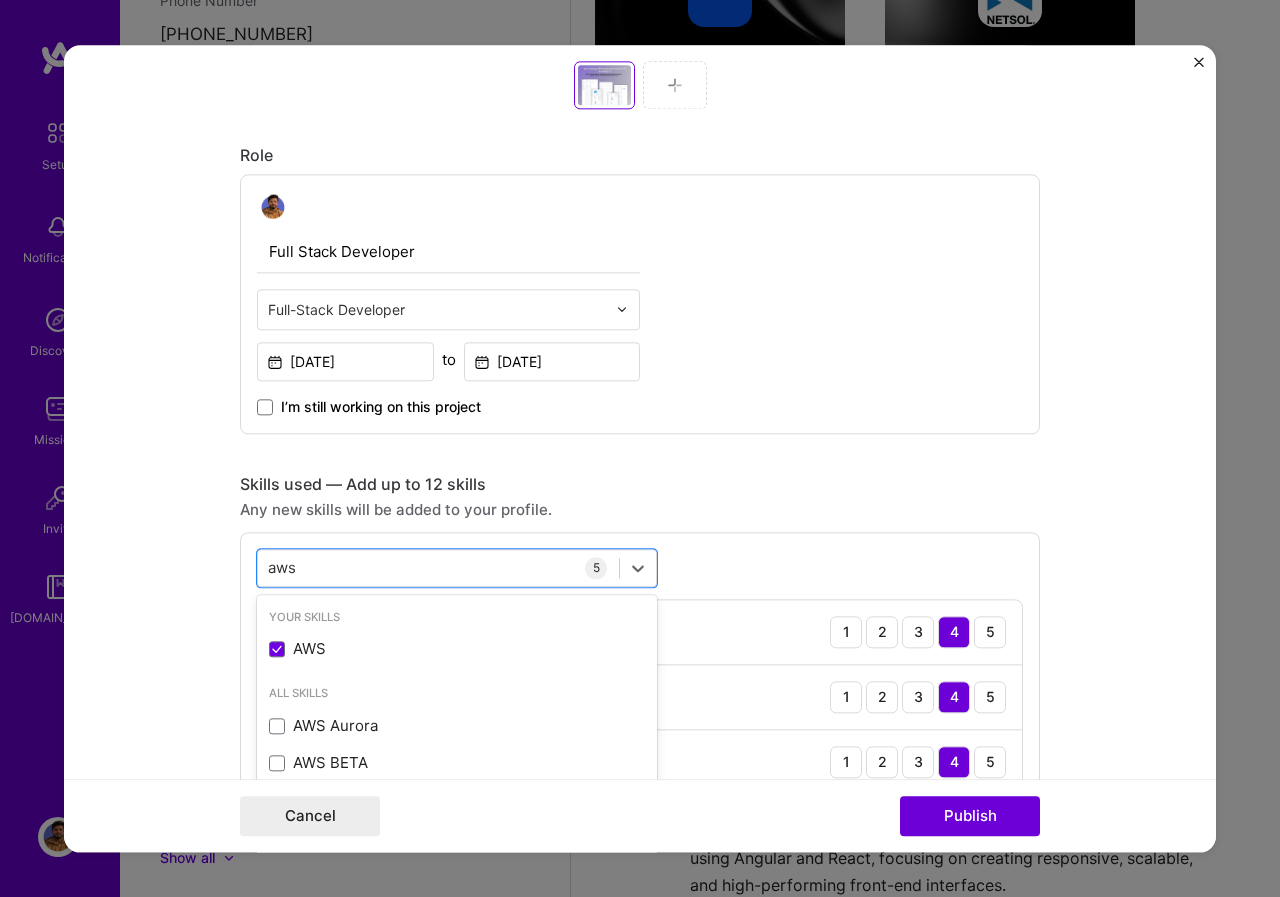 paste on "ApexChart" 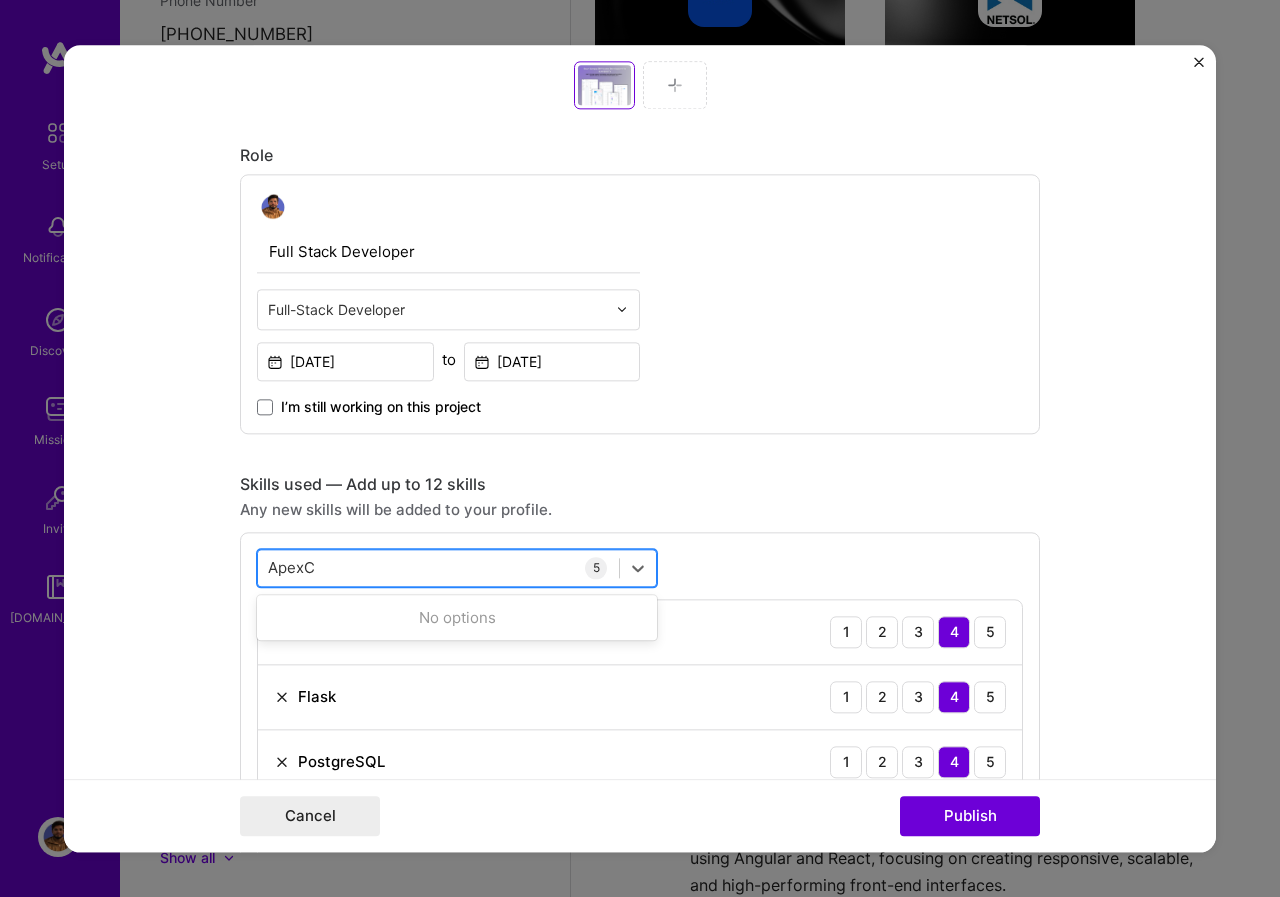 type on "Apex" 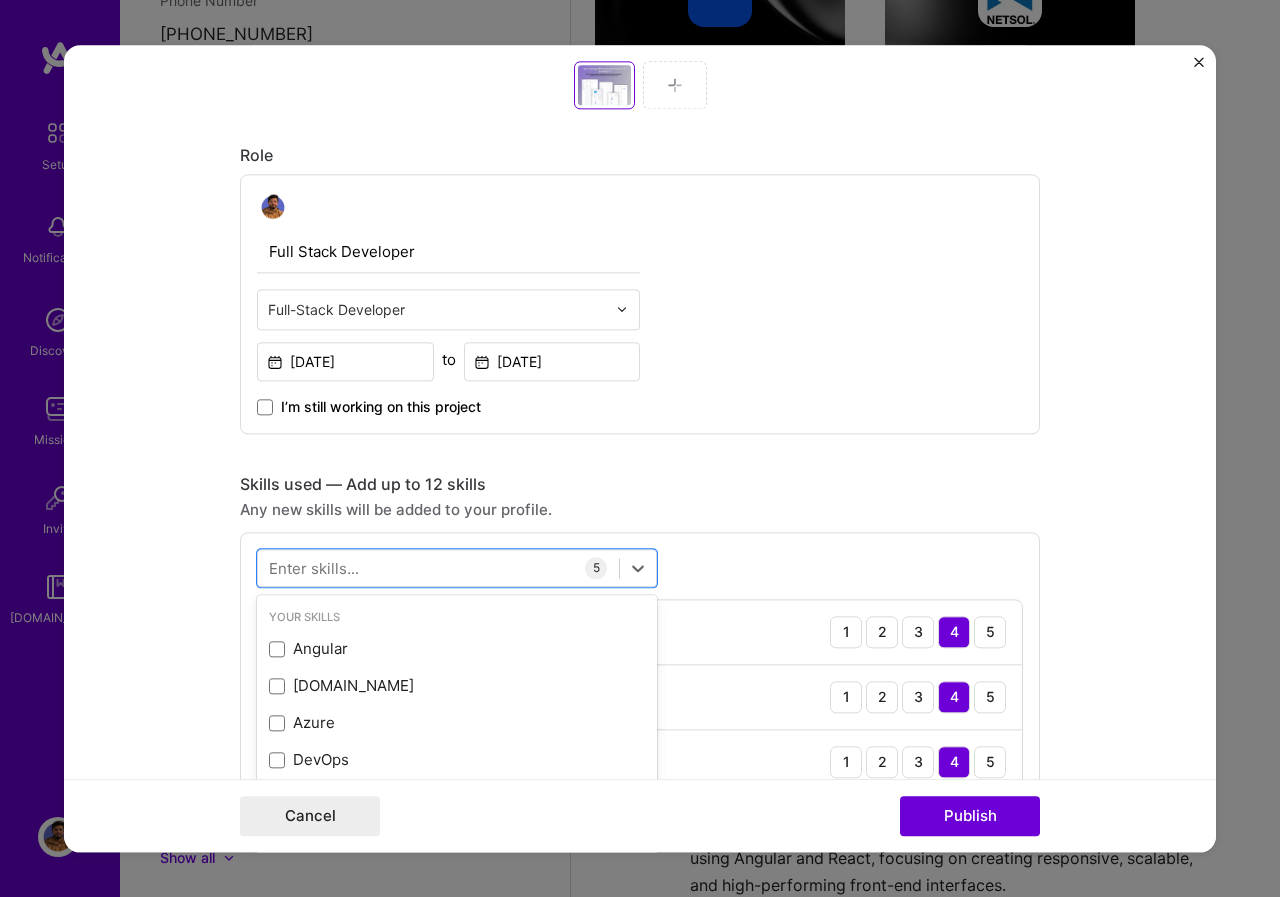 type 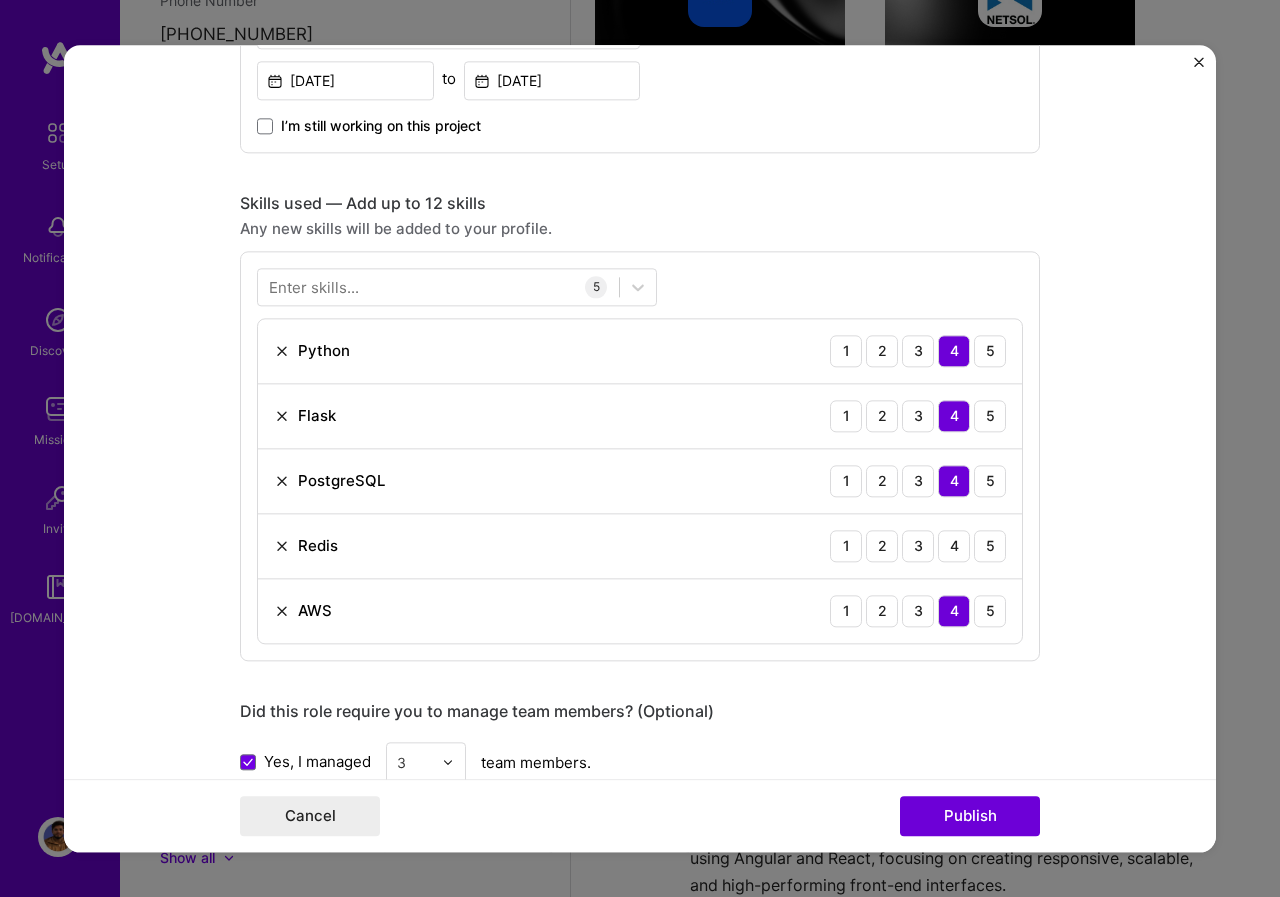 scroll, scrollTop: 1360, scrollLeft: 0, axis: vertical 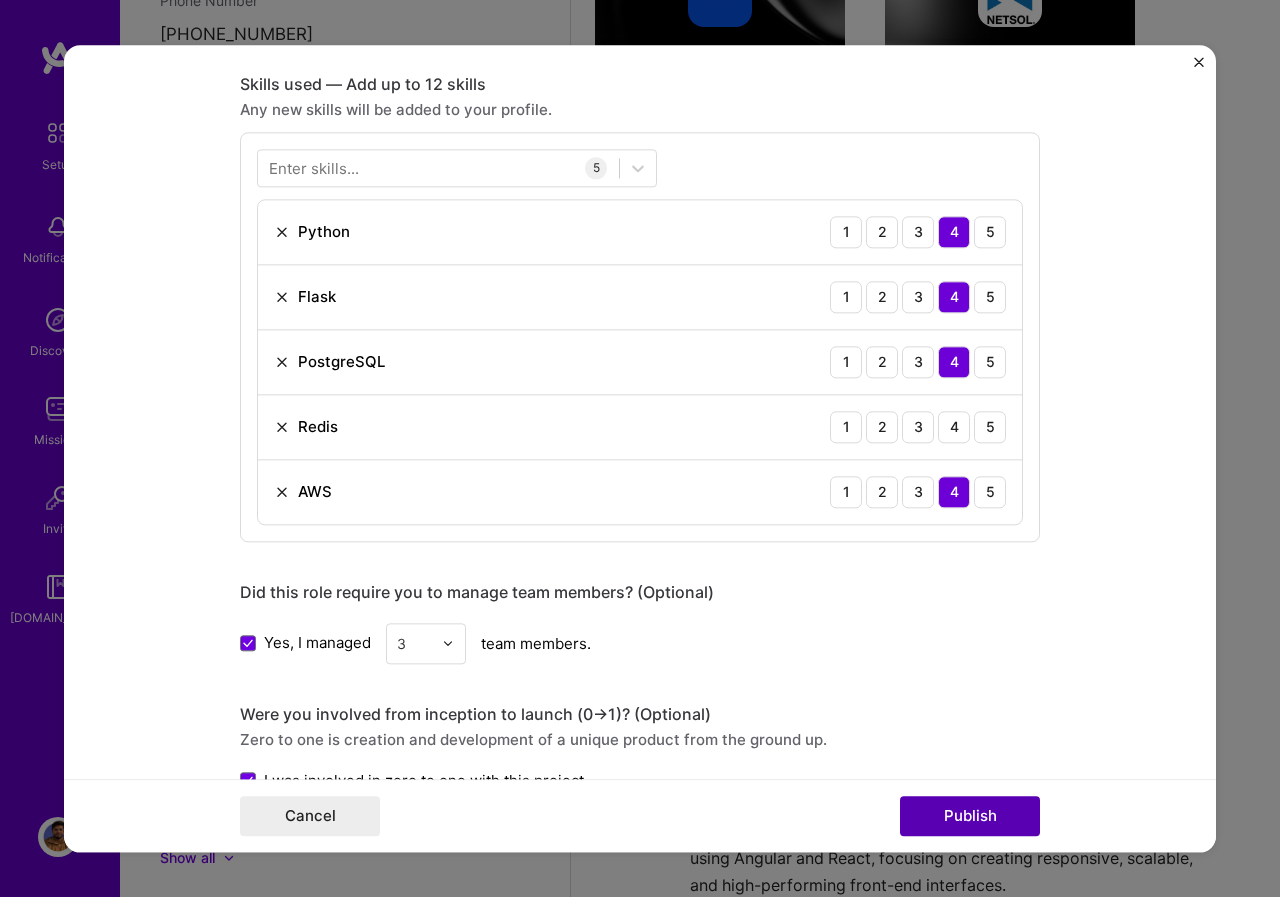 click on "Publish" at bounding box center [970, 816] 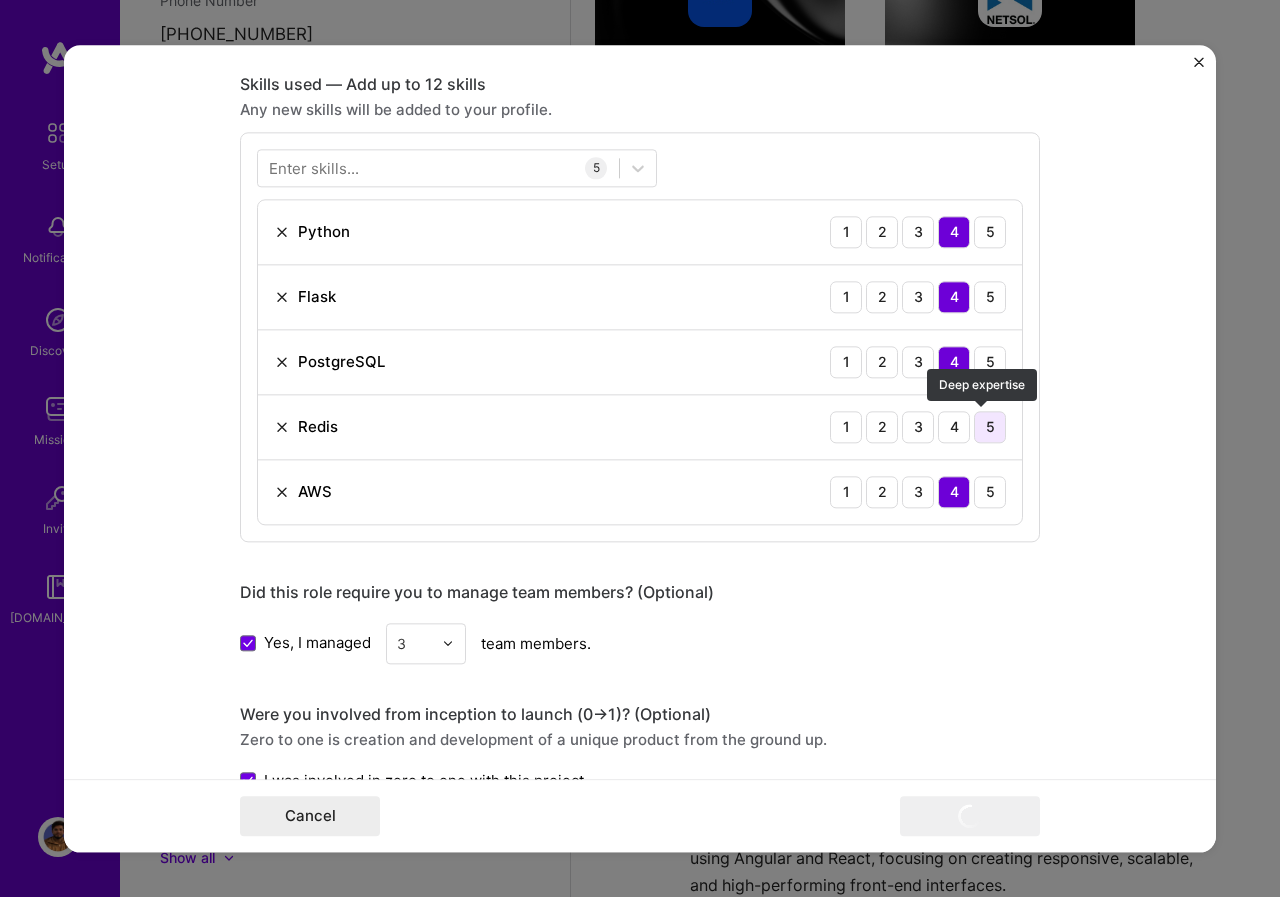 click on "5" at bounding box center (990, 427) 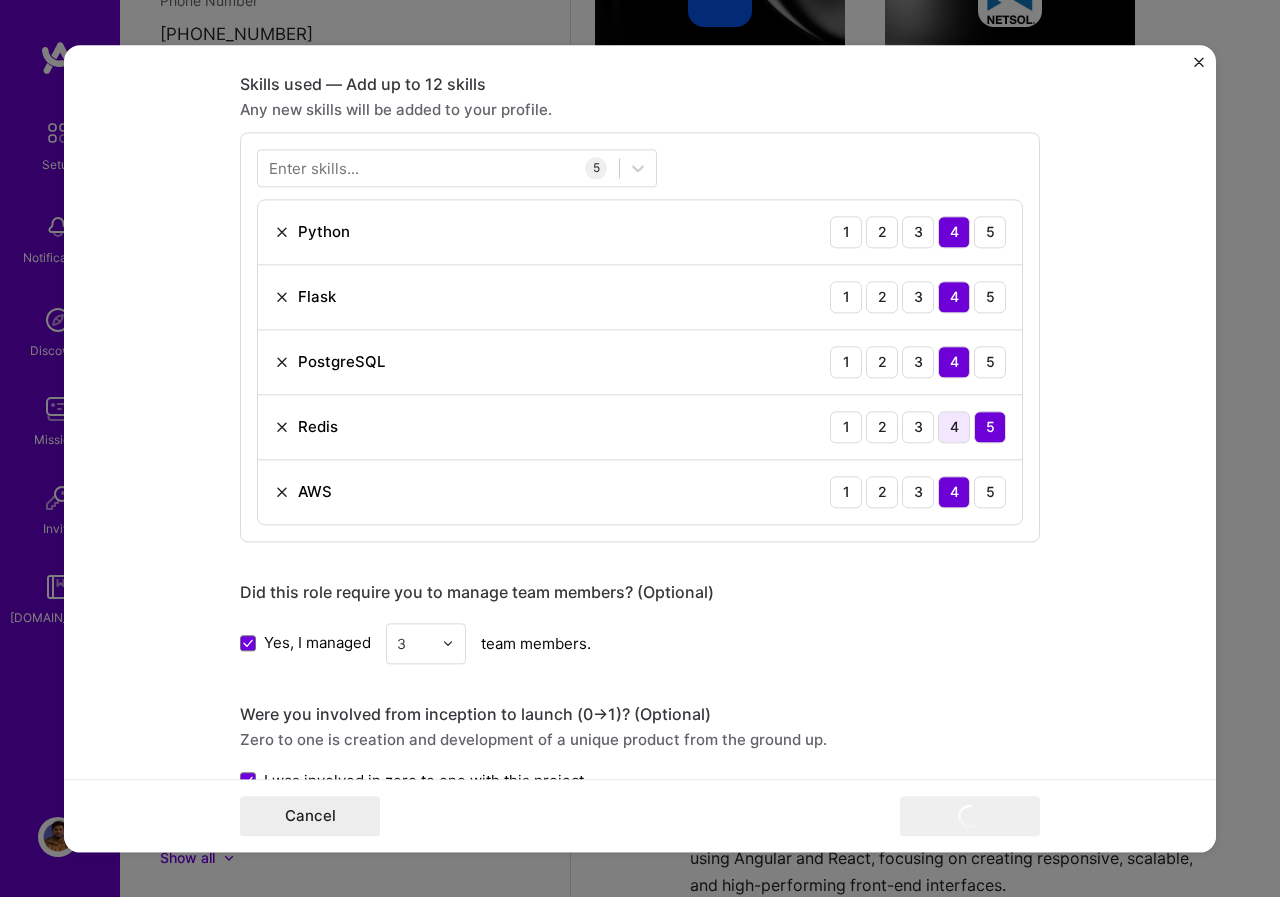 click on "4" at bounding box center (954, 427) 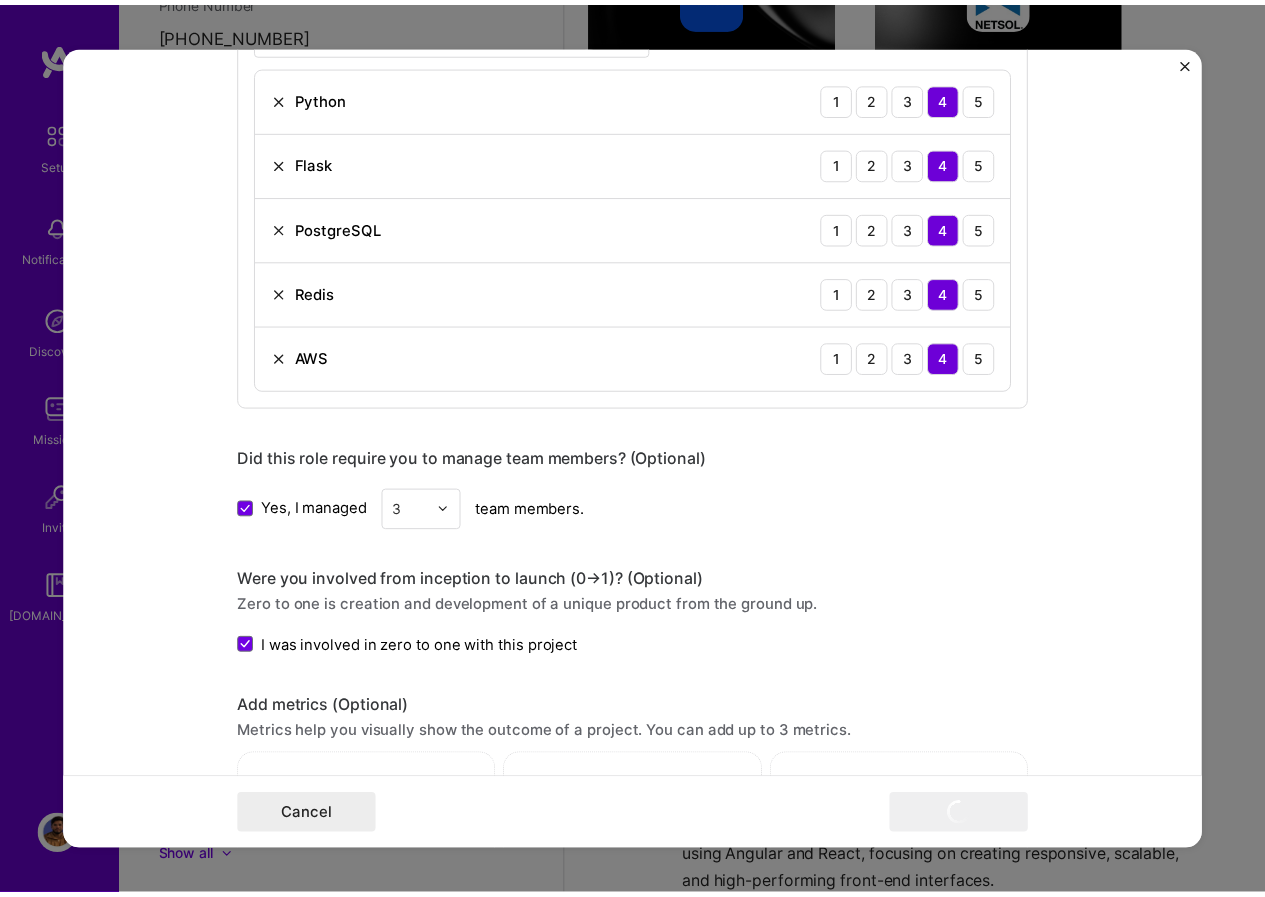 scroll, scrollTop: 1760, scrollLeft: 0, axis: vertical 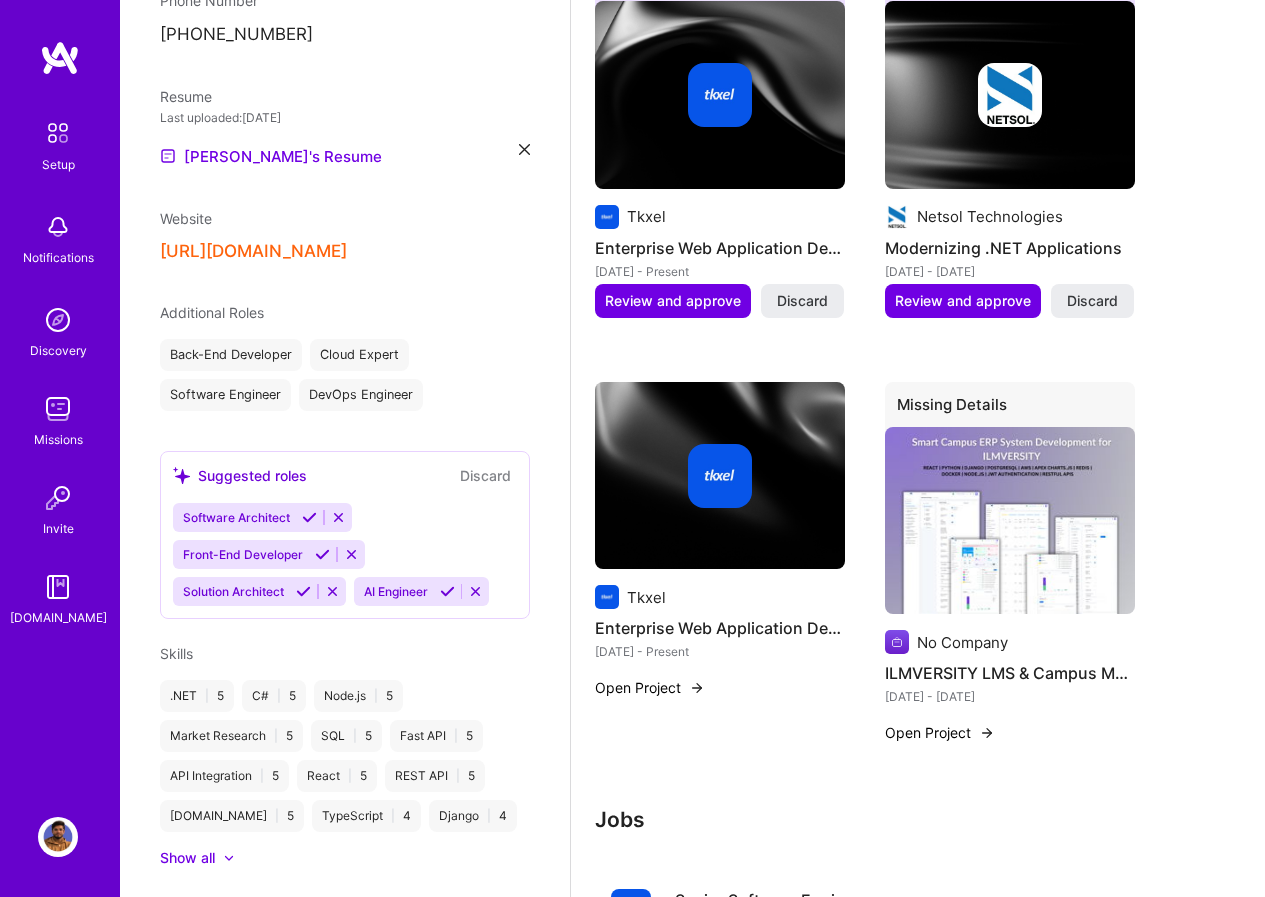 click at bounding box center (720, 476) 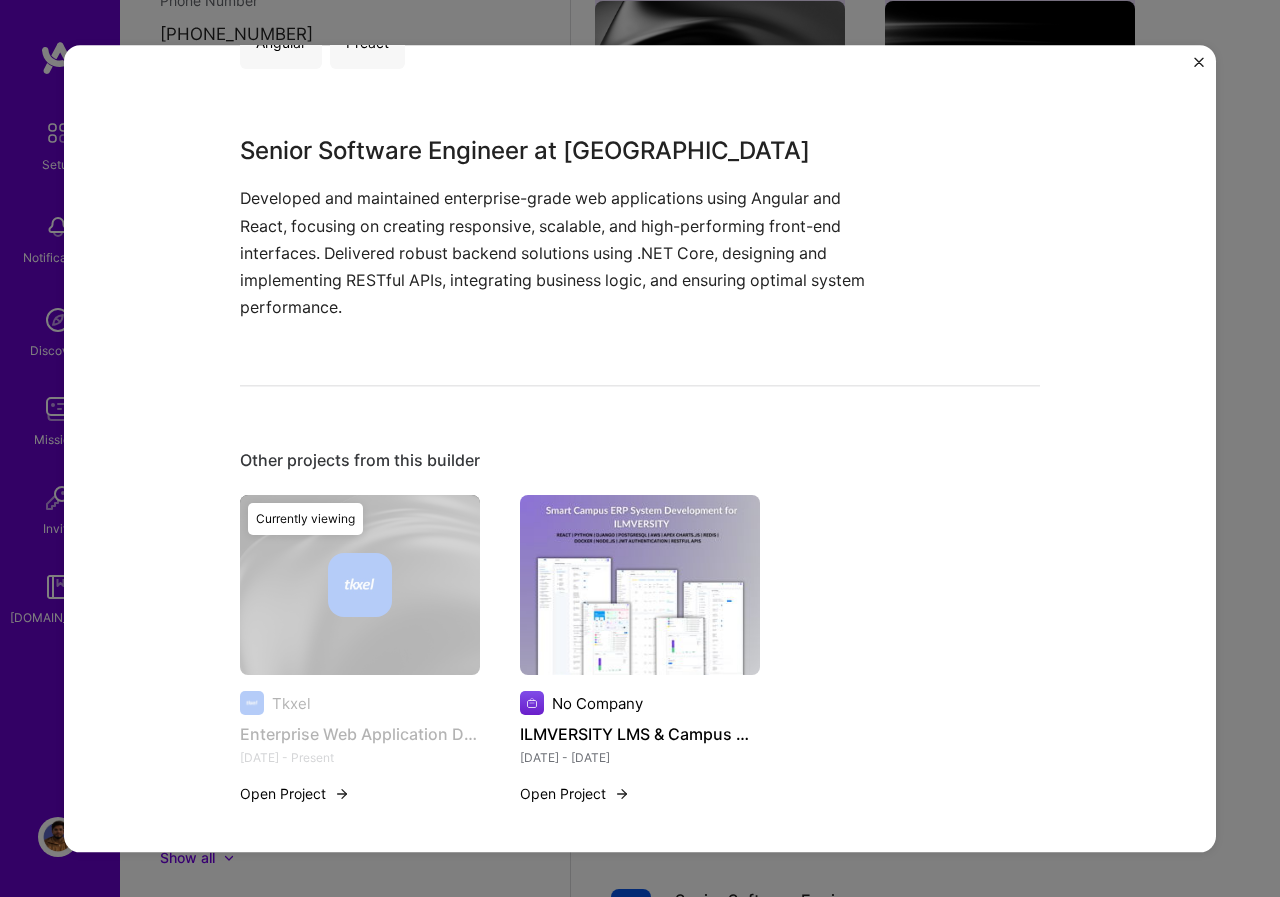 scroll, scrollTop: 496, scrollLeft: 0, axis: vertical 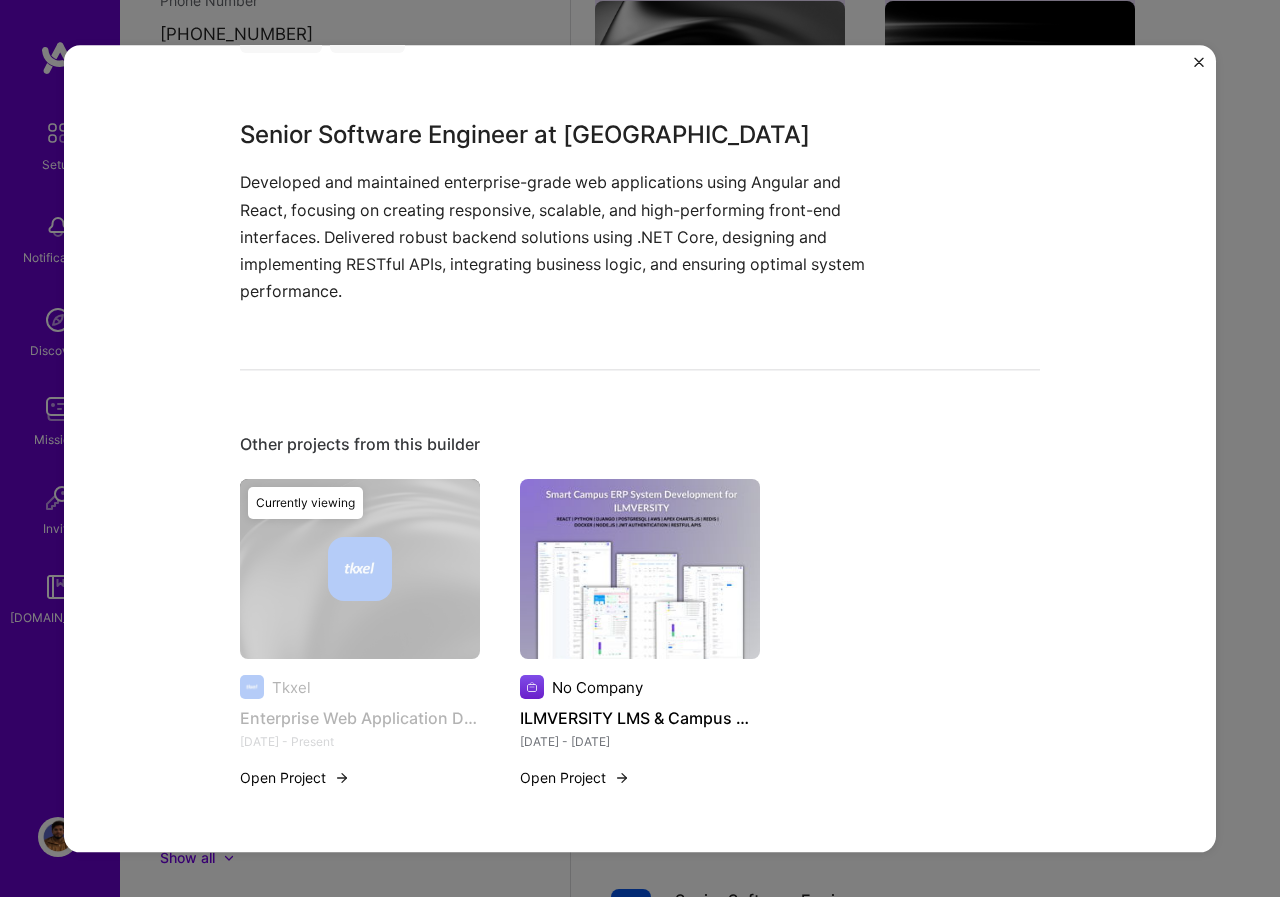 click on "Open Project" at bounding box center [295, 778] 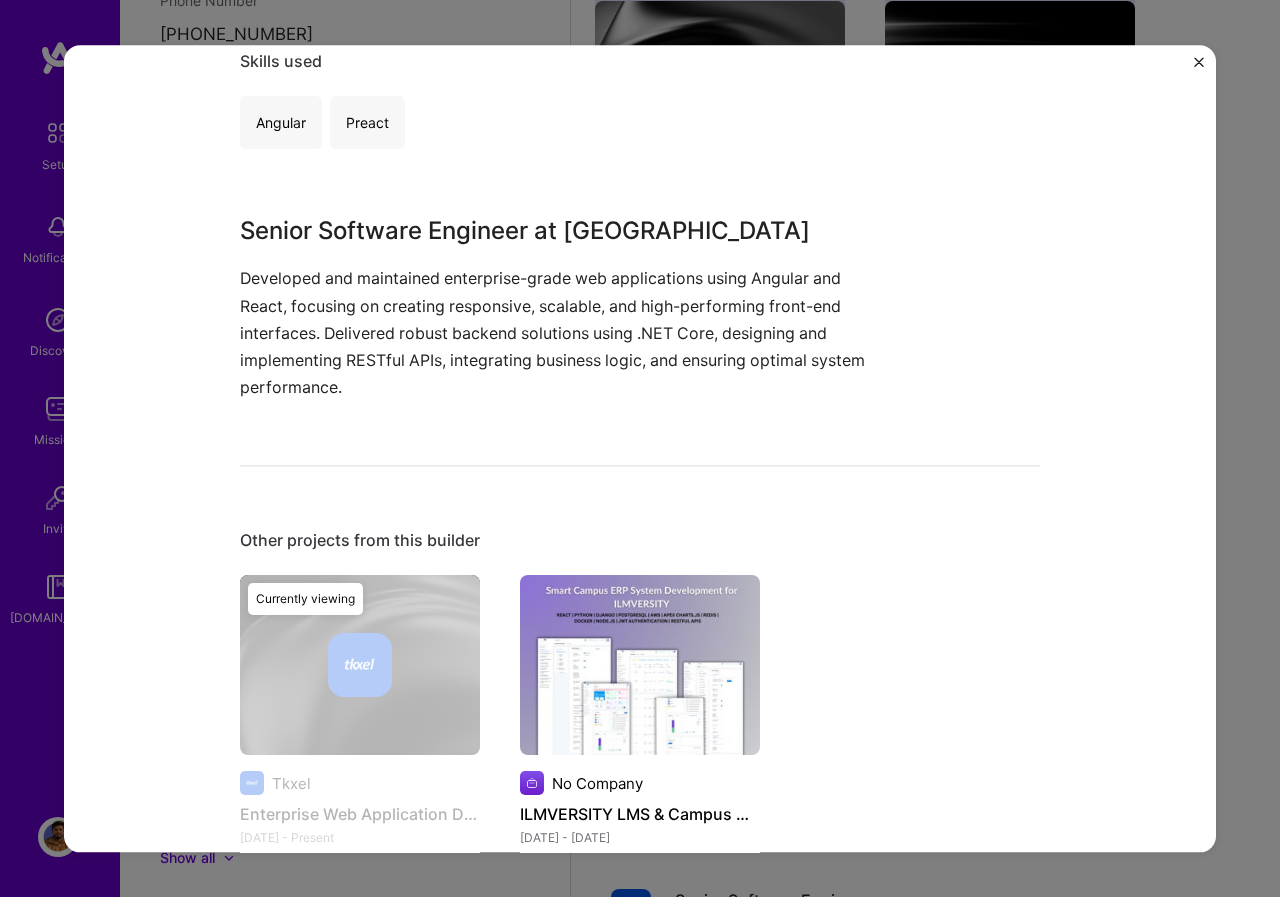 scroll, scrollTop: 496, scrollLeft: 0, axis: vertical 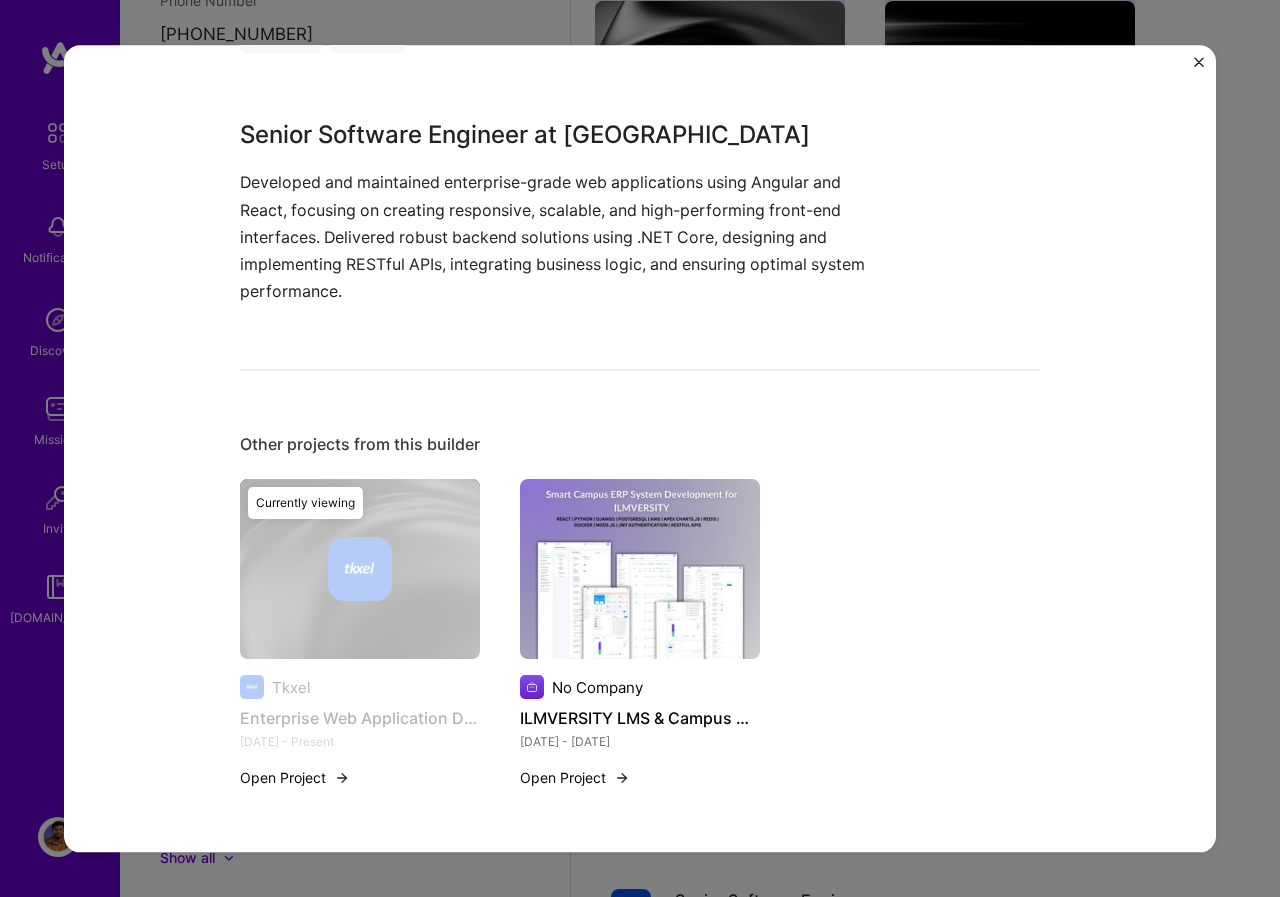 click on "Currently viewing" at bounding box center (305, 504) 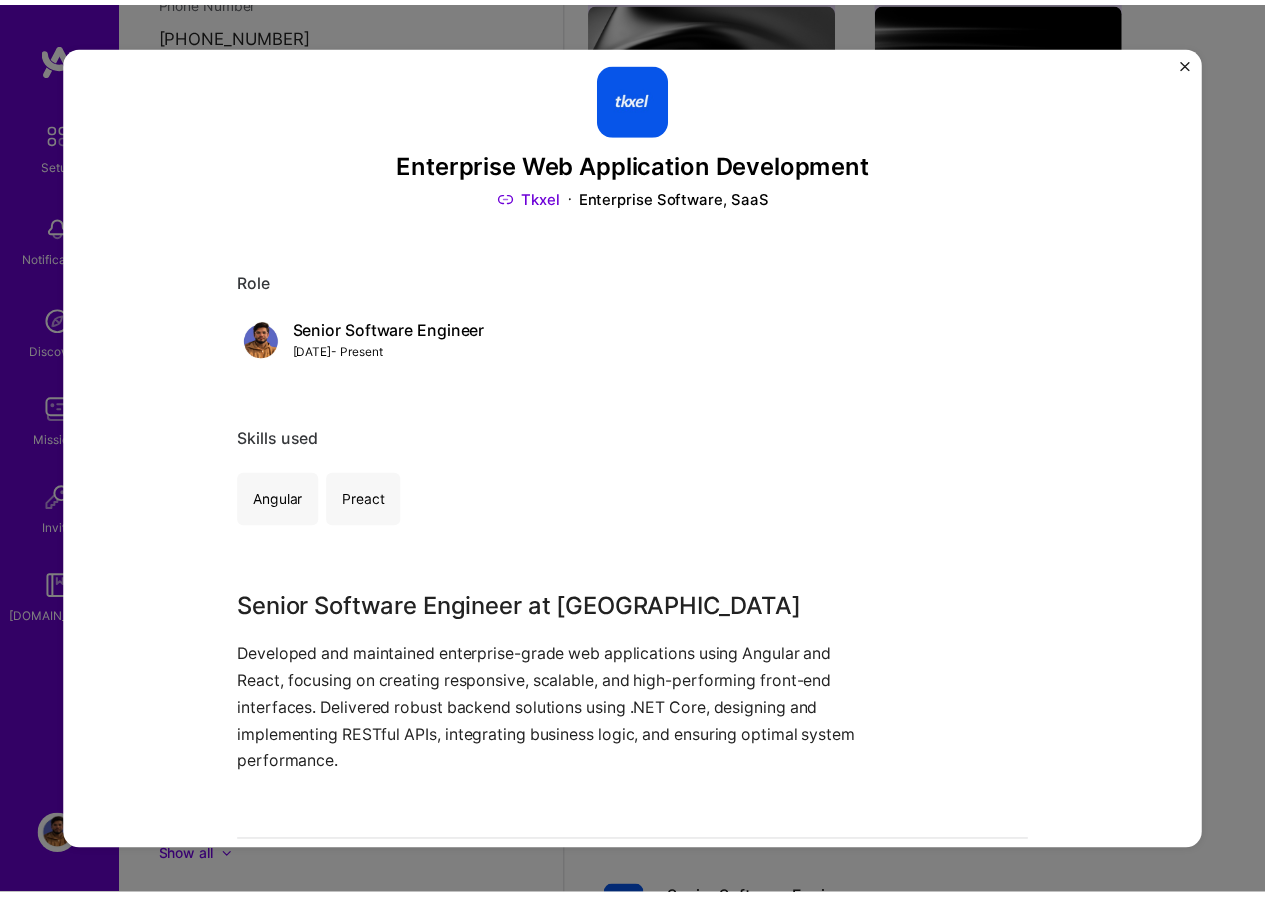 scroll, scrollTop: 0, scrollLeft: 0, axis: both 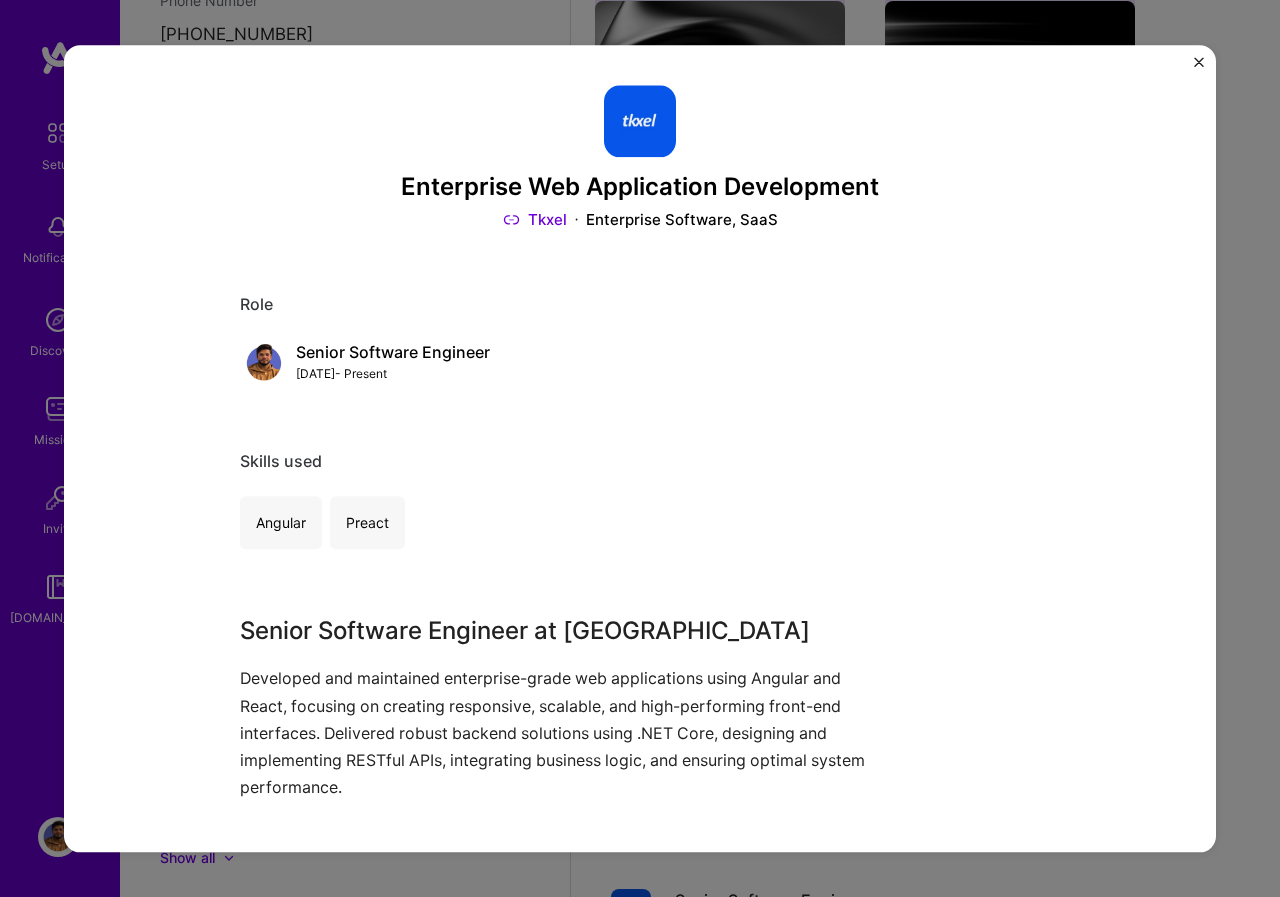 click on "Enterprise Web Application Development   Tkxel Enterprise Software, SaaS Role Senior Software Engineer [DATE]  -   Present Skills used Angular Preact Senior Software Engineer at Tkxel Developed and maintained enterprise-grade web applications using Angular and React, focusing on creating responsive, scalable, and high-performing front-end interfaces. Delivered robust backend solutions using .NET Core, designing and implementing RESTful APIs, integrating business logic, and ensuring optimal system performance. Other projects from this builder Tkxel Enterprise Web Application Development [DATE] - Present Open Project   Currently viewing No Company ILMVERSITY LMS & Campus Management System [DATE] - [DATE] Open Project" at bounding box center [640, 448] 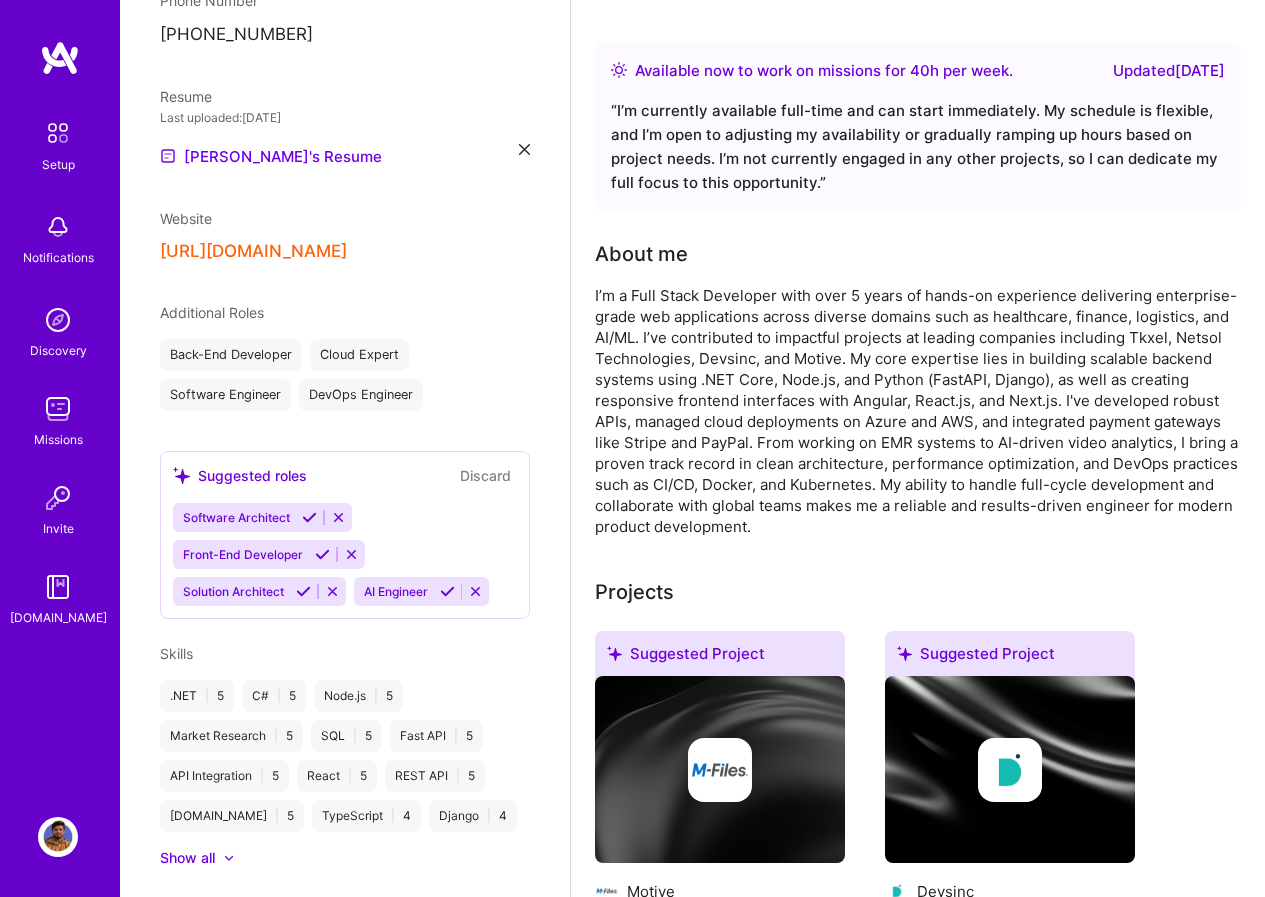 scroll, scrollTop: 0, scrollLeft: 0, axis: both 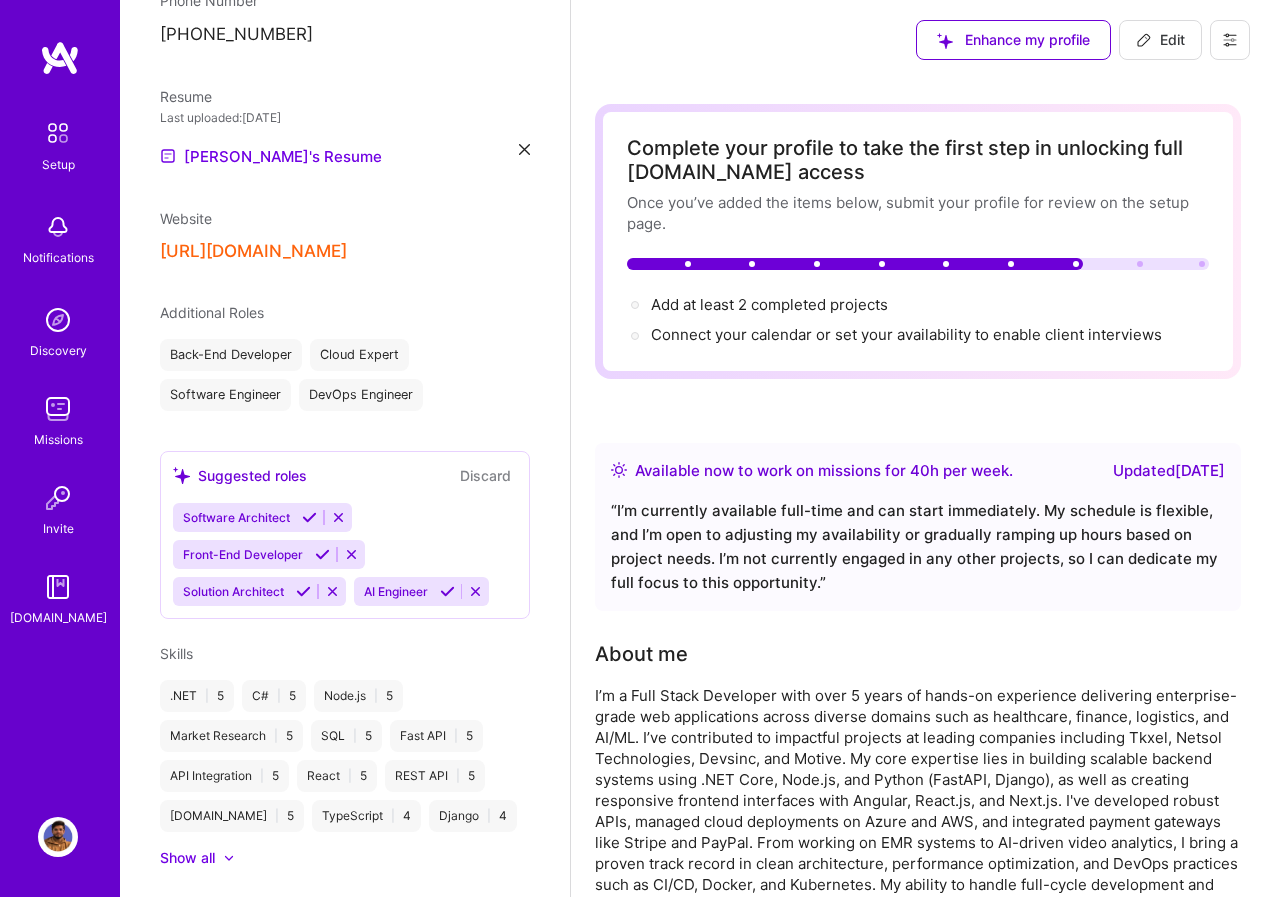 click on "Enhance my profile
Edit" at bounding box center [1083, 40] 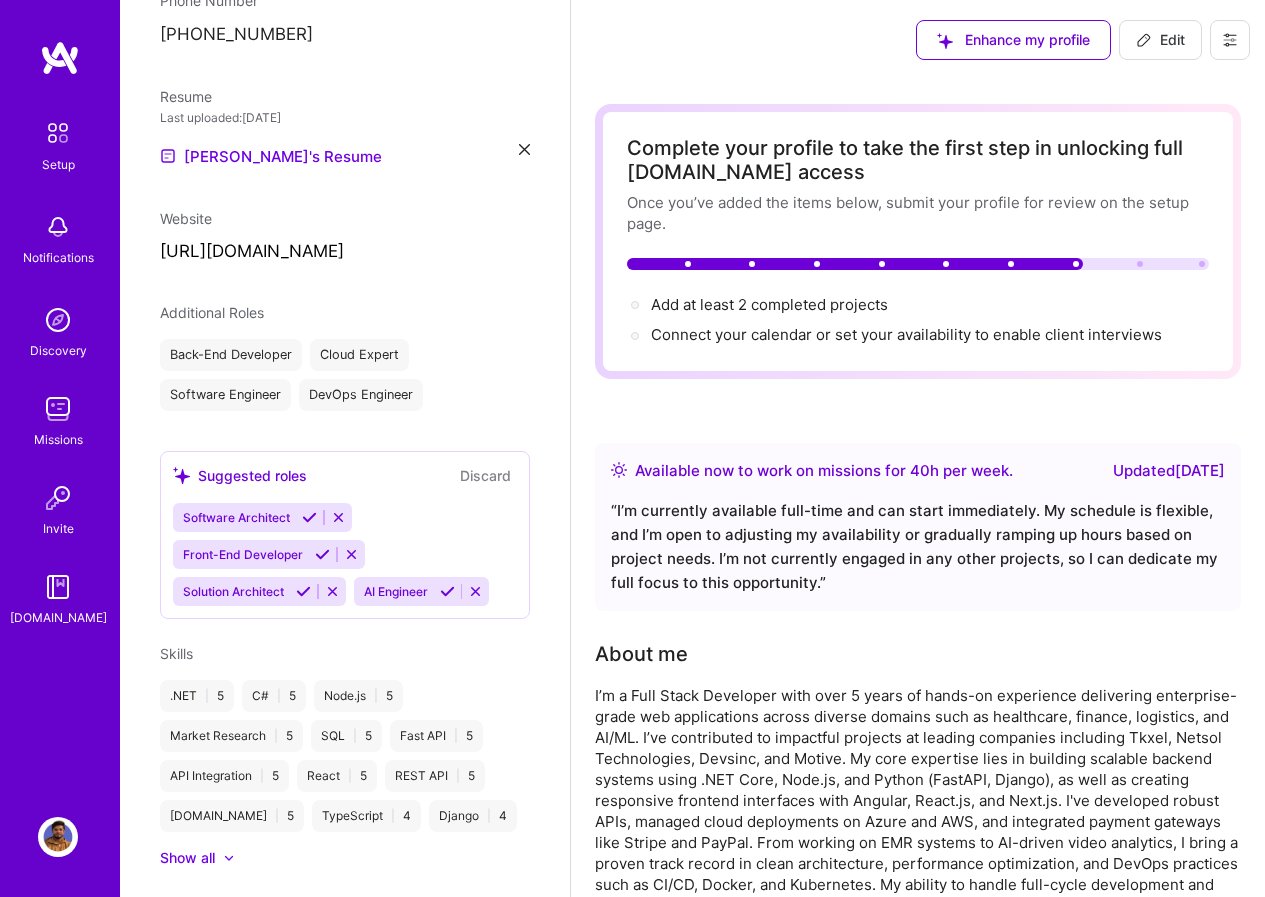 select on "PK" 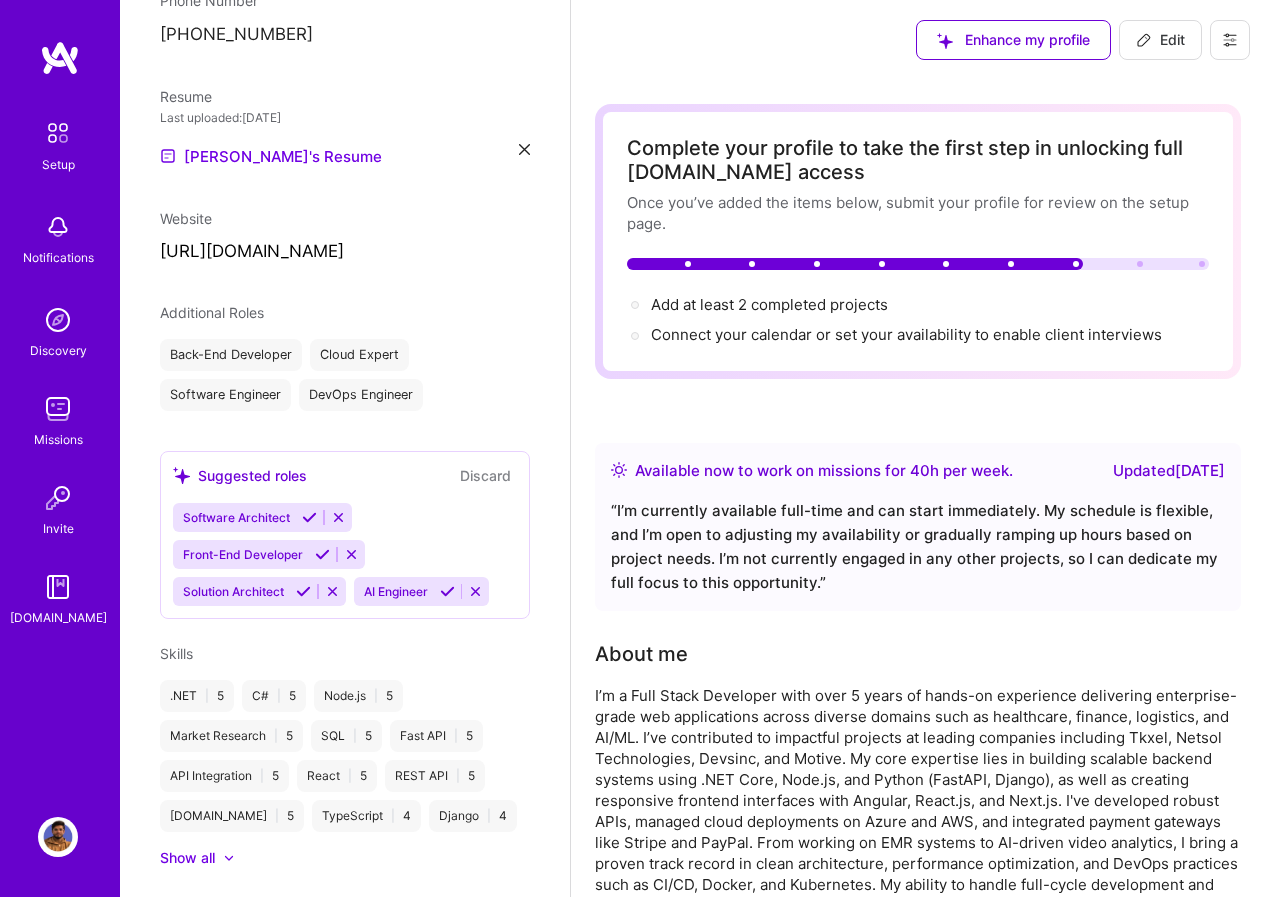 select on "Right Now" 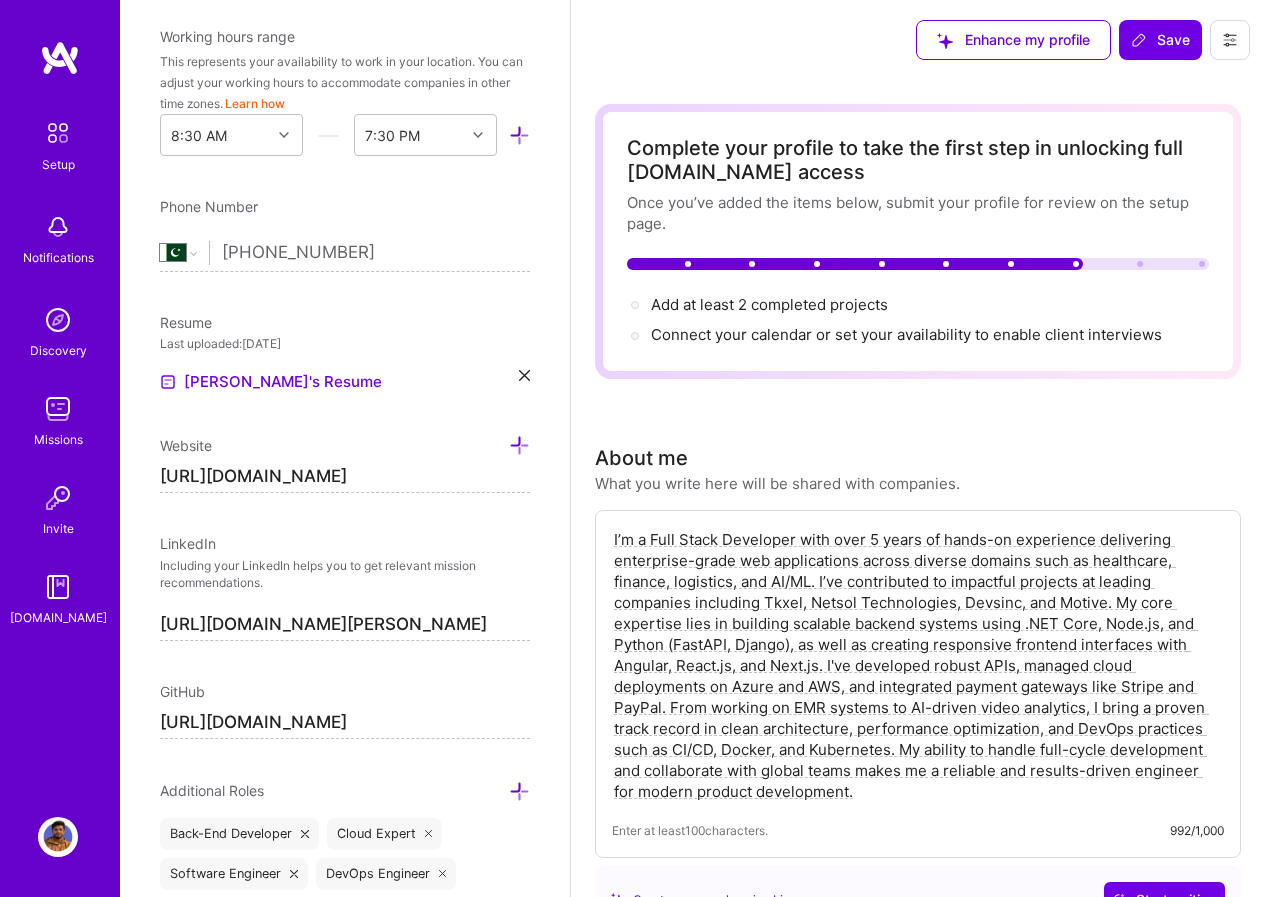 scroll, scrollTop: 813, scrollLeft: 0, axis: vertical 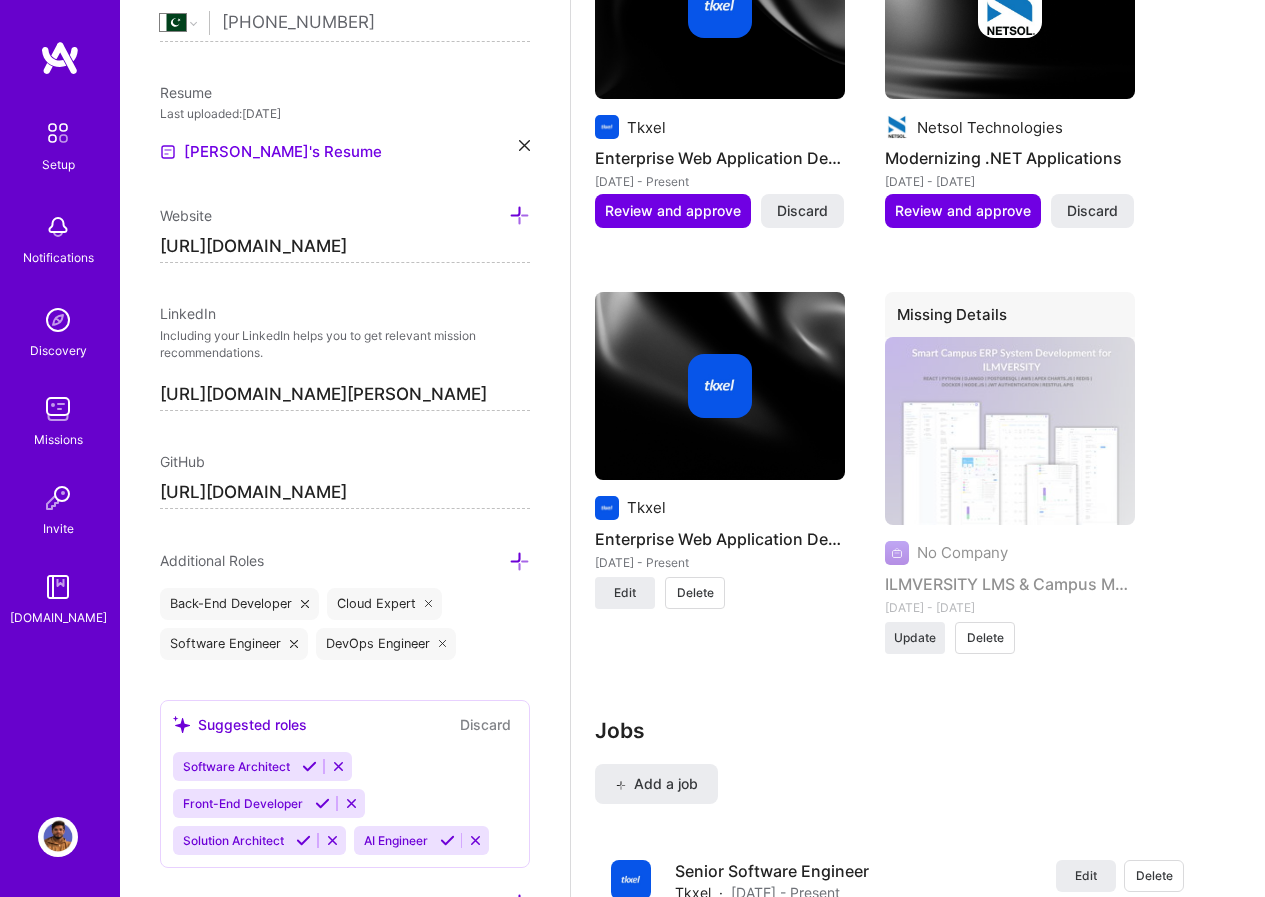 click on "Delete" at bounding box center (695, 593) 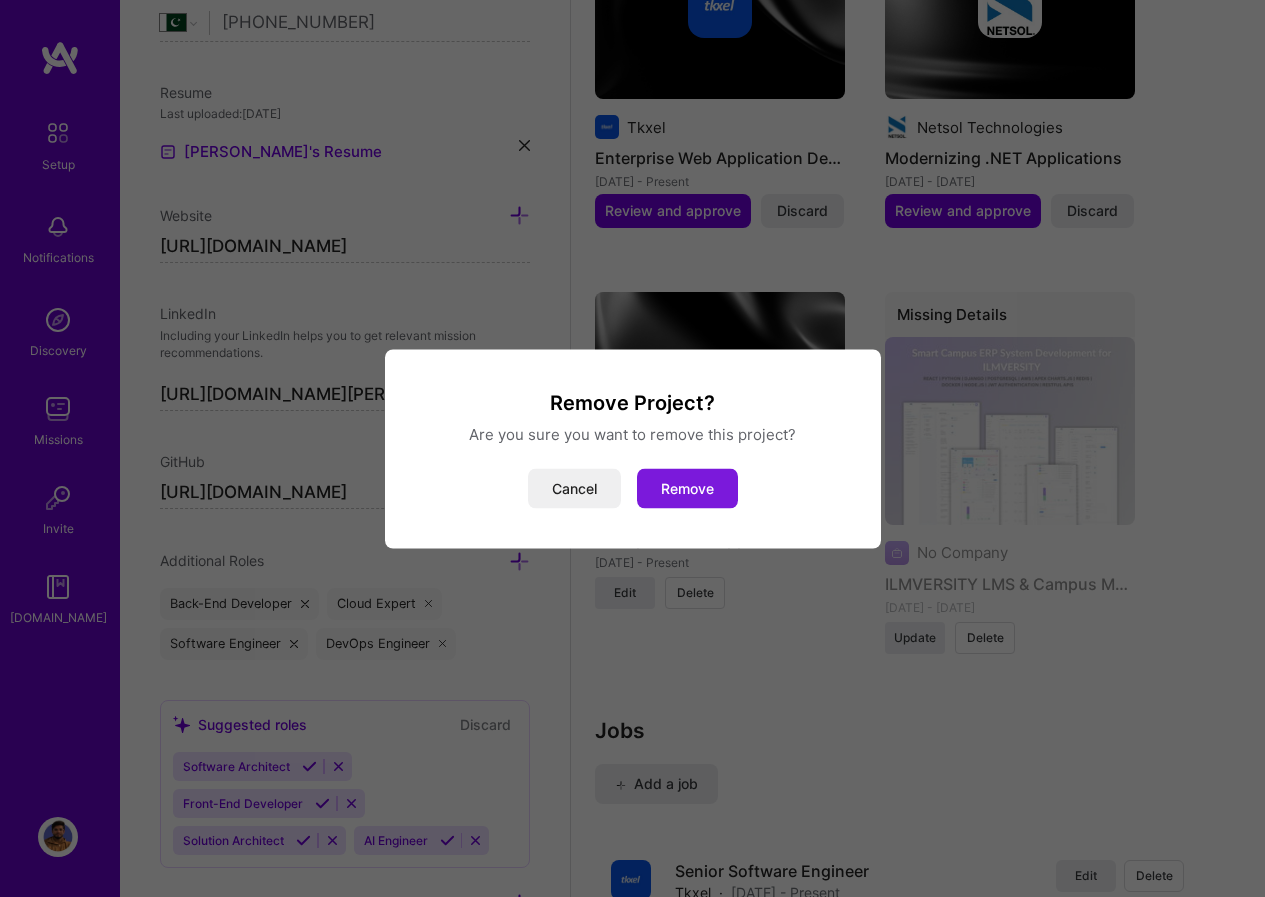 click on "Remove" at bounding box center (687, 488) 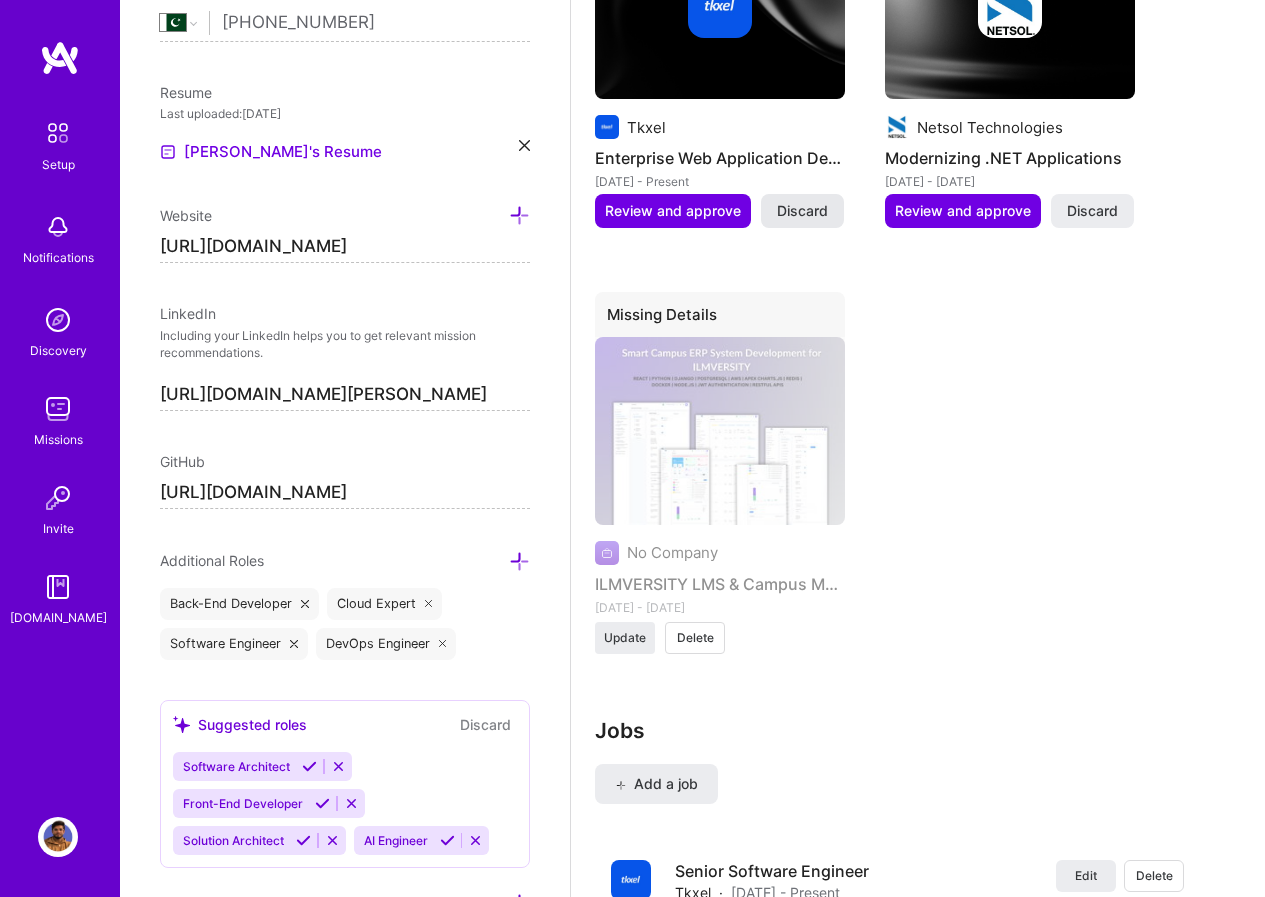 click on "Discard" at bounding box center [802, 211] 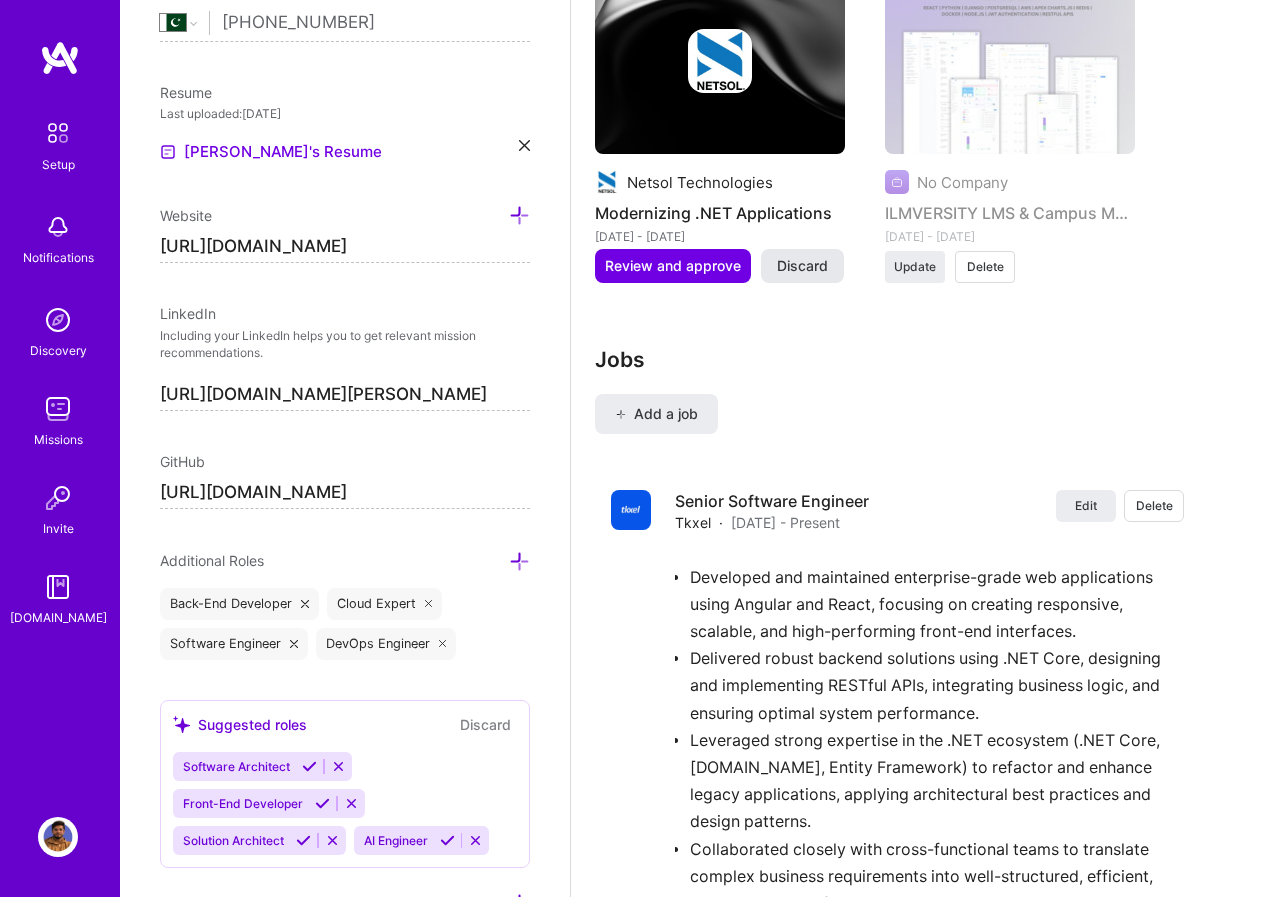 scroll, scrollTop: 2300, scrollLeft: 0, axis: vertical 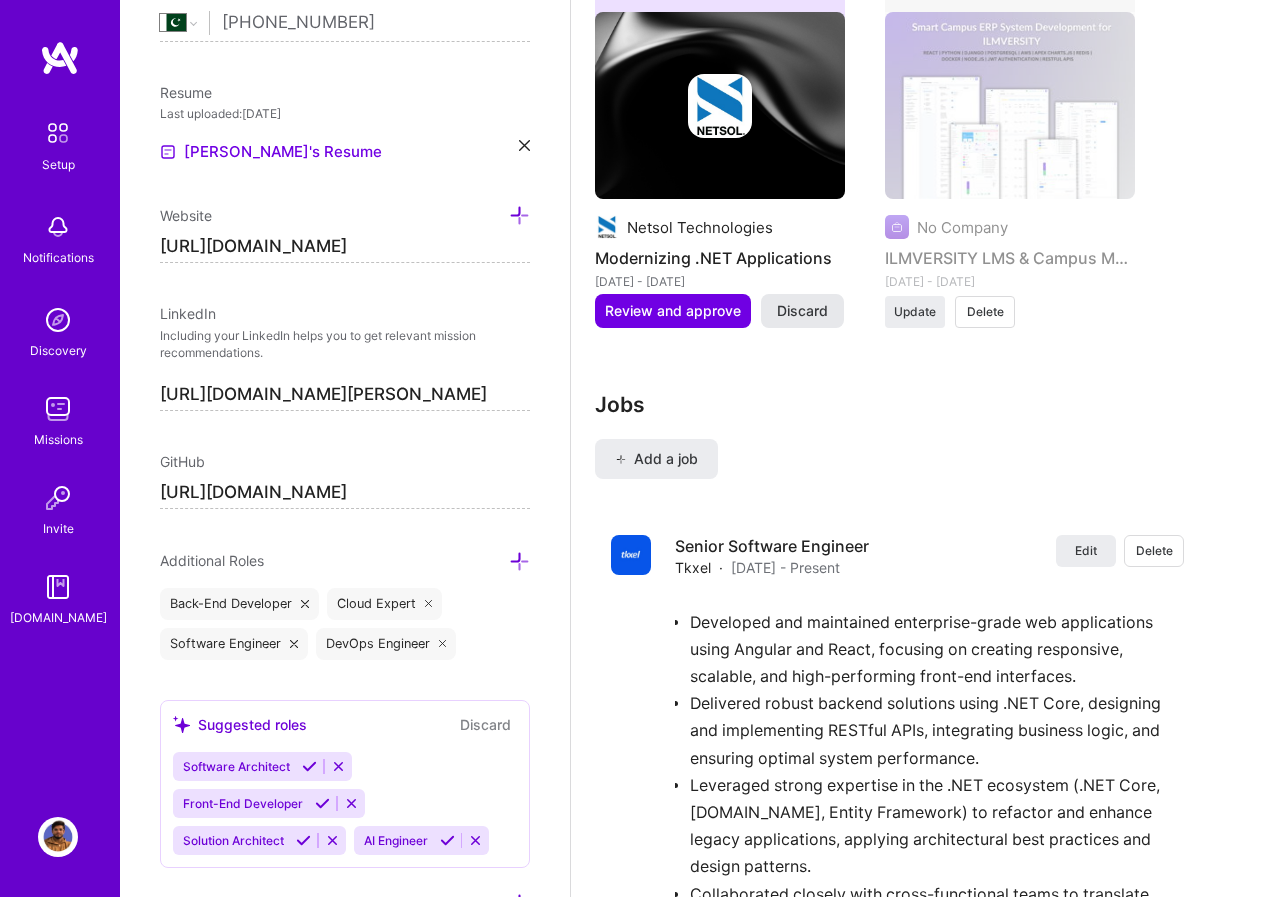 click on "Discard" at bounding box center (802, 311) 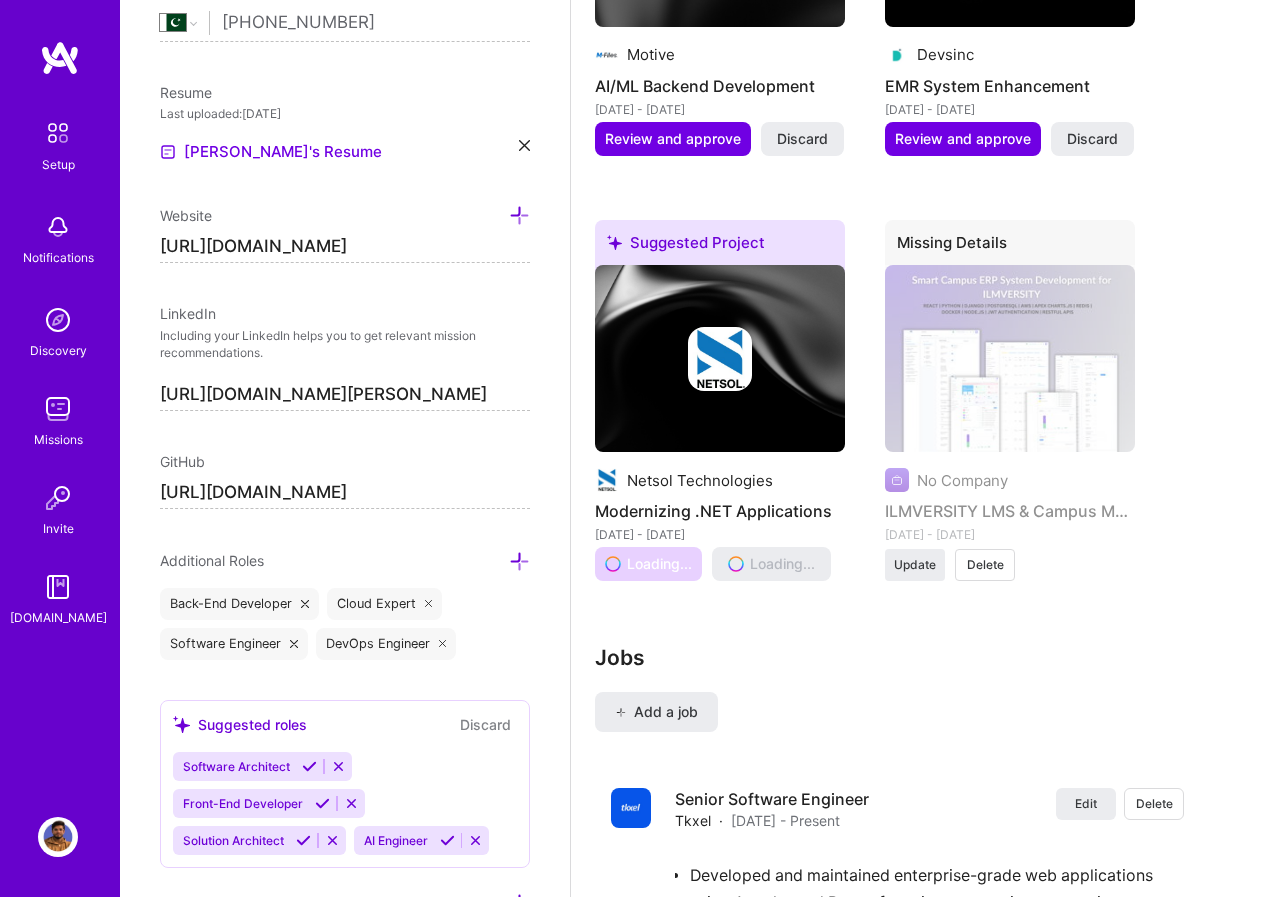 scroll, scrollTop: 2000, scrollLeft: 0, axis: vertical 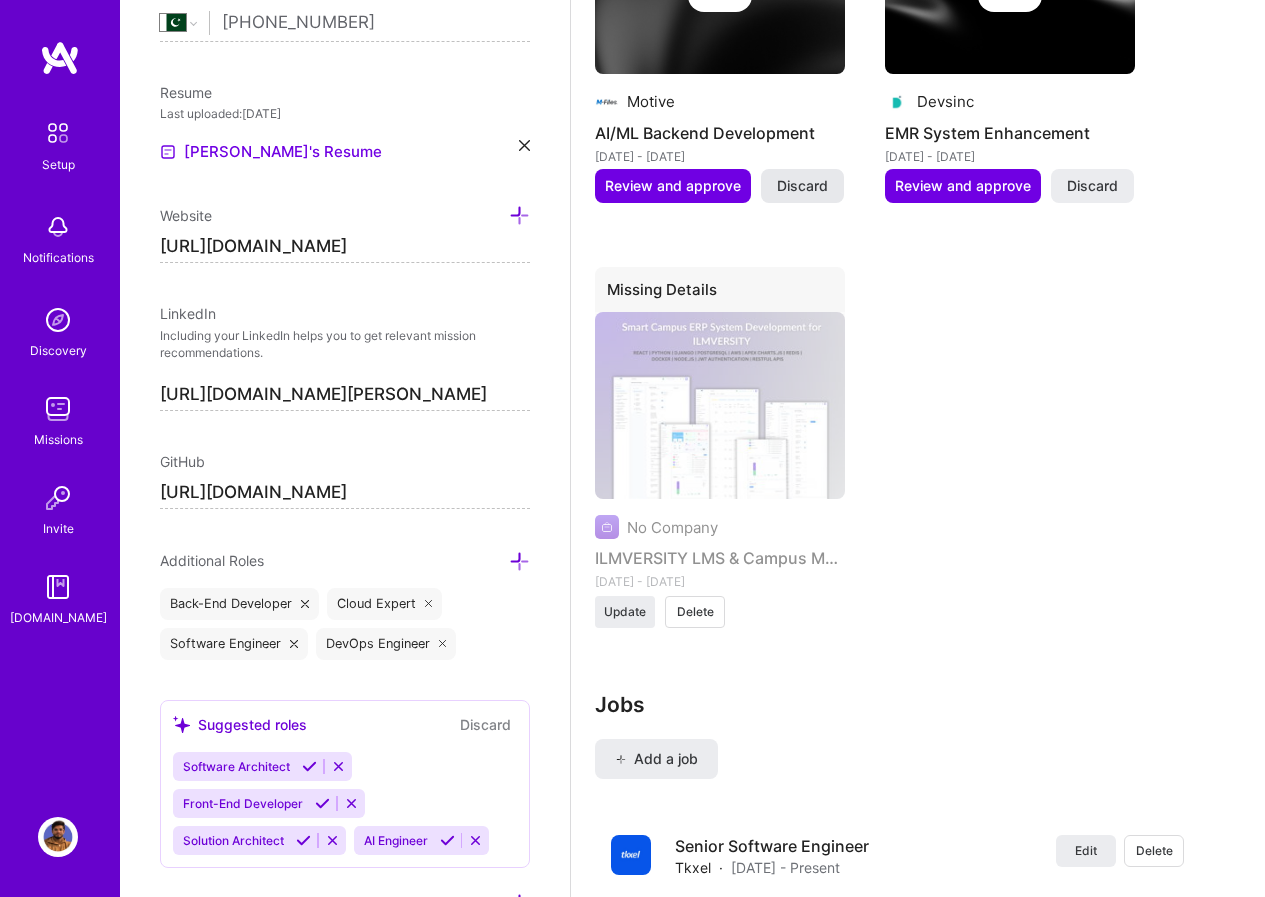 click on "Discard" at bounding box center (802, 186) 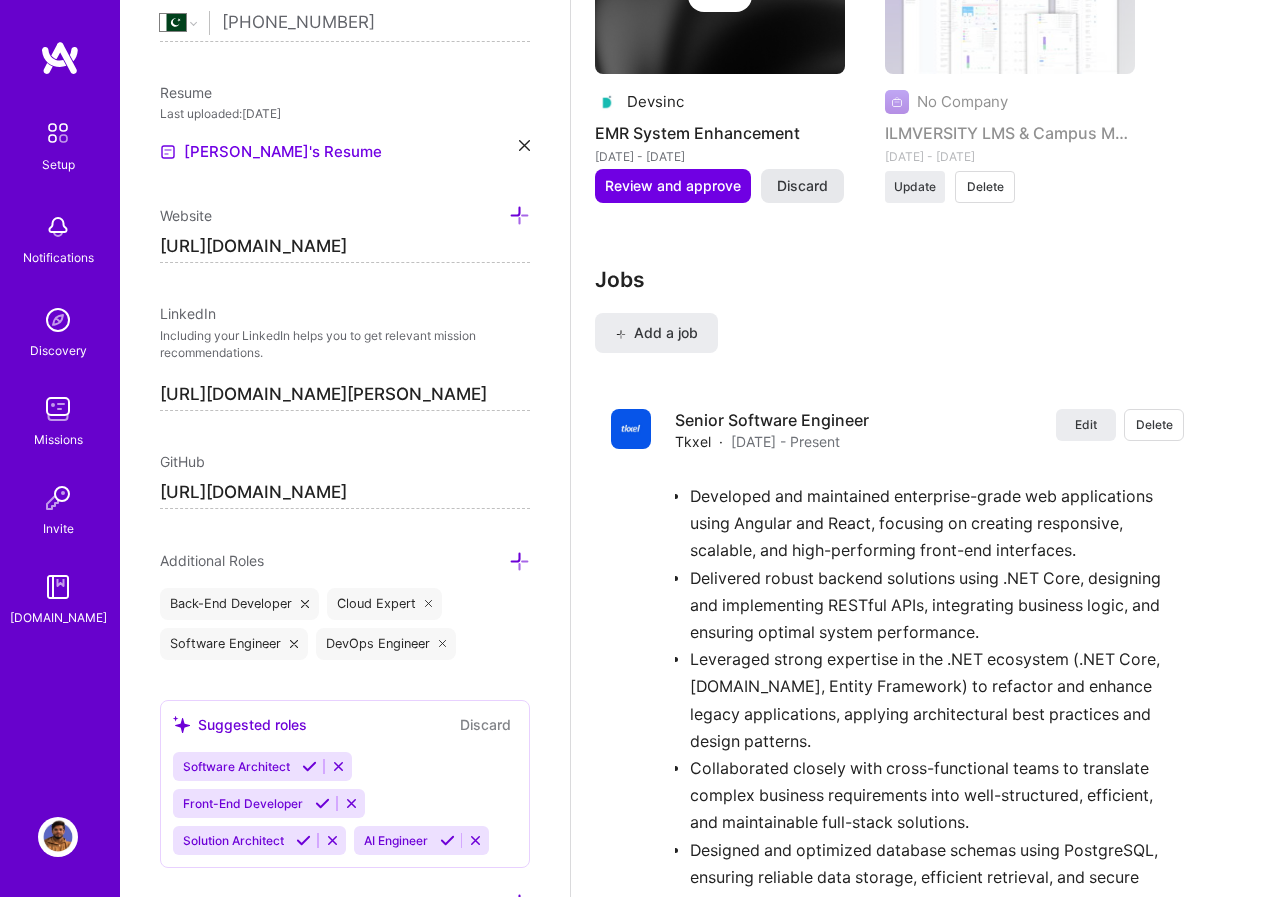 click on "No Company ILMVERSITY LMS & Campus Management System [DATE] - [DATE] Update Delete" at bounding box center [1010, 26] 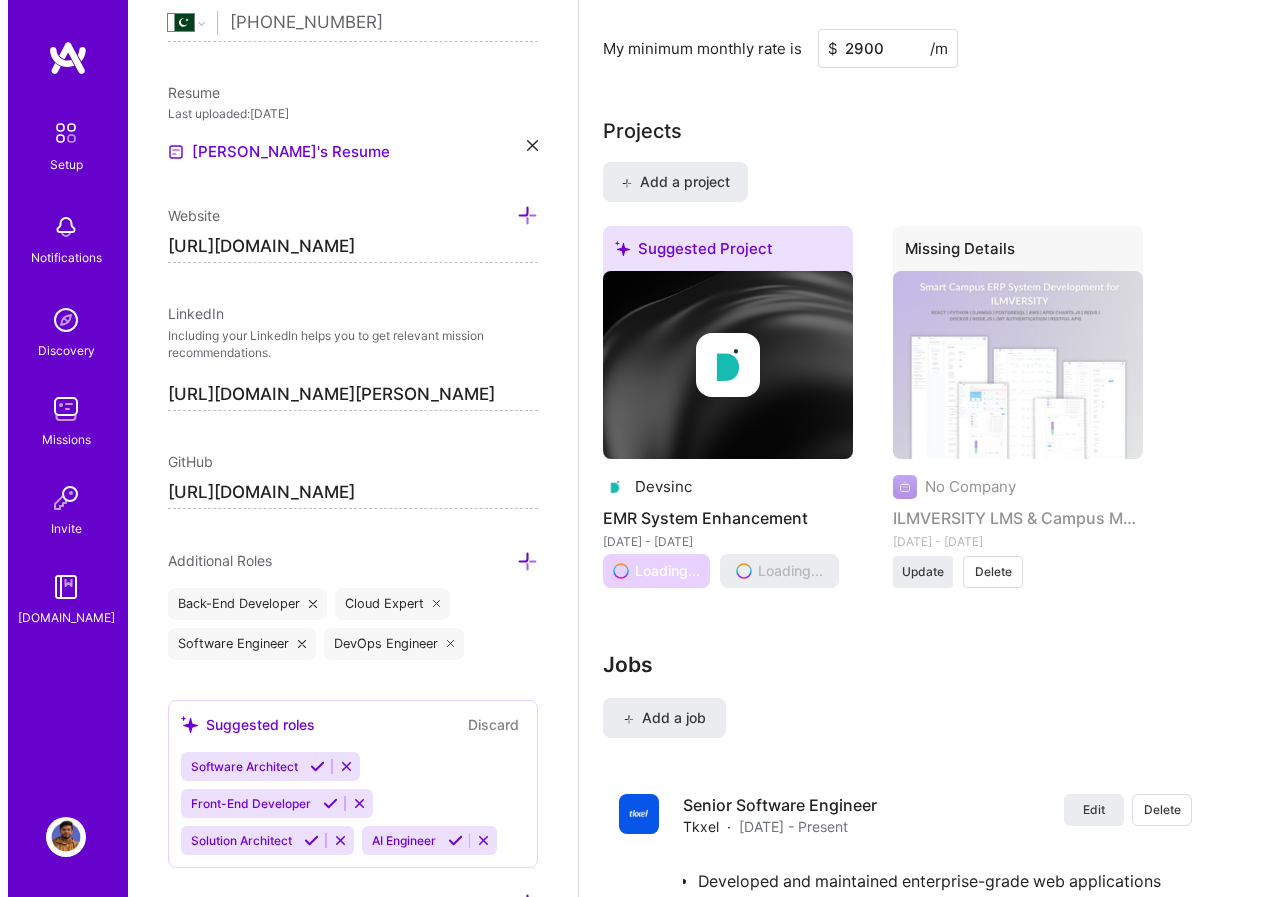 scroll, scrollTop: 1500, scrollLeft: 0, axis: vertical 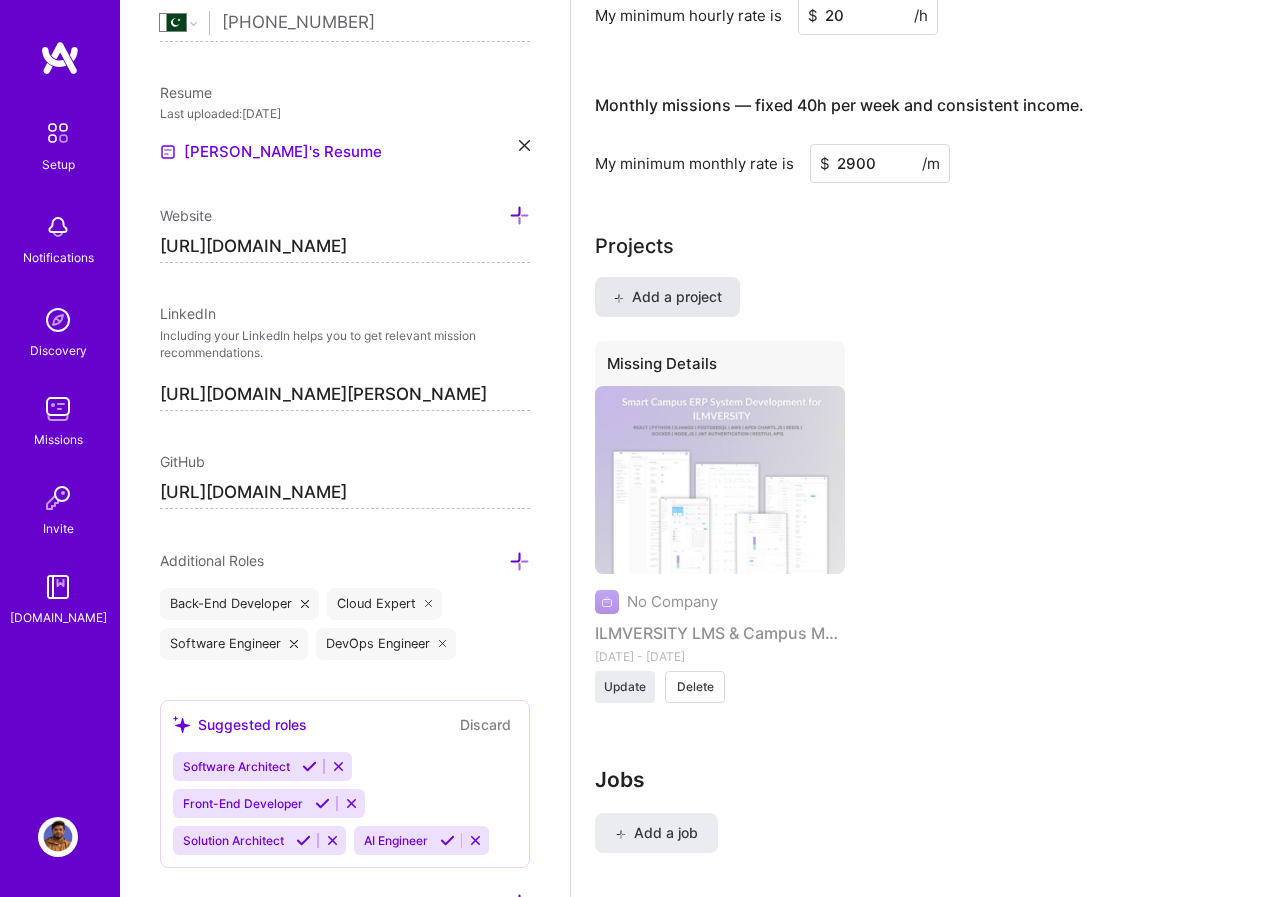 click on "Add a project" at bounding box center (667, 297) 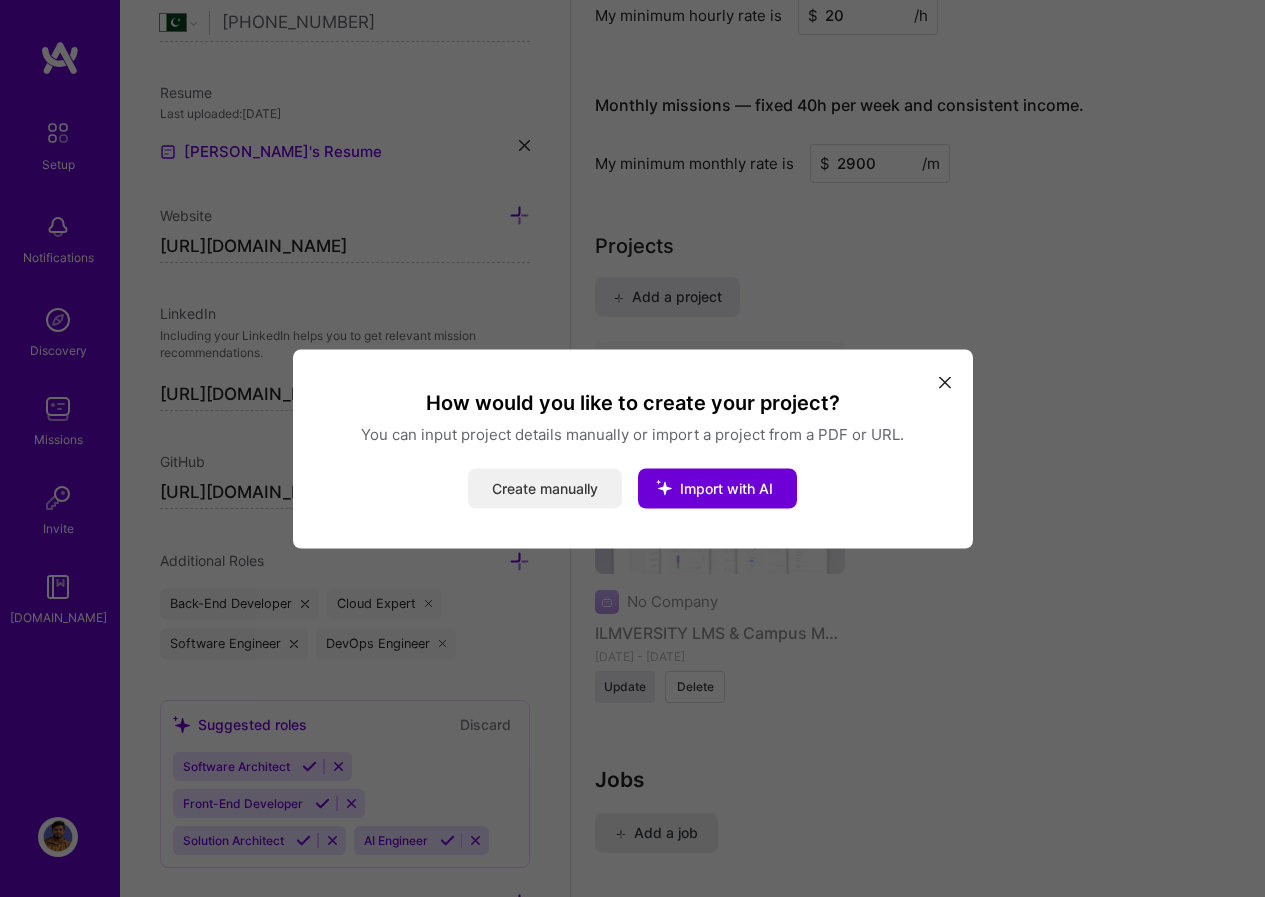 click on "Create manually" at bounding box center (545, 488) 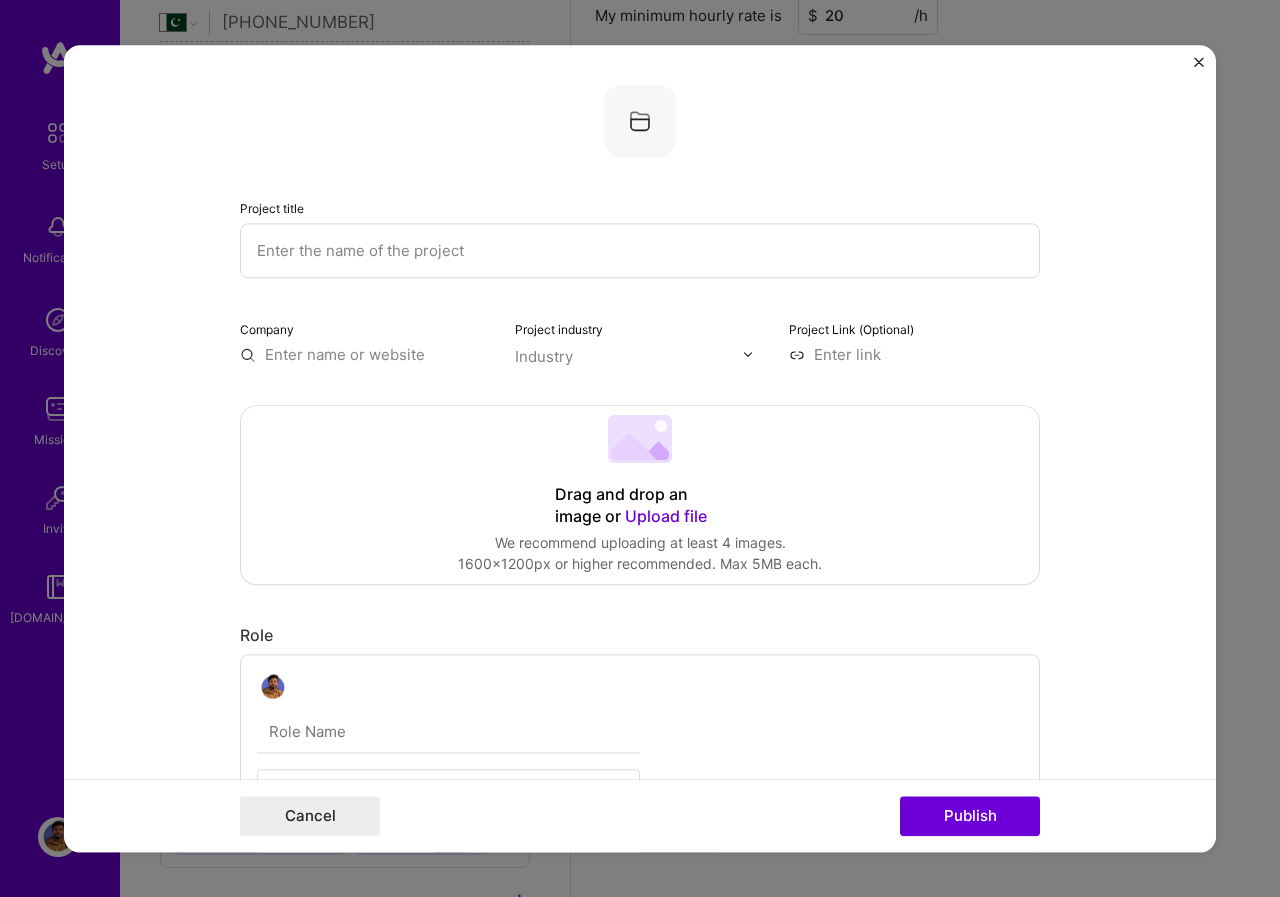 click at bounding box center (640, 250) 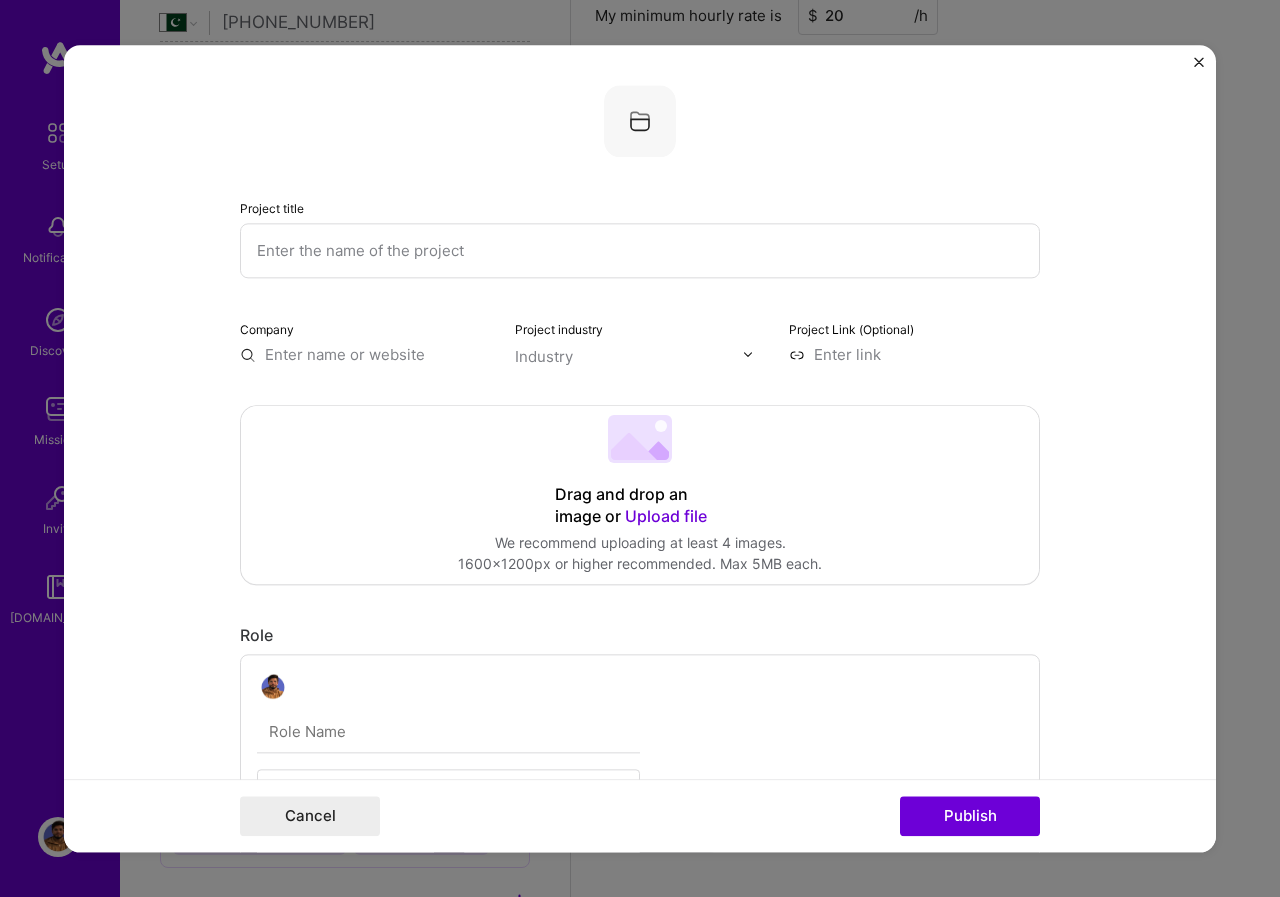 click at bounding box center [640, 250] 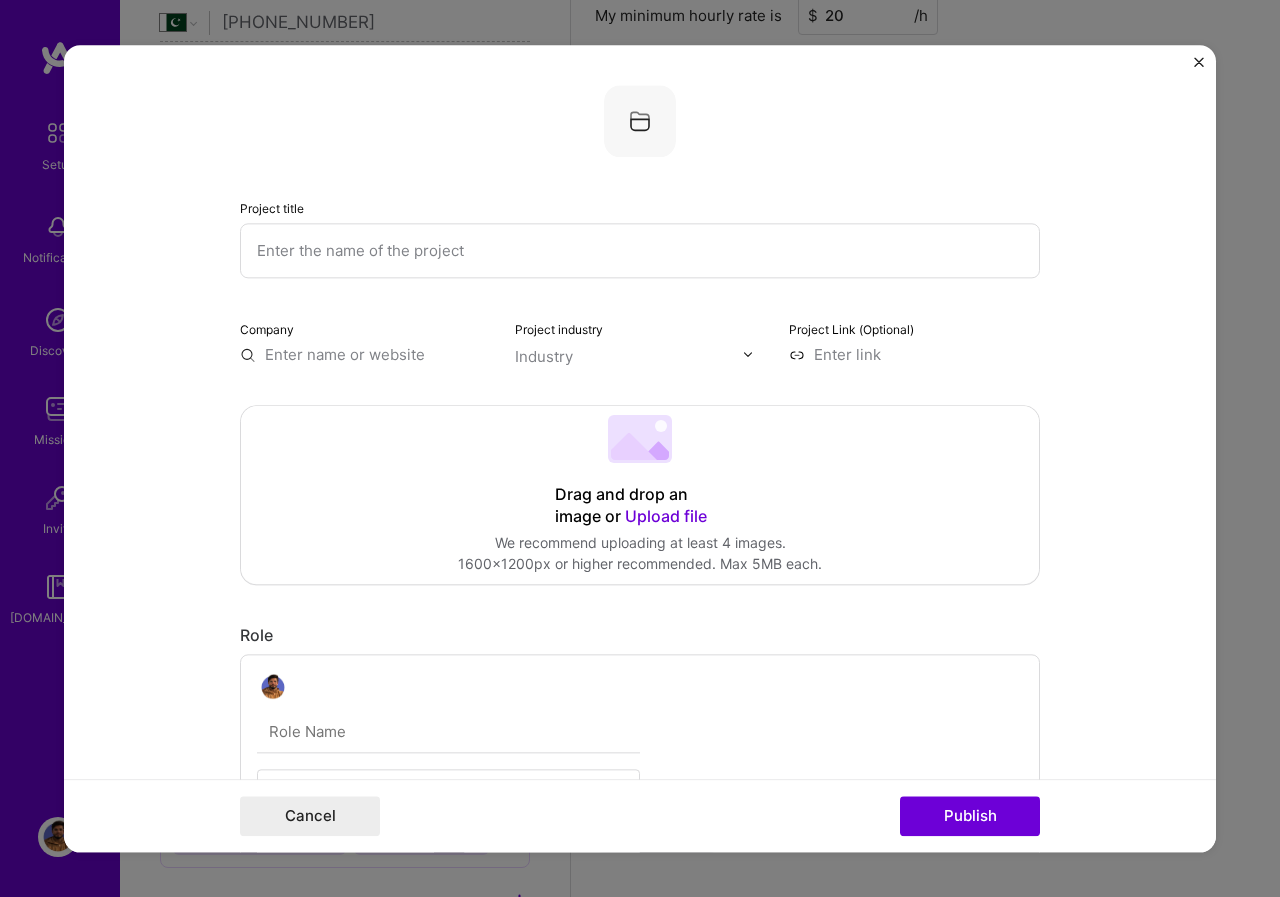 paste on "Ternoa – Web3 Blockchain Ecosystem" 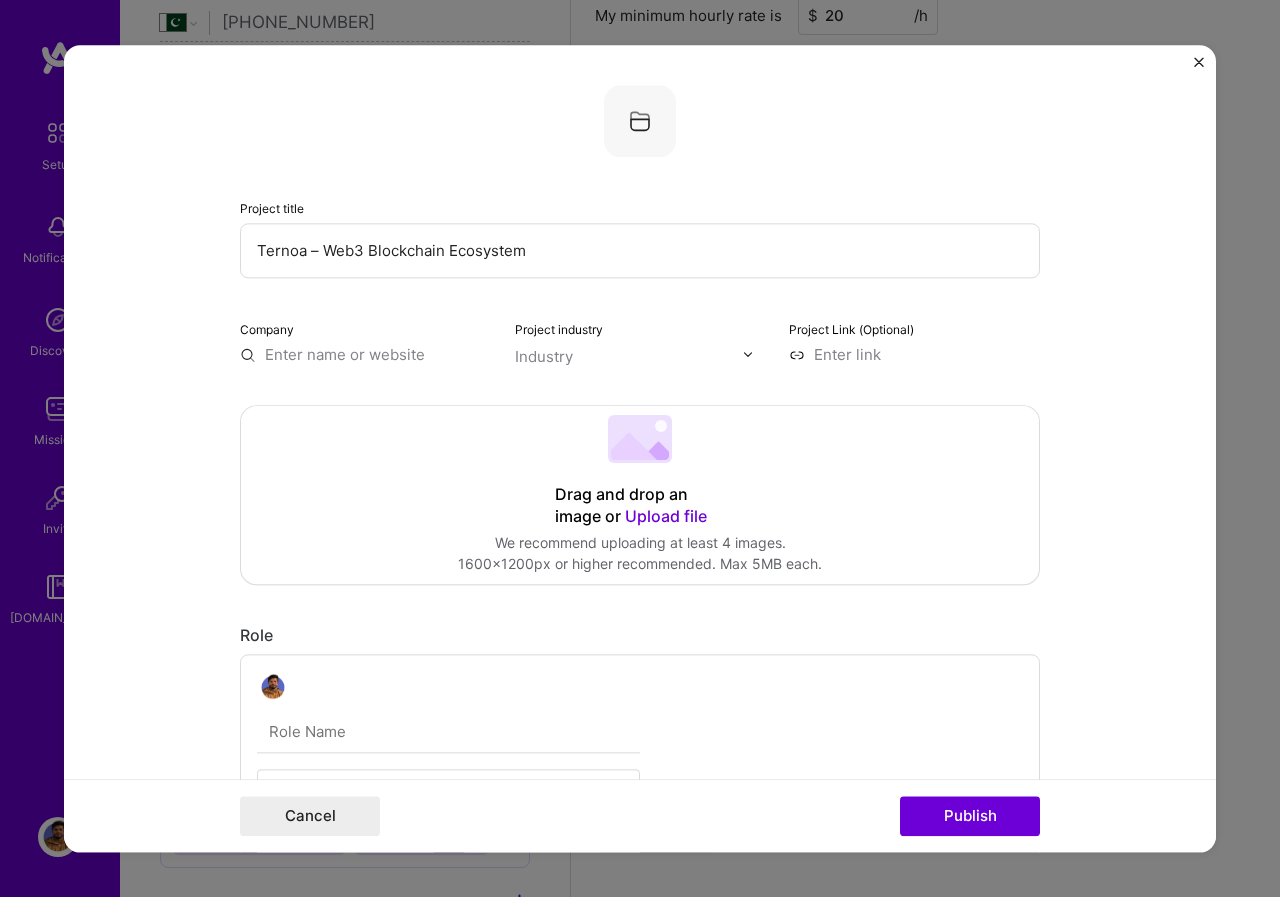 type on "Ternoa – Web3 Blockchain Ecosystem" 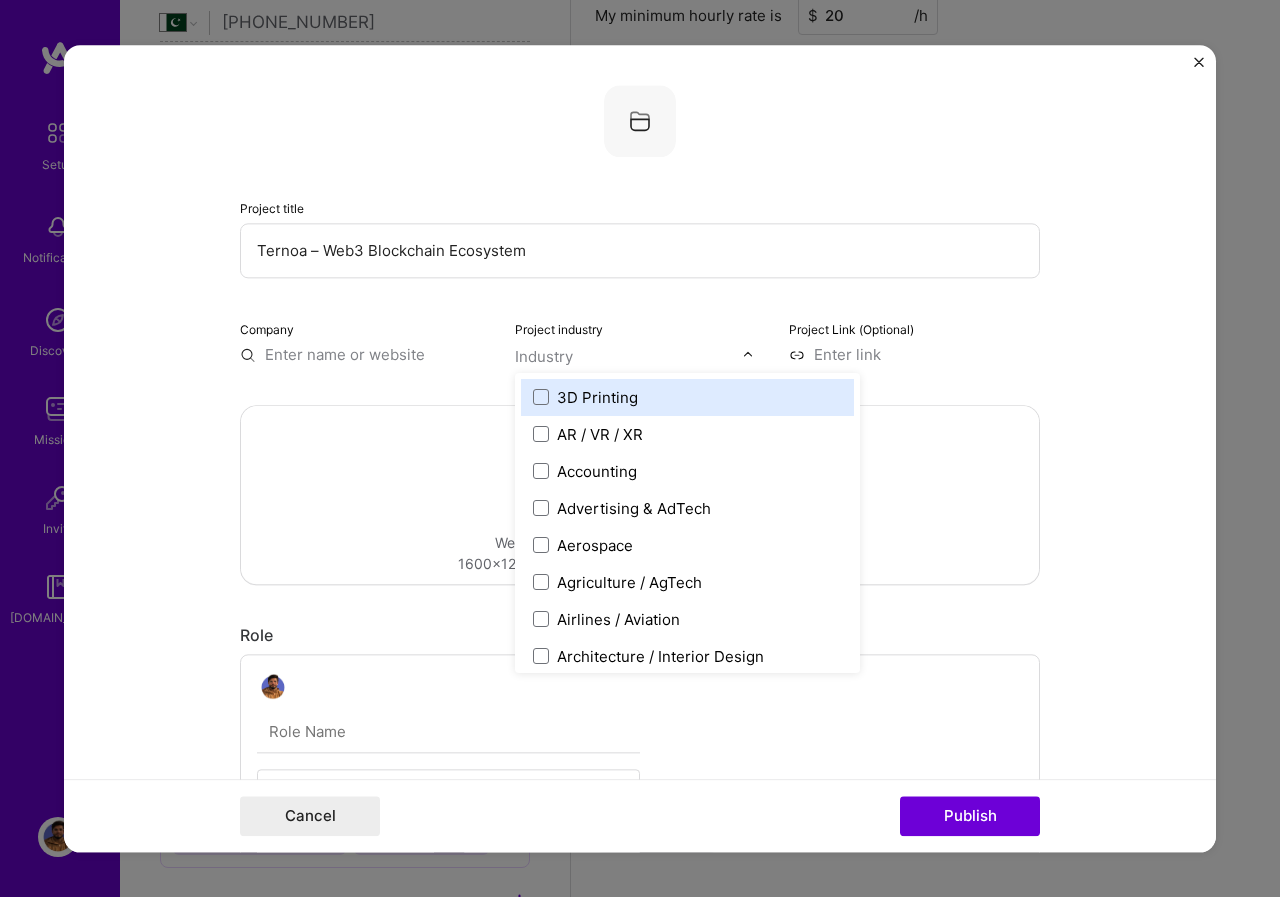 click on "Industry" at bounding box center [544, 356] 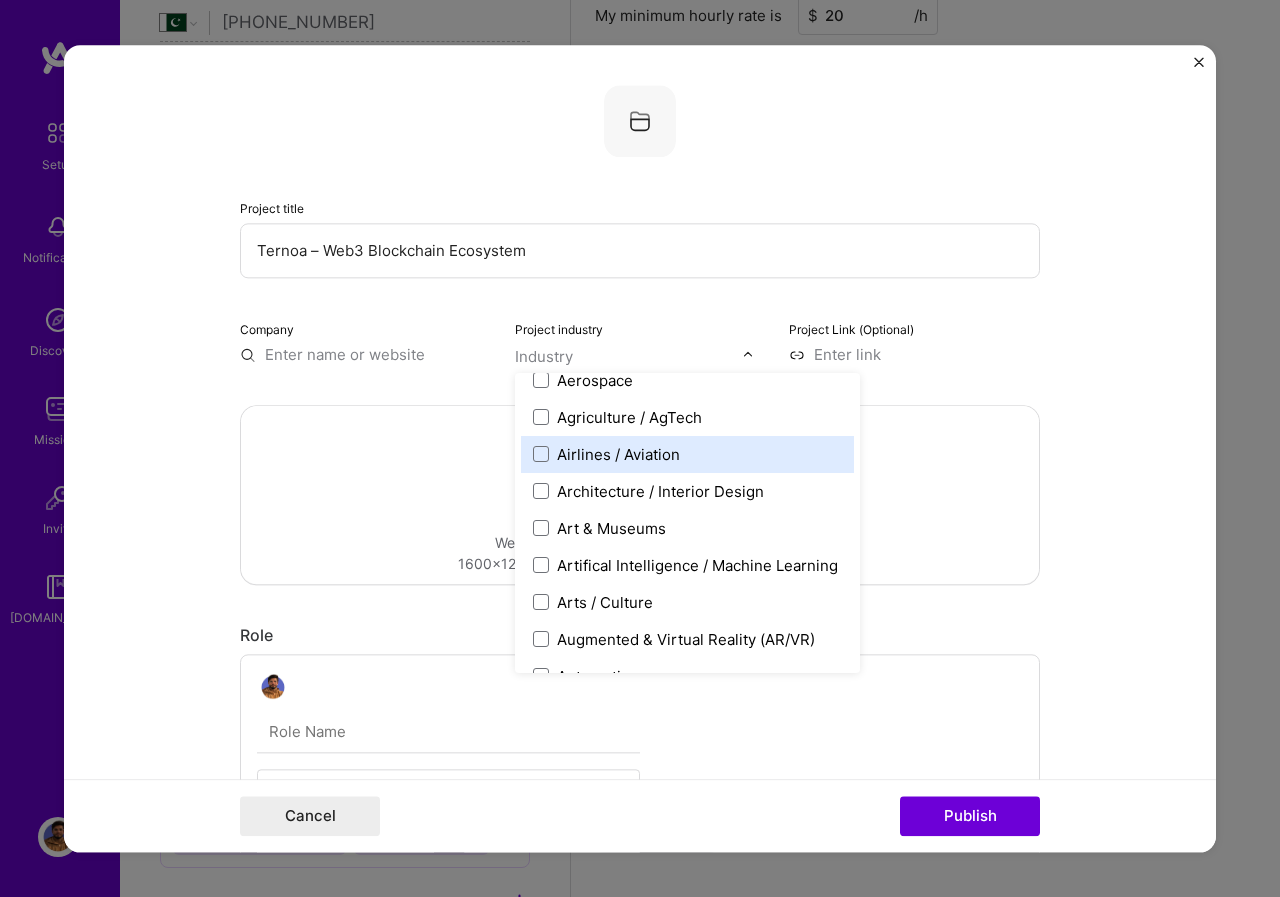 scroll, scrollTop: 200, scrollLeft: 0, axis: vertical 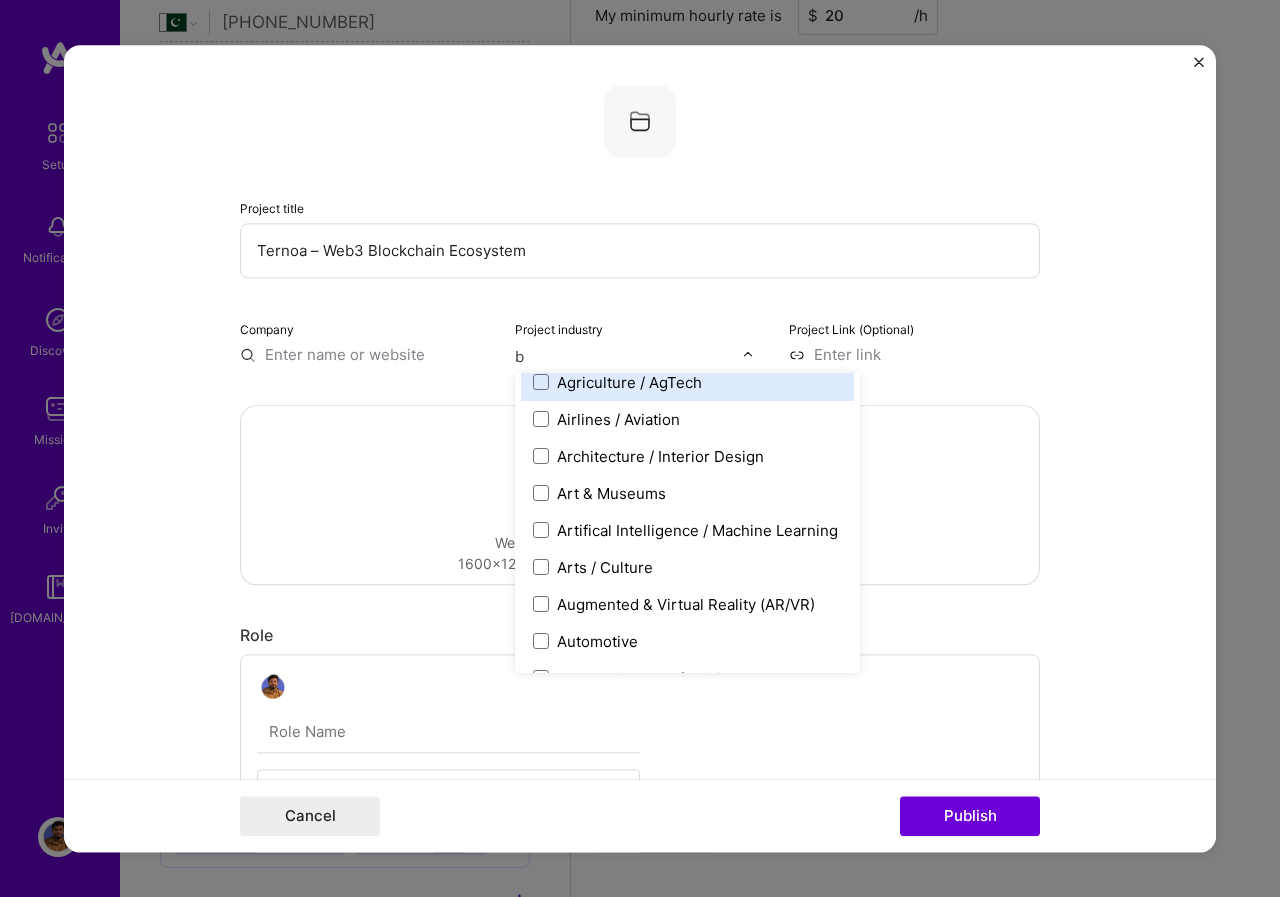 type on "bl" 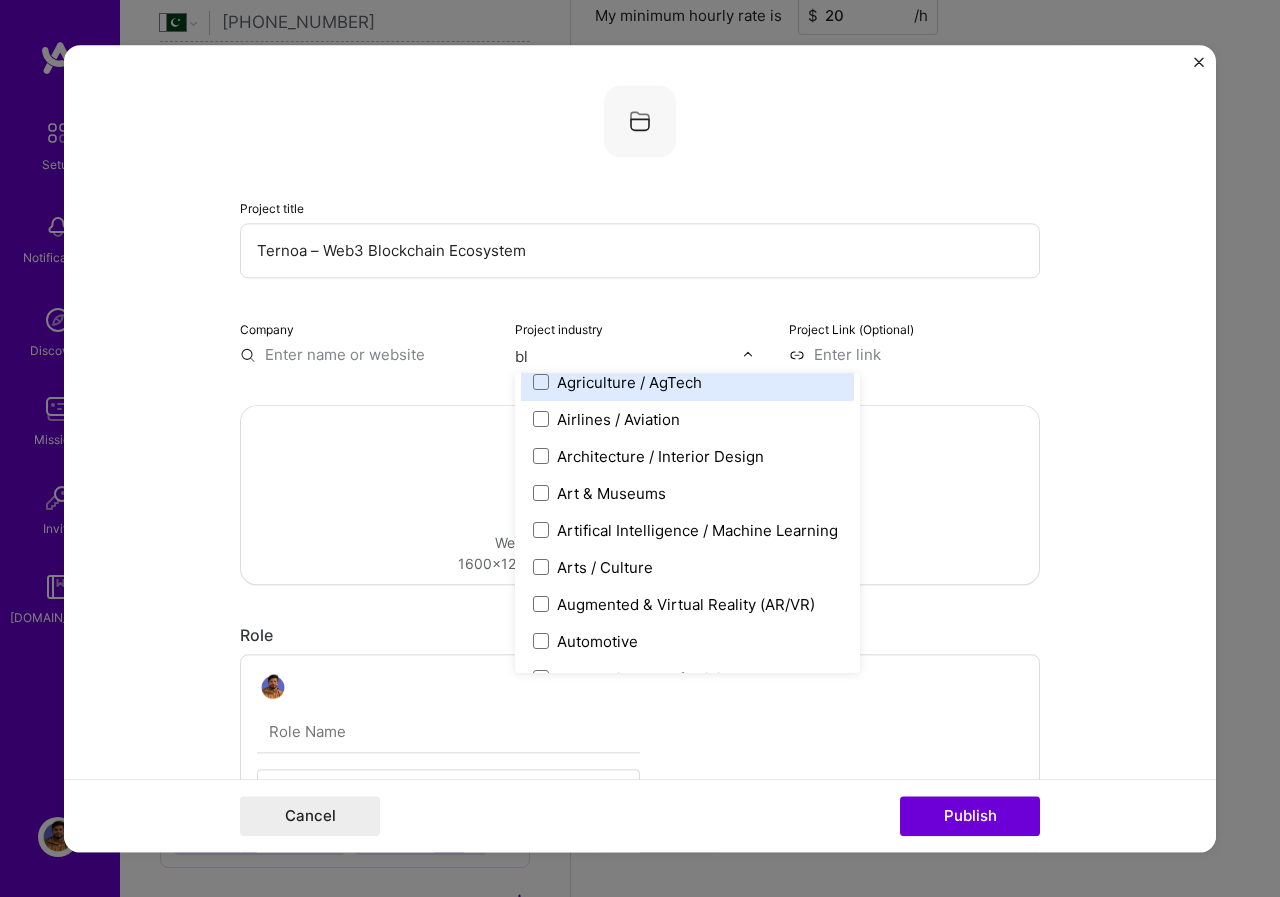 scroll, scrollTop: 0, scrollLeft: 0, axis: both 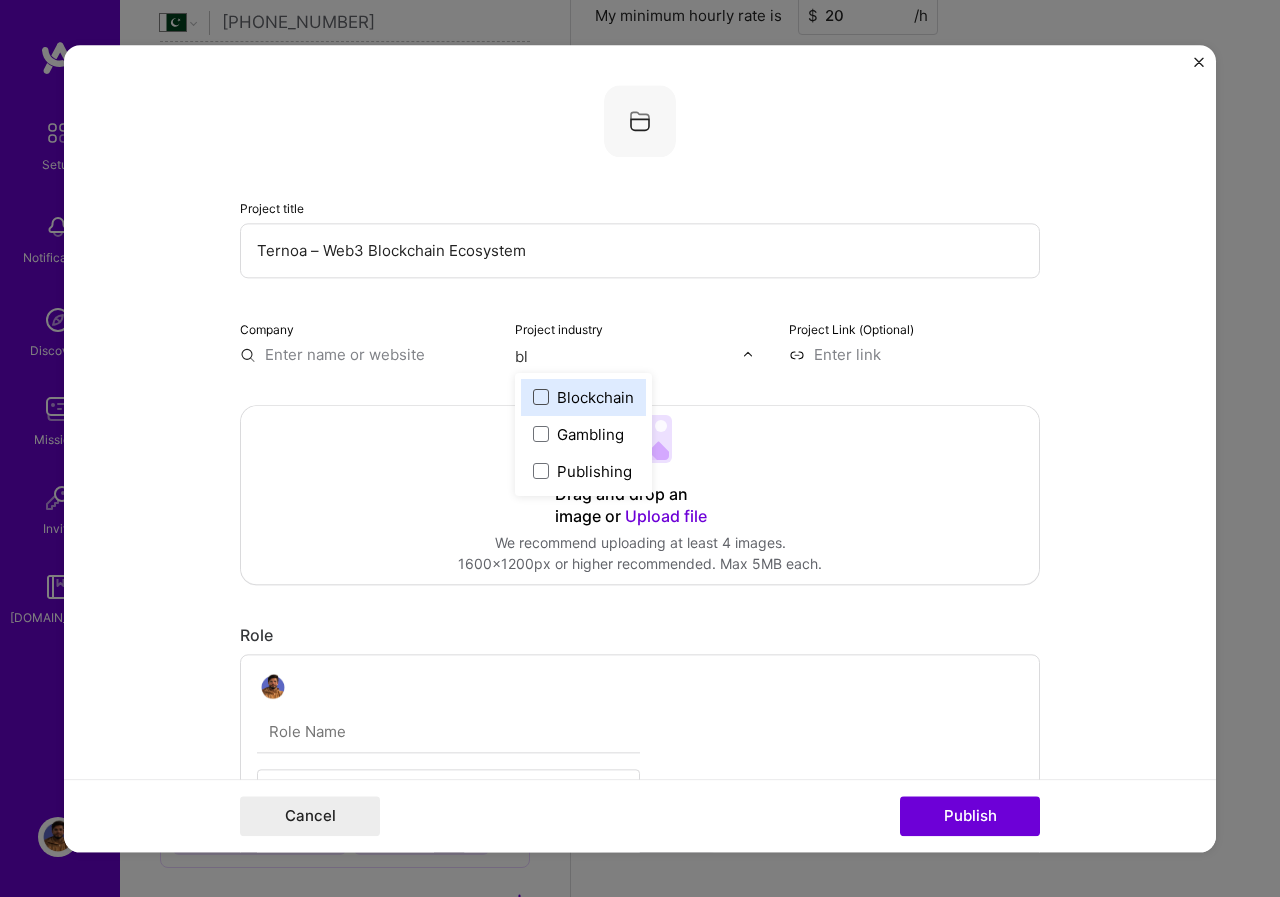 click at bounding box center [541, 397] 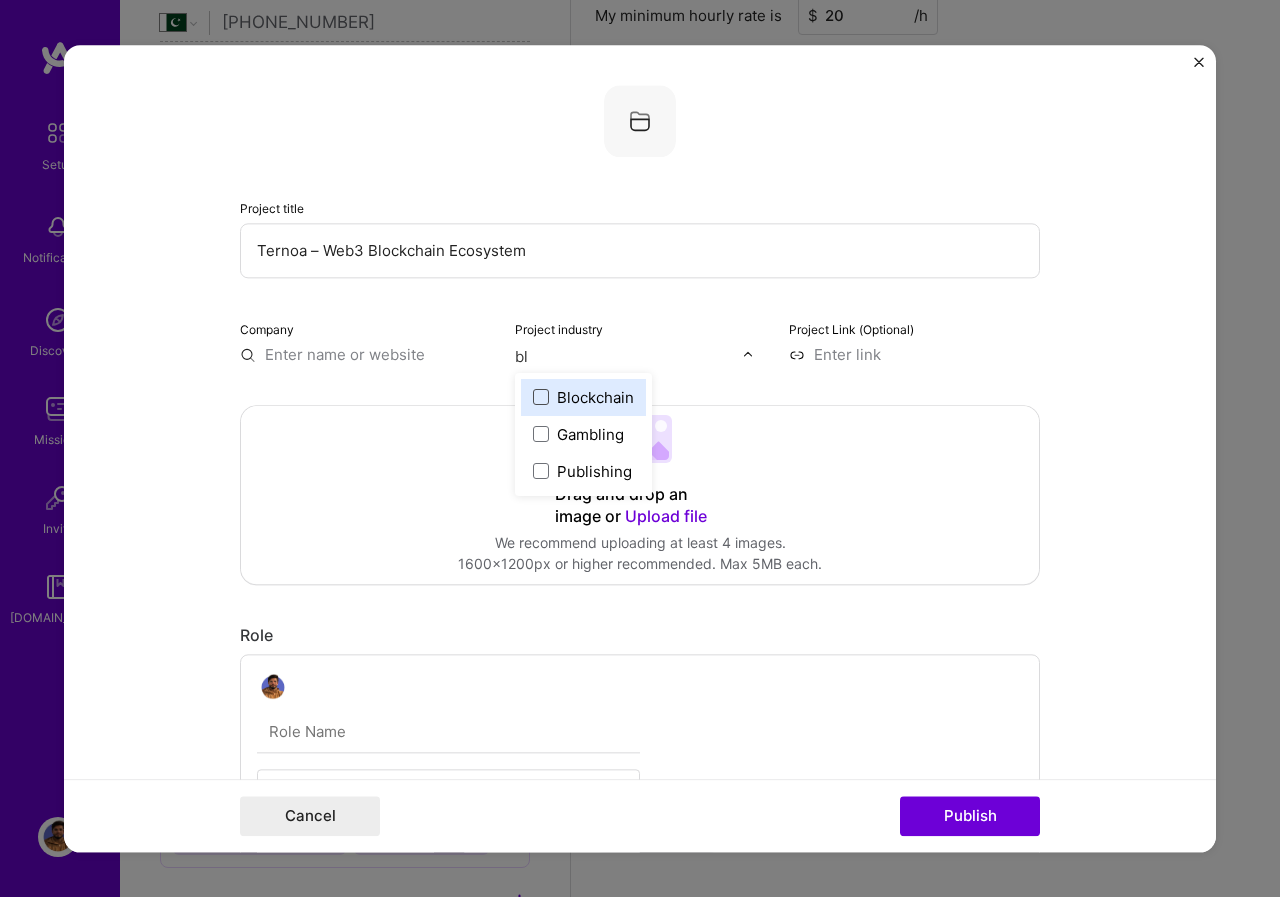 type 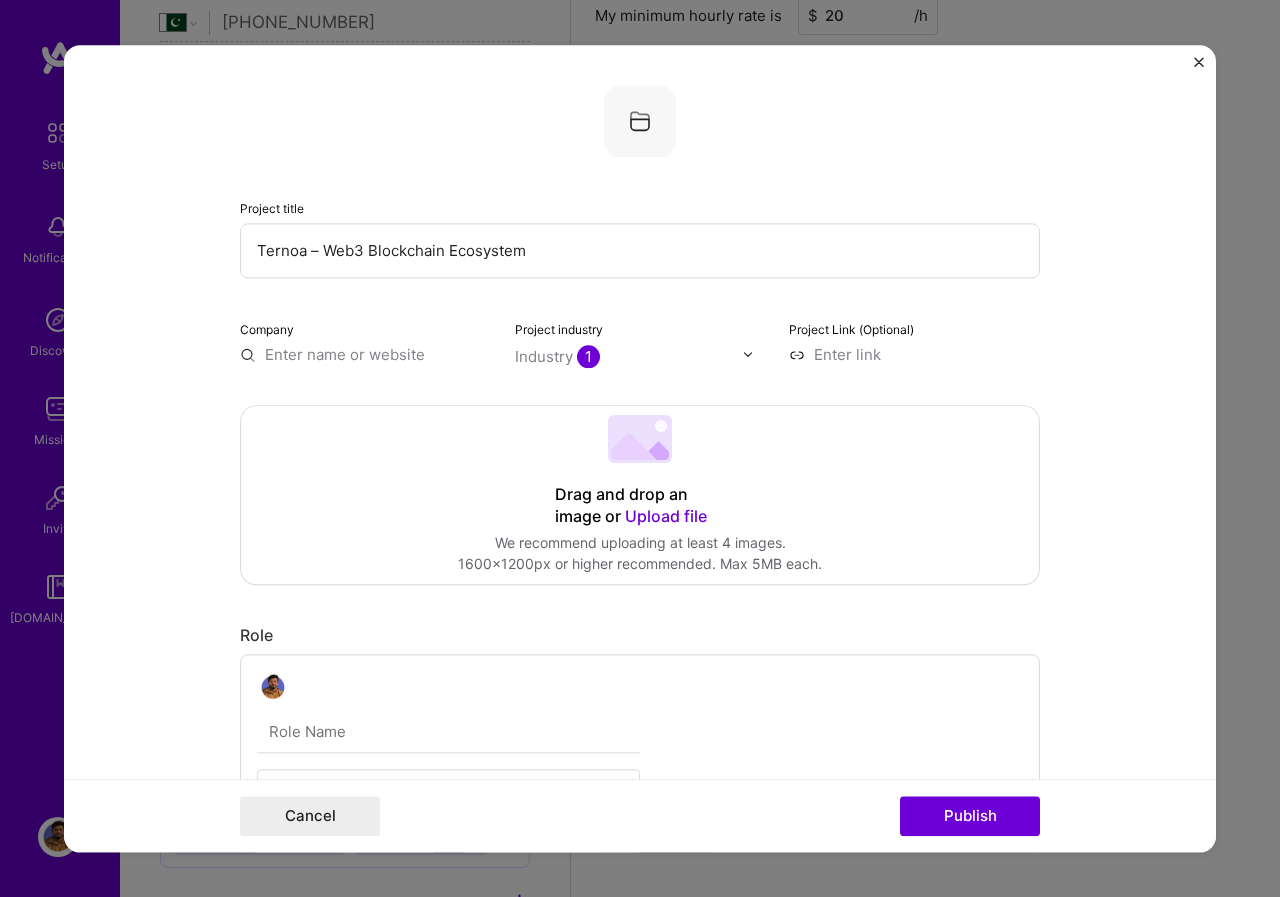 click at bounding box center [914, 354] 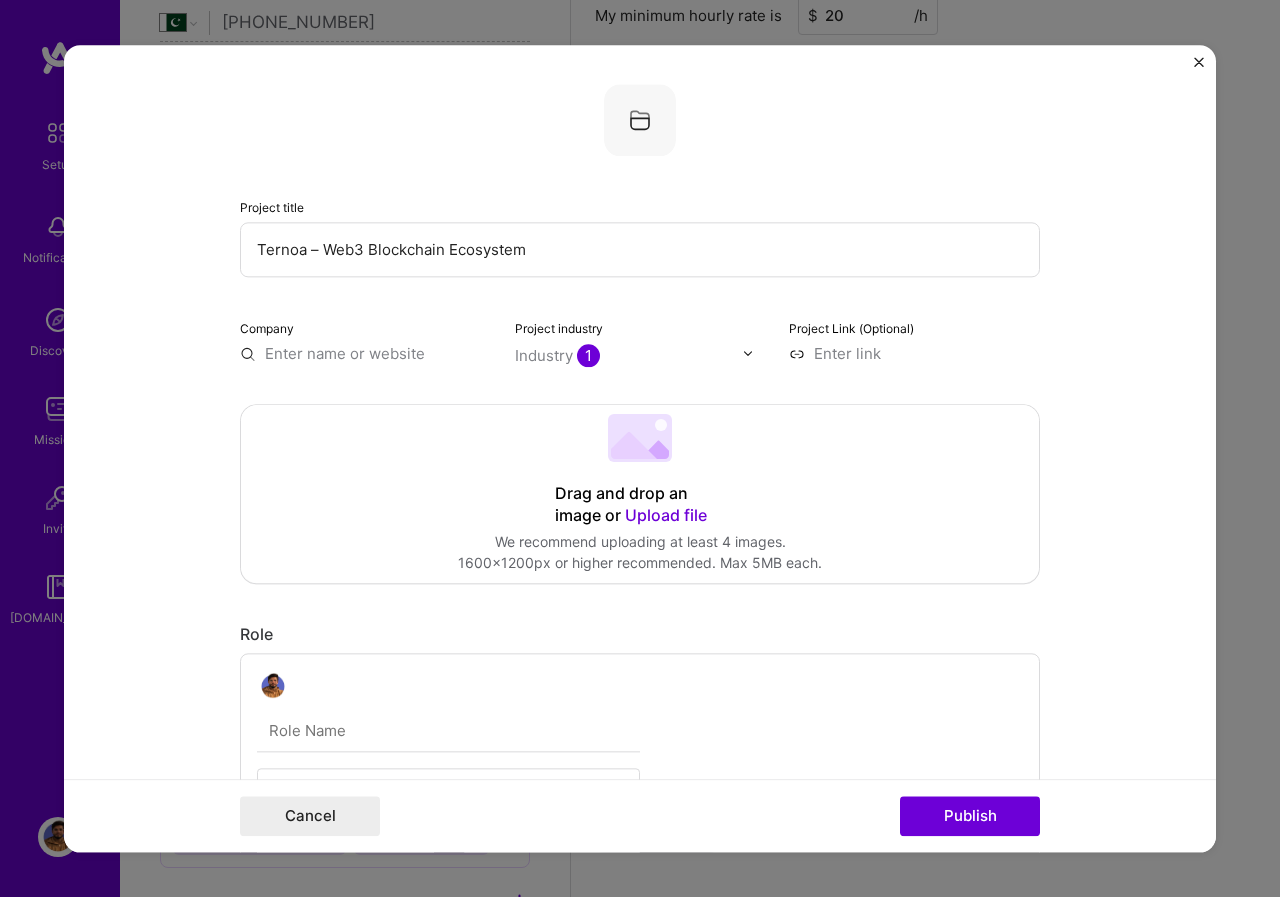 scroll, scrollTop: 0, scrollLeft: 0, axis: both 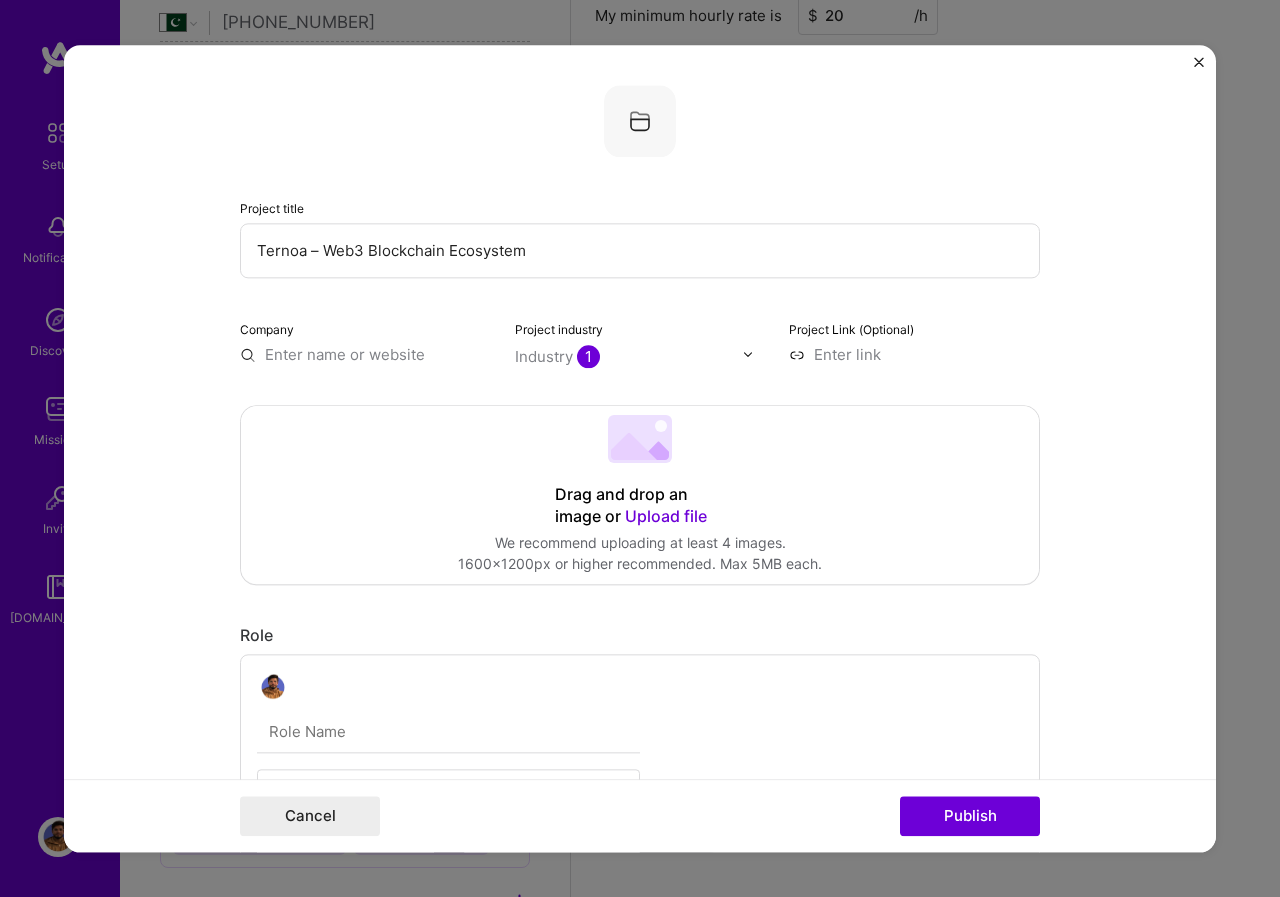 paste on "[URL][DOMAIN_NAME]" 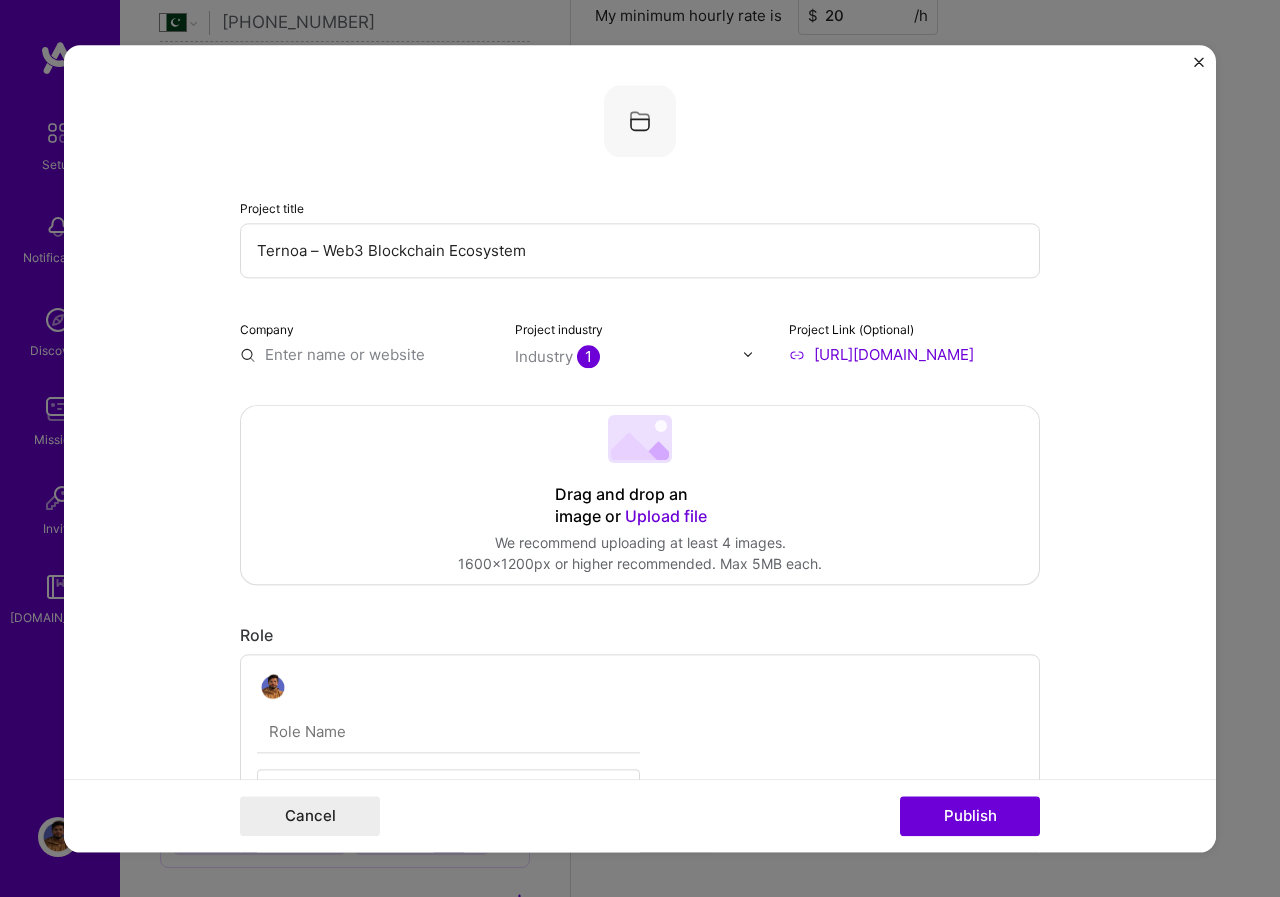type on "[URL][DOMAIN_NAME]" 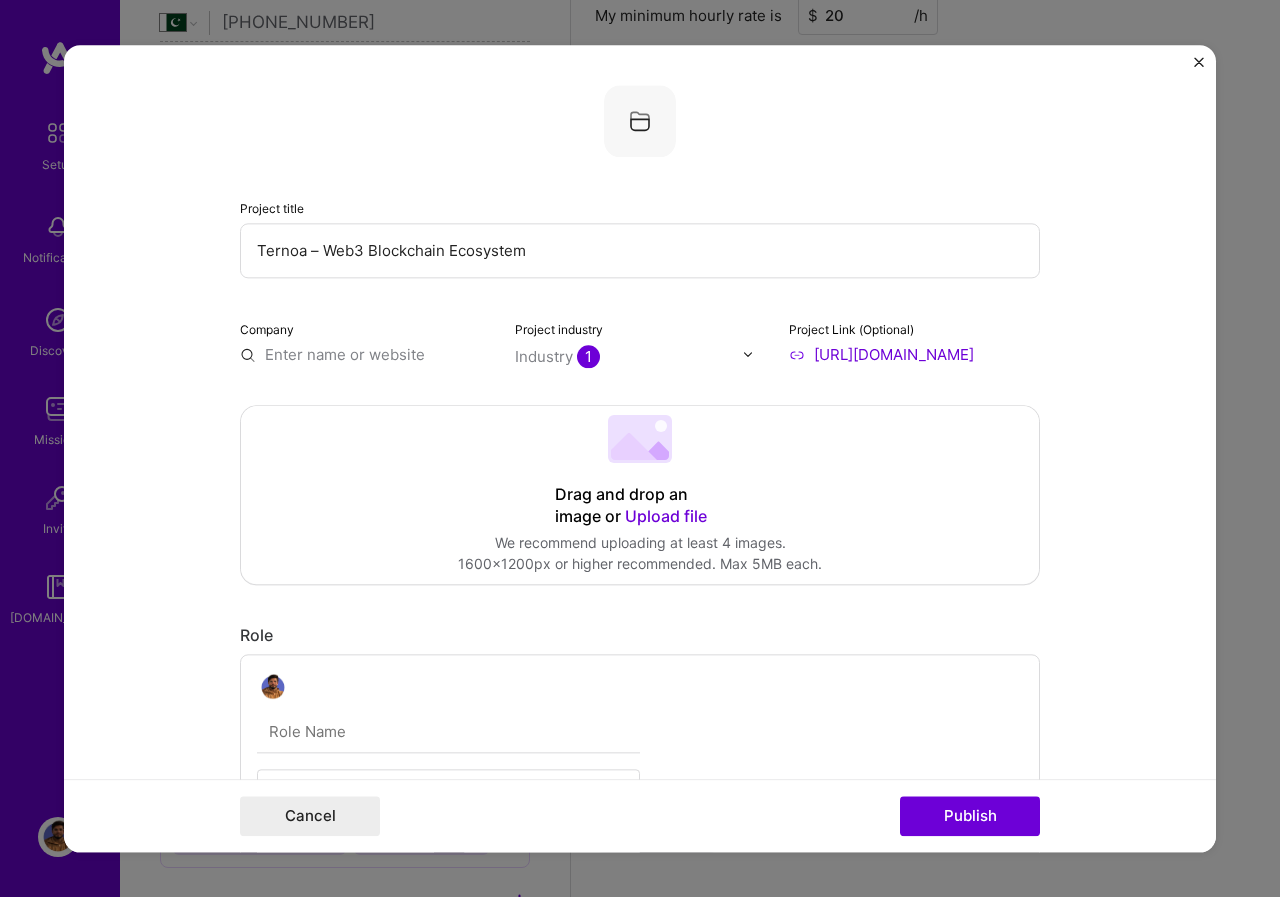 click at bounding box center (365, 354) 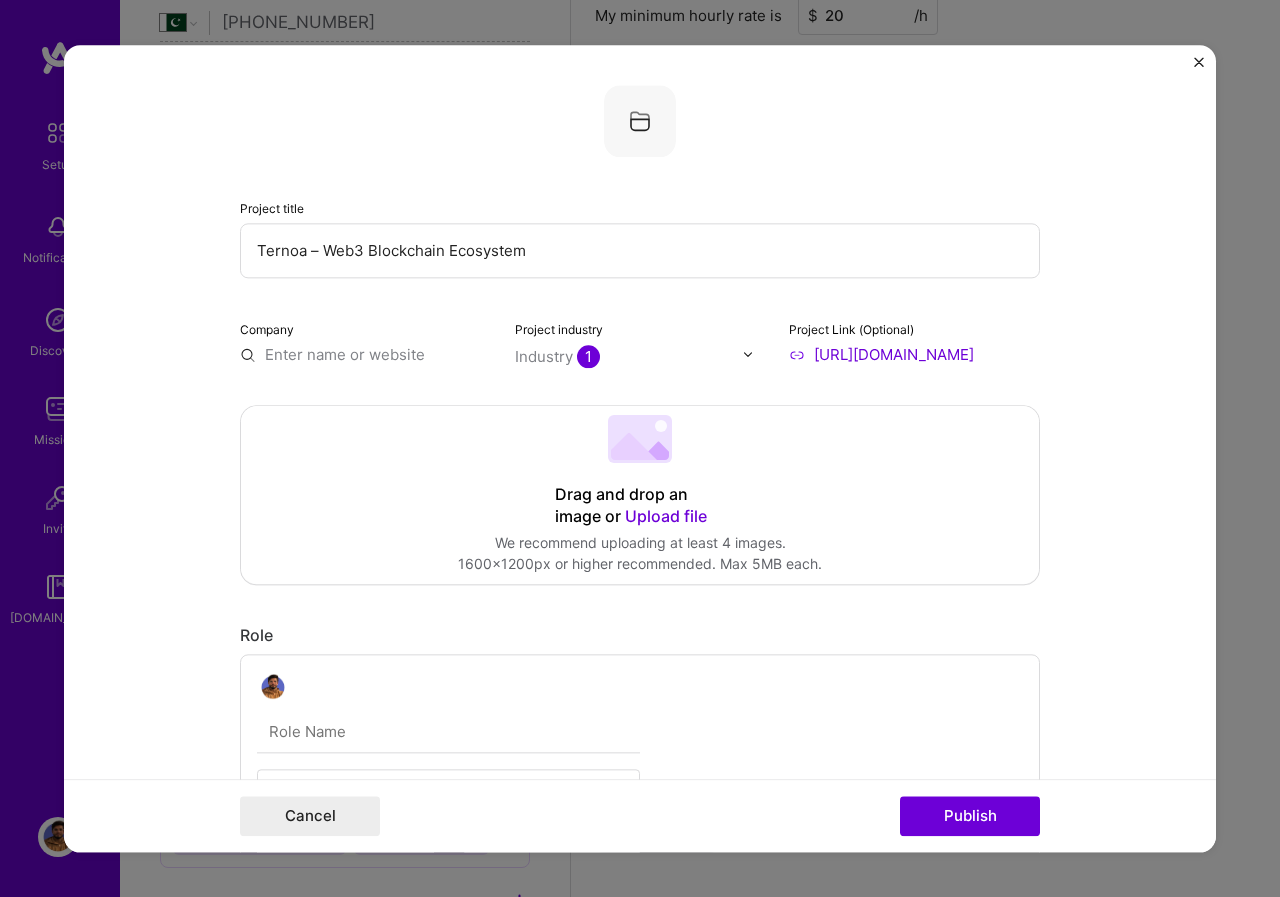 type on "T" 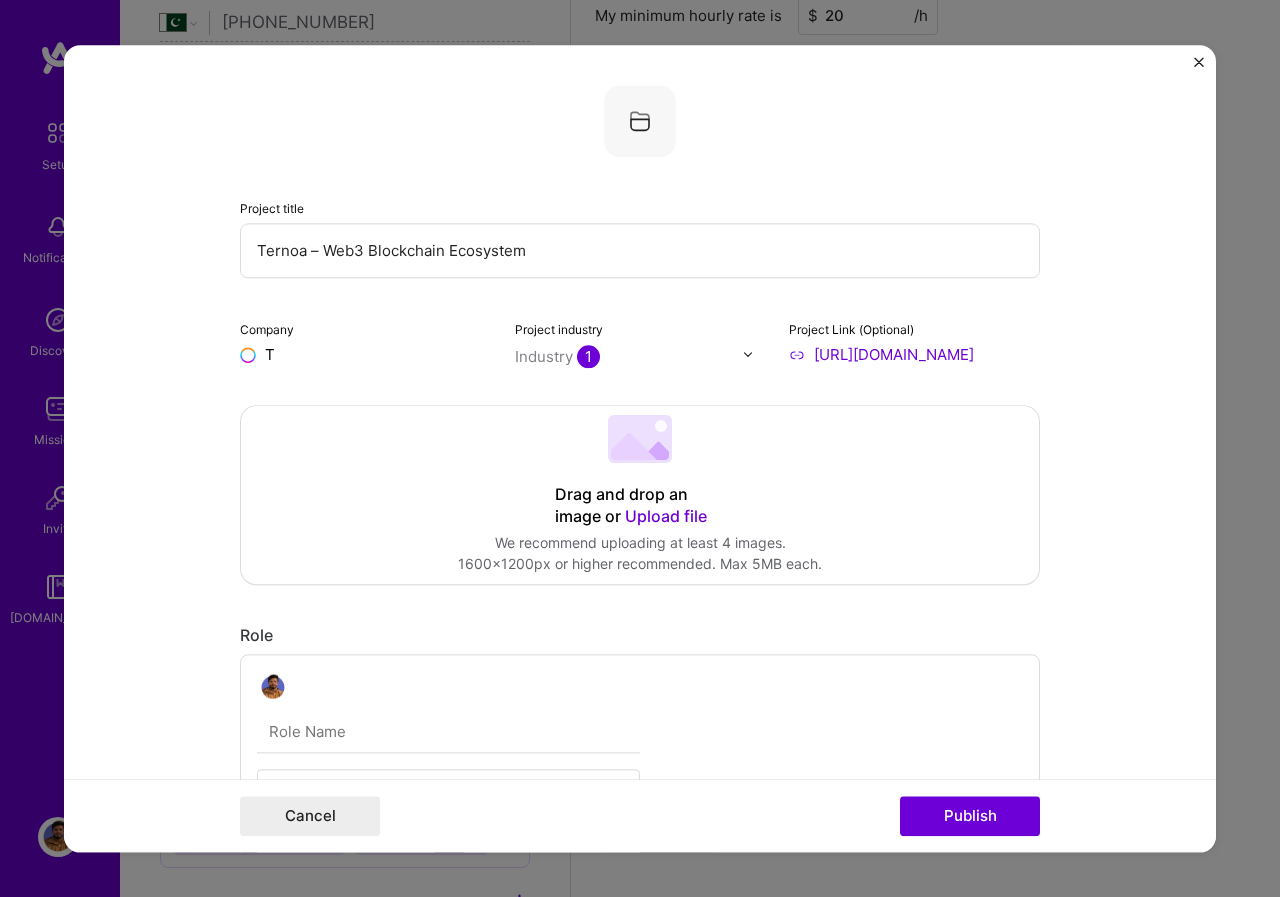 type 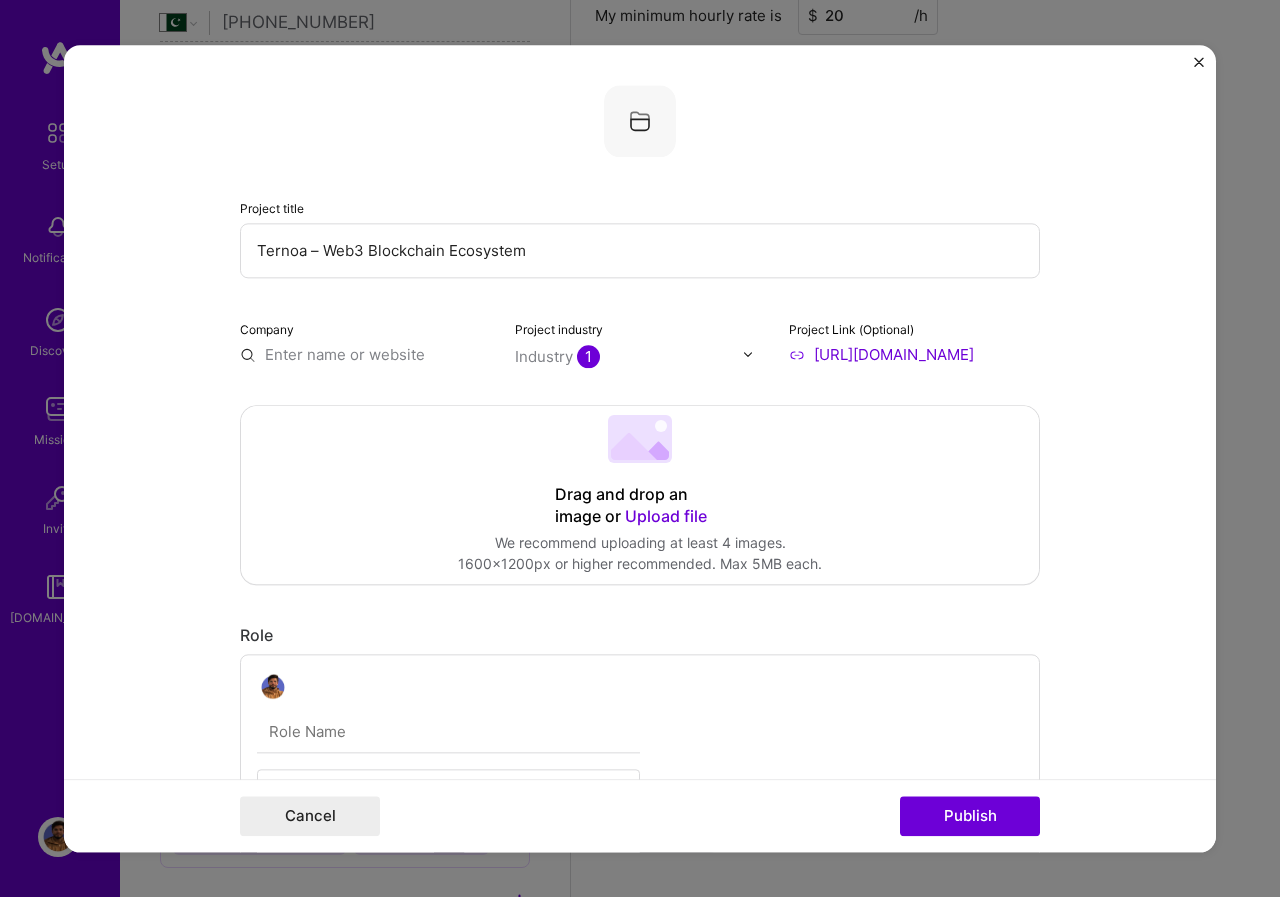 click on "We recommend uploading at least 4 images." at bounding box center [640, 543] 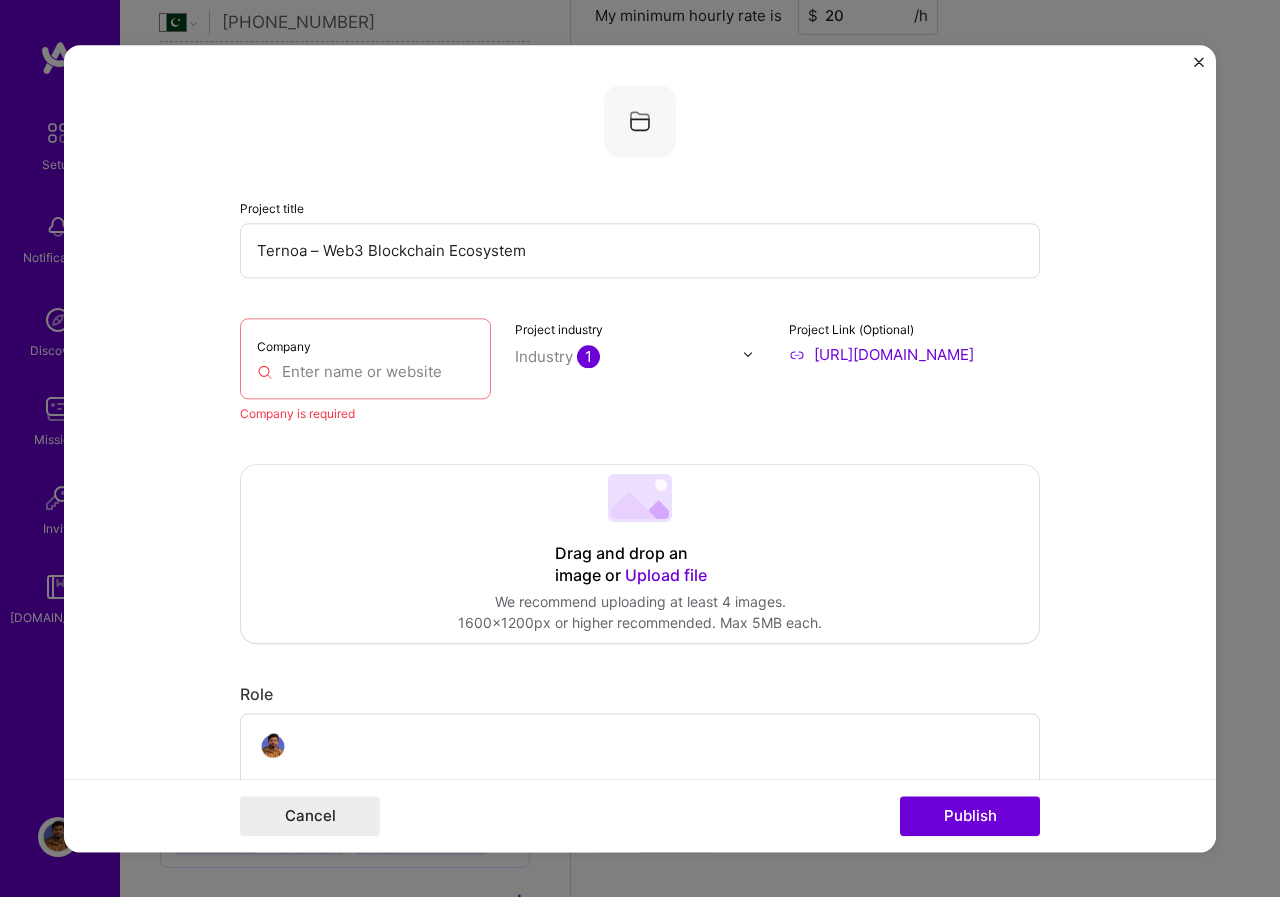 click on "We recommend uploading at least 4 images." at bounding box center [640, 602] 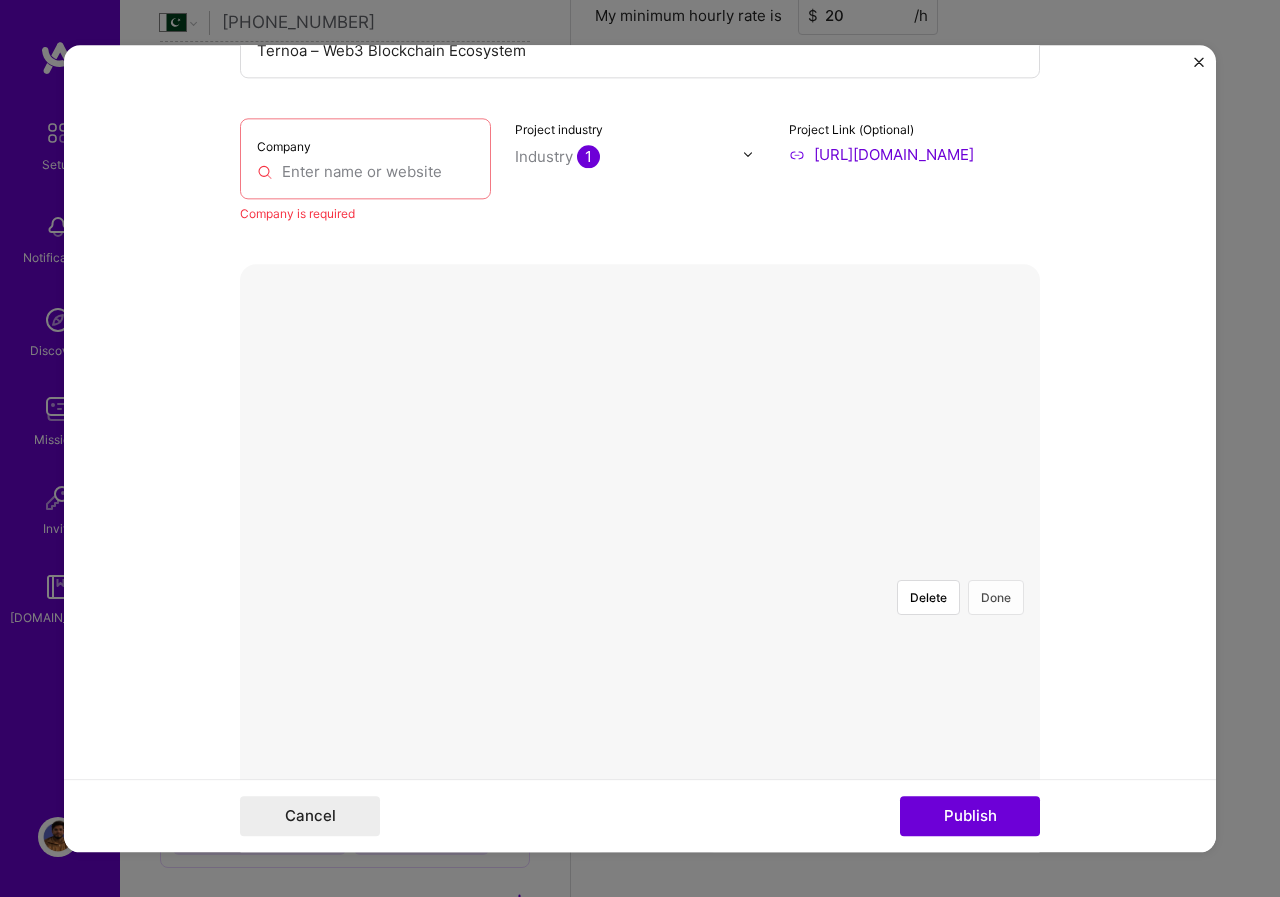 click on "Done" at bounding box center [996, 597] 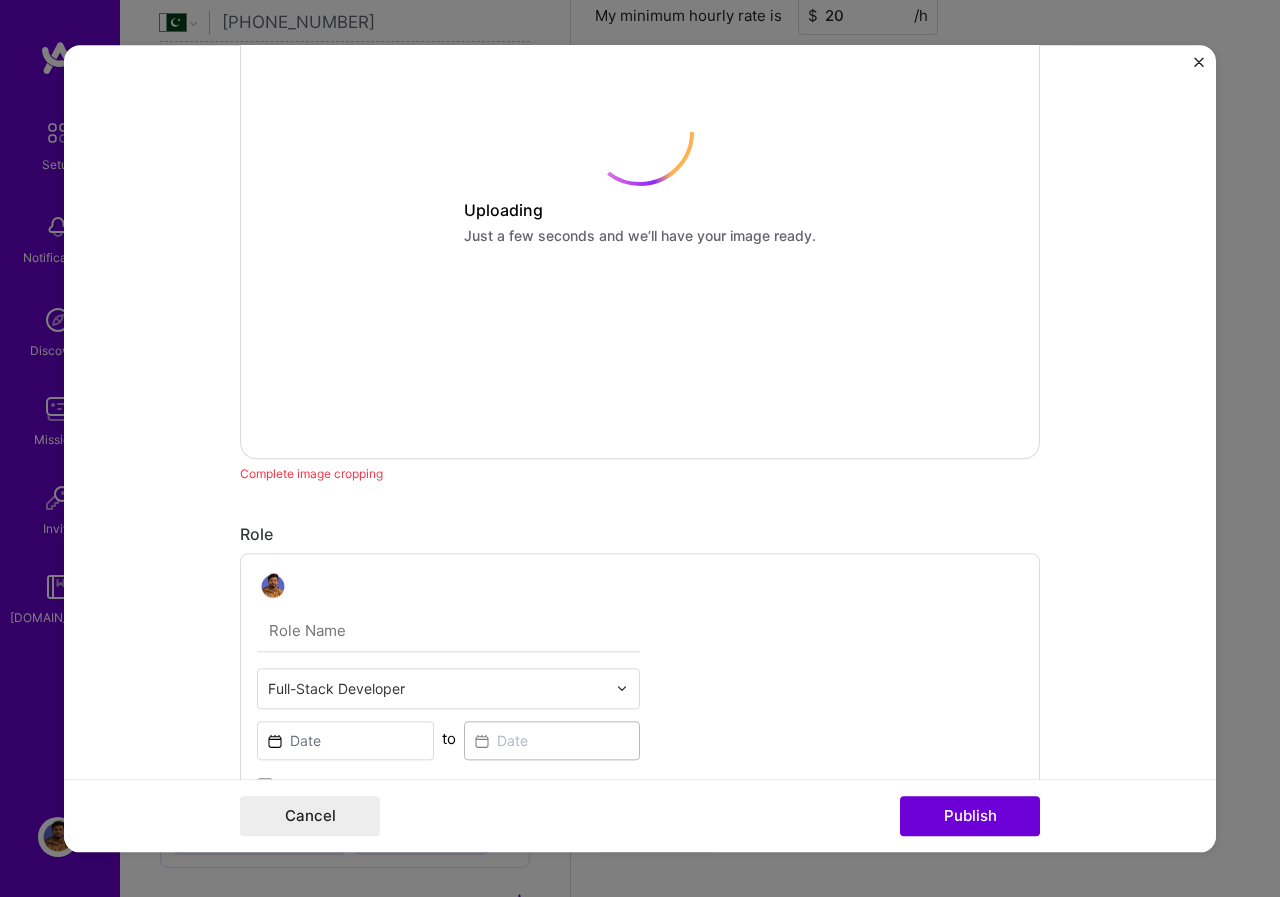 scroll, scrollTop: 700, scrollLeft: 0, axis: vertical 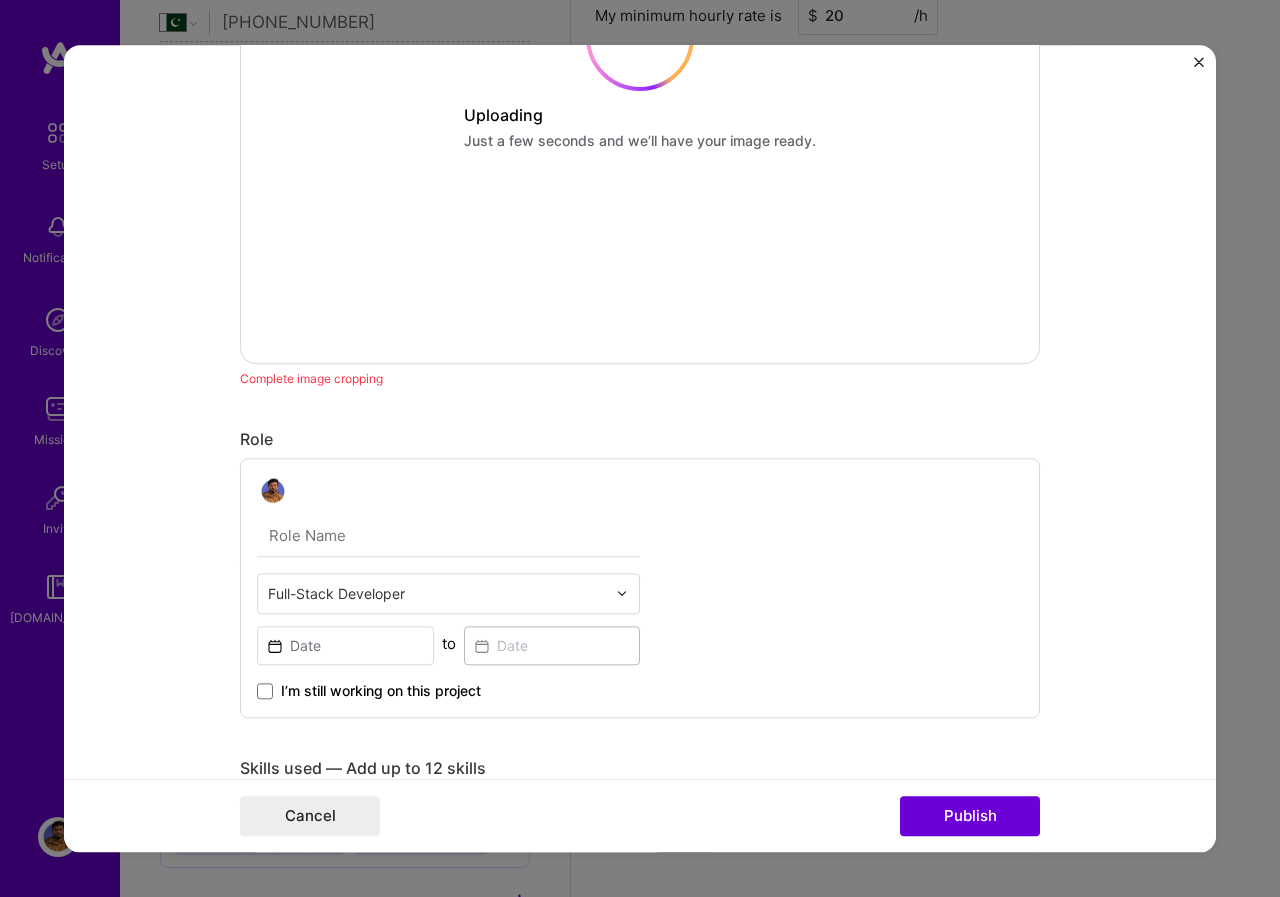 click at bounding box center (448, 536) 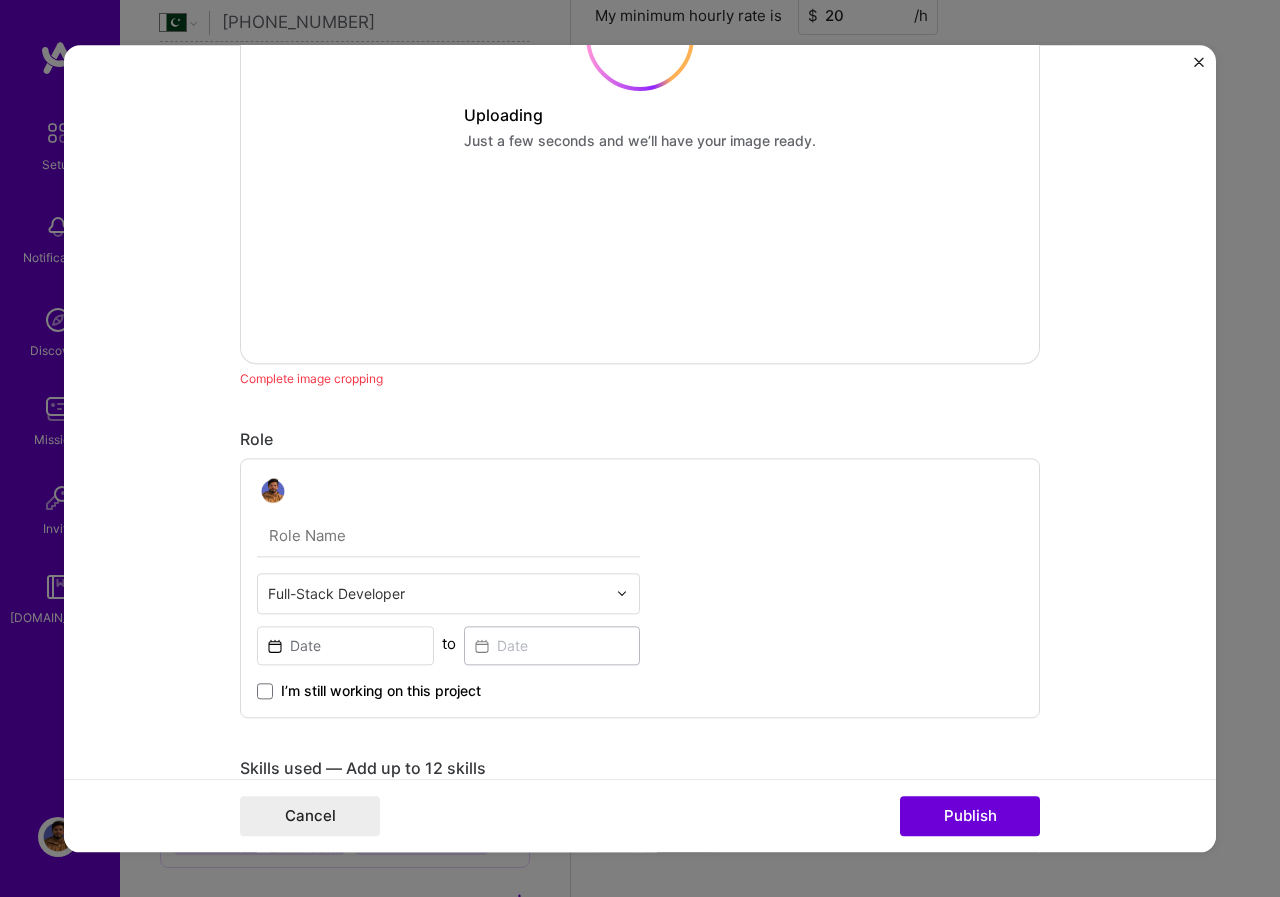 type on "Senior Software Engineer" 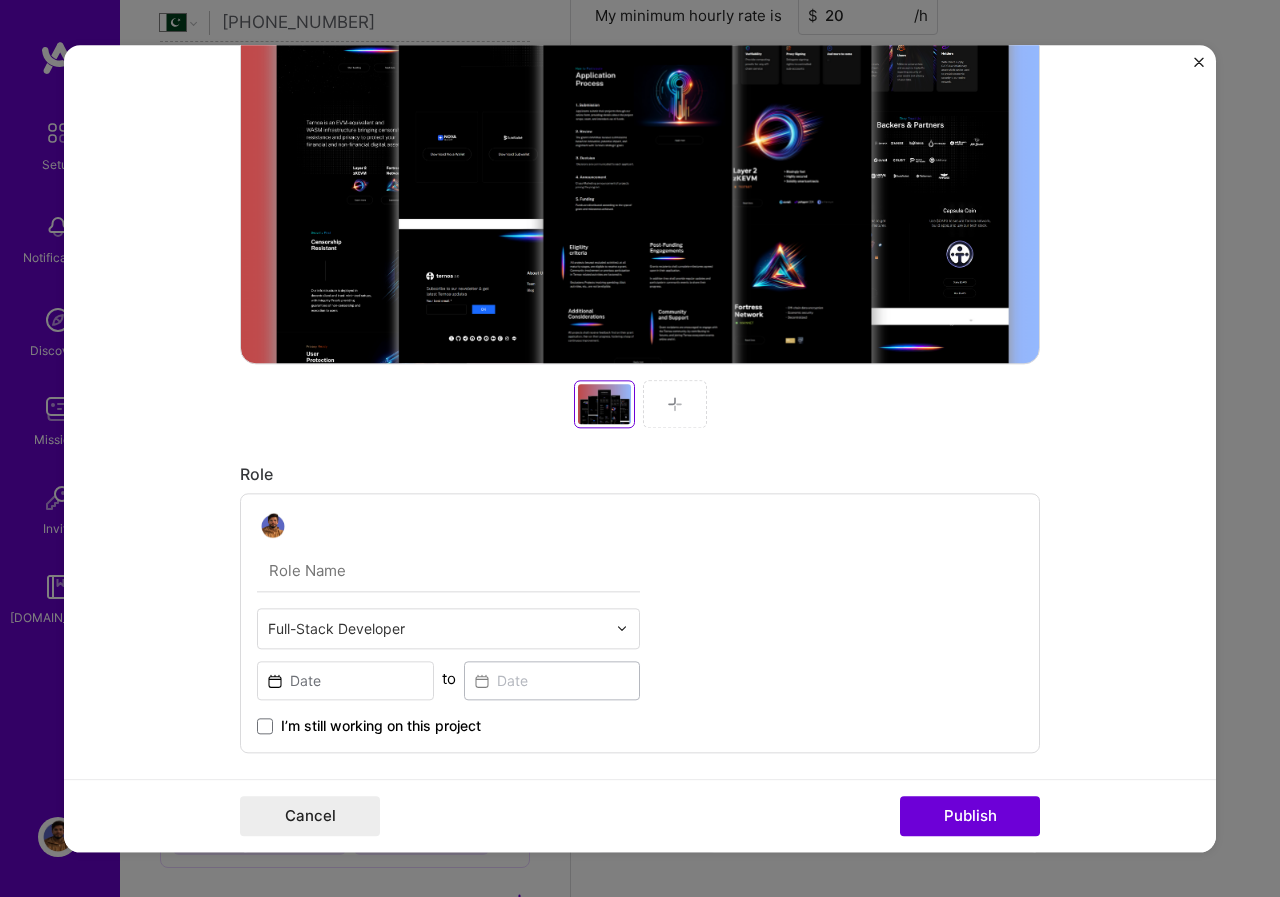 type 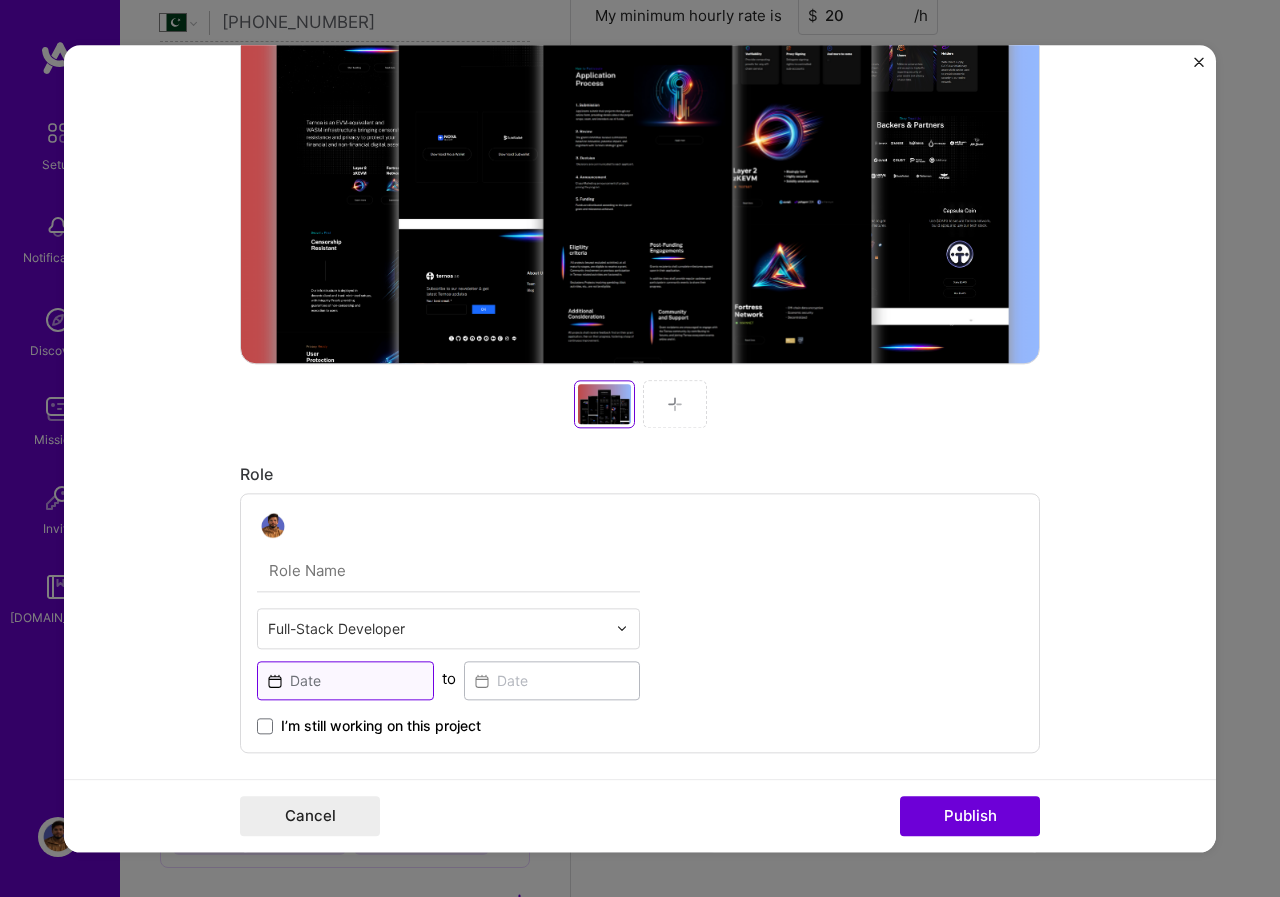 click at bounding box center (345, 680) 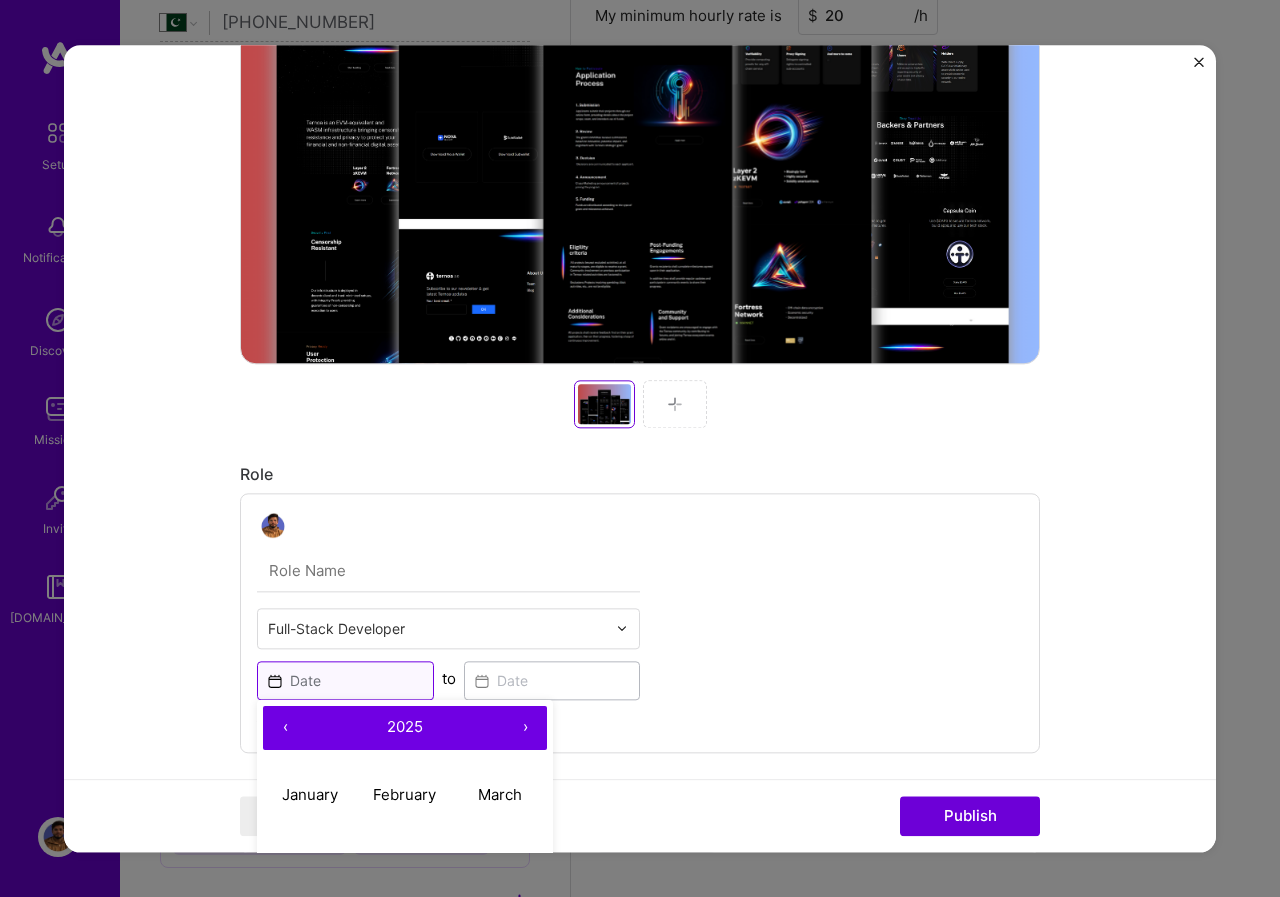 scroll, scrollTop: 800, scrollLeft: 0, axis: vertical 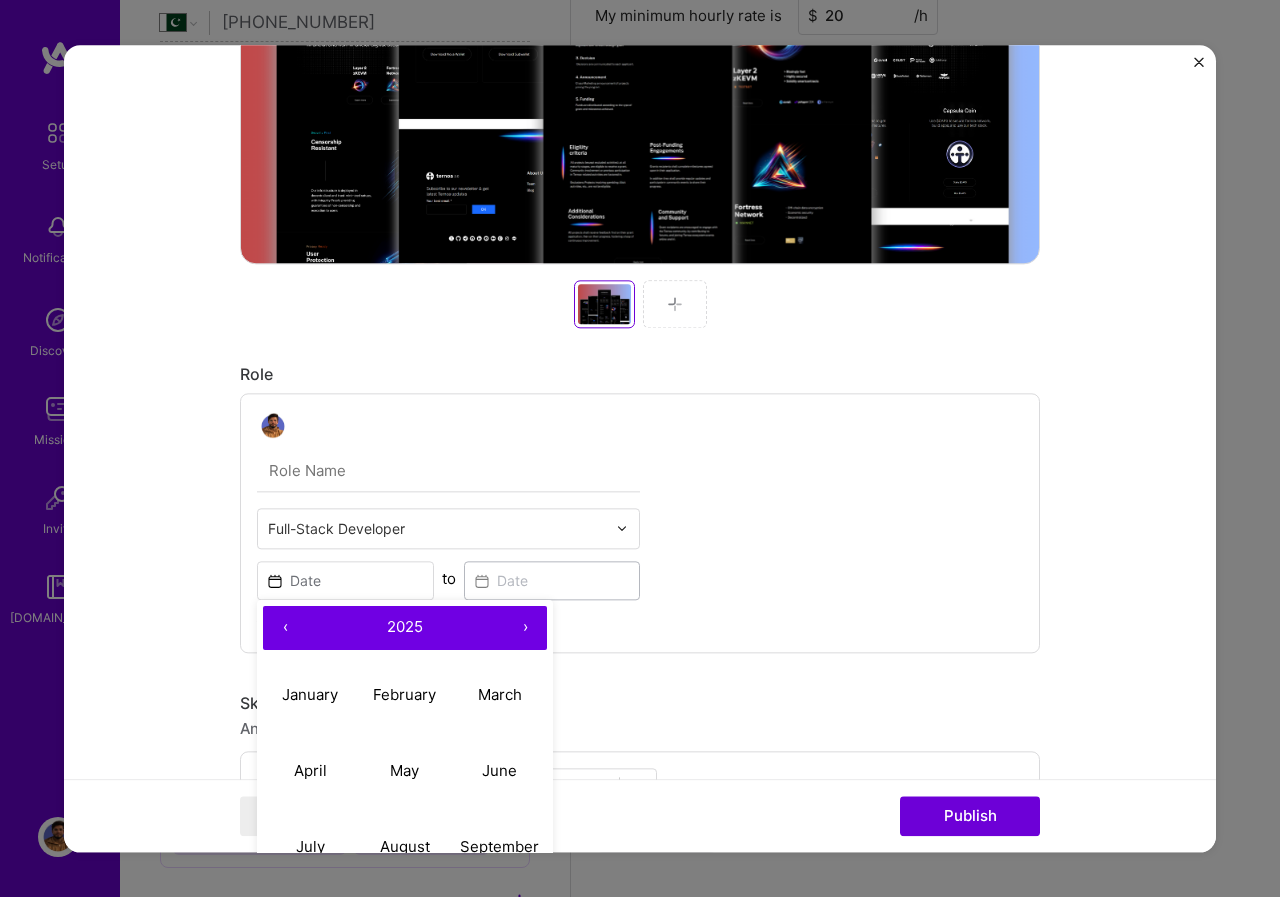 click on "‹" at bounding box center (285, 628) 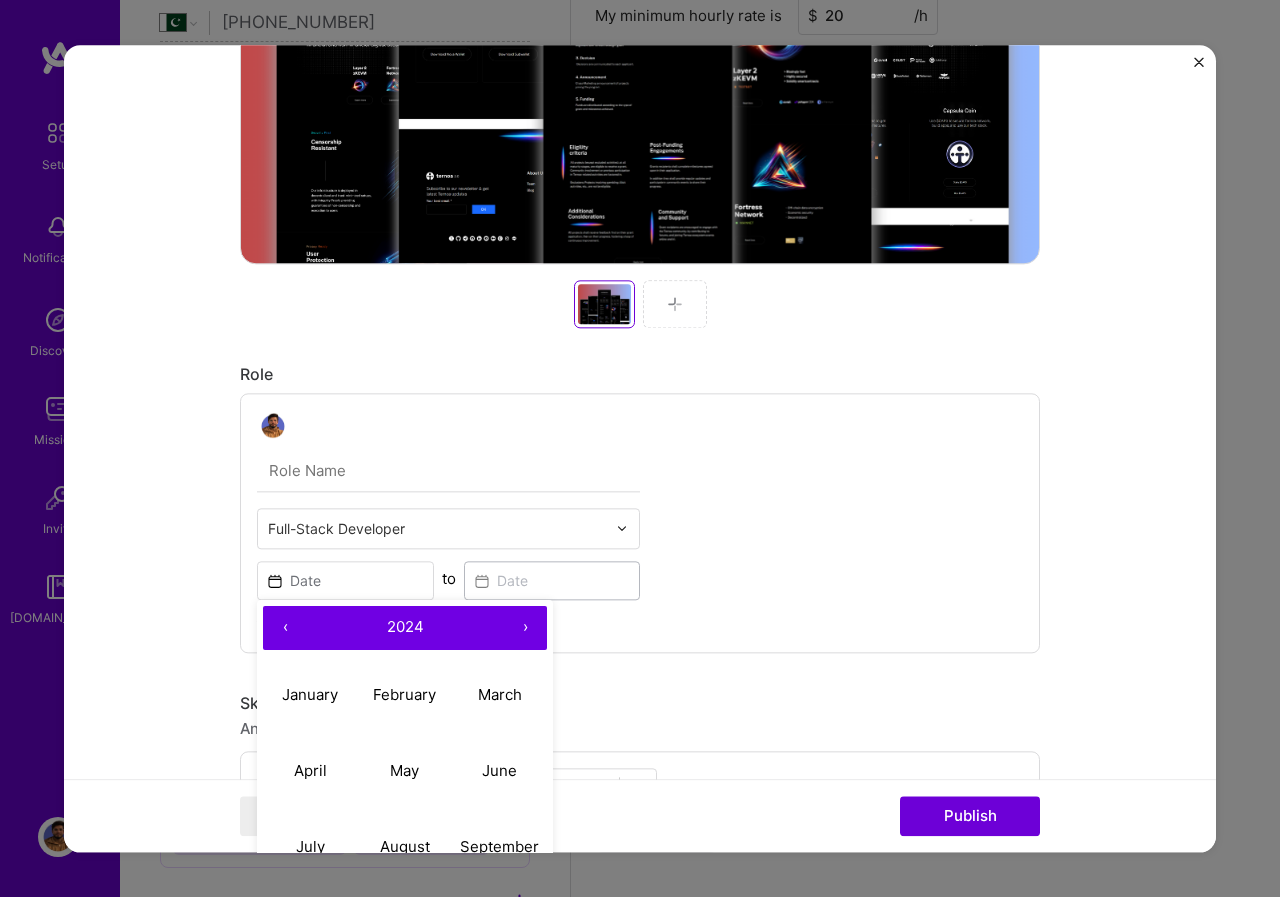 click on "‹" at bounding box center (285, 628) 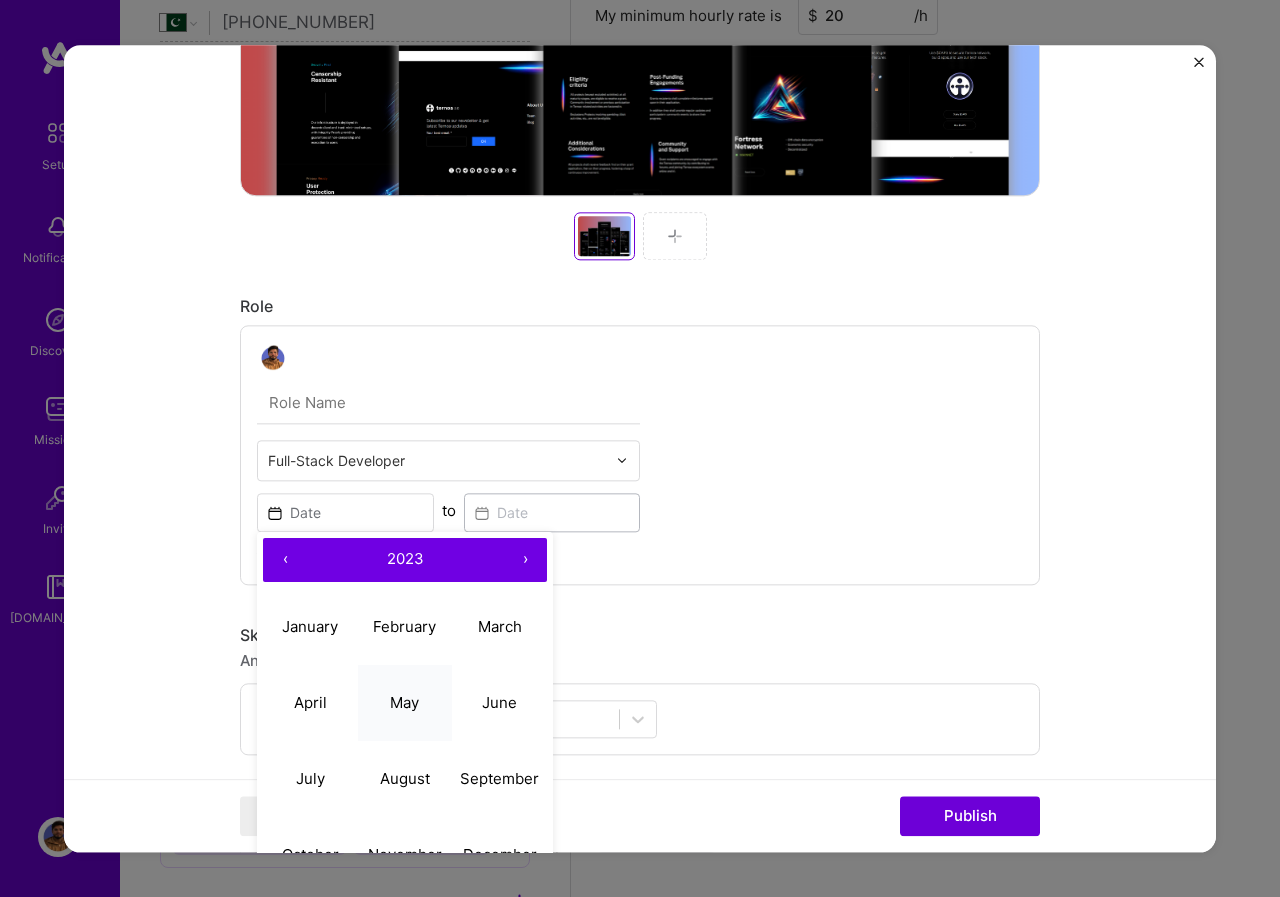 scroll, scrollTop: 1000, scrollLeft: 0, axis: vertical 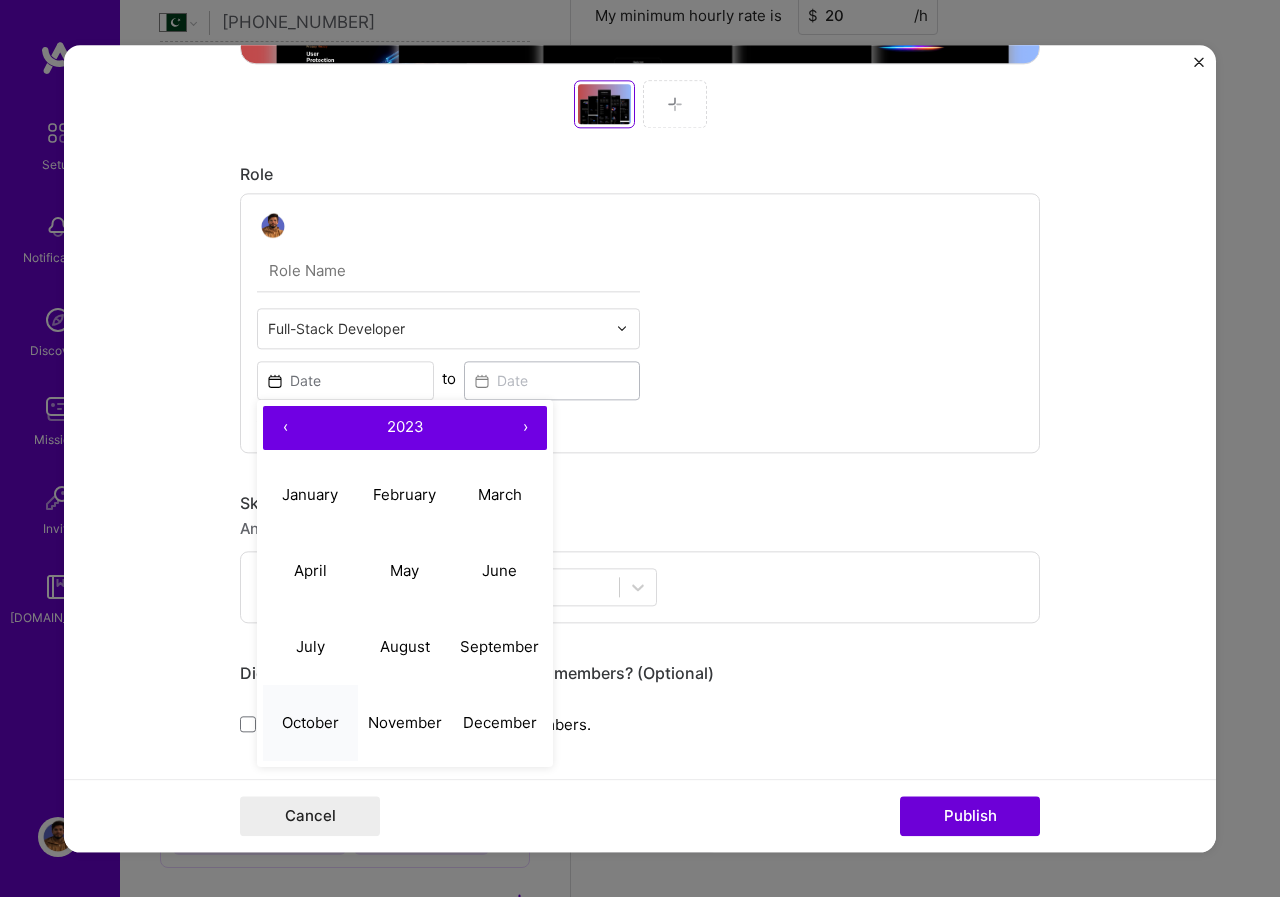 click on "October" at bounding box center [310, 722] 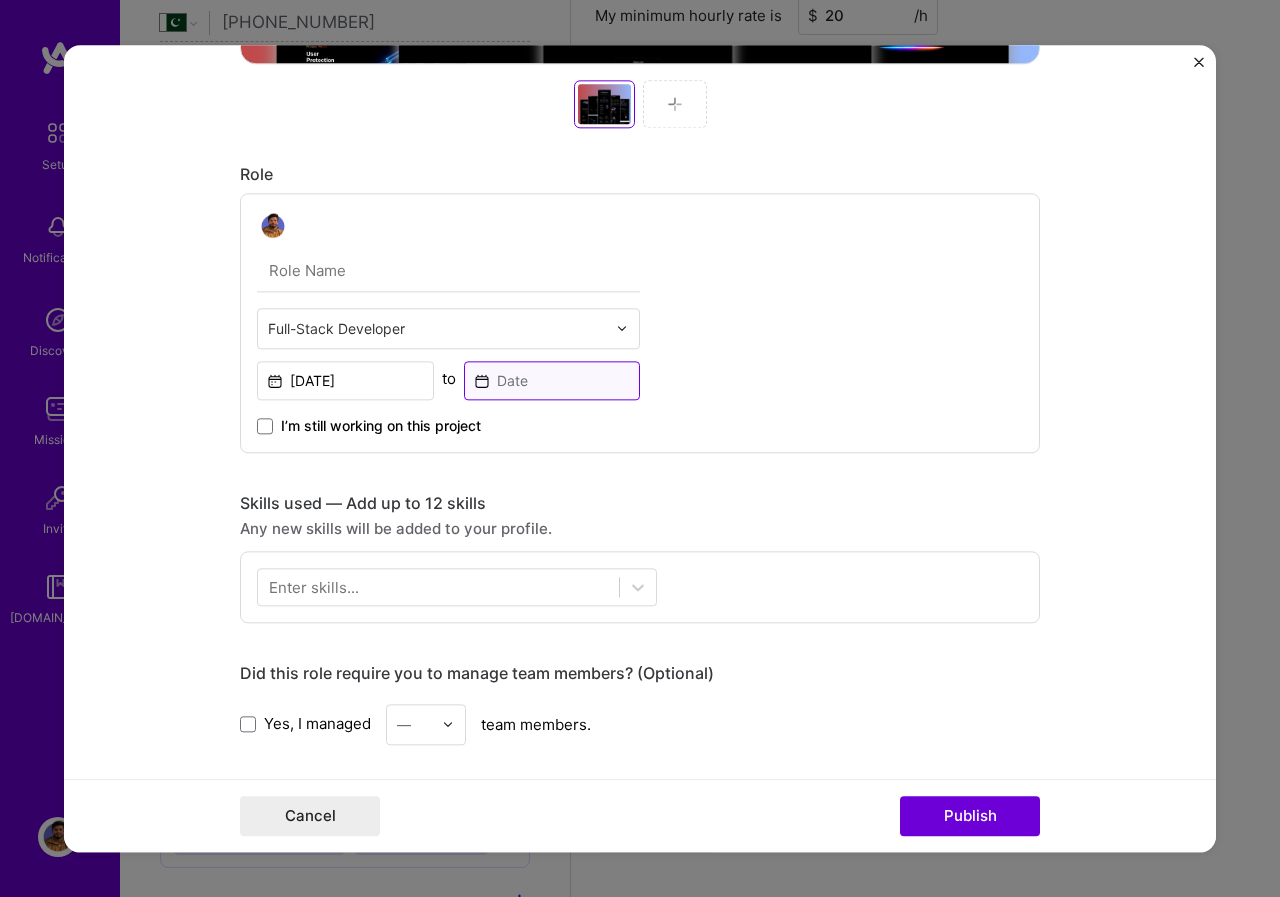 click at bounding box center (552, 380) 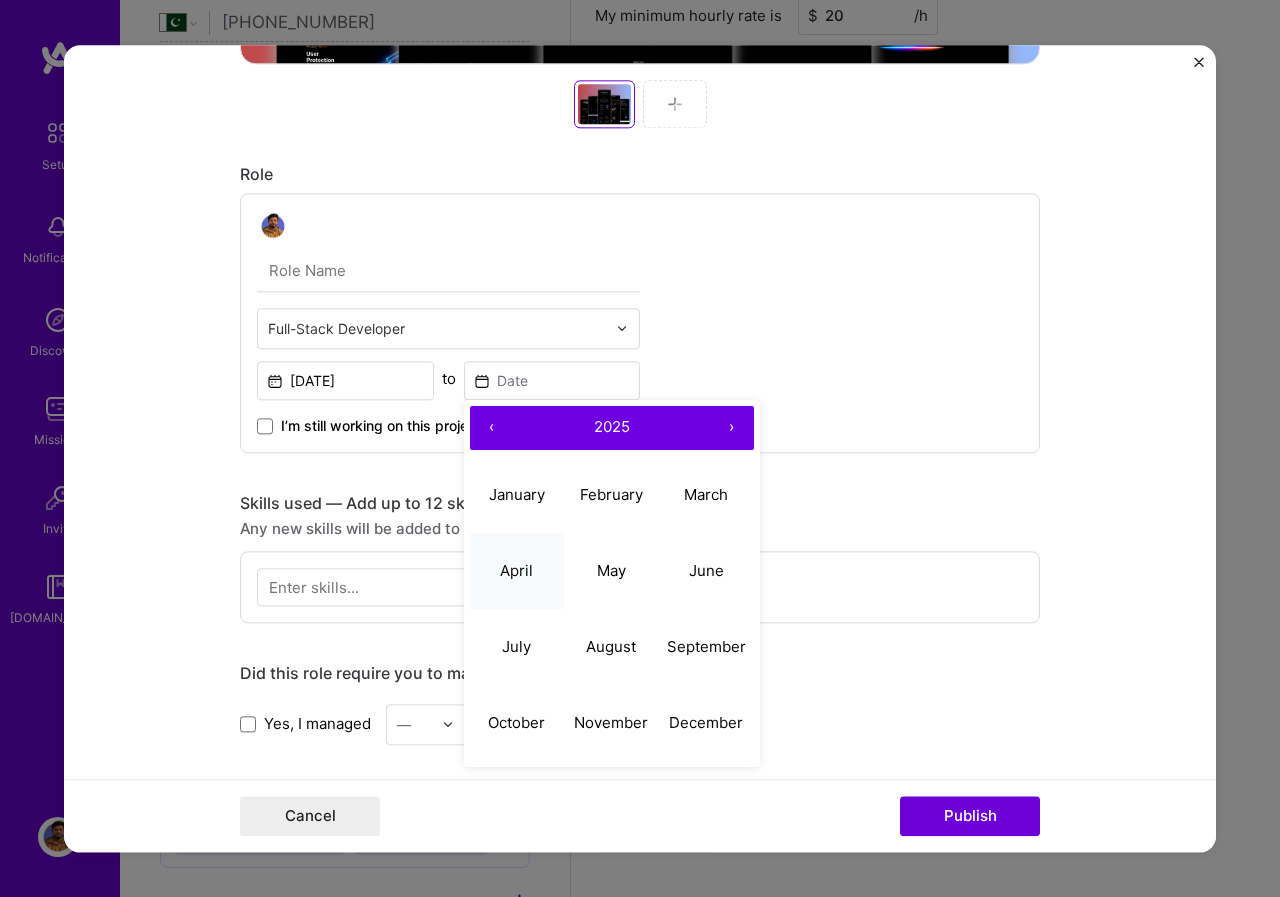 click on "April" at bounding box center (517, 571) 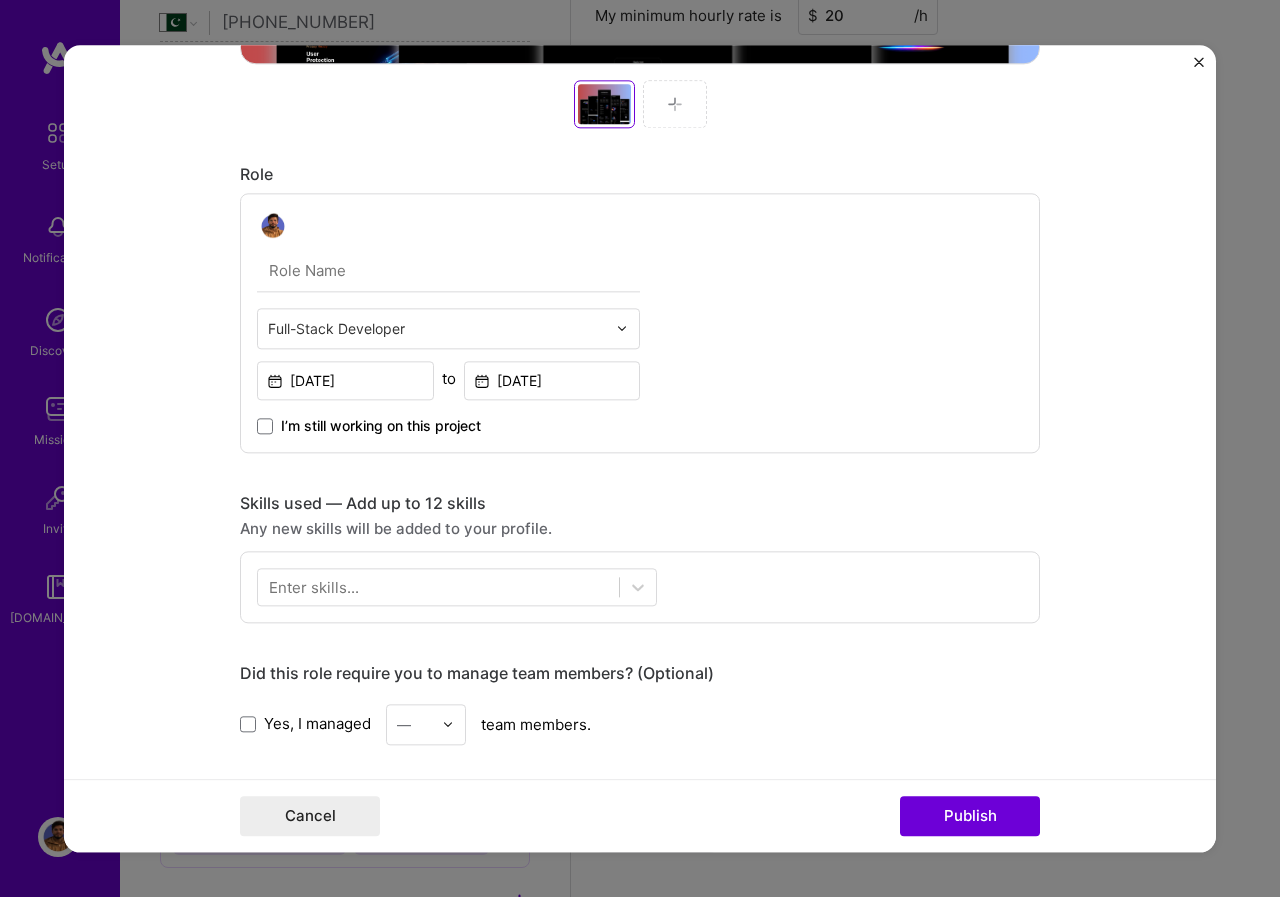 scroll, scrollTop: 1100, scrollLeft: 0, axis: vertical 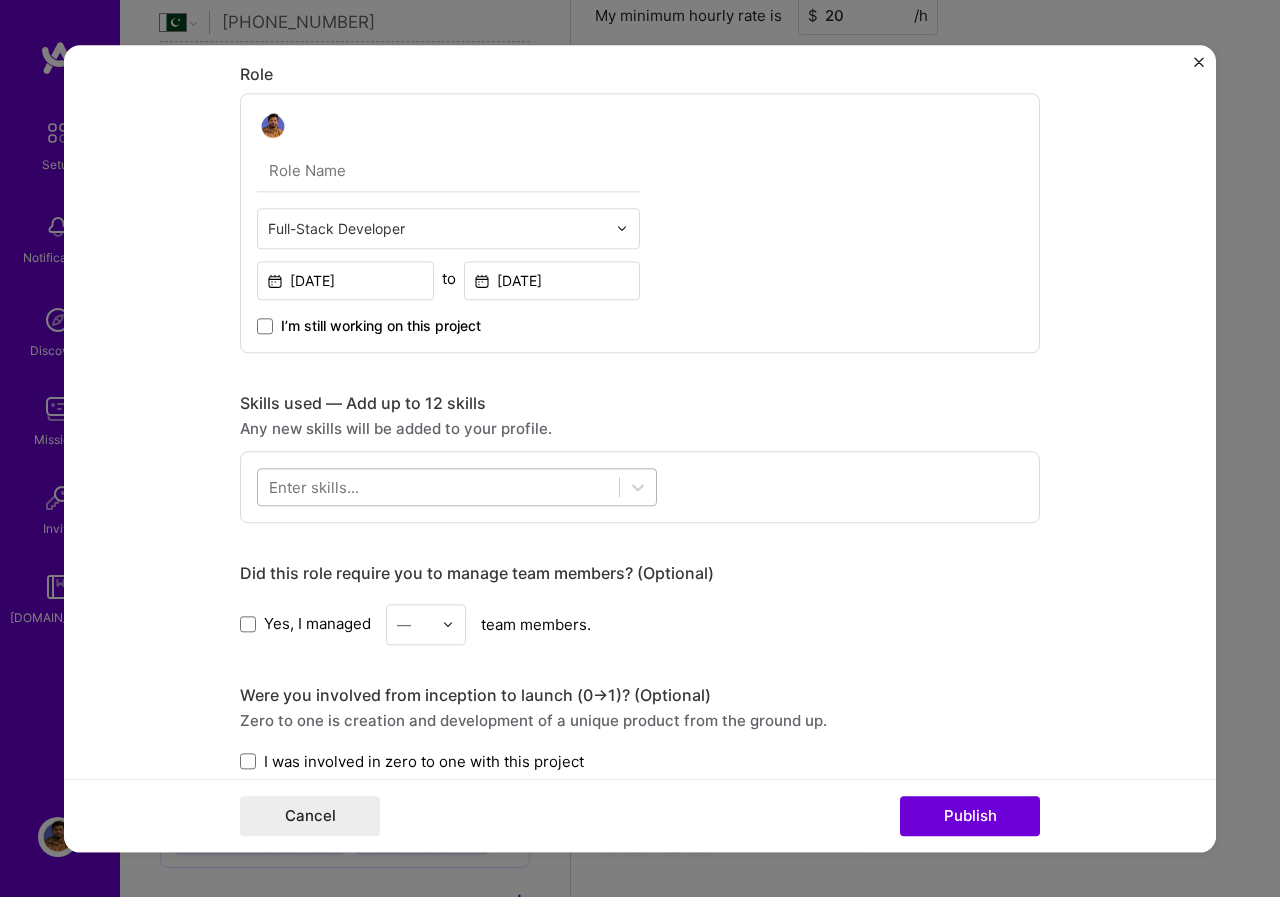 click at bounding box center (438, 486) 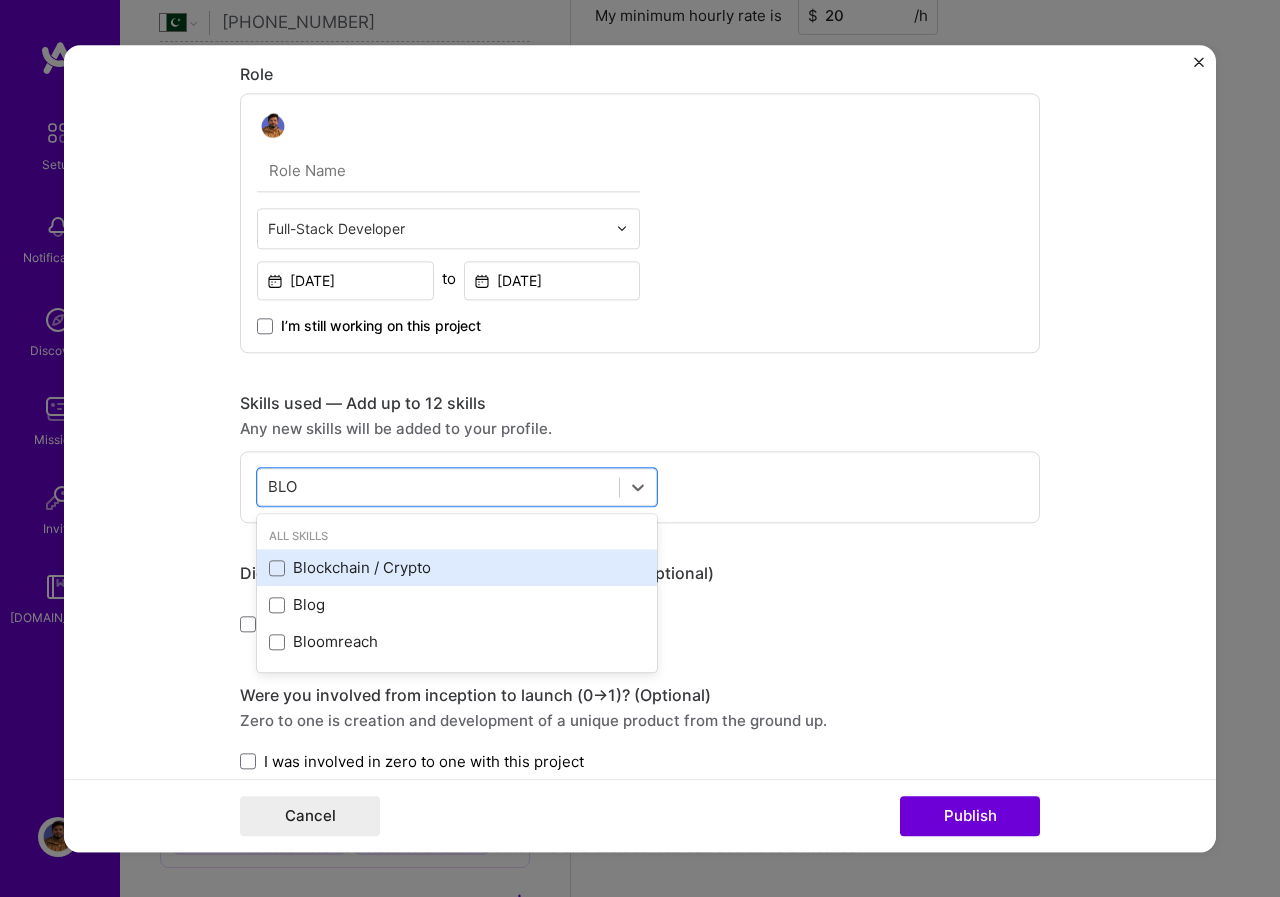 click on "Blockchain / Crypto" at bounding box center (457, 568) 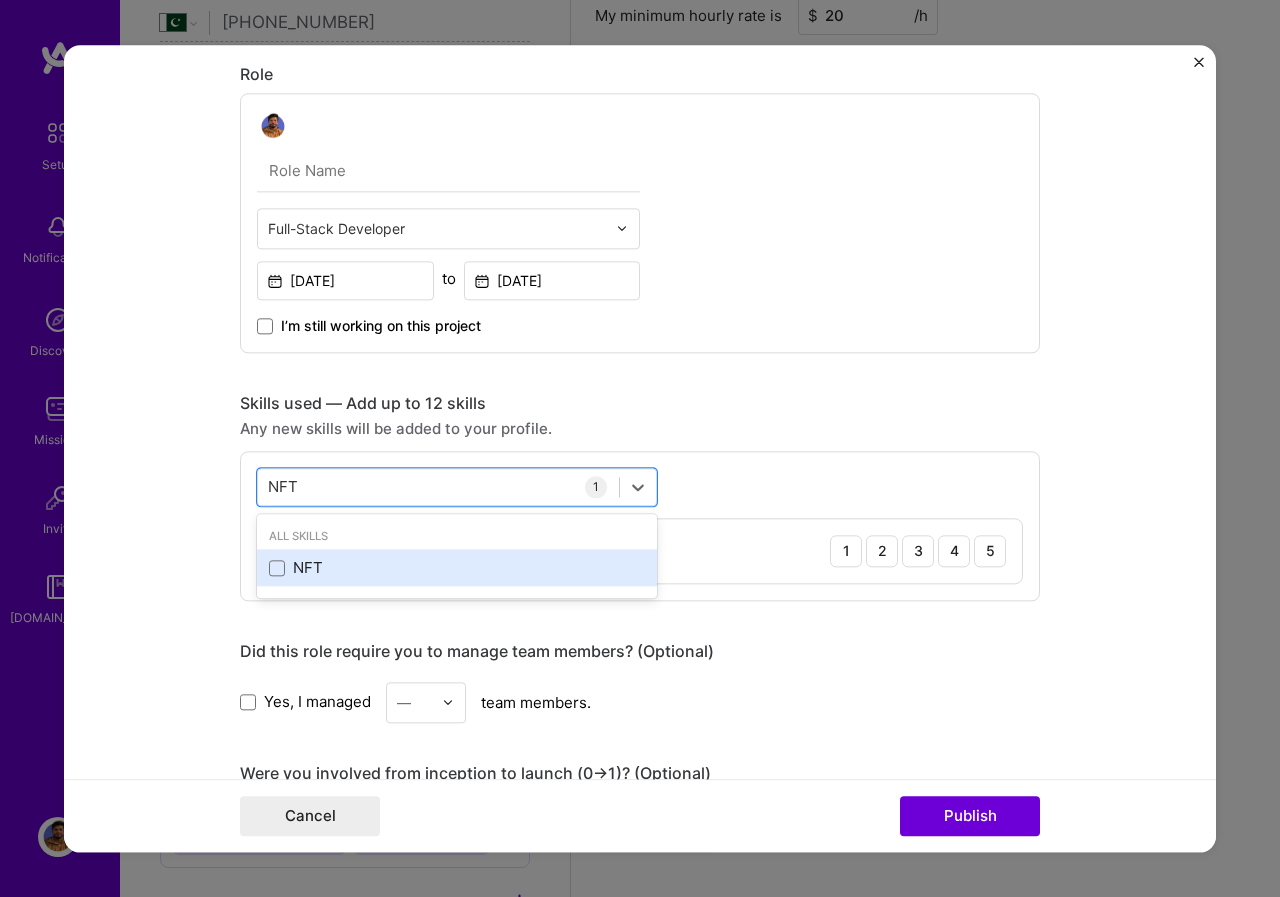 click on "NFT" at bounding box center [457, 568] 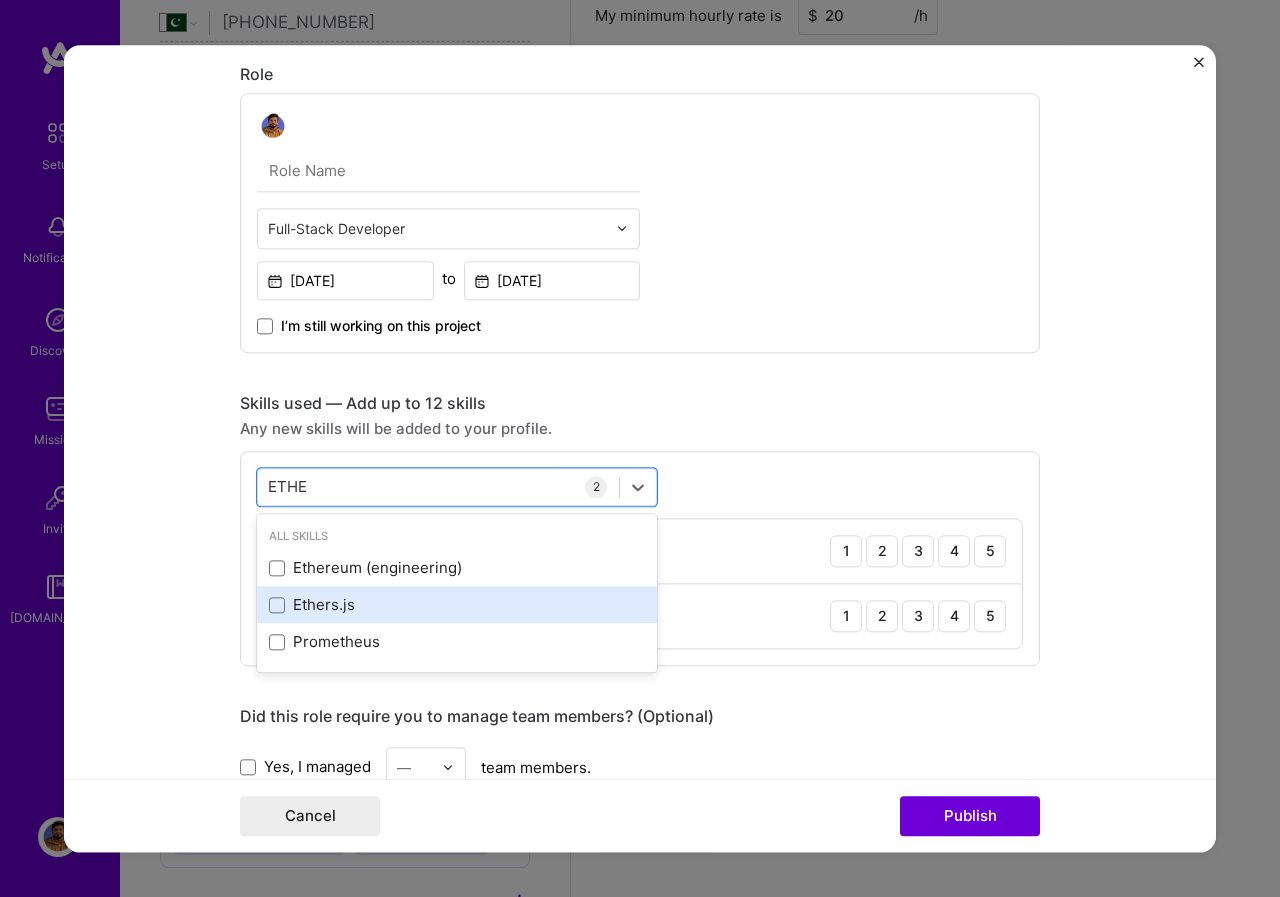click on "Ethers.js" at bounding box center [457, 605] 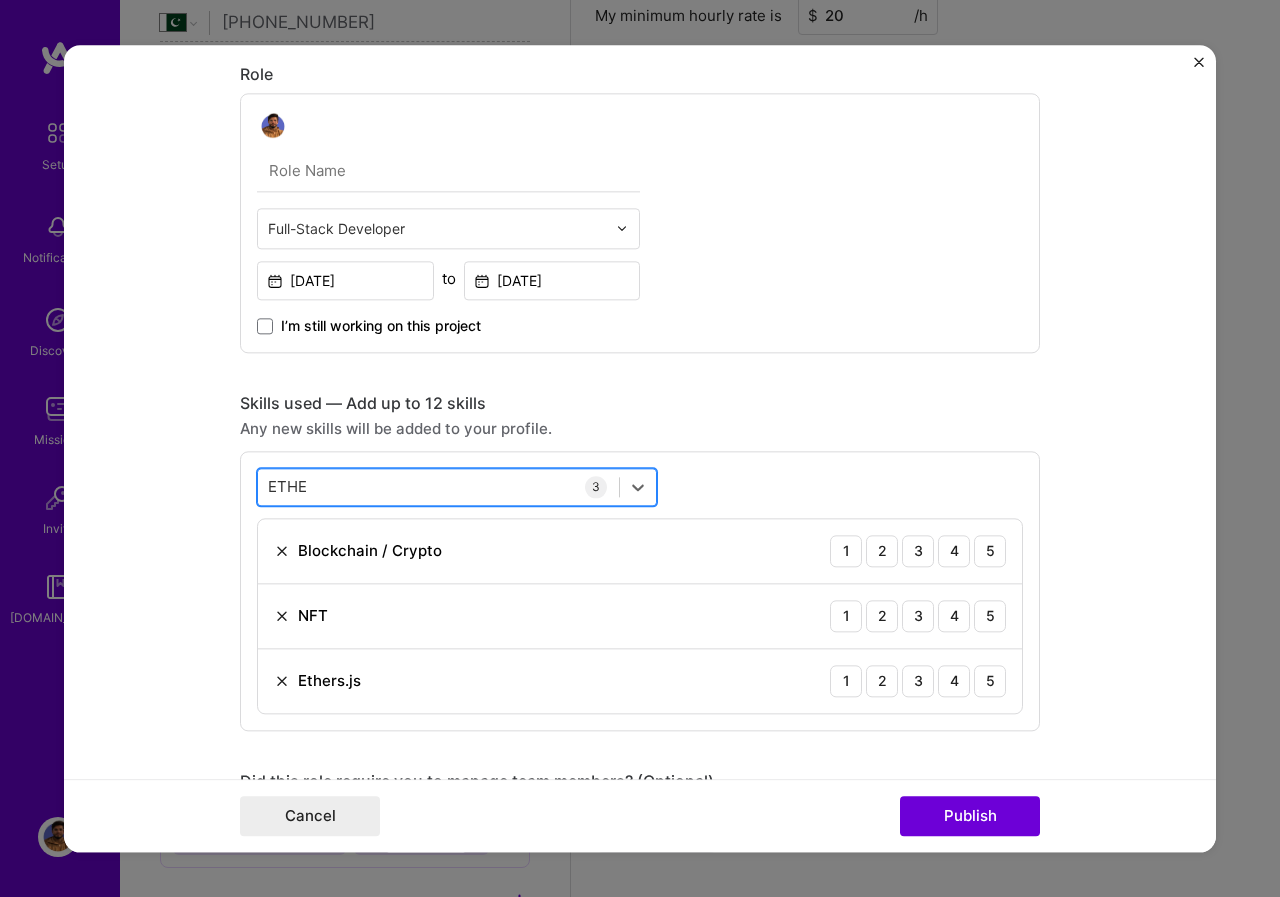 click on "ETHE ETHE" at bounding box center (438, 486) 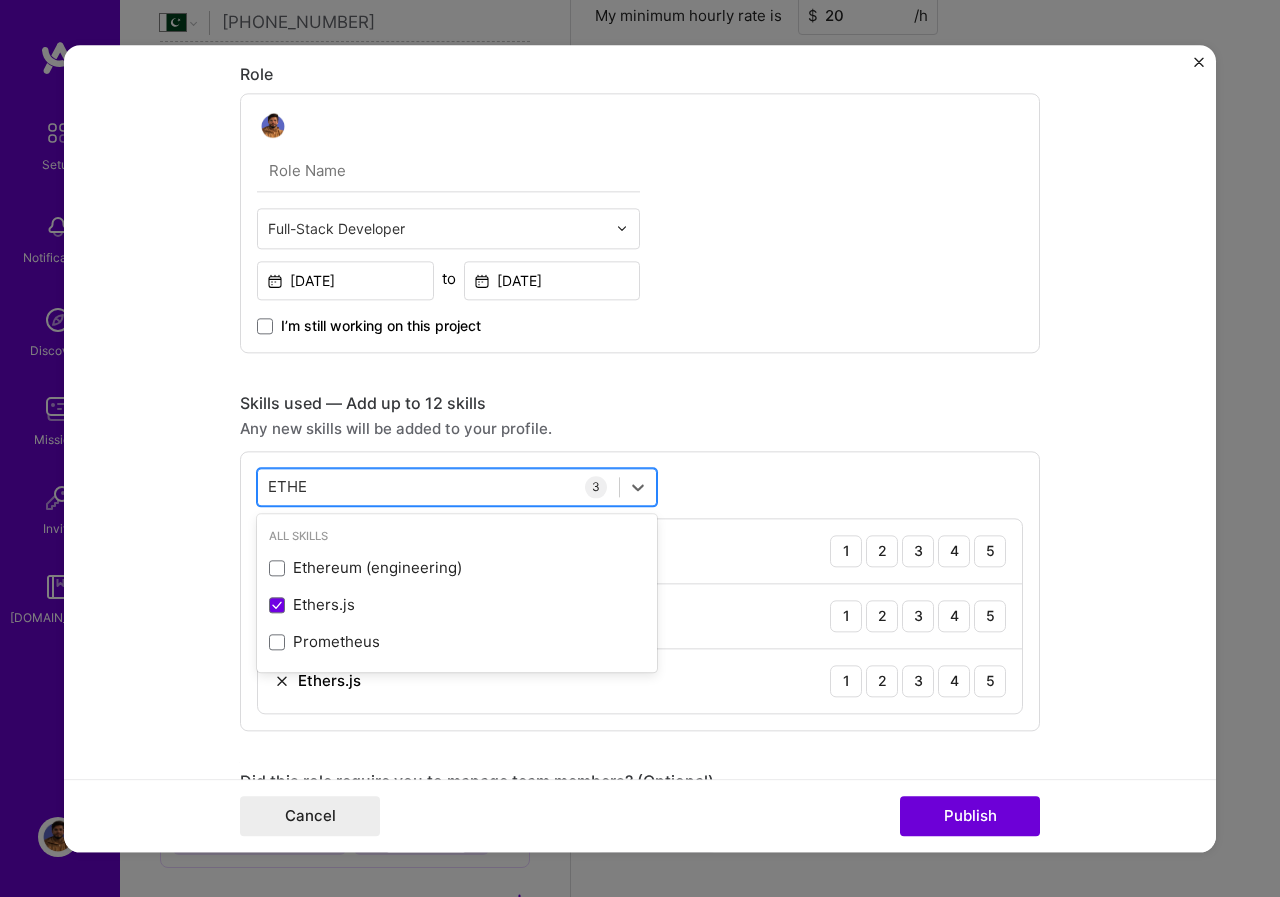 click on "ETHE ETHE" at bounding box center (438, 486) 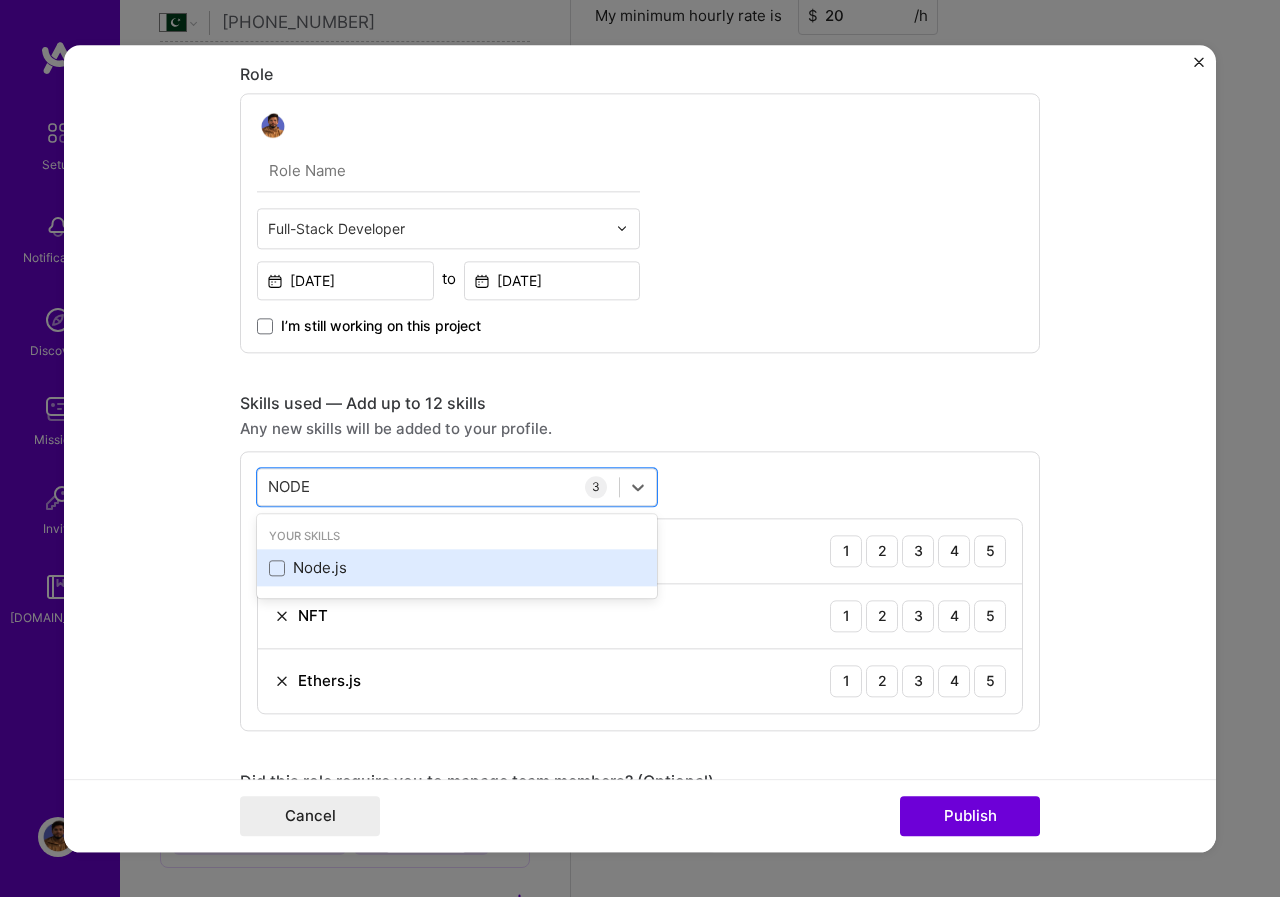 click on "Node.js" at bounding box center [457, 568] 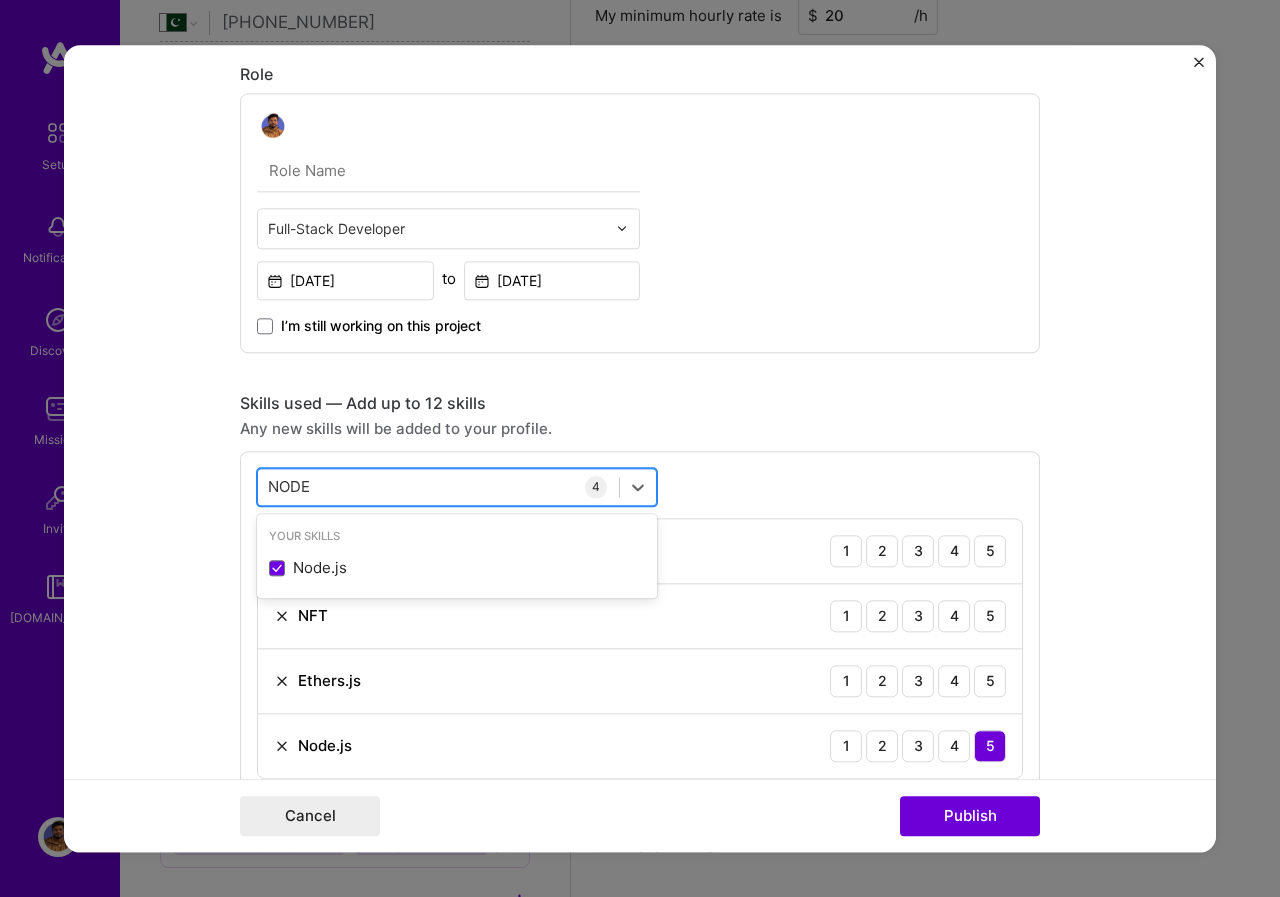 click on "NODE NODE" at bounding box center [438, 486] 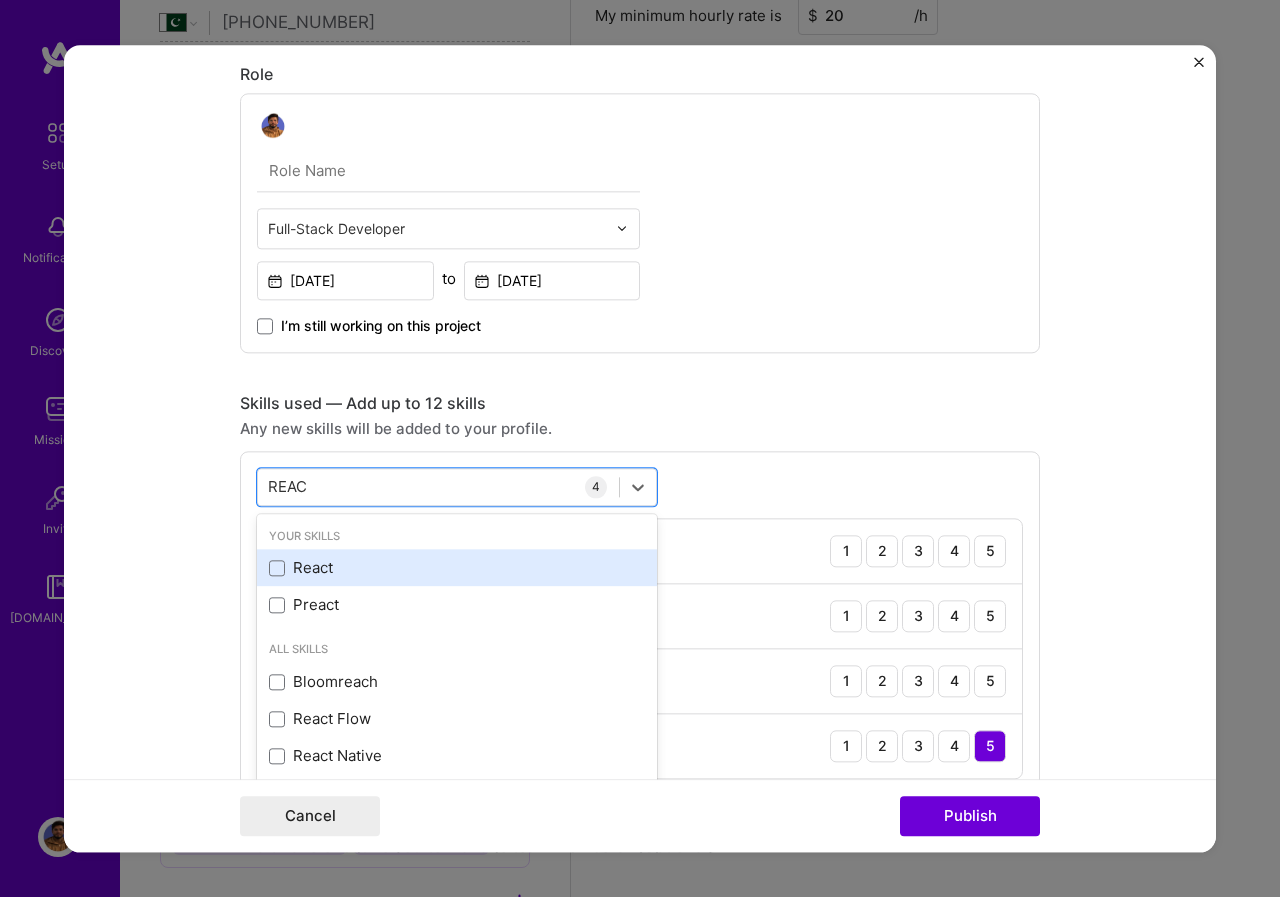 click on "React" at bounding box center (457, 568) 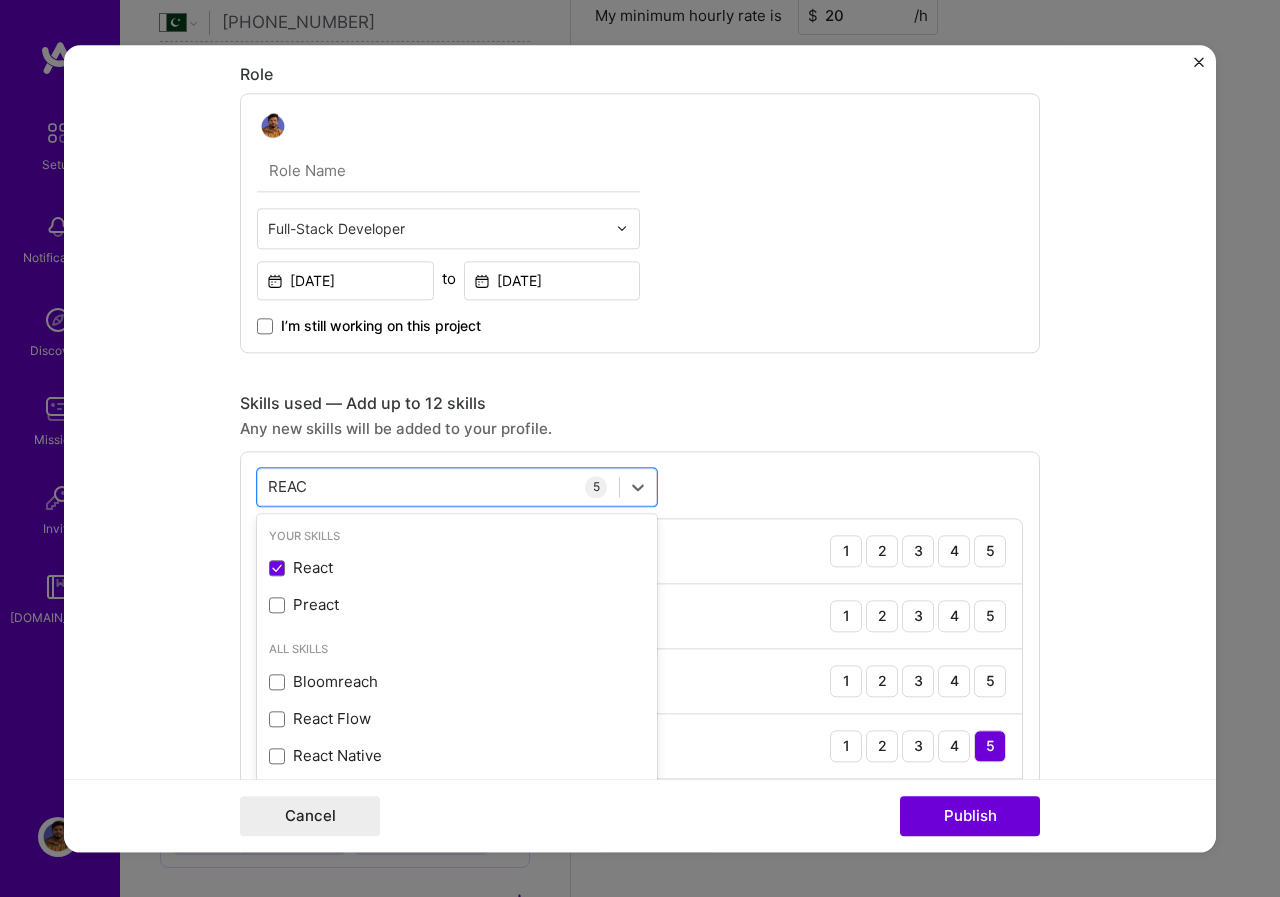 type on "REAC" 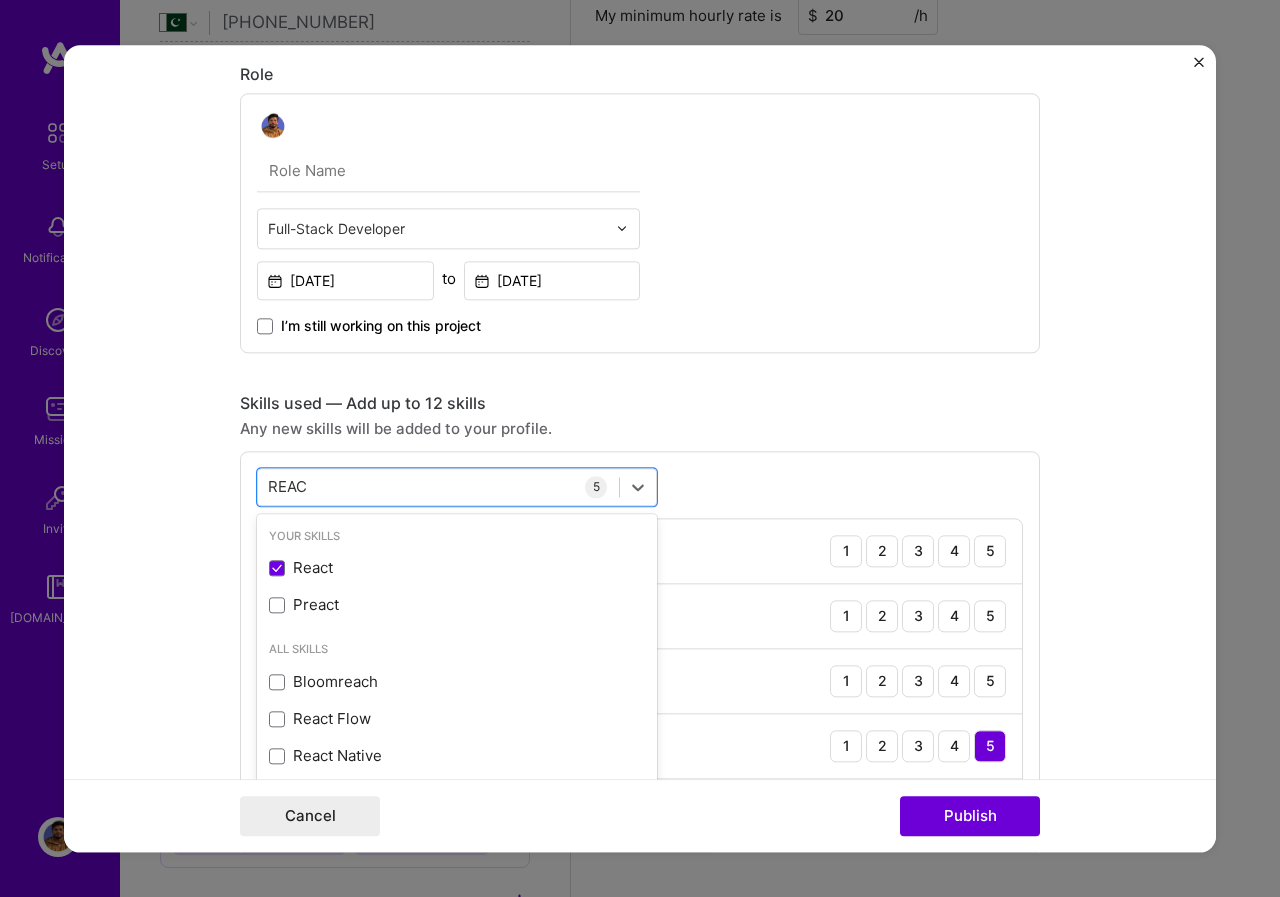 click on "option React, selected. option React selected, 0 of 2. 5 results available for search term REAC. Use Up and Down to choose options, press Enter to select the currently focused option, press Escape to exit the menu, press Tab to select the option and exit the menu. REAC REAC Your Skills React Preact All Skills Bloomreach React Flow React Native 5 Blockchain / Crypto 1 2 3 4 5 NFT 1 2 3 4 5 Ethers.js 1 2 3 4 5 Node.js 1 2 3 4 5 React 1 2 3 4 5" at bounding box center [640, 656] 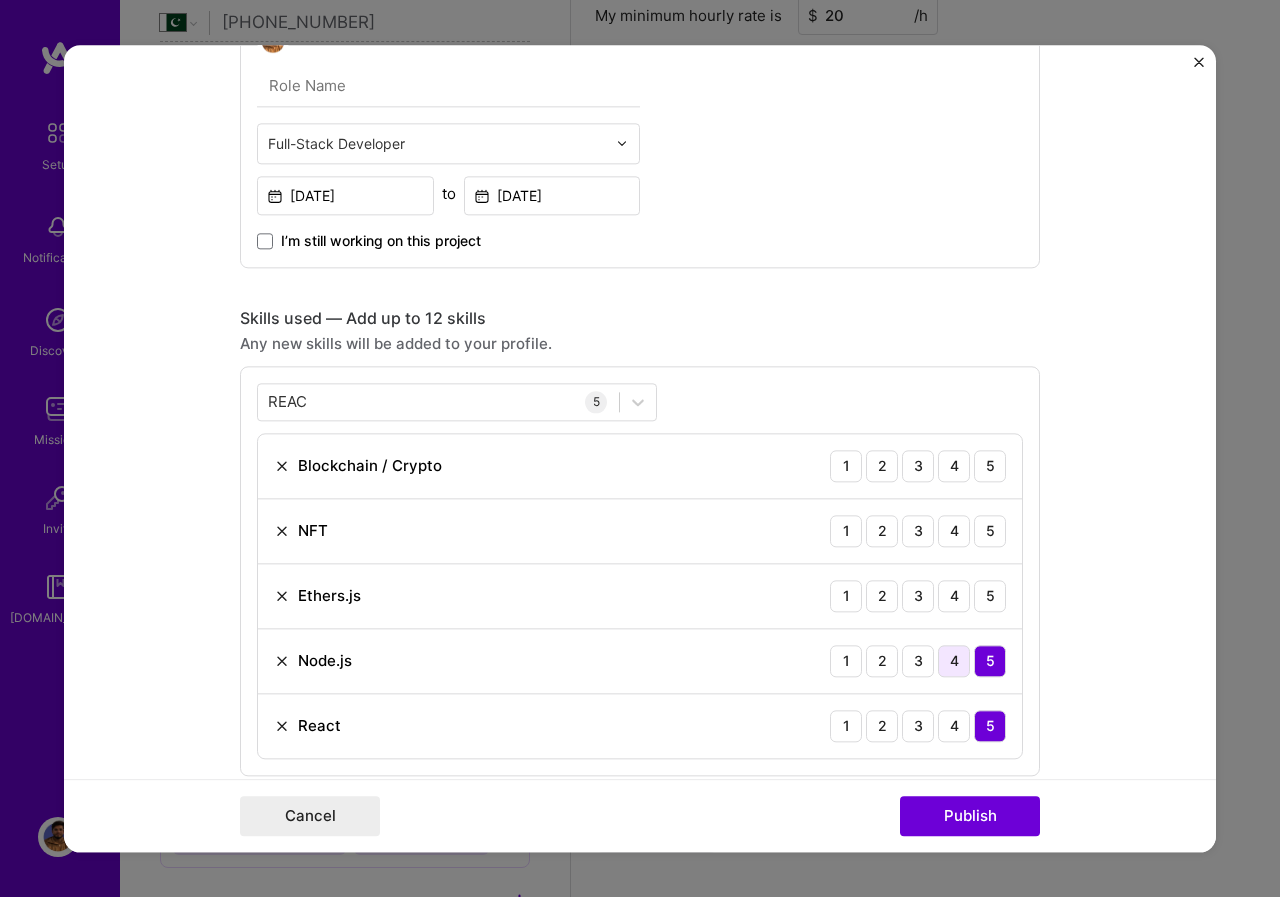 scroll, scrollTop: 1300, scrollLeft: 0, axis: vertical 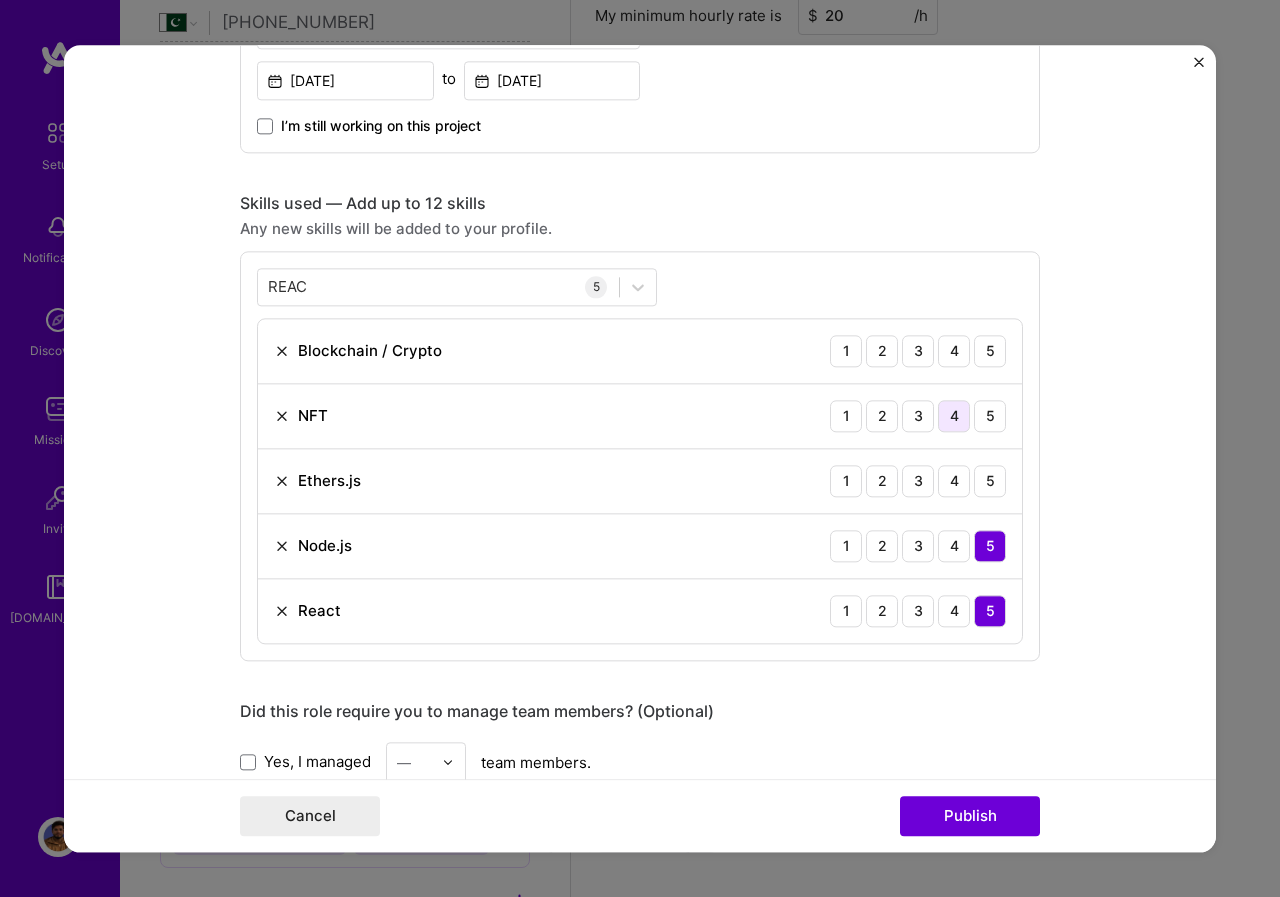 click on "4" at bounding box center (954, 416) 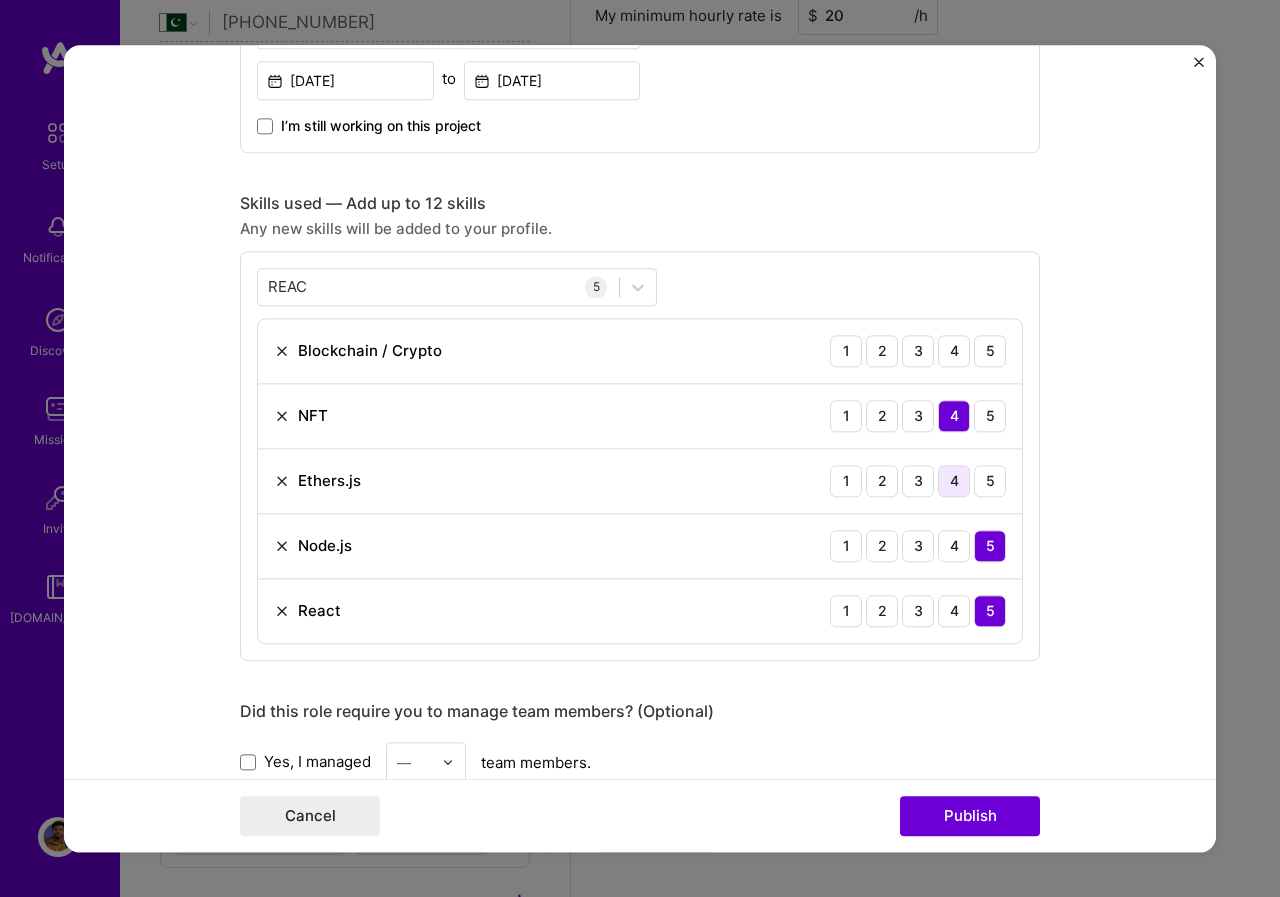 click on "4" at bounding box center (954, 481) 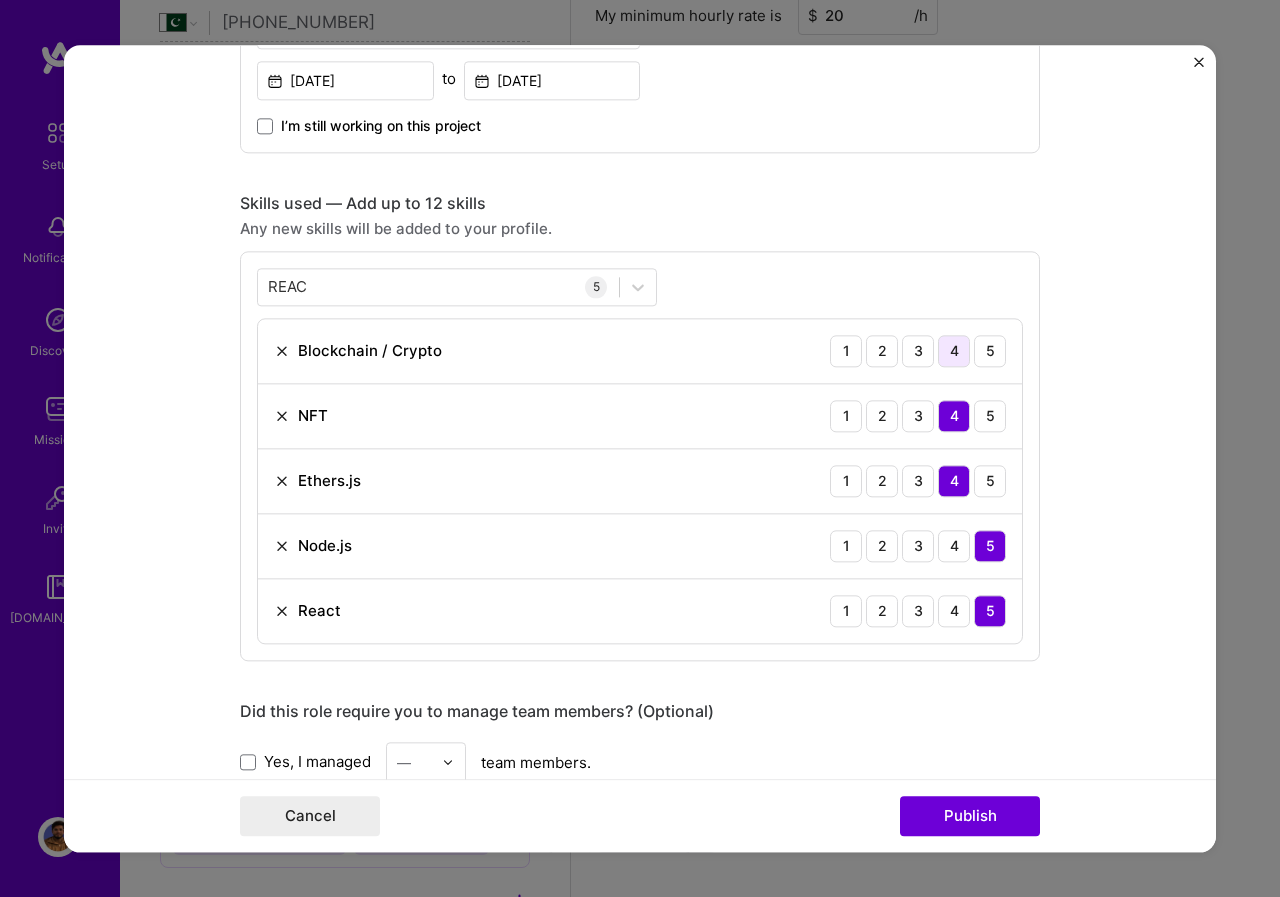 click on "4" at bounding box center [954, 351] 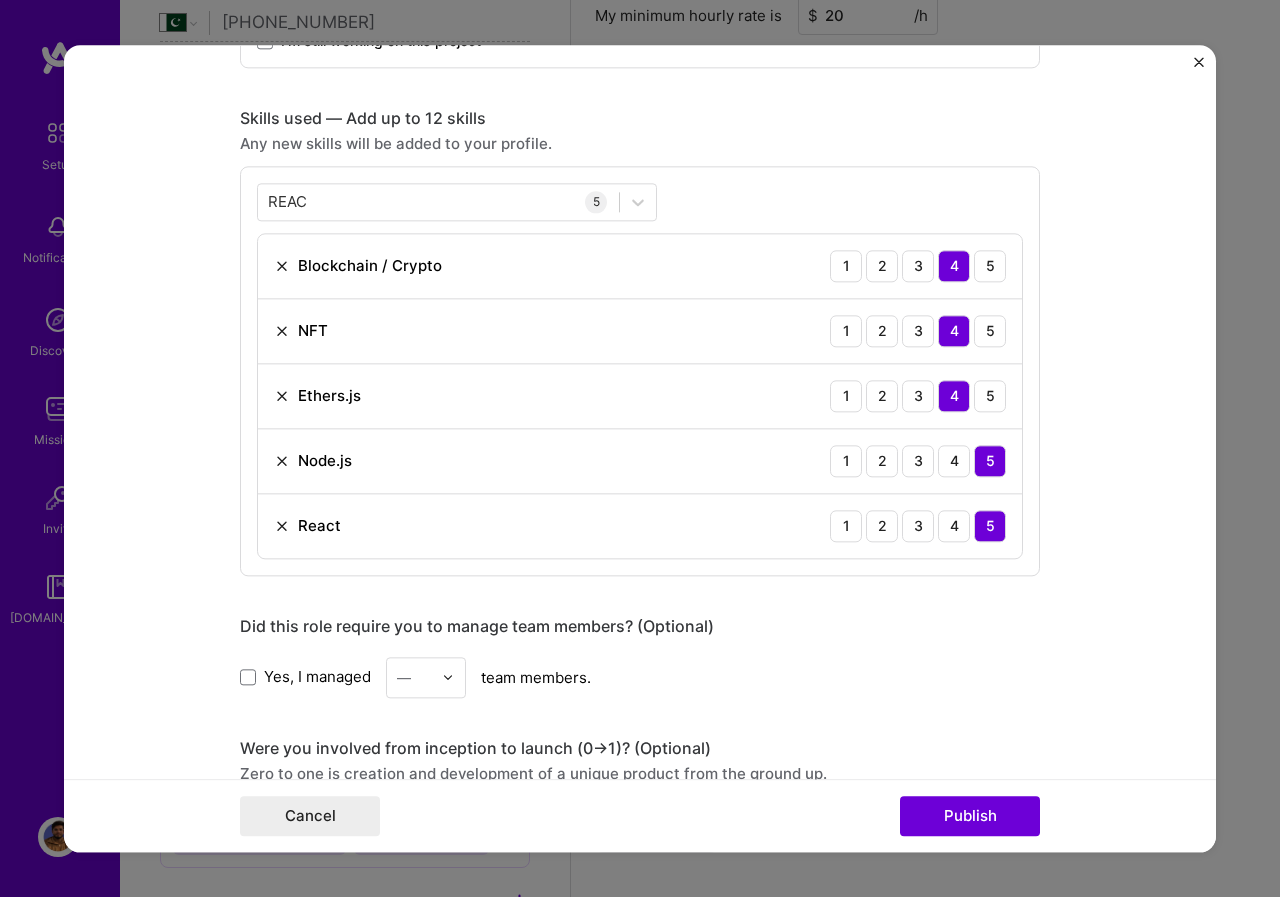 scroll, scrollTop: 1500, scrollLeft: 0, axis: vertical 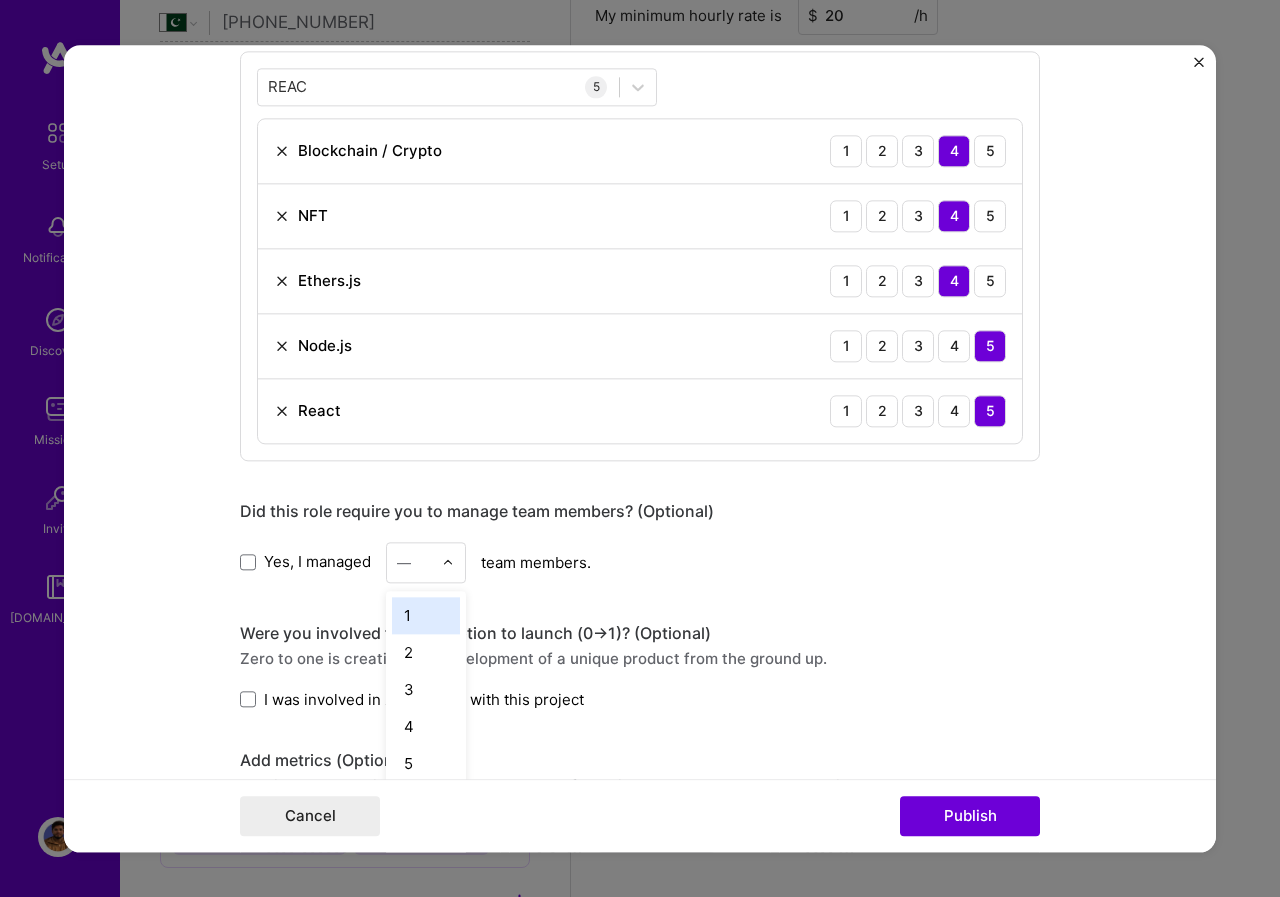 click at bounding box center [414, 562] 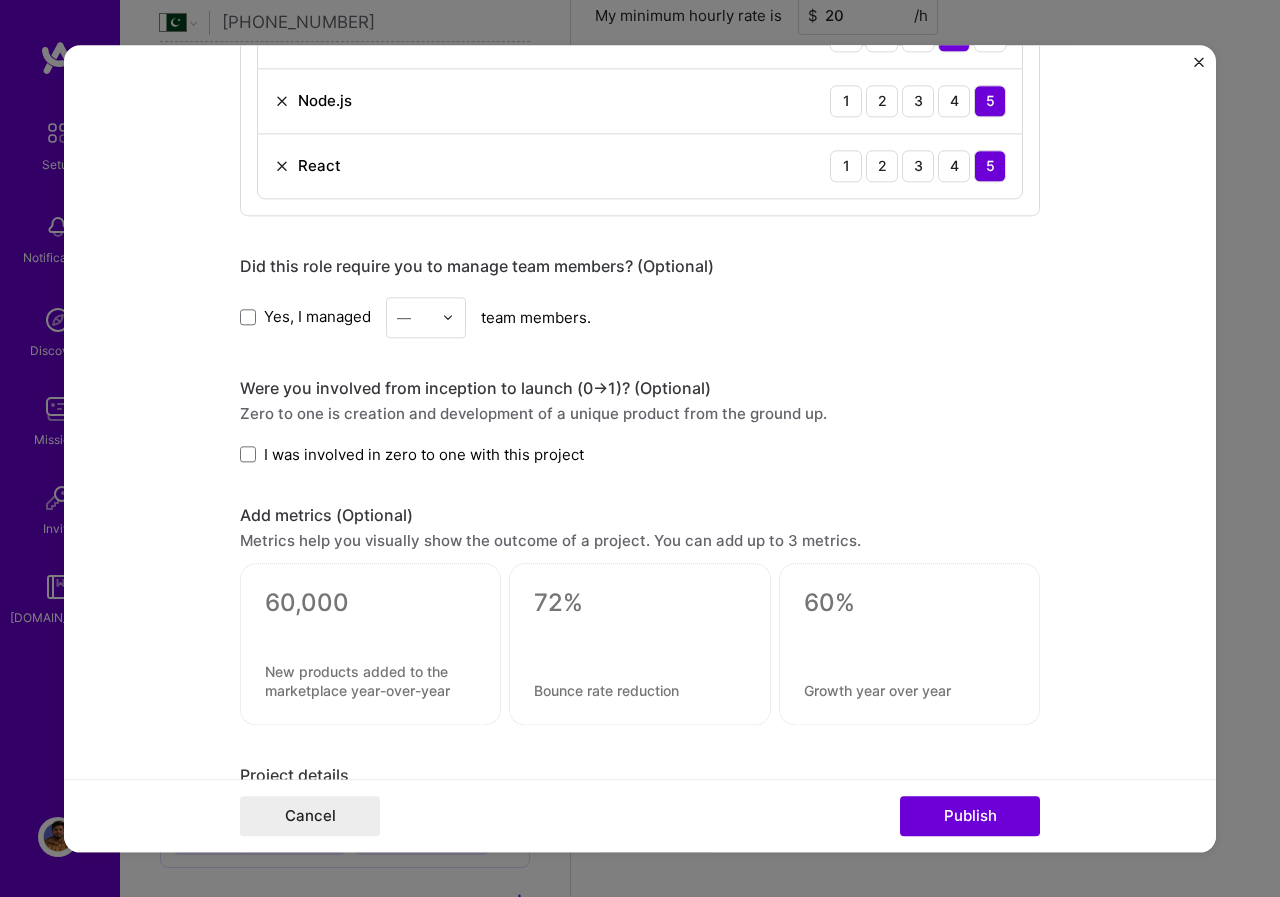 scroll, scrollTop: 1800, scrollLeft: 0, axis: vertical 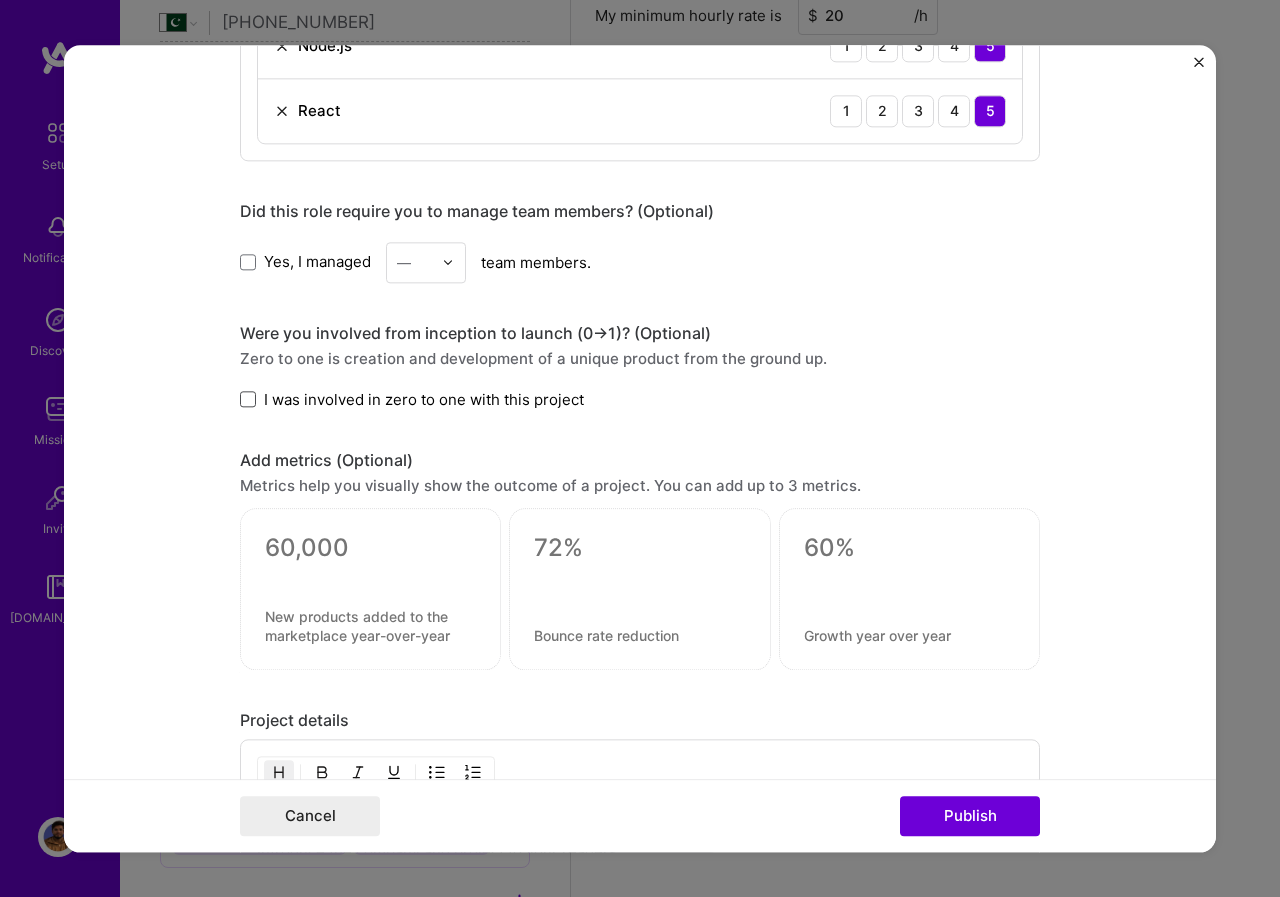 click at bounding box center [248, 400] 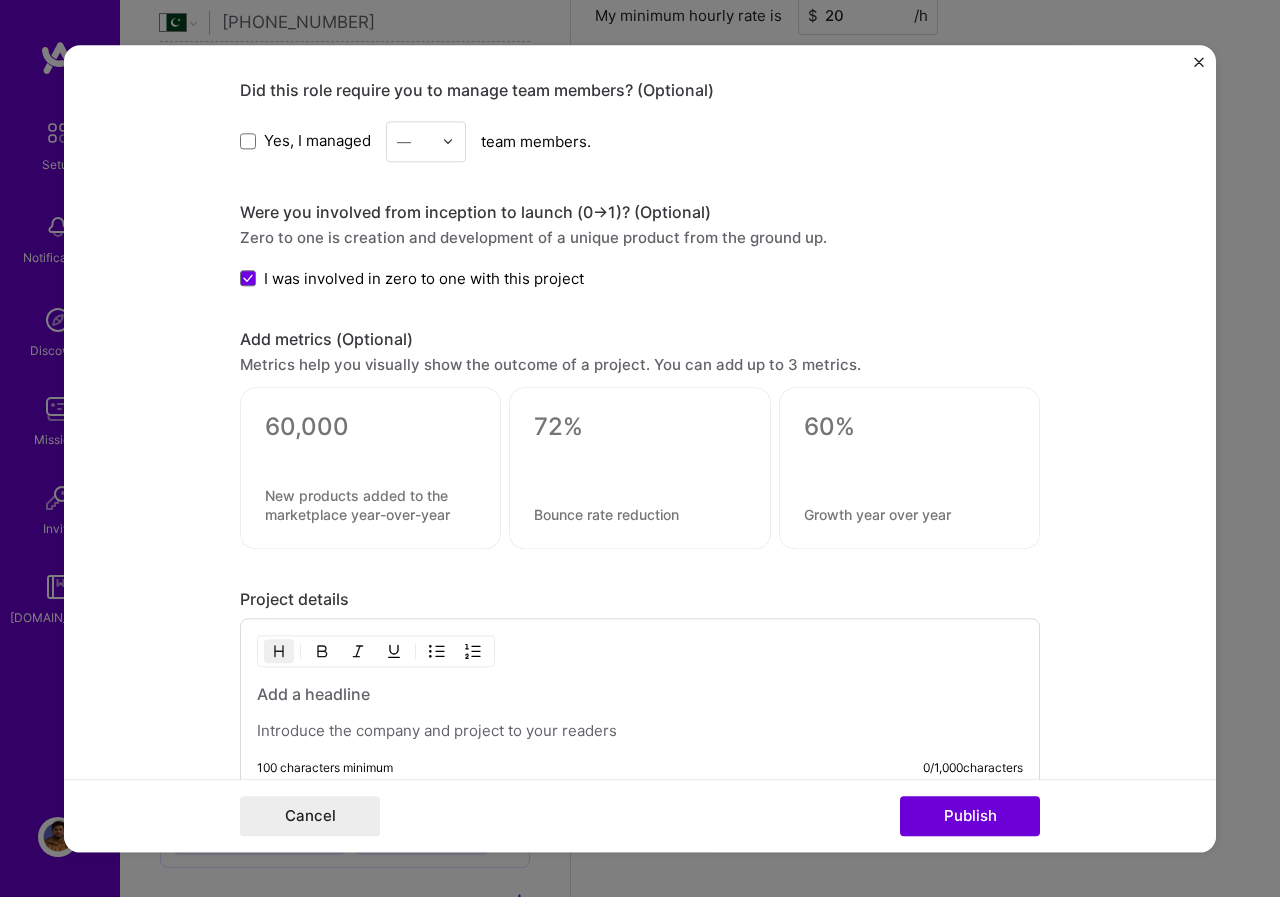 scroll, scrollTop: 2100, scrollLeft: 0, axis: vertical 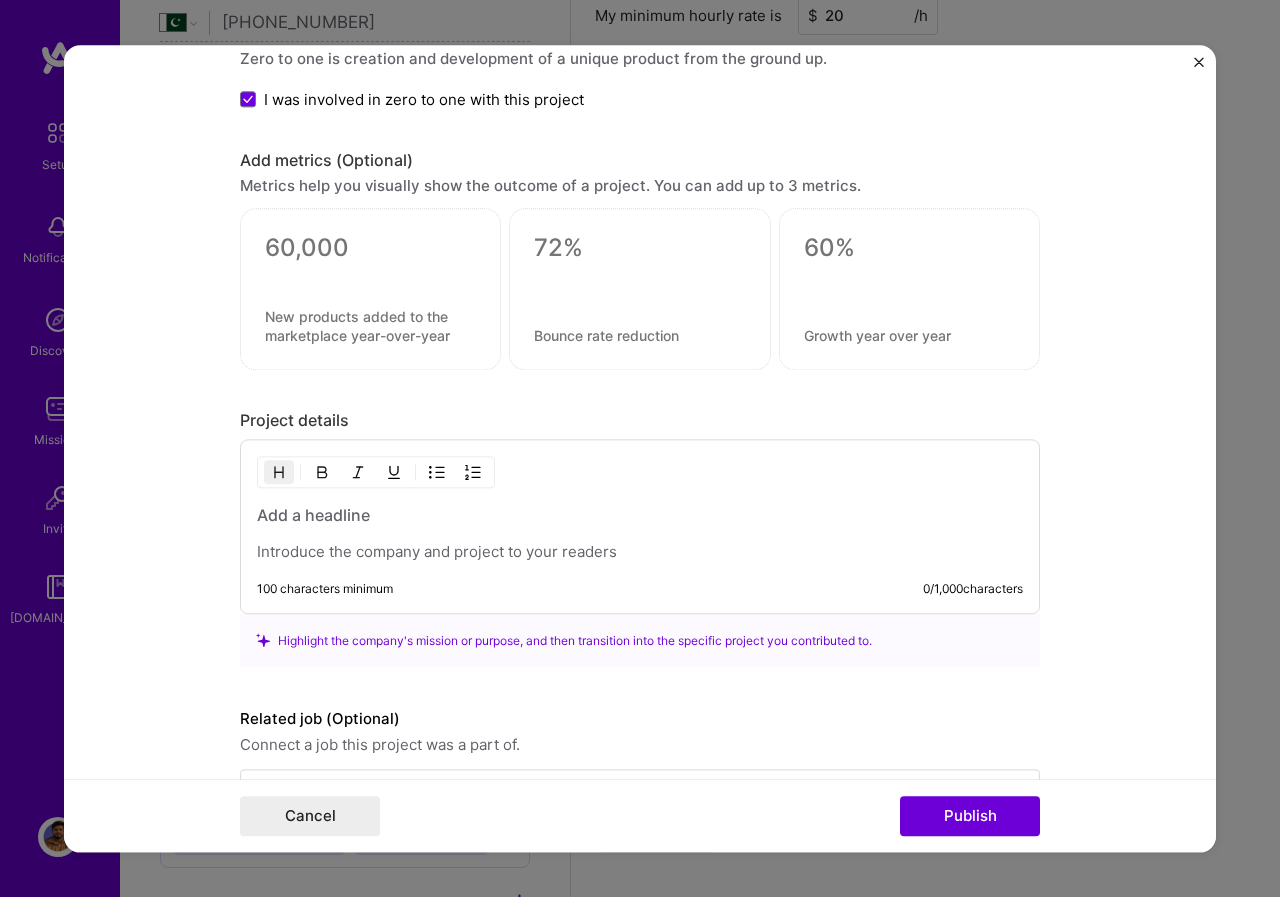 click on "100 characters minimum 0 / 1,000  characters" at bounding box center [640, 526] 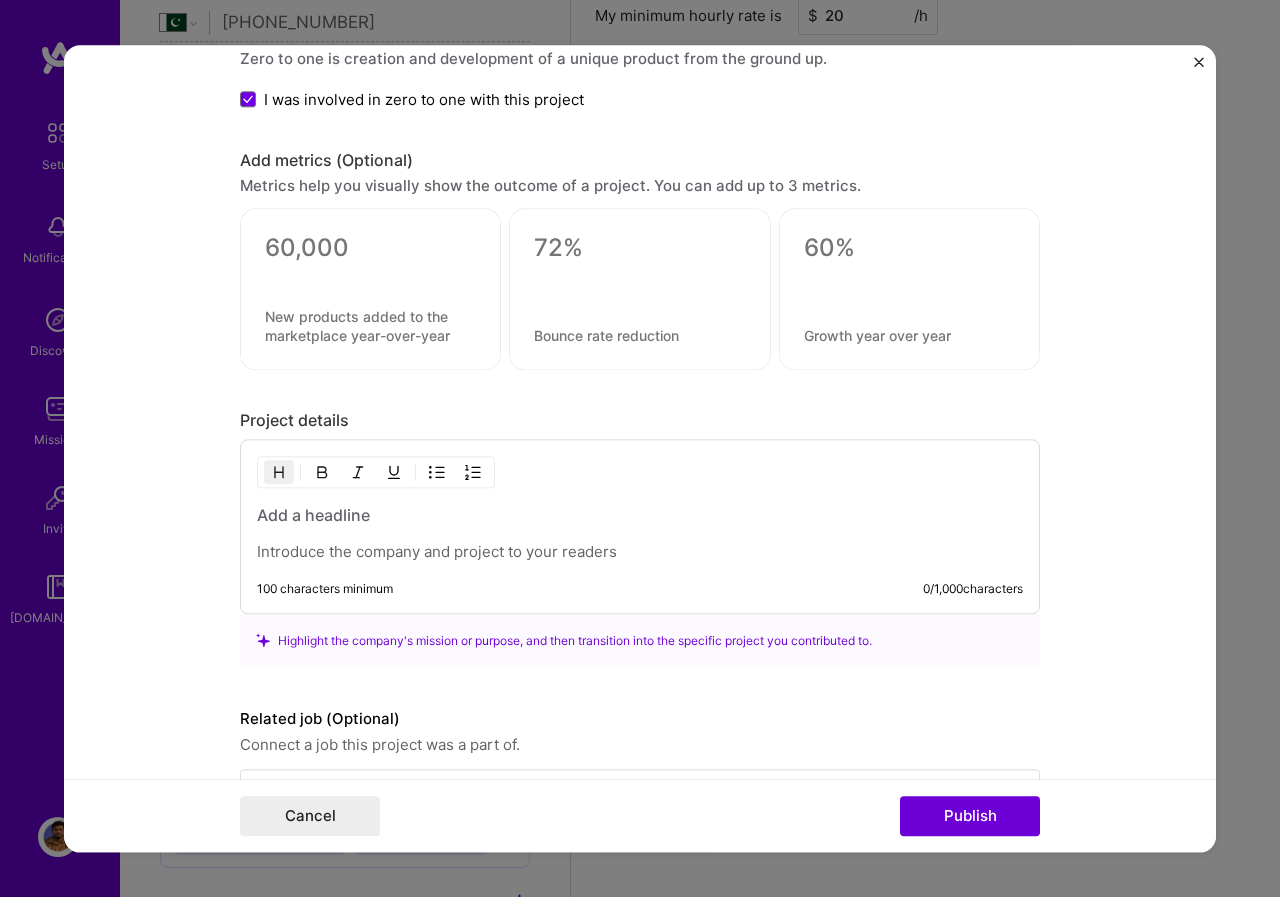 click at bounding box center (640, 552) 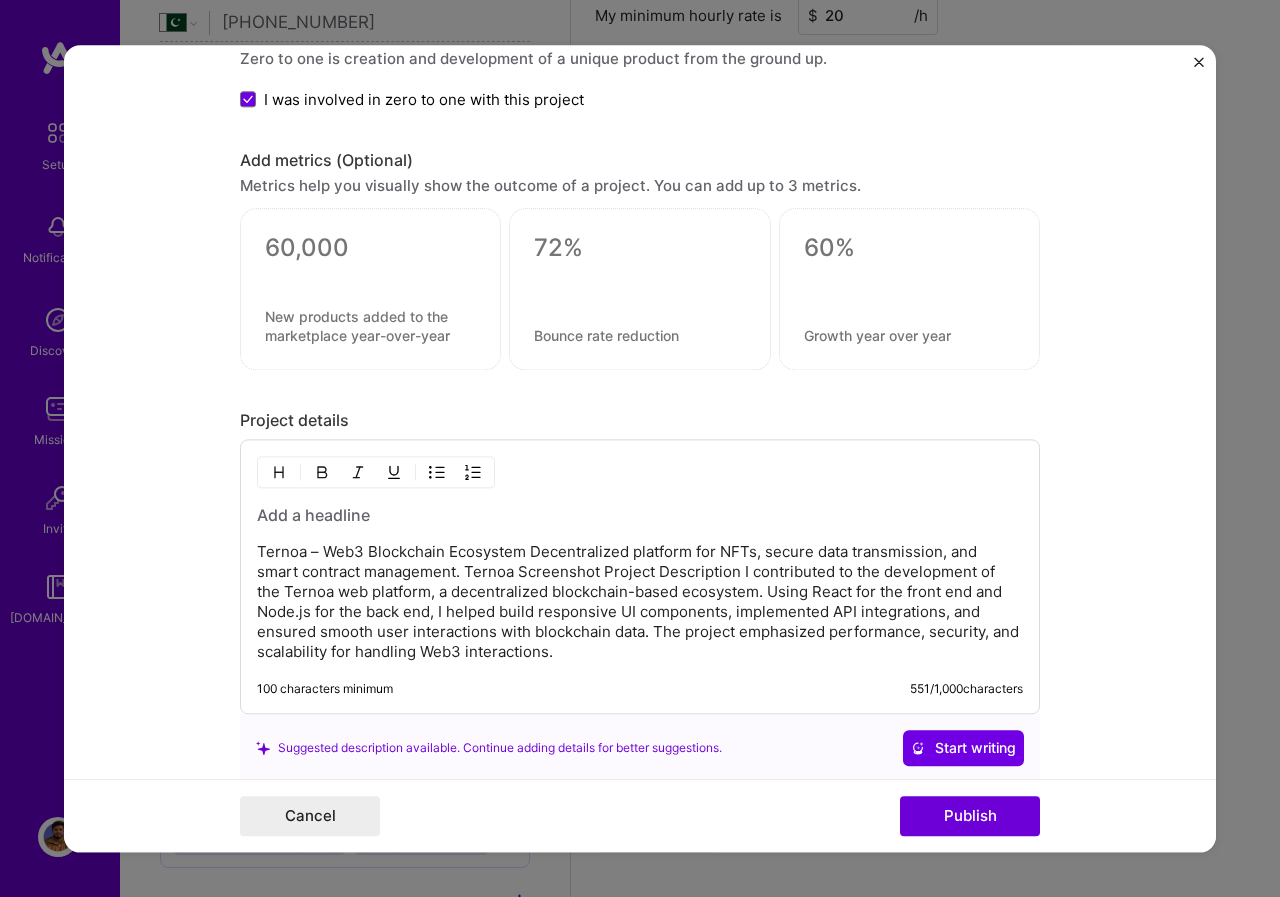 scroll, scrollTop: 2000, scrollLeft: 0, axis: vertical 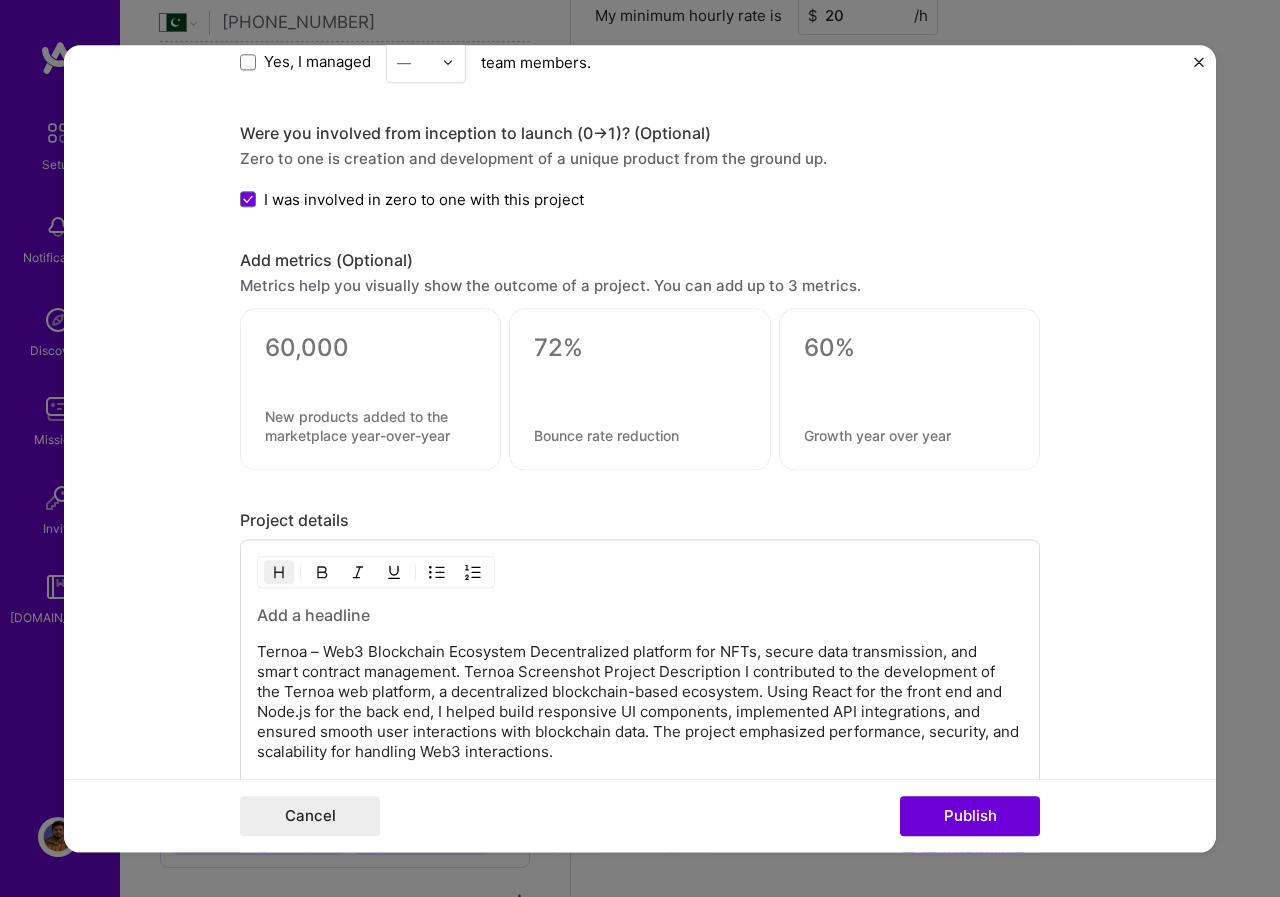 click at bounding box center [640, 615] 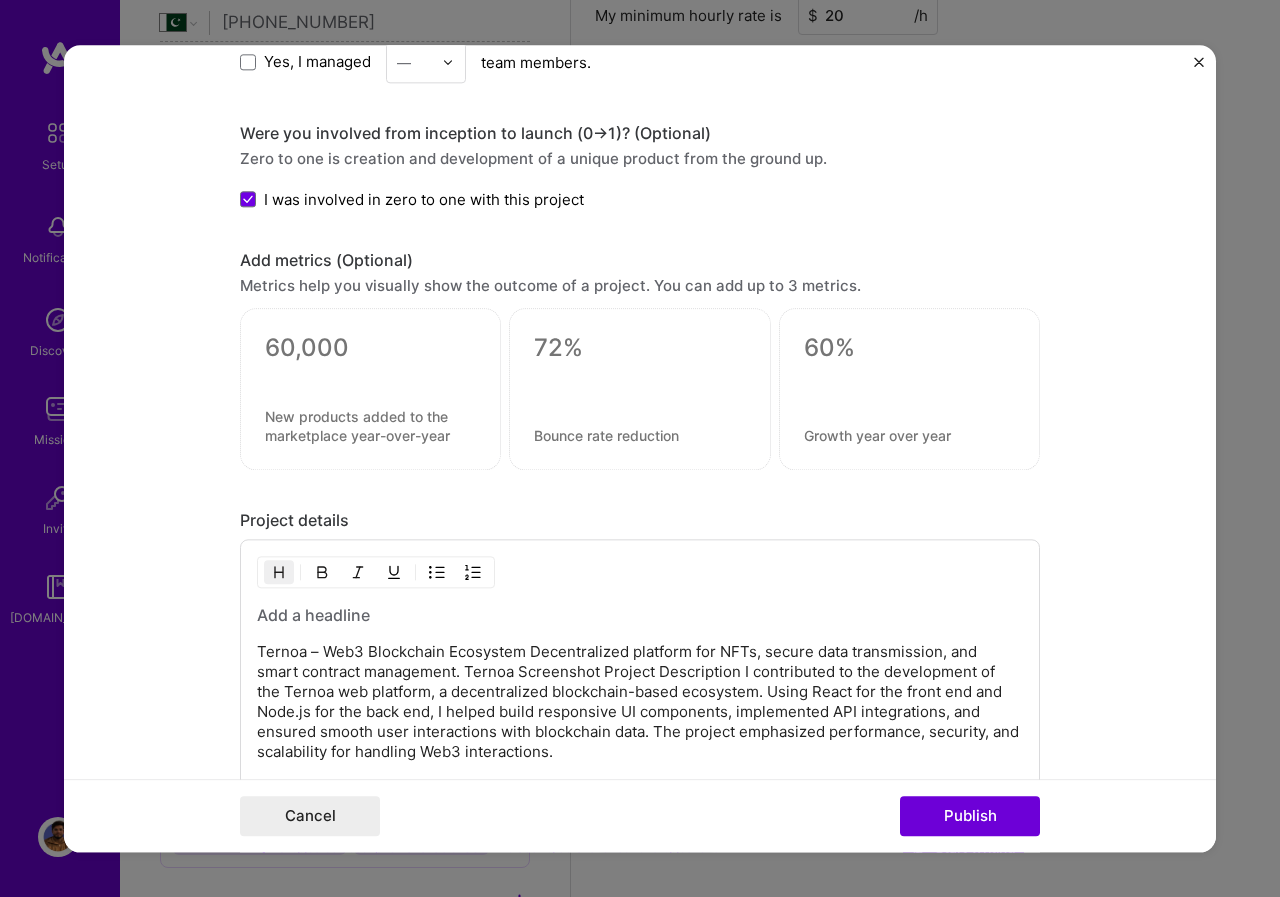 click at bounding box center (640, 615) 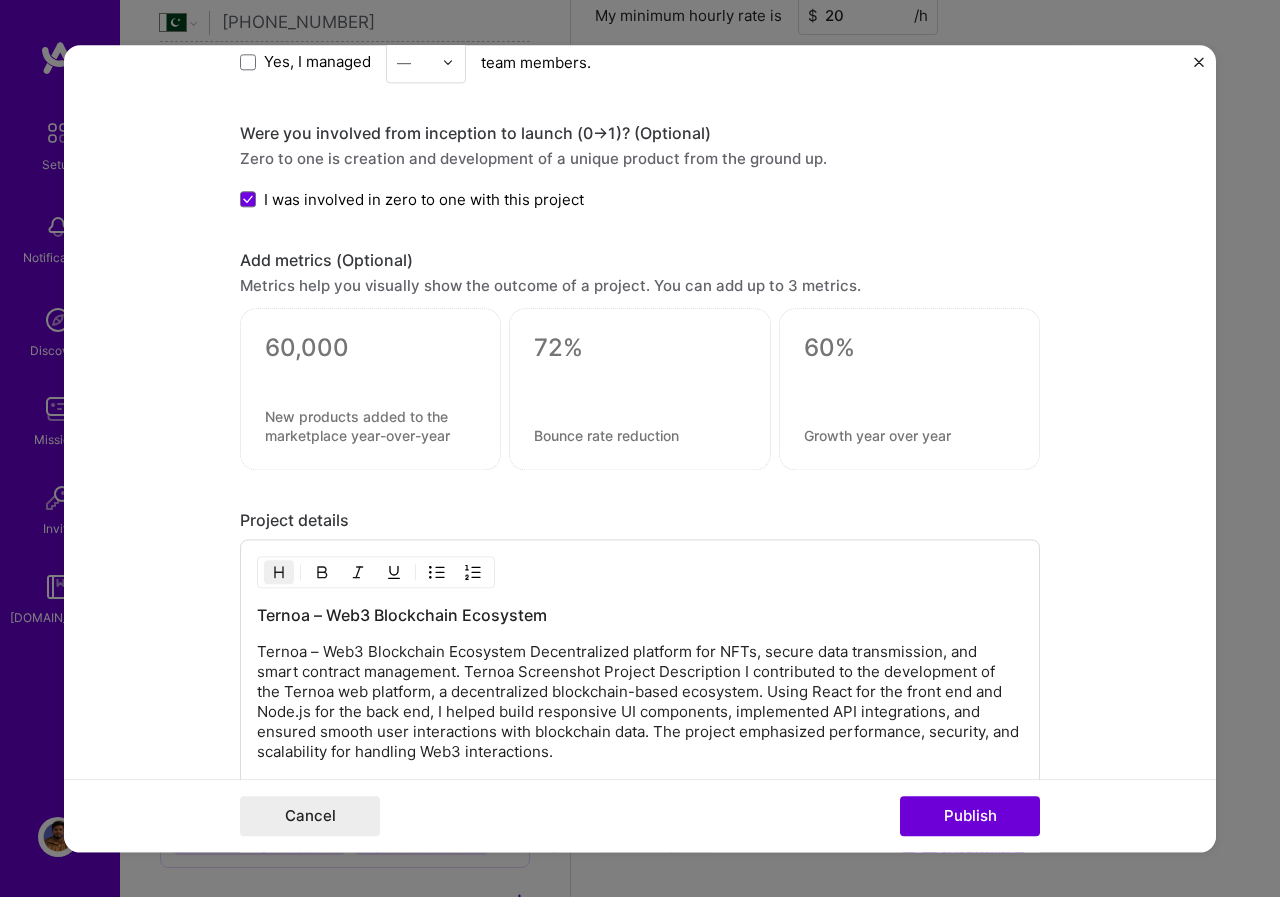 click on "Ternoa – Web3 Blockchain Ecosystem" at bounding box center [640, 615] 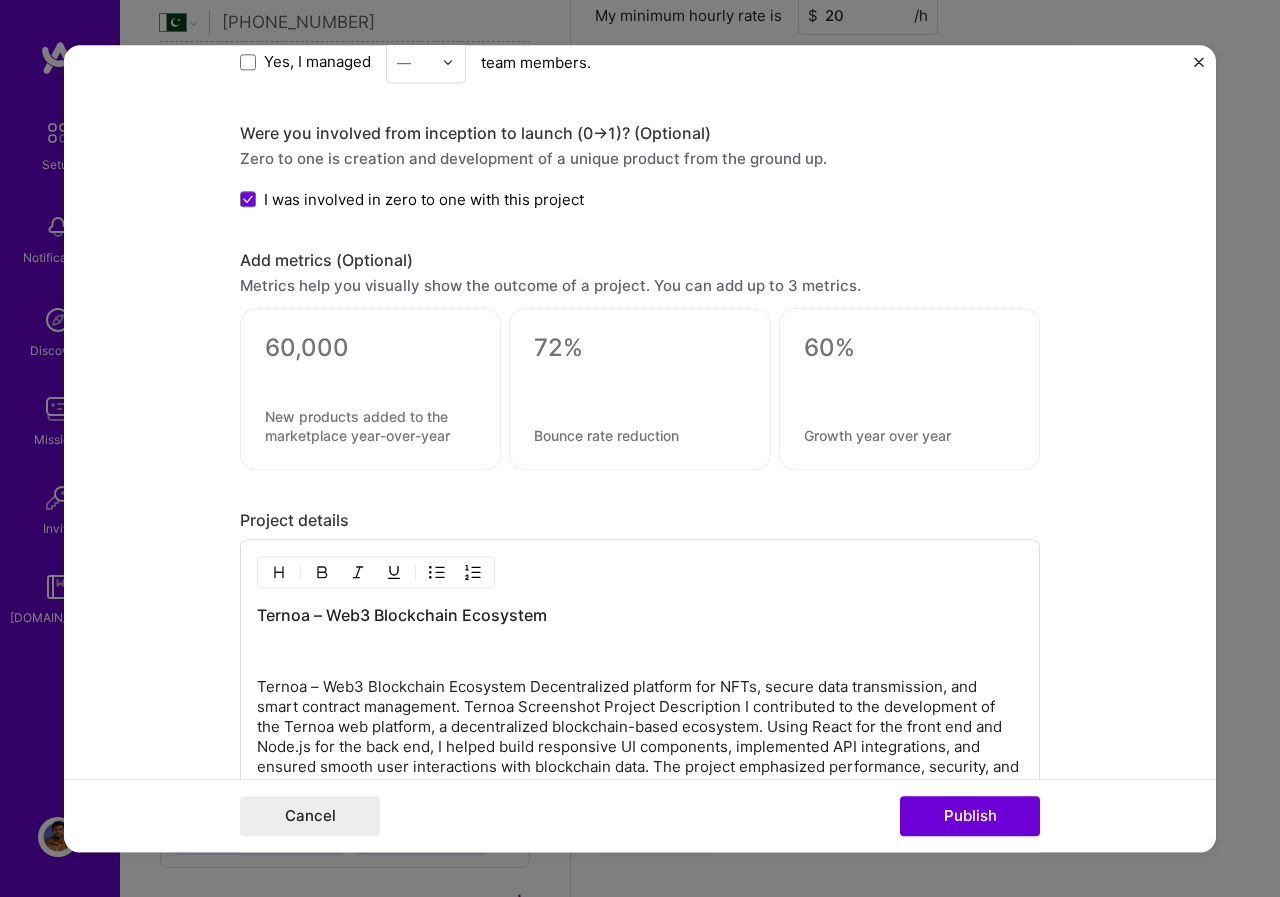 click on "Ternoa – Web3 Blockchain Ecosystem" at bounding box center [640, 615] 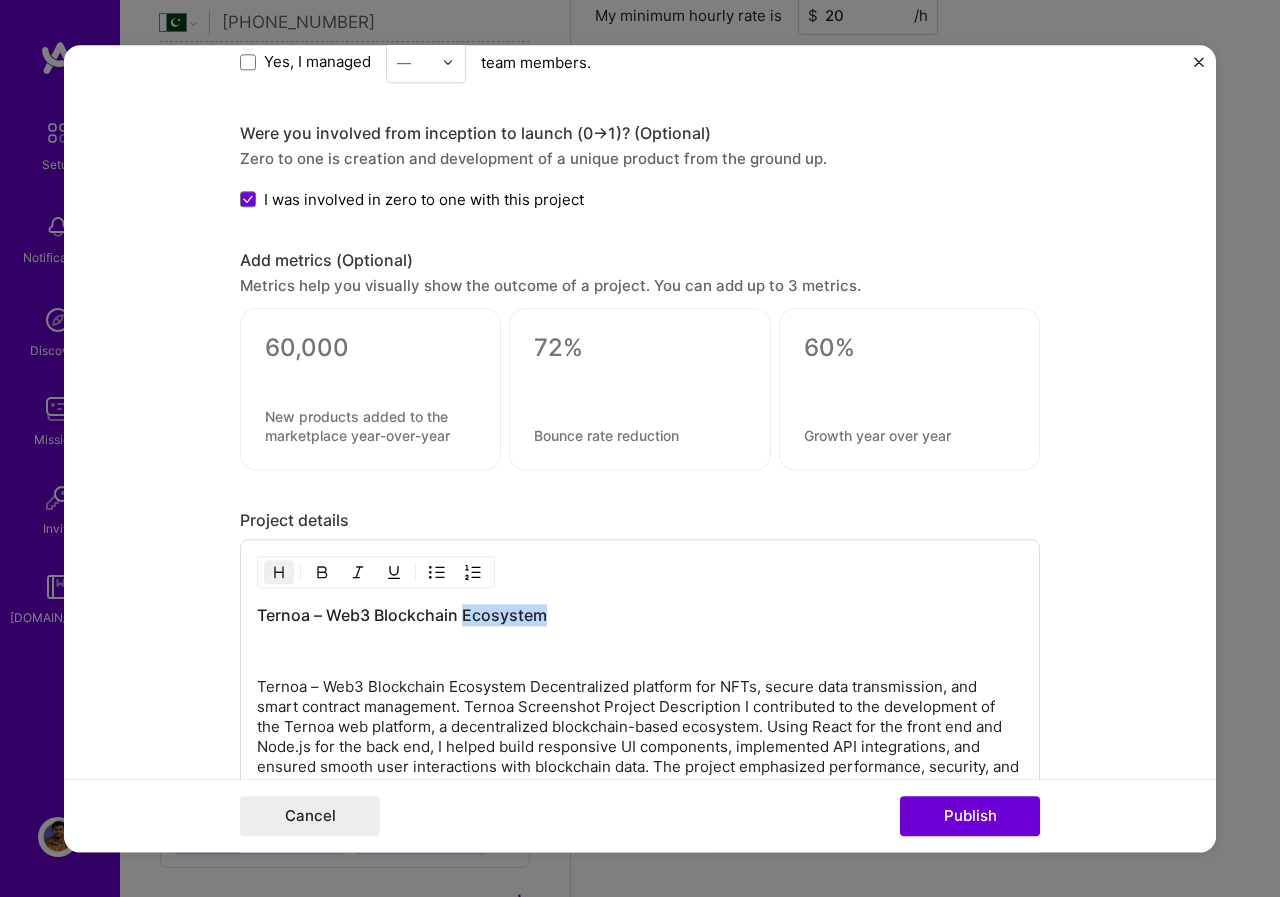 click on "Ternoa – Web3 Blockchain Ecosystem" at bounding box center (640, 615) 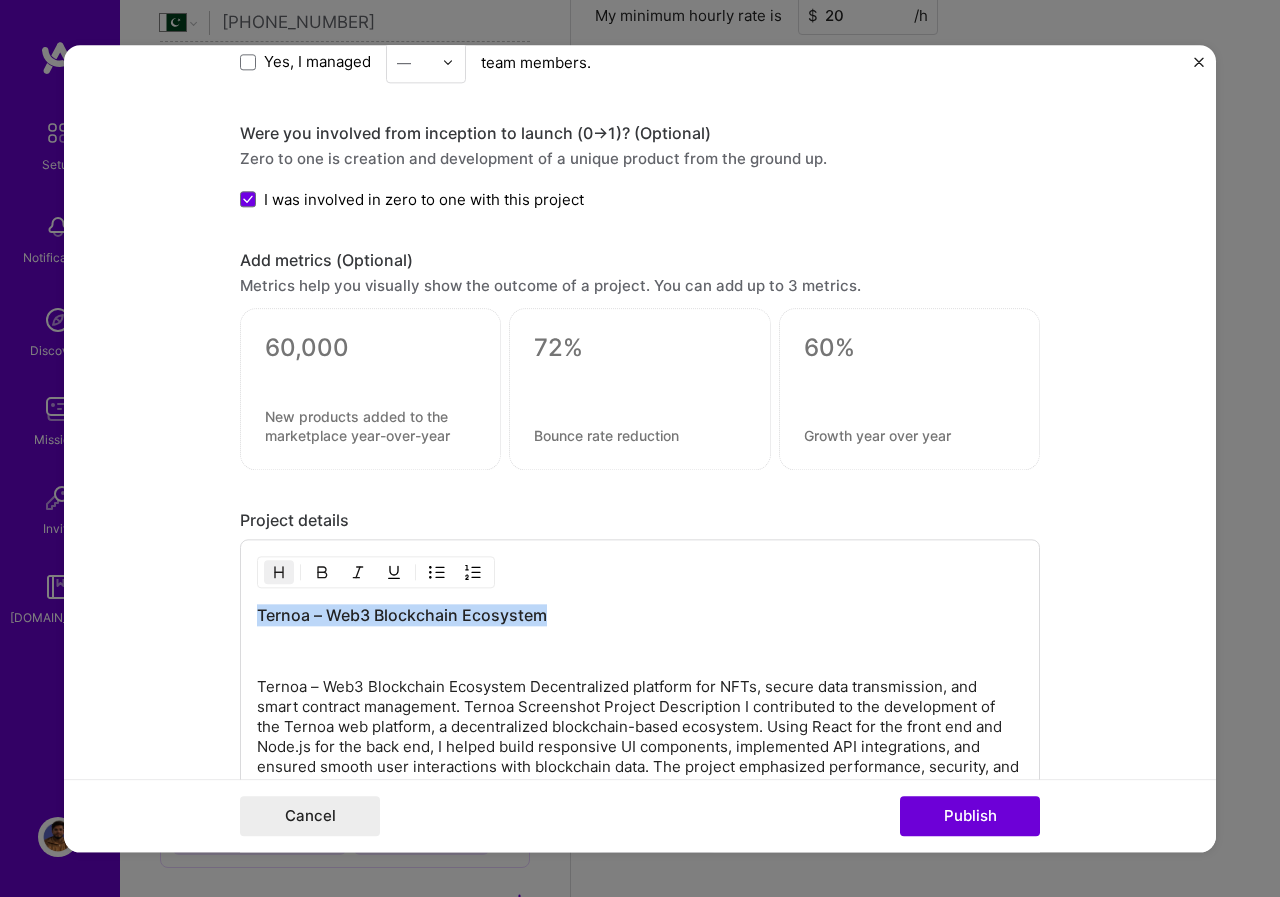 click on "Ternoa – Web3 Blockchain Ecosystem" at bounding box center (640, 615) 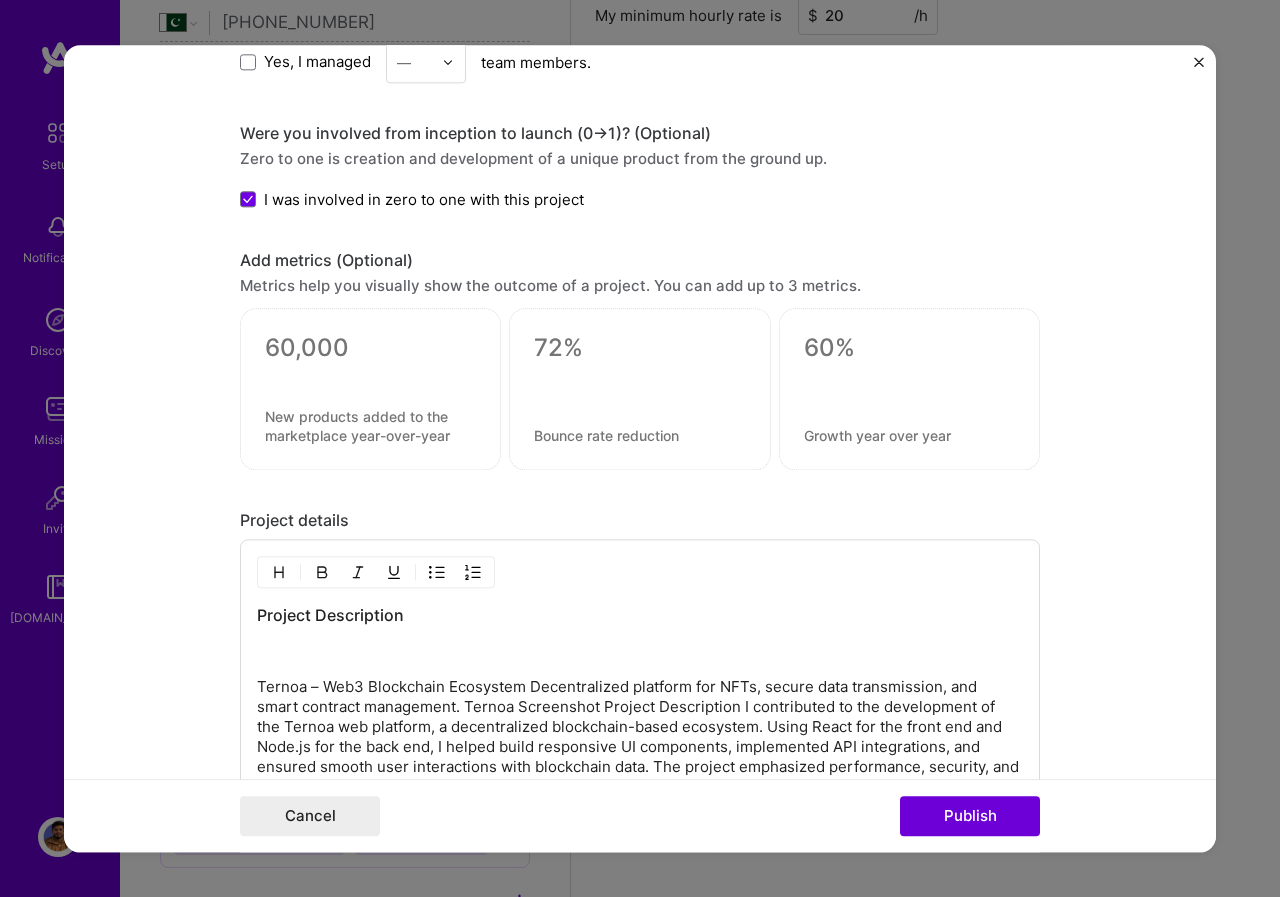 click on "Ternoa – Web3 Blockchain Ecosystem Decentralized platform for NFTs, secure data transmission, and smart contract management. Ternoa Screenshot Project Description I contributed to the development of the Ternoa web platform, a decentralized blockchain-based ecosystem. Using React for the front end and Node.js for the back end, I helped build responsive UI components, implemented API integrations, and ensured smooth user interactions with blockchain data. The project emphasized performance, security, and scalability for handling Web3 interactions." at bounding box center (640, 737) 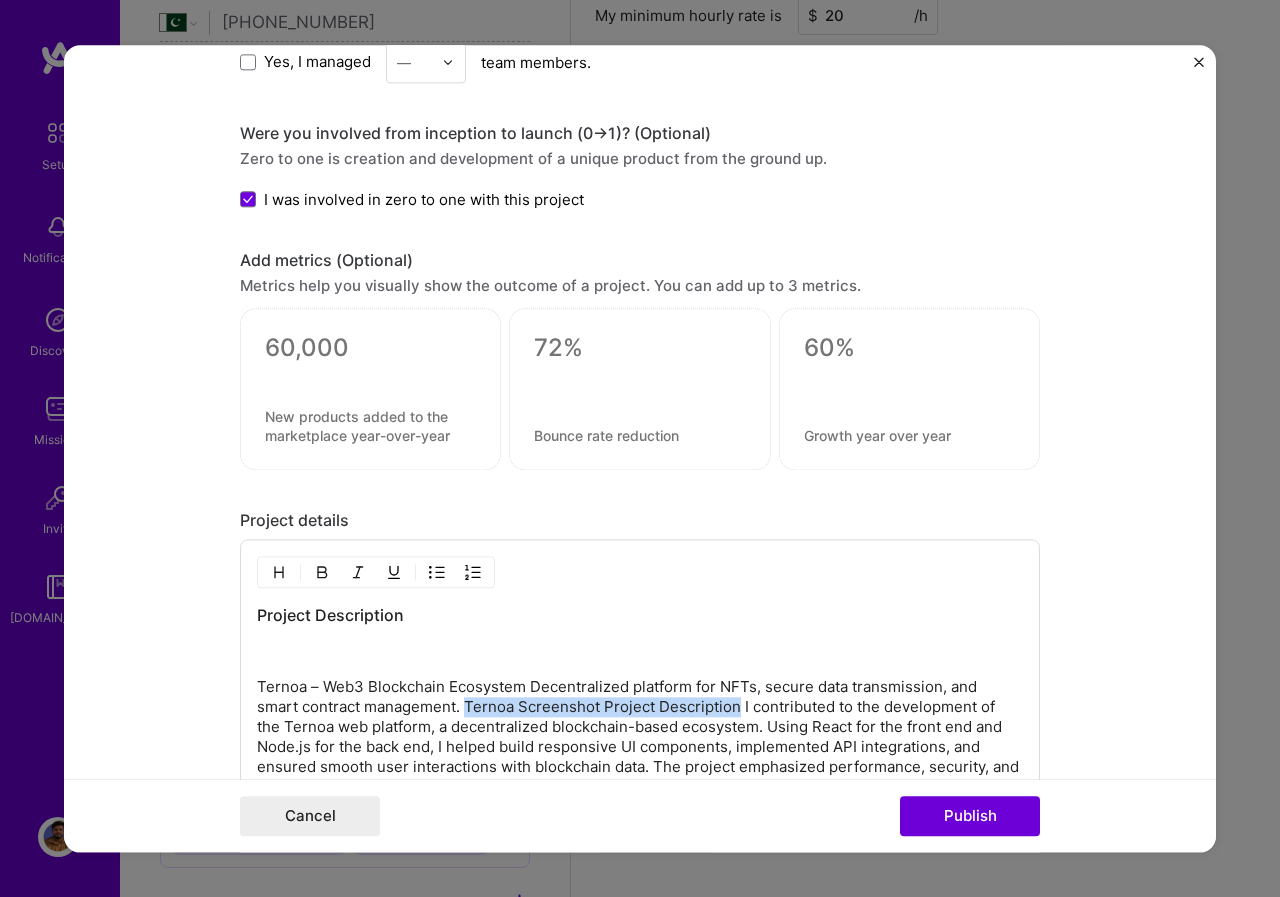 drag, startPoint x: 728, startPoint y: 705, endPoint x: 460, endPoint y: 710, distance: 268.04663 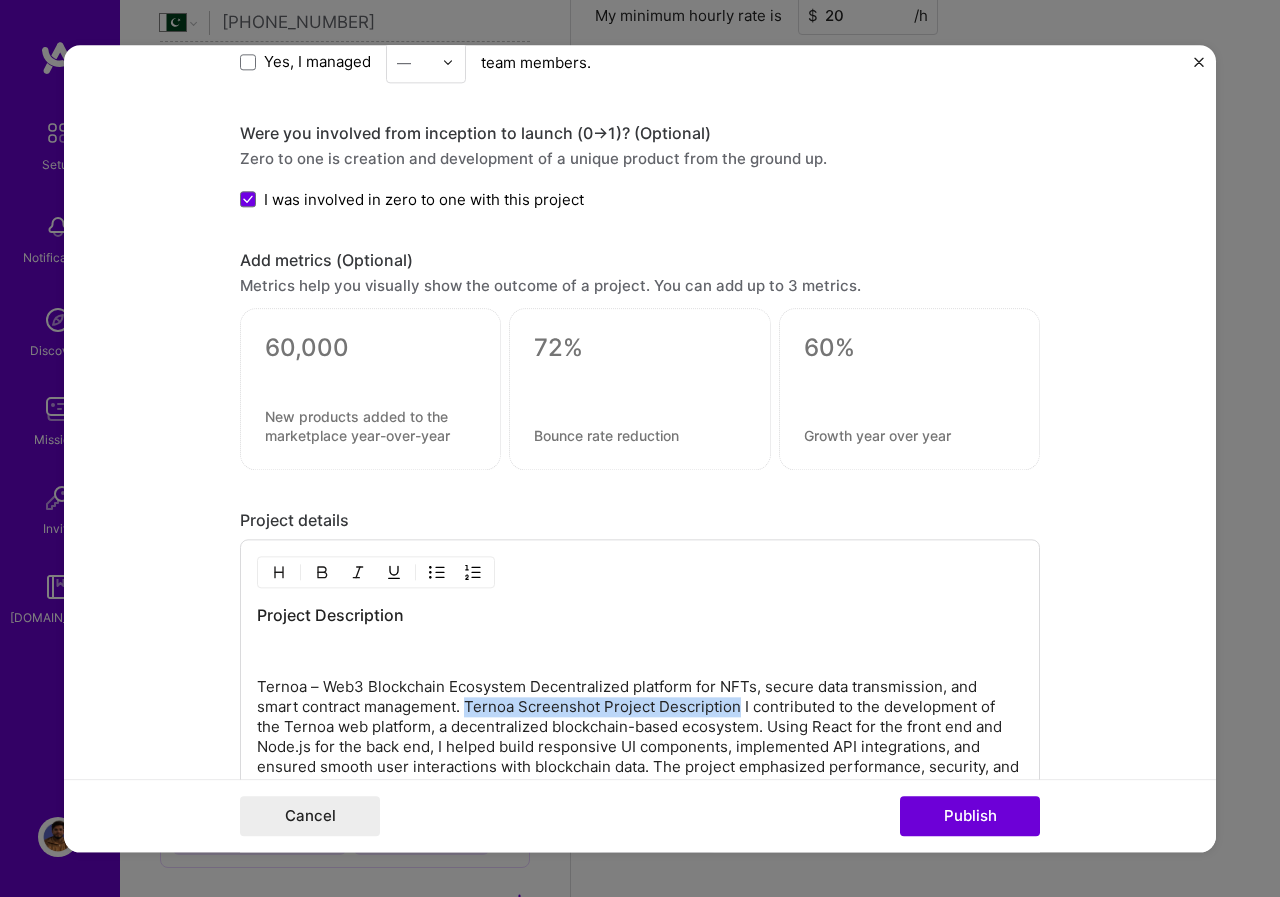 click on "Ternoa – Web3 Blockchain Ecosystem Decentralized platform for NFTs, secure data transmission, and smart contract management. Ternoa Screenshot Project Description I contributed to the development of the Ternoa web platform, a decentralized blockchain-based ecosystem. Using React for the front end and Node.js for the back end, I helped build responsive UI components, implemented API integrations, and ensured smooth user interactions with blockchain data. The project emphasized performance, security, and scalability for handling Web3 interactions." at bounding box center (640, 737) 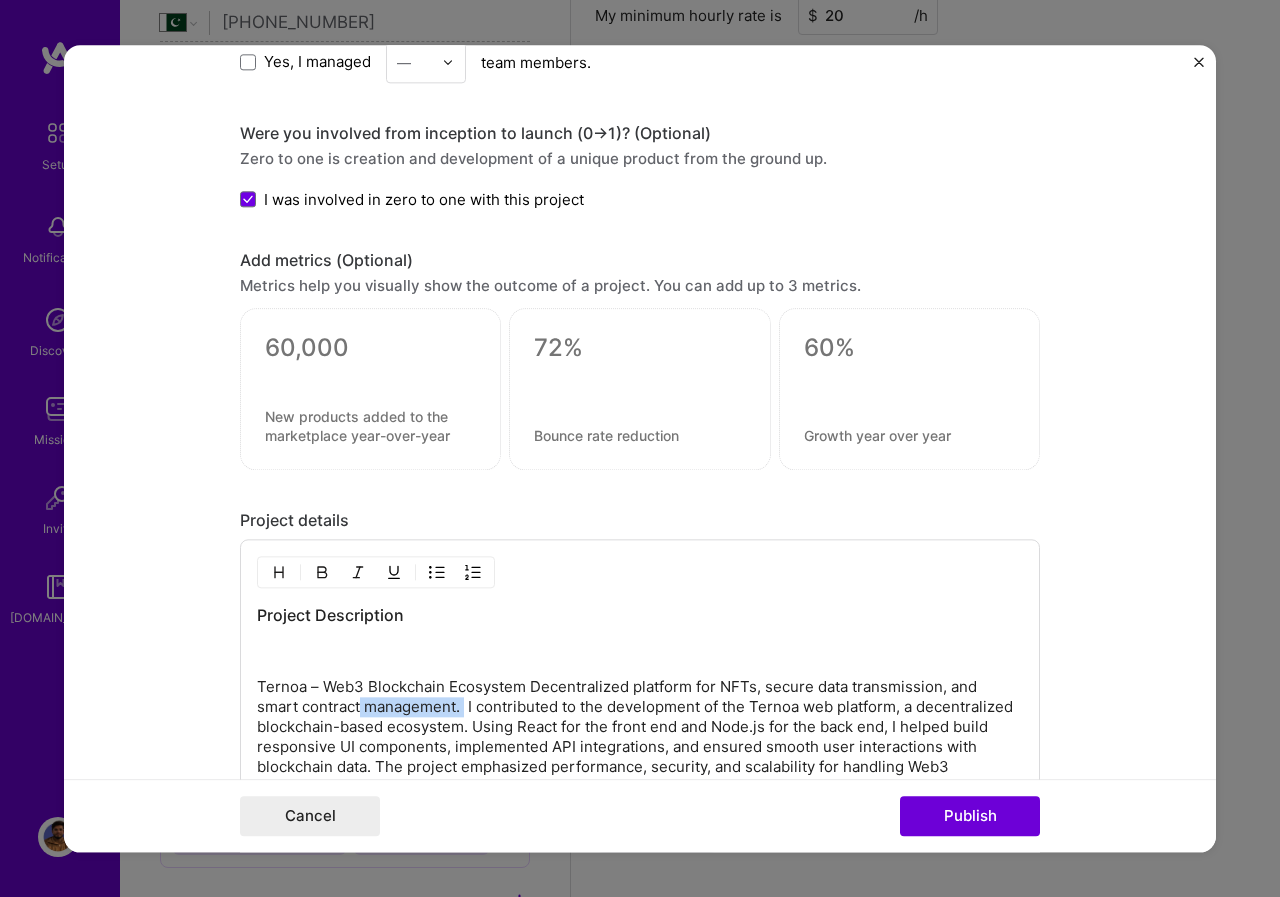 drag, startPoint x: 460, startPoint y: 710, endPoint x: 326, endPoint y: 697, distance: 134.62912 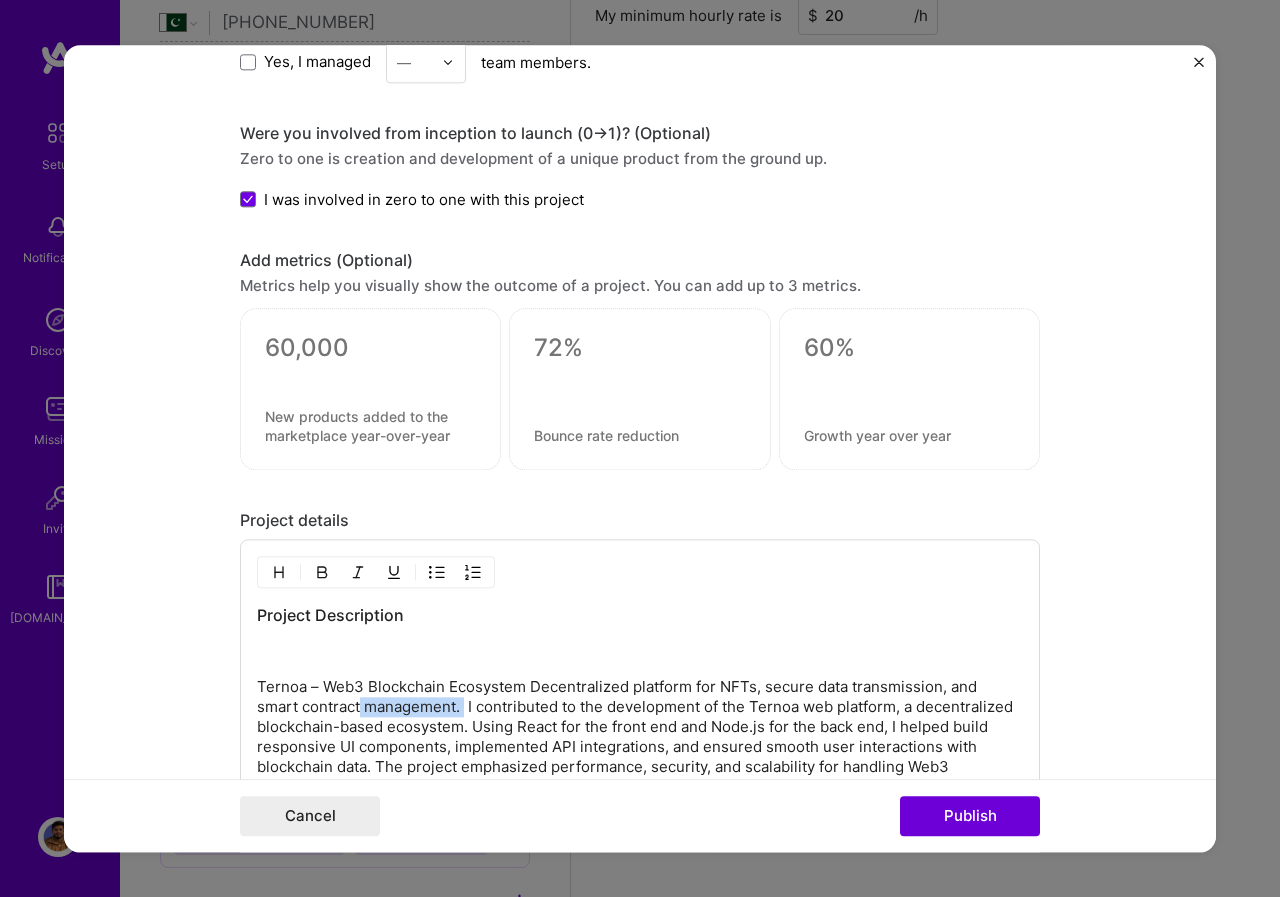 click on "Ternoa – Web3 Blockchain Ecosystem Decentralized platform for NFTs, secure data transmission, and smart contract management.  I contributed to the development of the Ternoa web platform, a decentralized blockchain-based ecosystem. Using React for the front end and Node.js for the back end, I helped build responsive UI components, implemented API integrations, and ensured smooth user interactions with blockchain data. The project emphasized performance, security, and scalability for handling Web3 interactions." at bounding box center [640, 737] 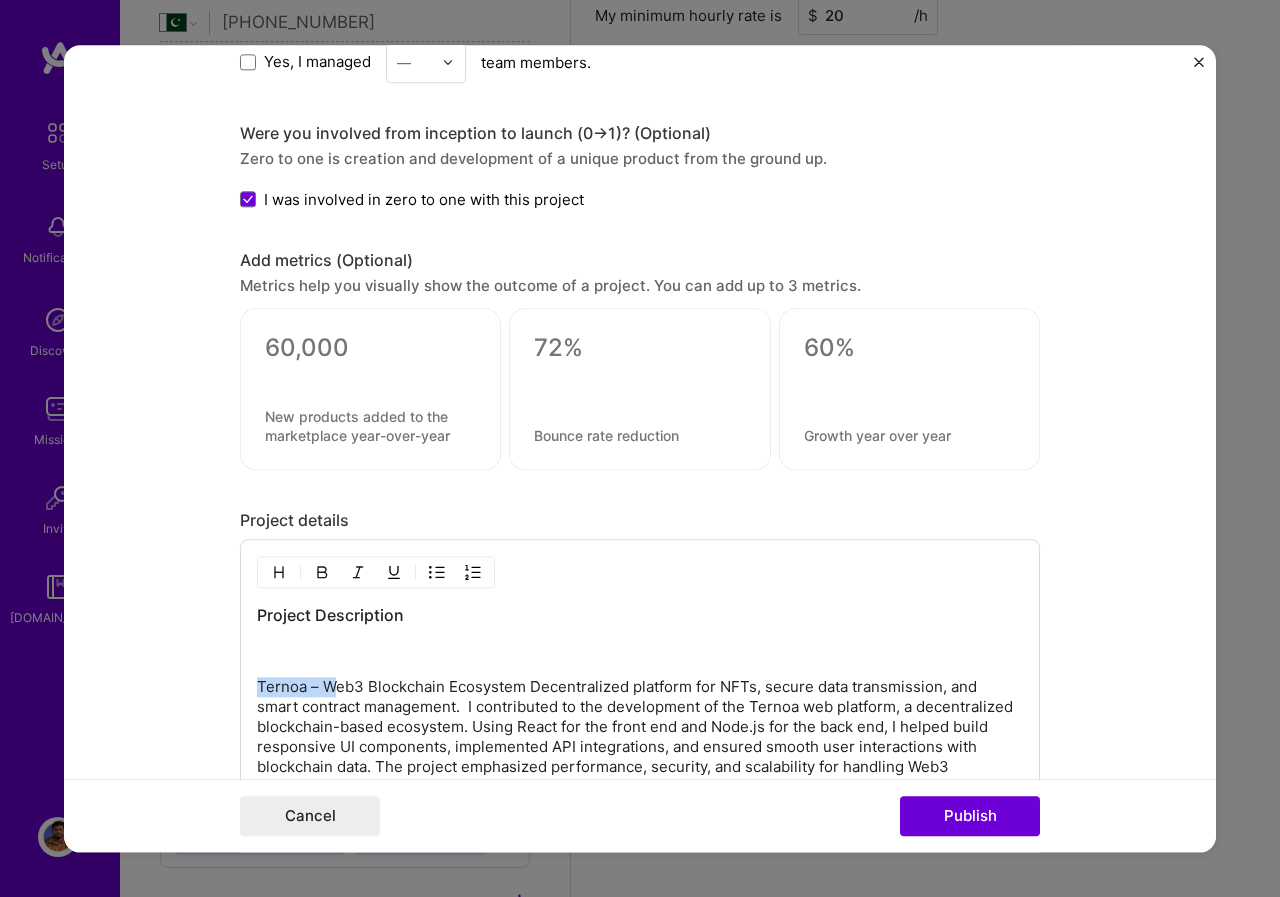 drag, startPoint x: 326, startPoint y: 697, endPoint x: 251, endPoint y: 680, distance: 76.902534 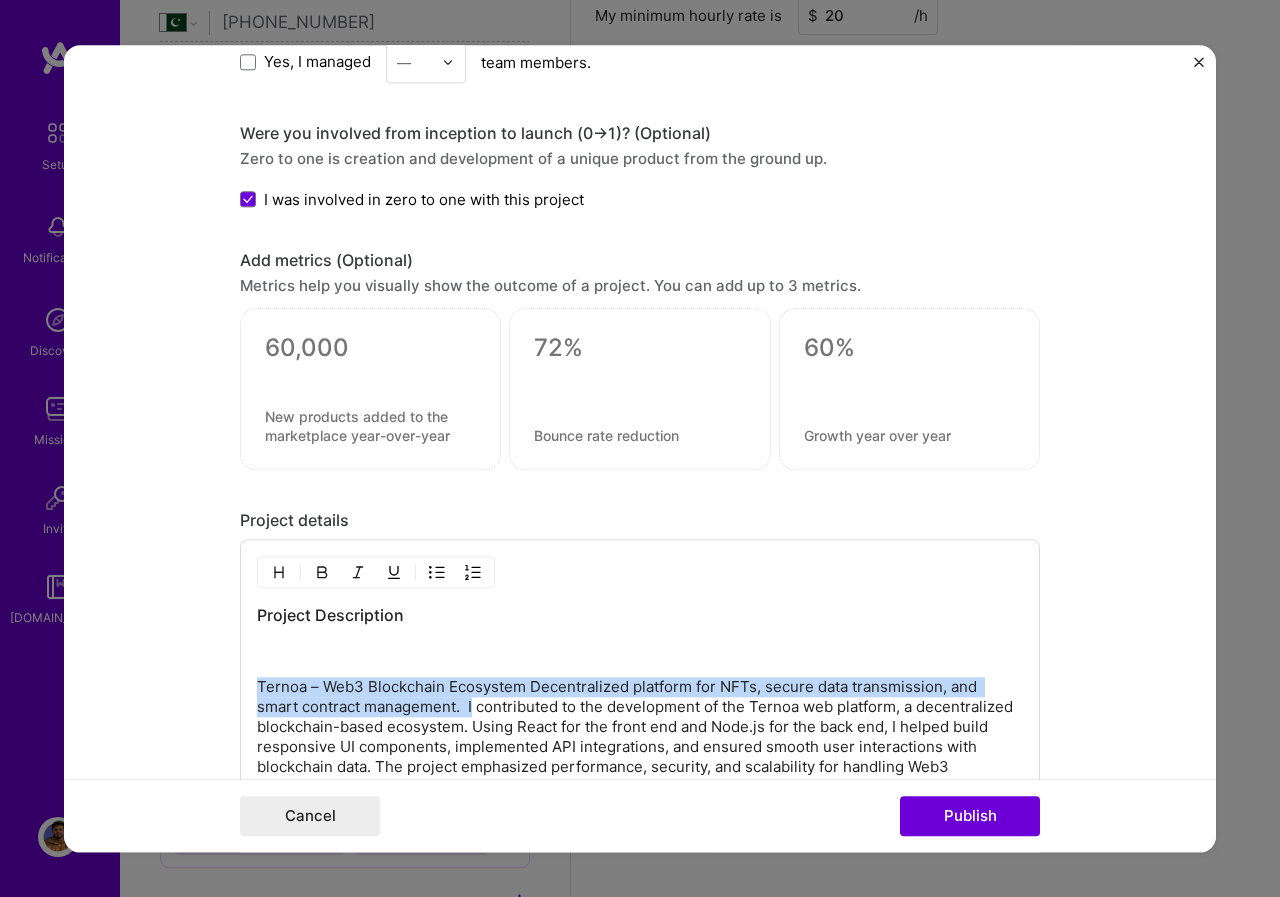 drag, startPoint x: 251, startPoint y: 680, endPoint x: 462, endPoint y: 707, distance: 212.72047 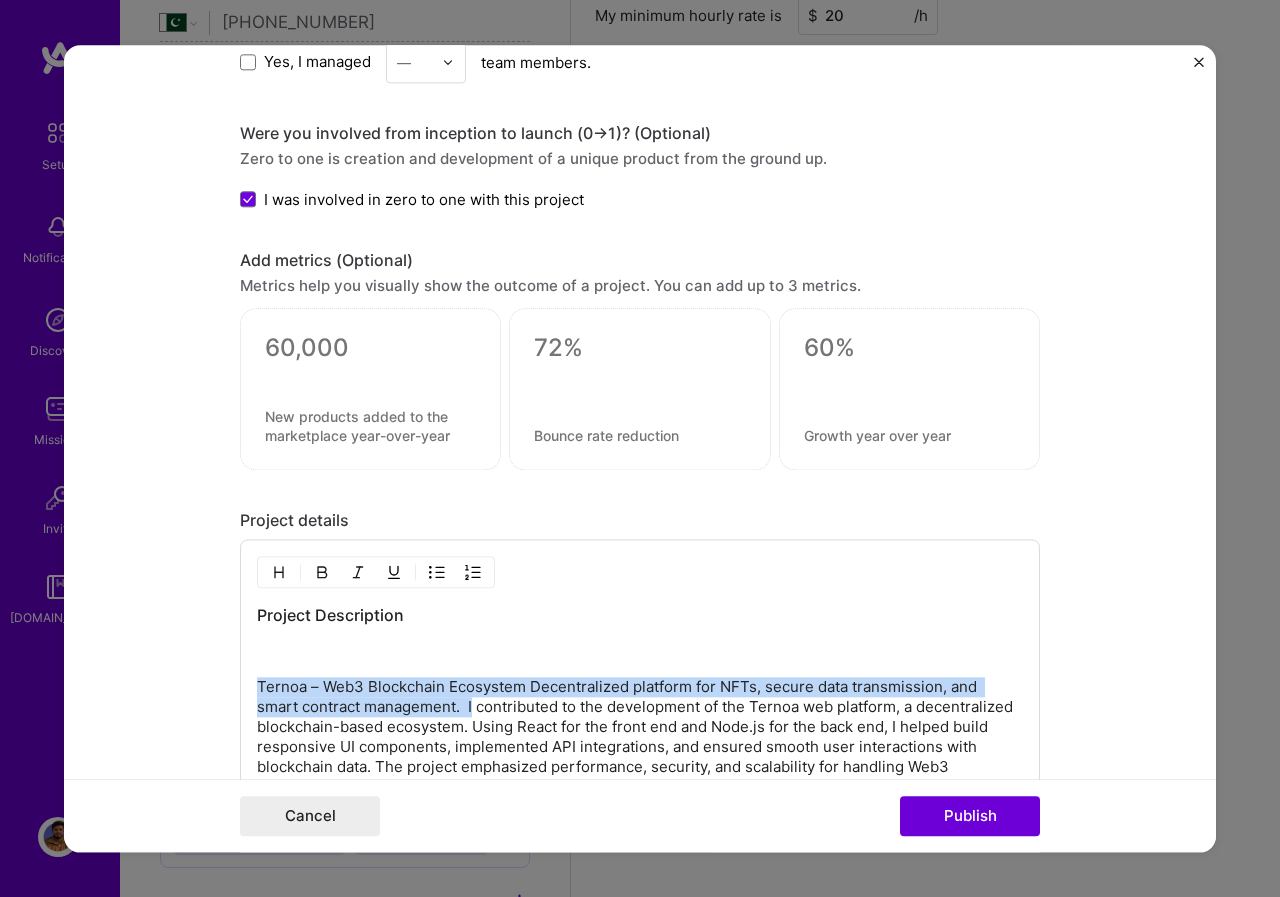 click on "Ternoa – Web3 Blockchain Ecosystem Decentralized platform for NFTs, secure data transmission, and smart contract management.  I contributed to the development of the Ternoa web platform, a decentralized blockchain-based ecosystem. Using React for the front end and Node.js for the back end, I helped build responsive UI components, implemented API integrations, and ensured smooth user interactions with blockchain data. The project emphasized performance, security, and scalability for handling Web3 interactions." at bounding box center (640, 737) 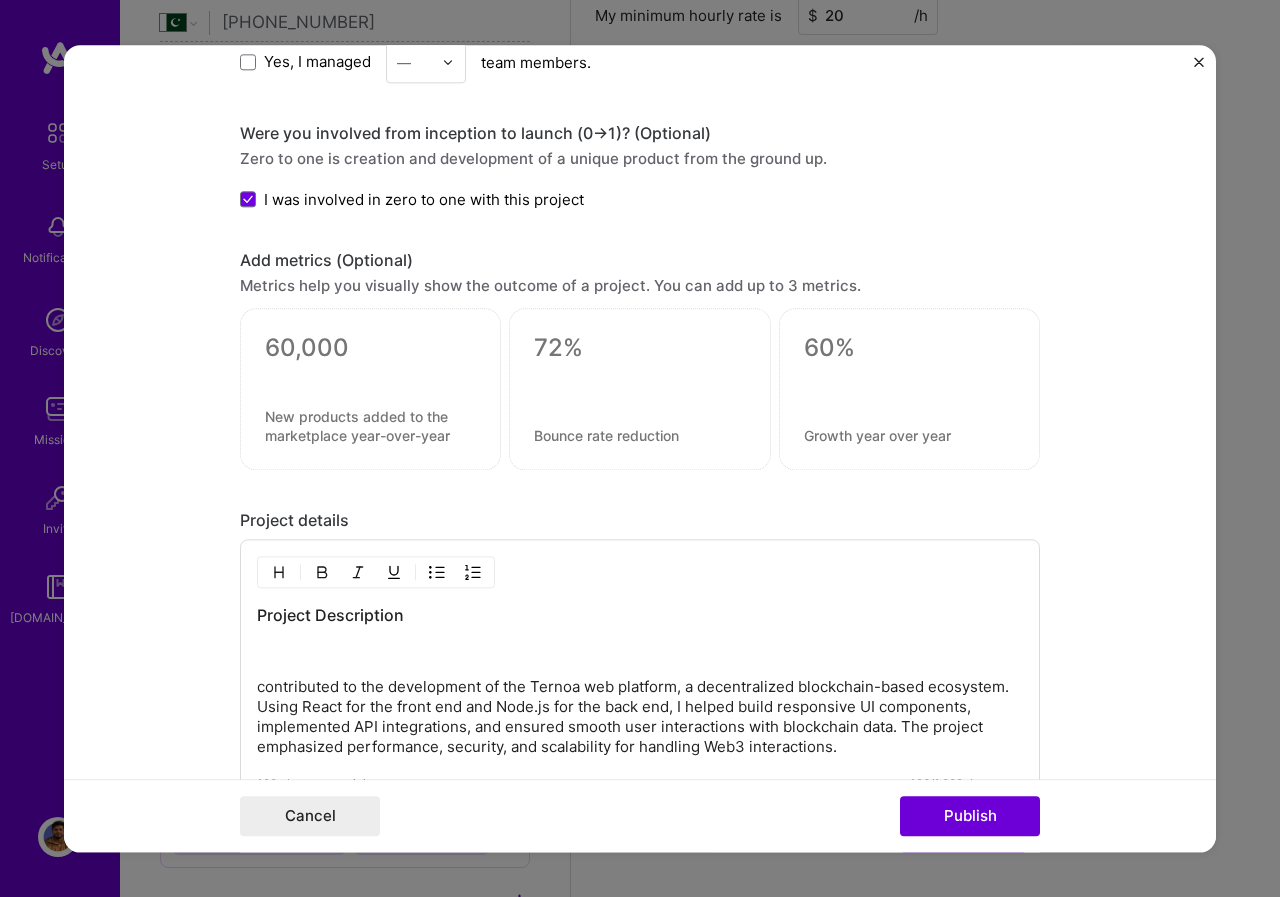 type 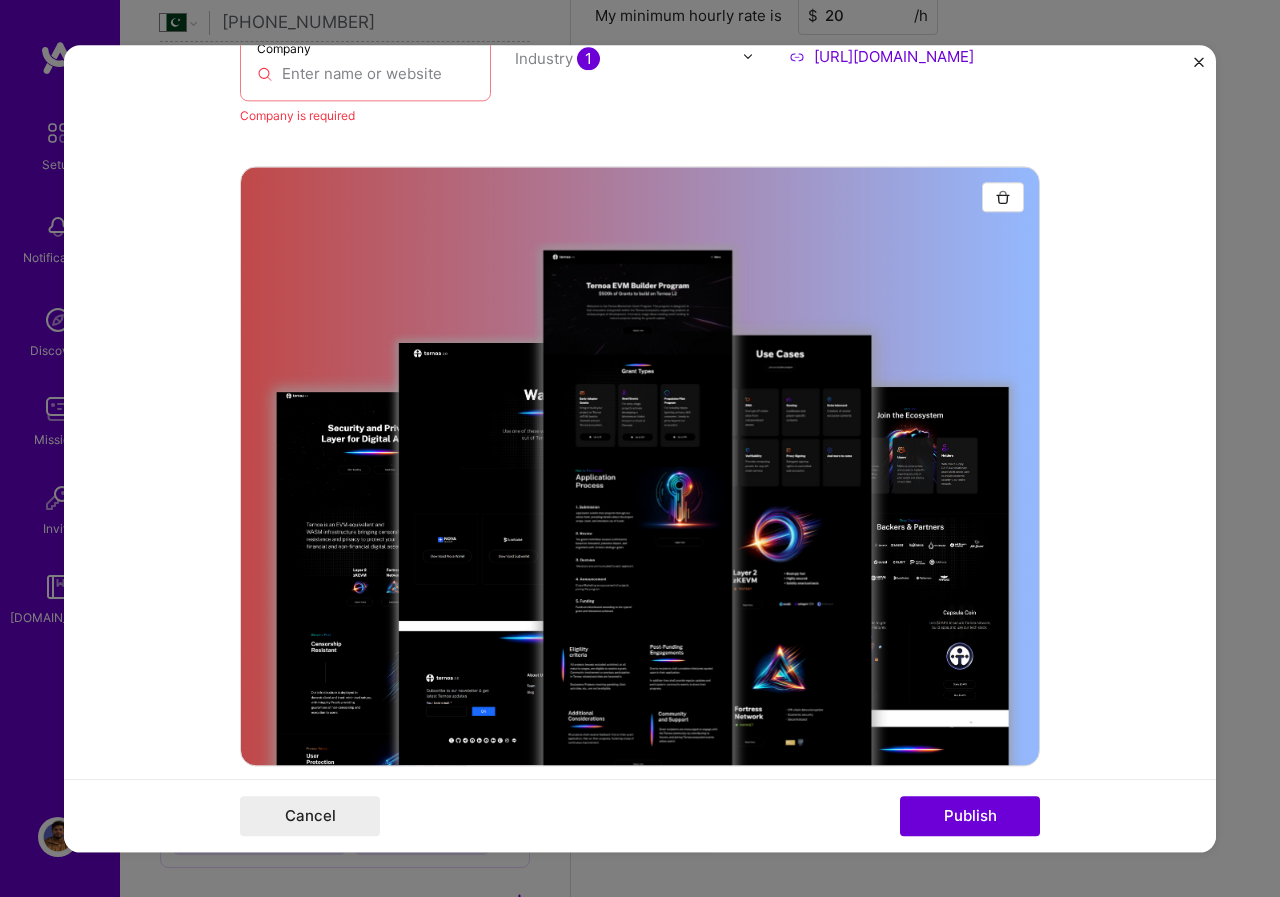 scroll, scrollTop: 0, scrollLeft: 0, axis: both 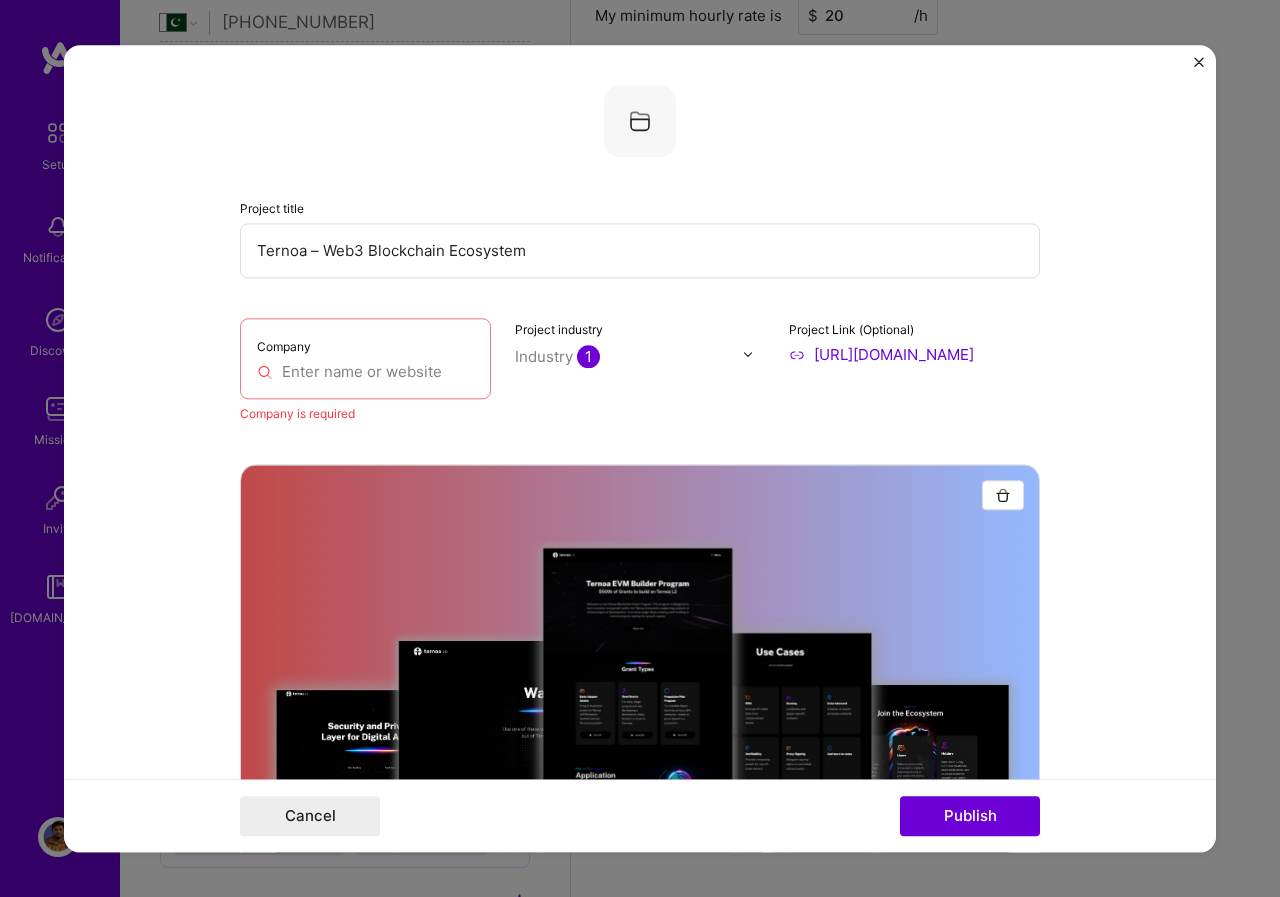 click on "Project title Ternoa – Web3 Blockchain Ecosystem Company
Company is required Project industry Industry 1 Project Link (Optional) [URL][DOMAIN_NAME]
Add New Image Remove Image Role Full-Stack Developer [DATE]
to [DATE]
I’m still working on this project Skills used — Add up to 12 skills Any new skills will be added to your profile. REAC REAC 5 Blockchain / Crypto 1 2 3 4 5 NFT 1 2 3 4 5 Ethers.js 1 2 3 4 5 Node.js 1 2 3 4 5 React 1 2 3 4 5 Did this role require you to manage team members? (Optional) Yes, I managed — team members. Were you involved from inception to launch (0  ->  1)? (Optional) Zero to one is creation and development of a unique product from the ground up. I was involved in zero to one with this project Add metrics (Optional) Metrics help you visually show the outcome of a project. You can add up to 3 metrics. Project details   533 / 1,000" at bounding box center (640, 1562) 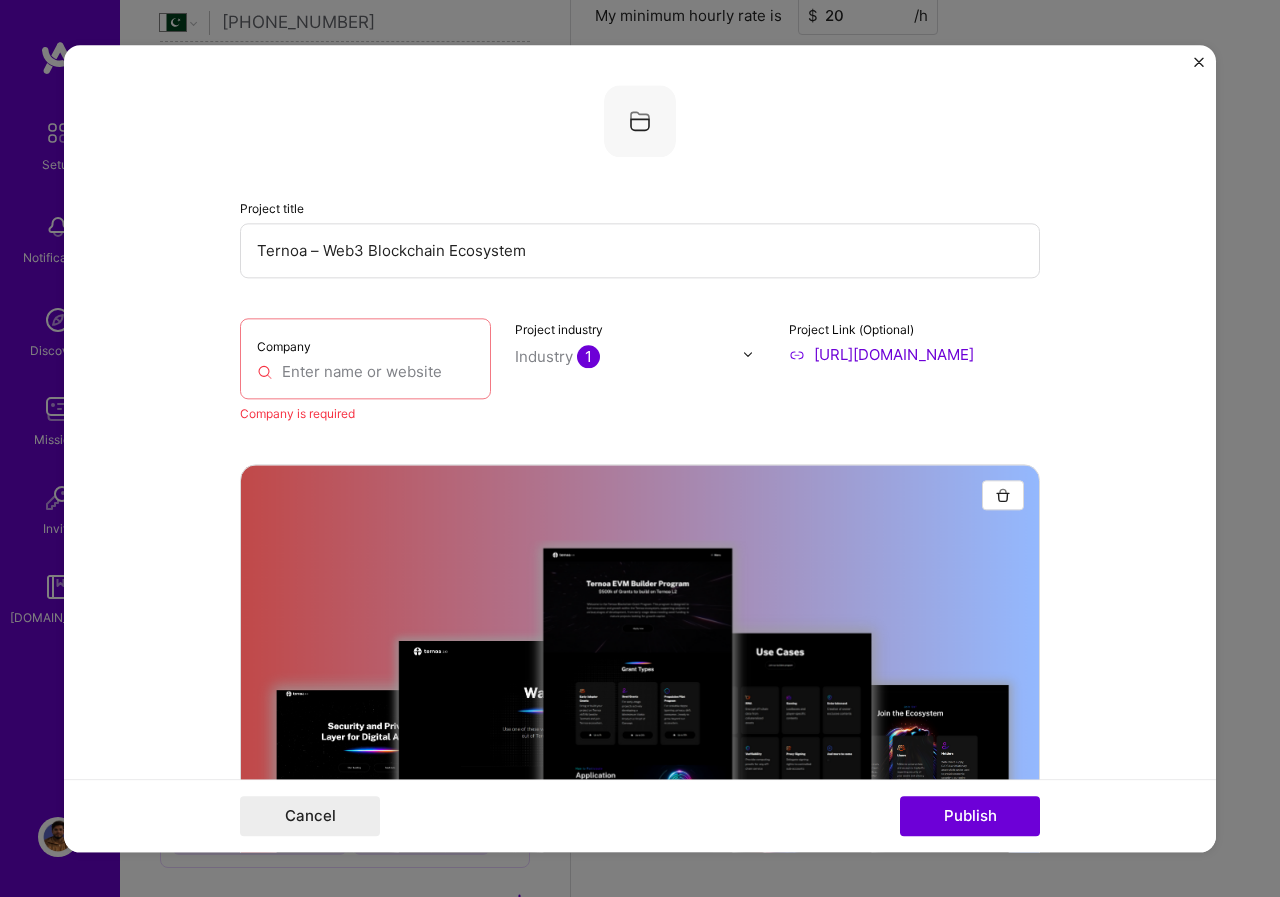 click on "Project title Ternoa – Web3 Blockchain Ecosystem Company
Company is required Project industry Industry 1 Project Link (Optional) [URL][DOMAIN_NAME]" at bounding box center (640, 254) 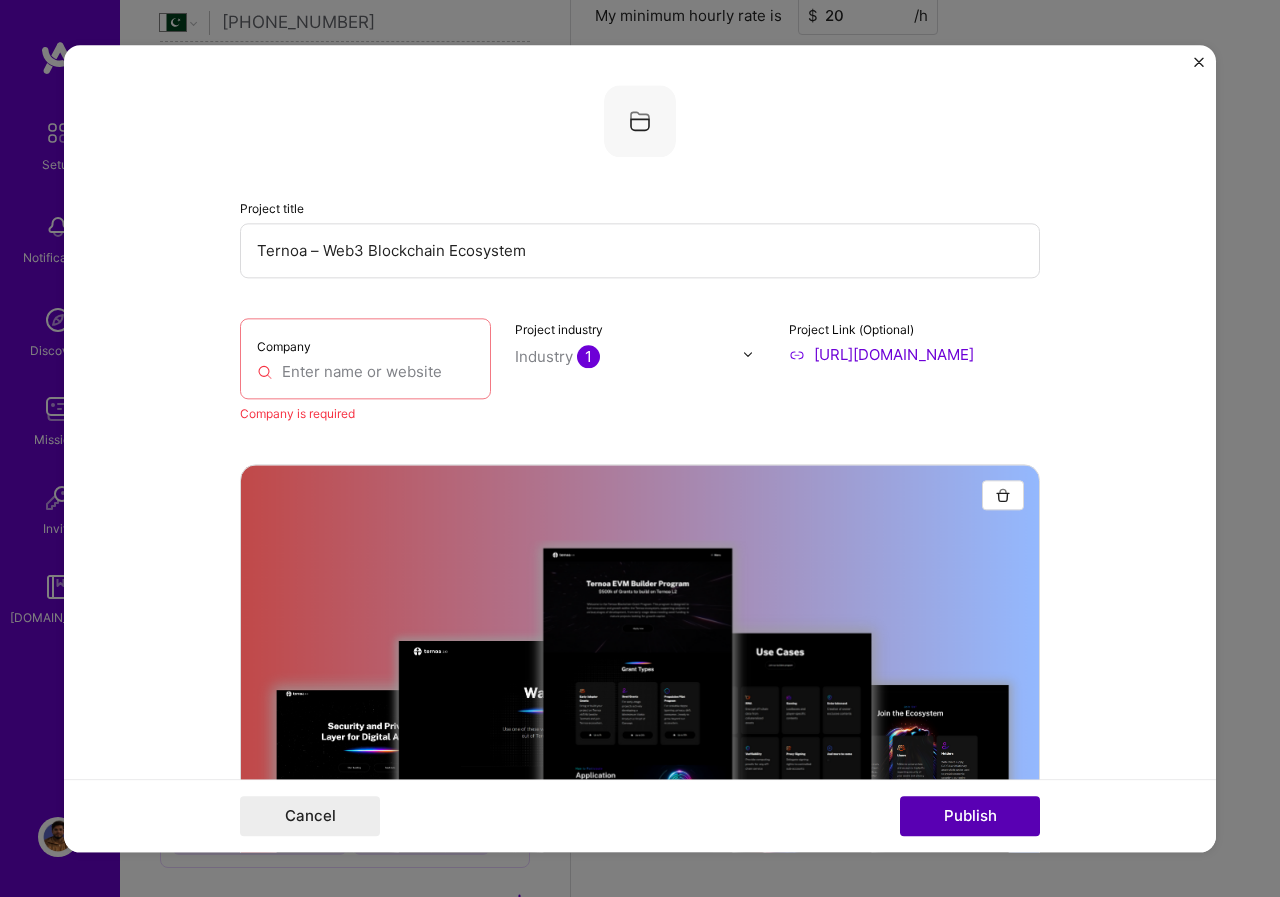 click on "Publish" at bounding box center (970, 816) 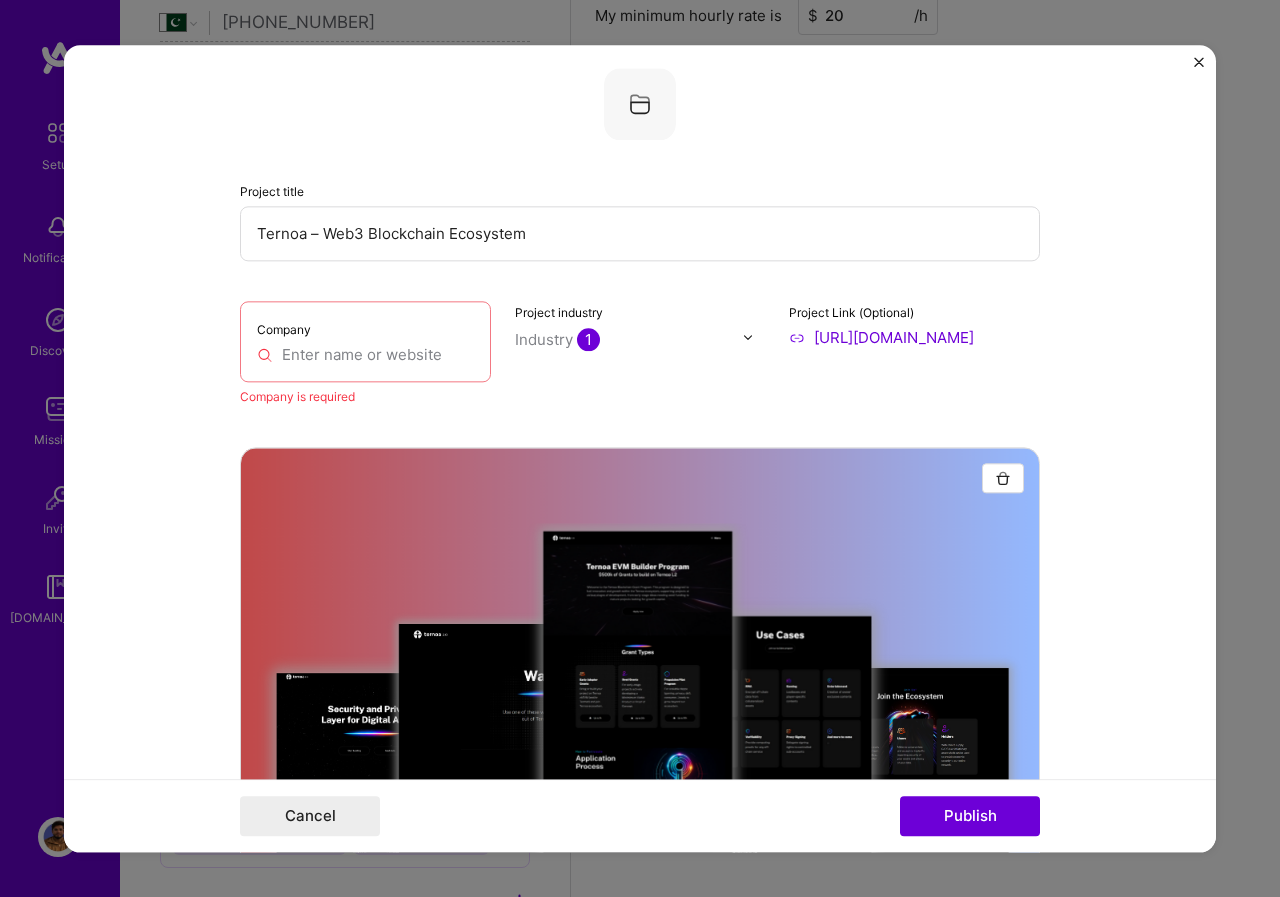 scroll, scrollTop: 0, scrollLeft: 0, axis: both 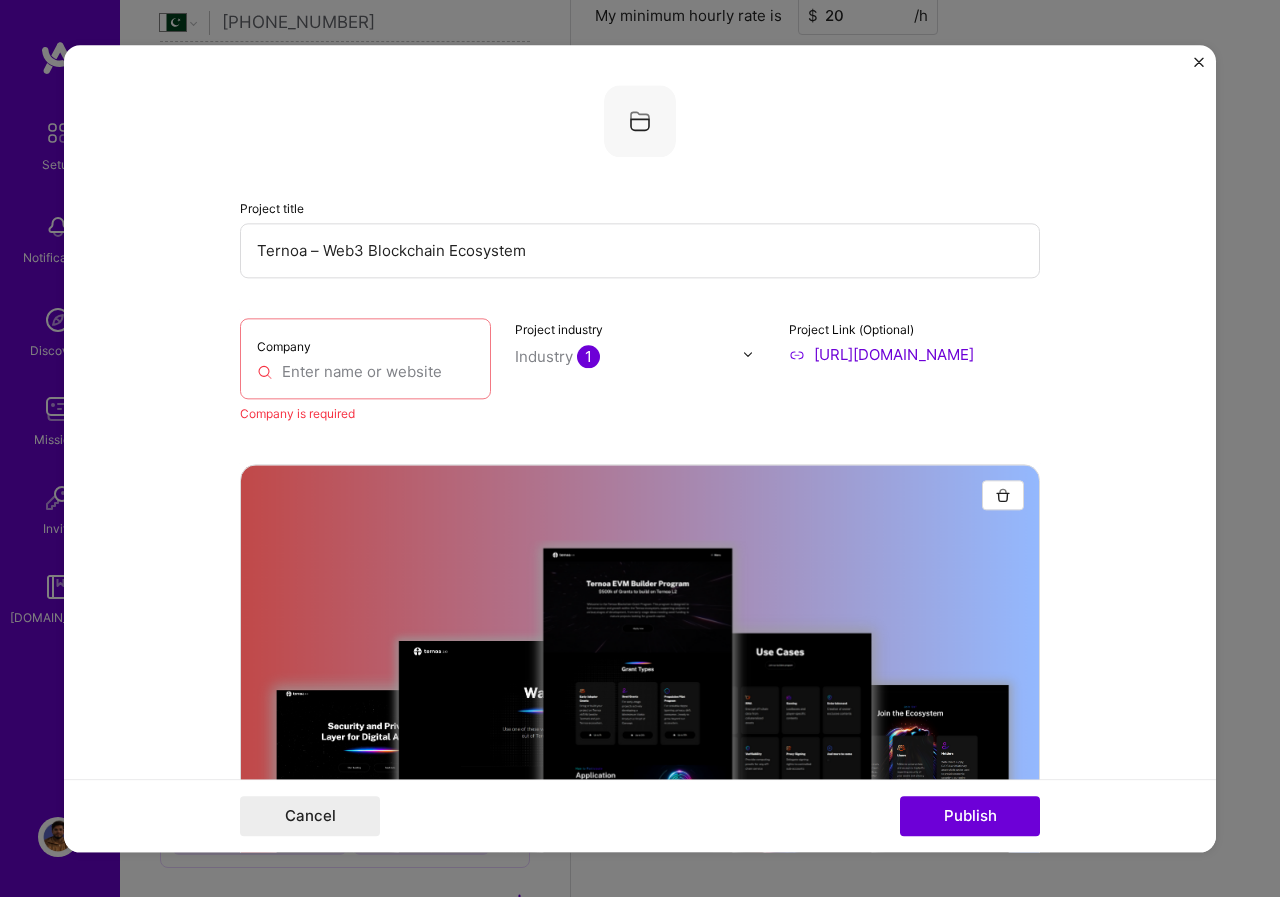 click at bounding box center [365, 371] 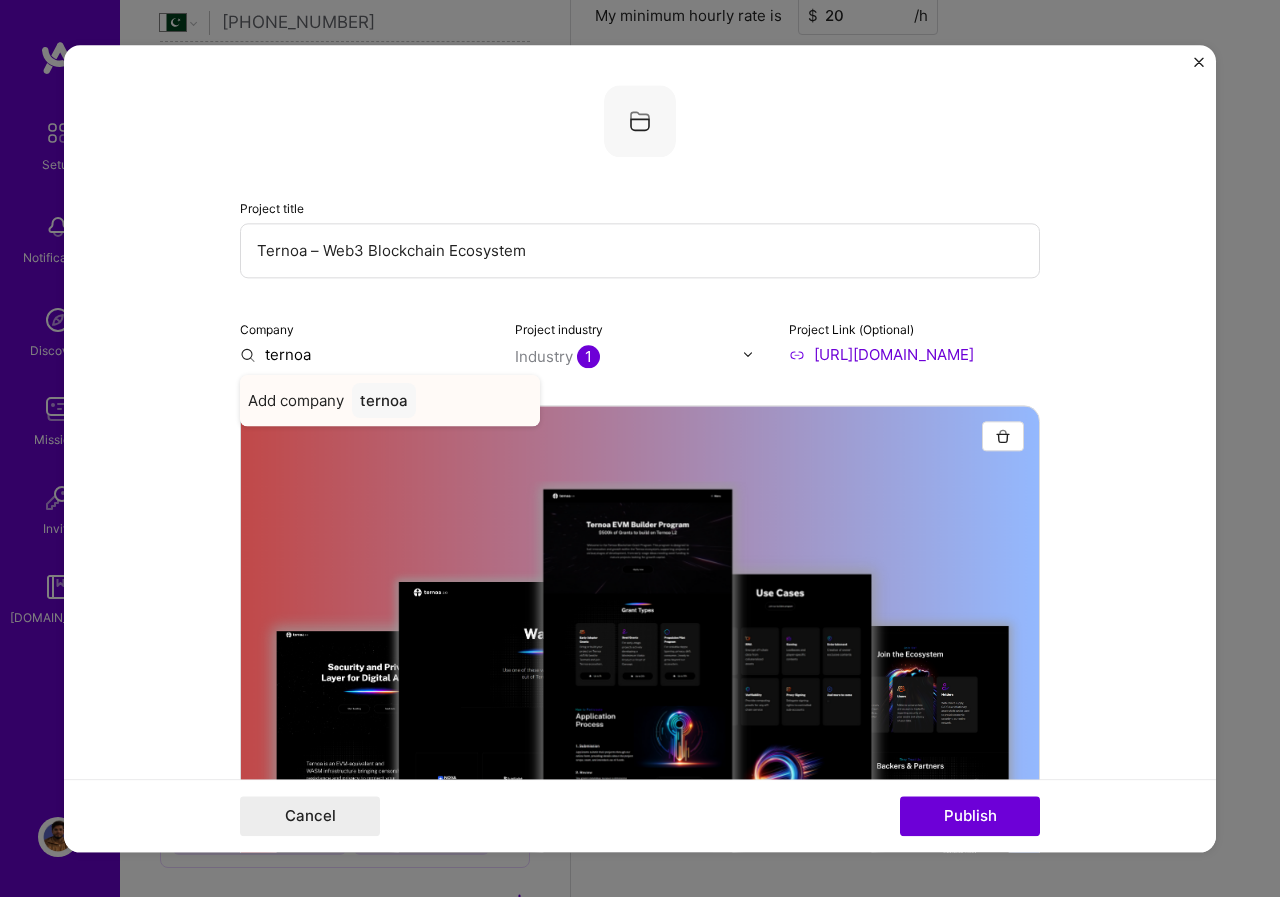 type on "ternoa" 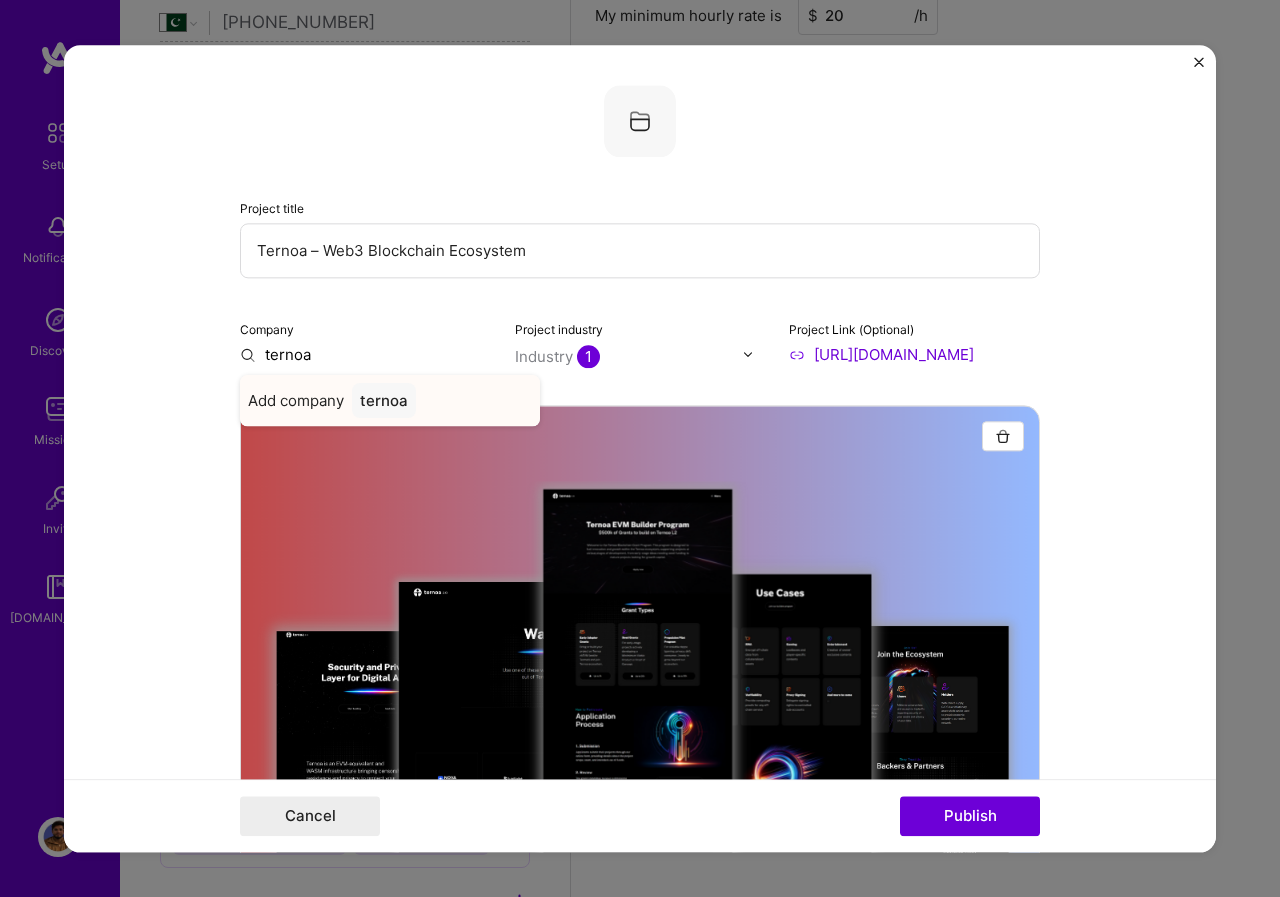 click on "ternoa" at bounding box center (384, 400) 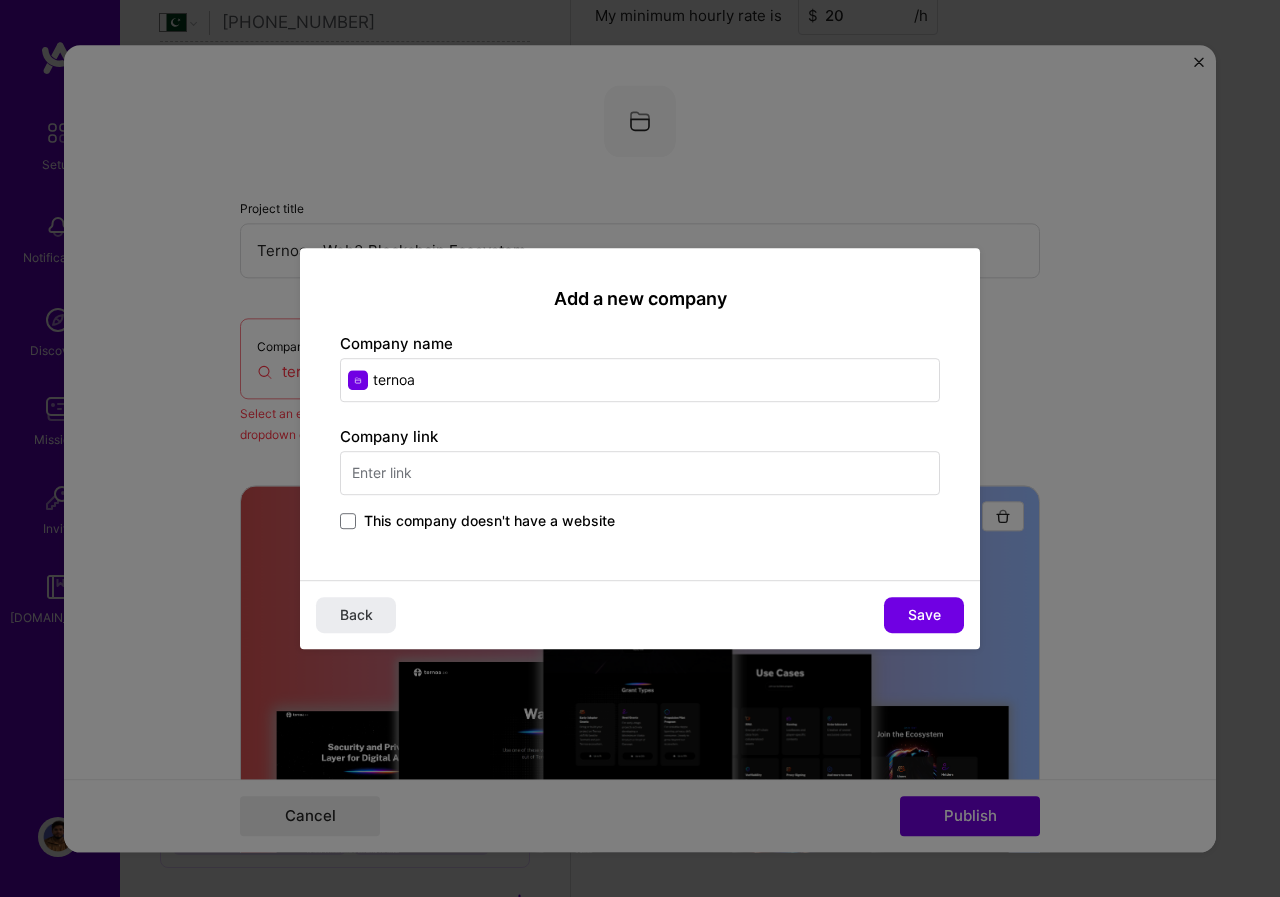 click on "ternoa" at bounding box center [640, 380] 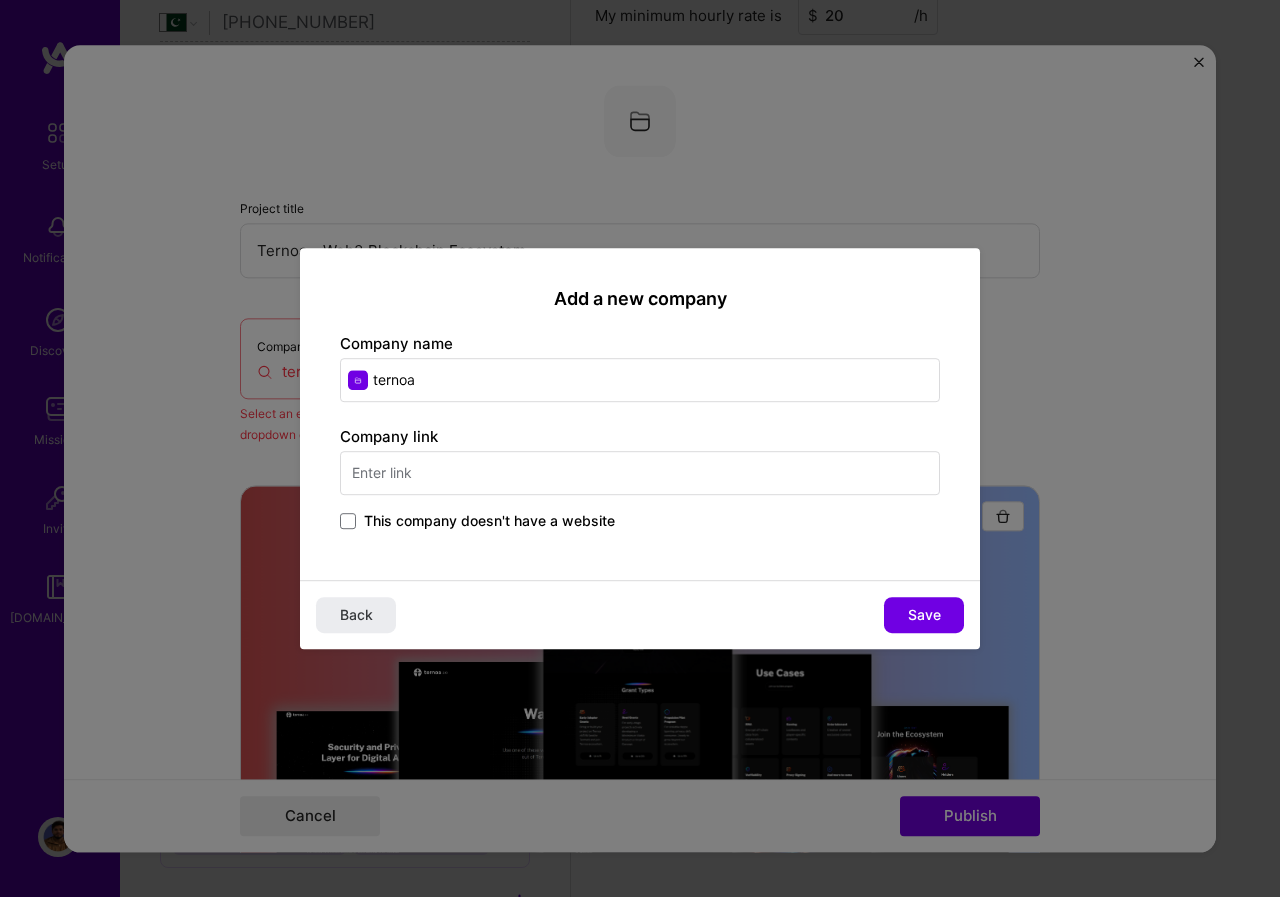 click on "ternoa" at bounding box center (640, 380) 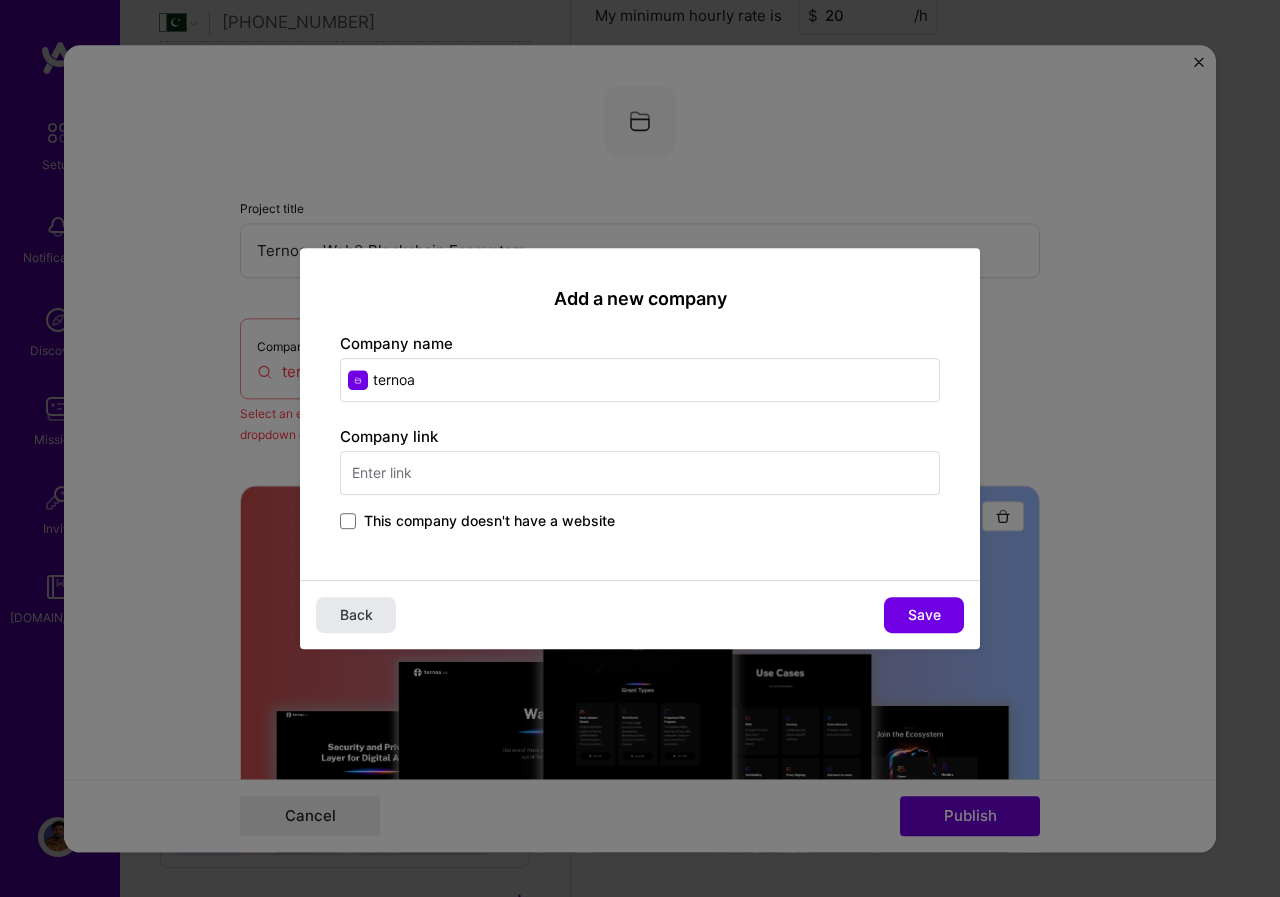 click on "Back" at bounding box center (356, 615) 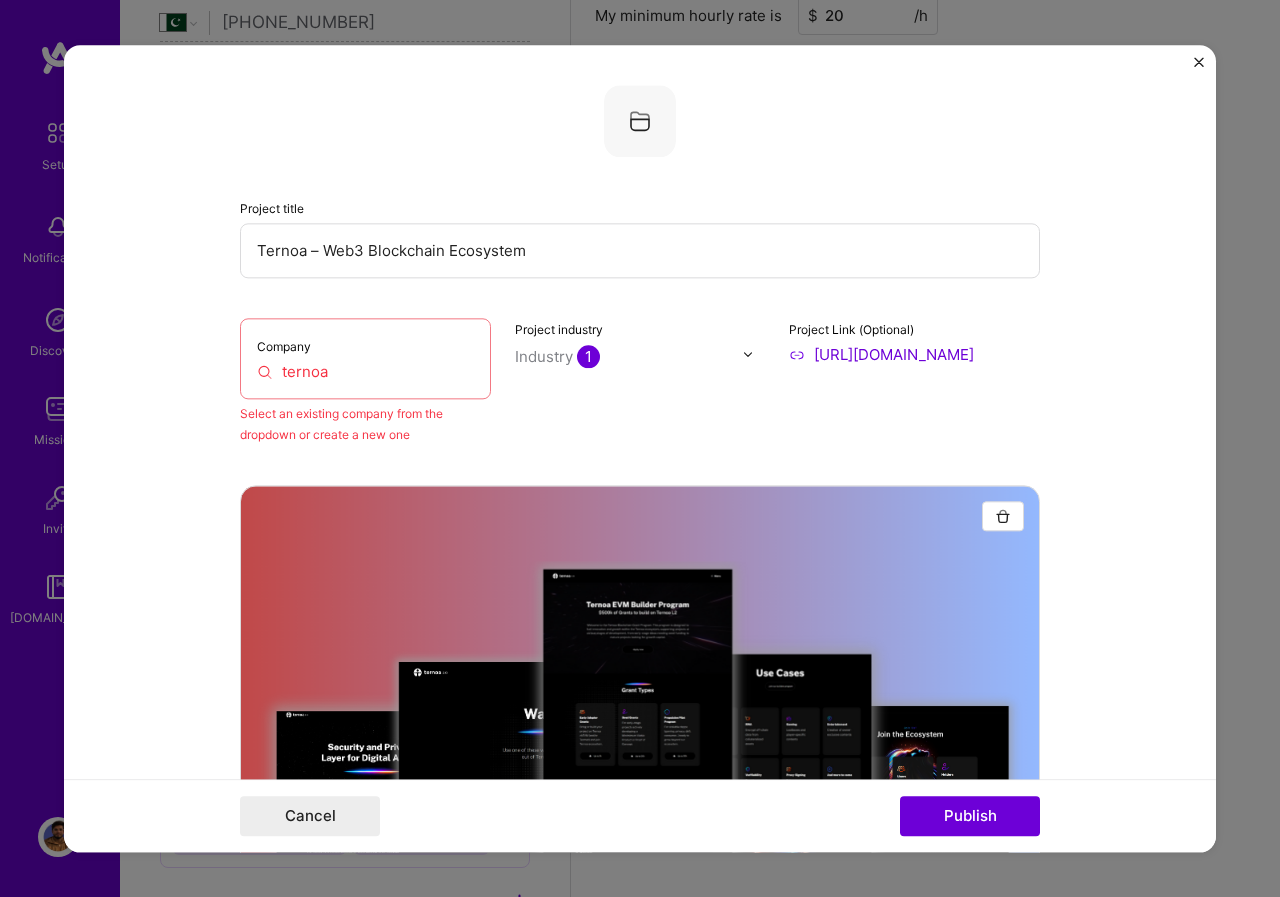 click on "ternoa" at bounding box center (365, 371) 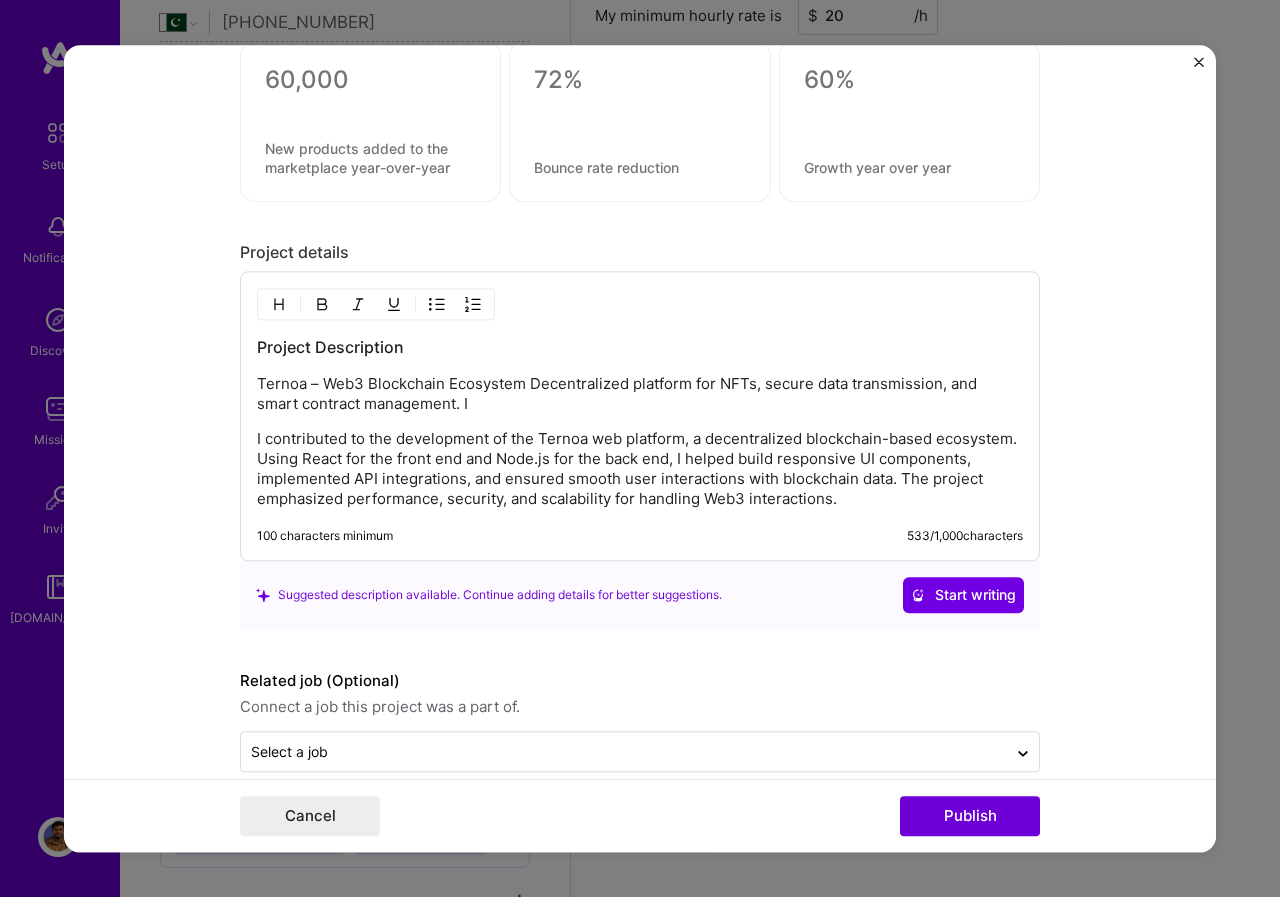 scroll, scrollTop: 2300, scrollLeft: 0, axis: vertical 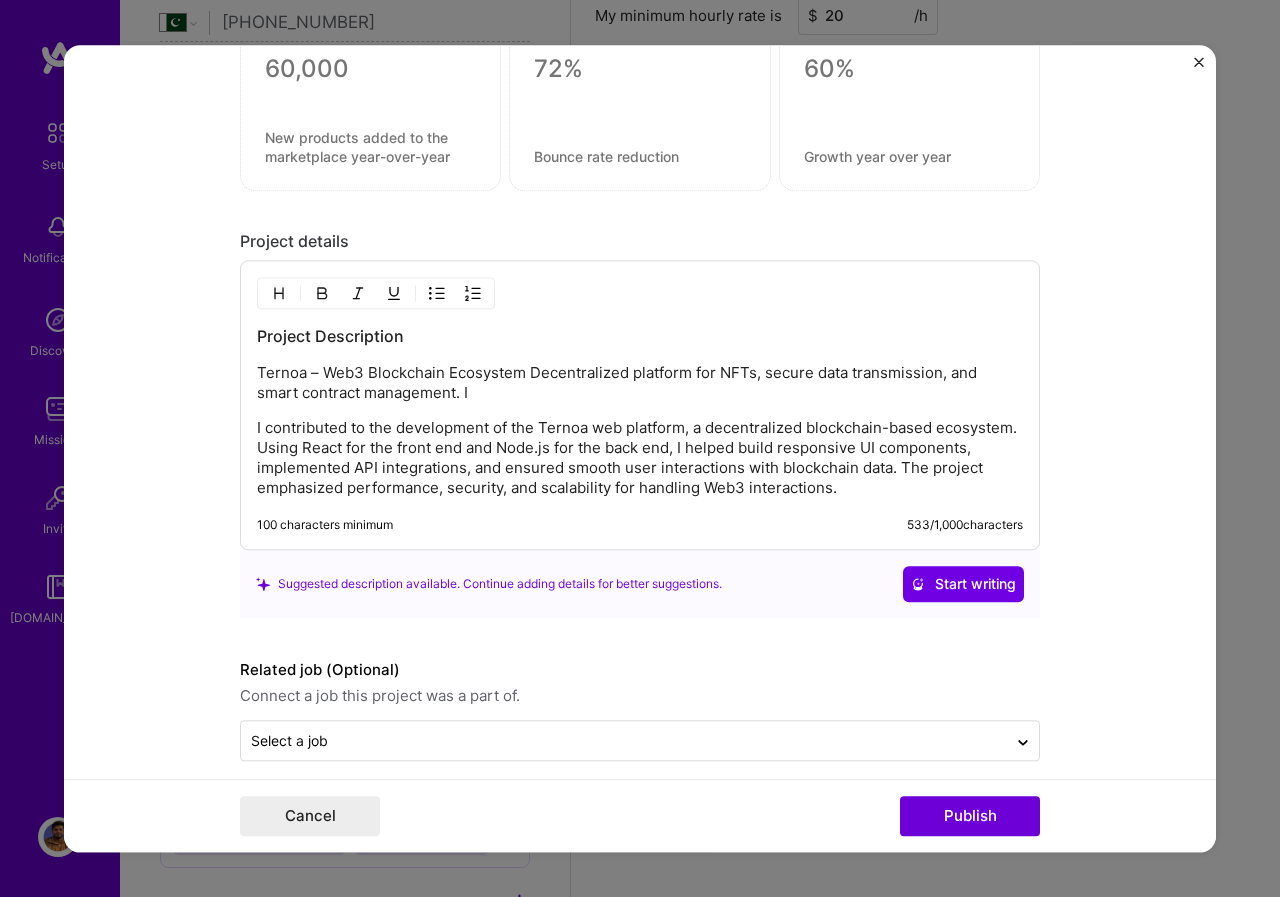click on "I contributed to the development of the Ternoa web platform, a decentralized blockchain-based ecosystem. Using React for the front end and Node.js for the back end, I helped build responsive UI components, implemented API integrations, and ensured smooth user interactions with blockchain data. The project emphasized performance, security, and scalability for handling Web3 interactions." at bounding box center [640, 458] 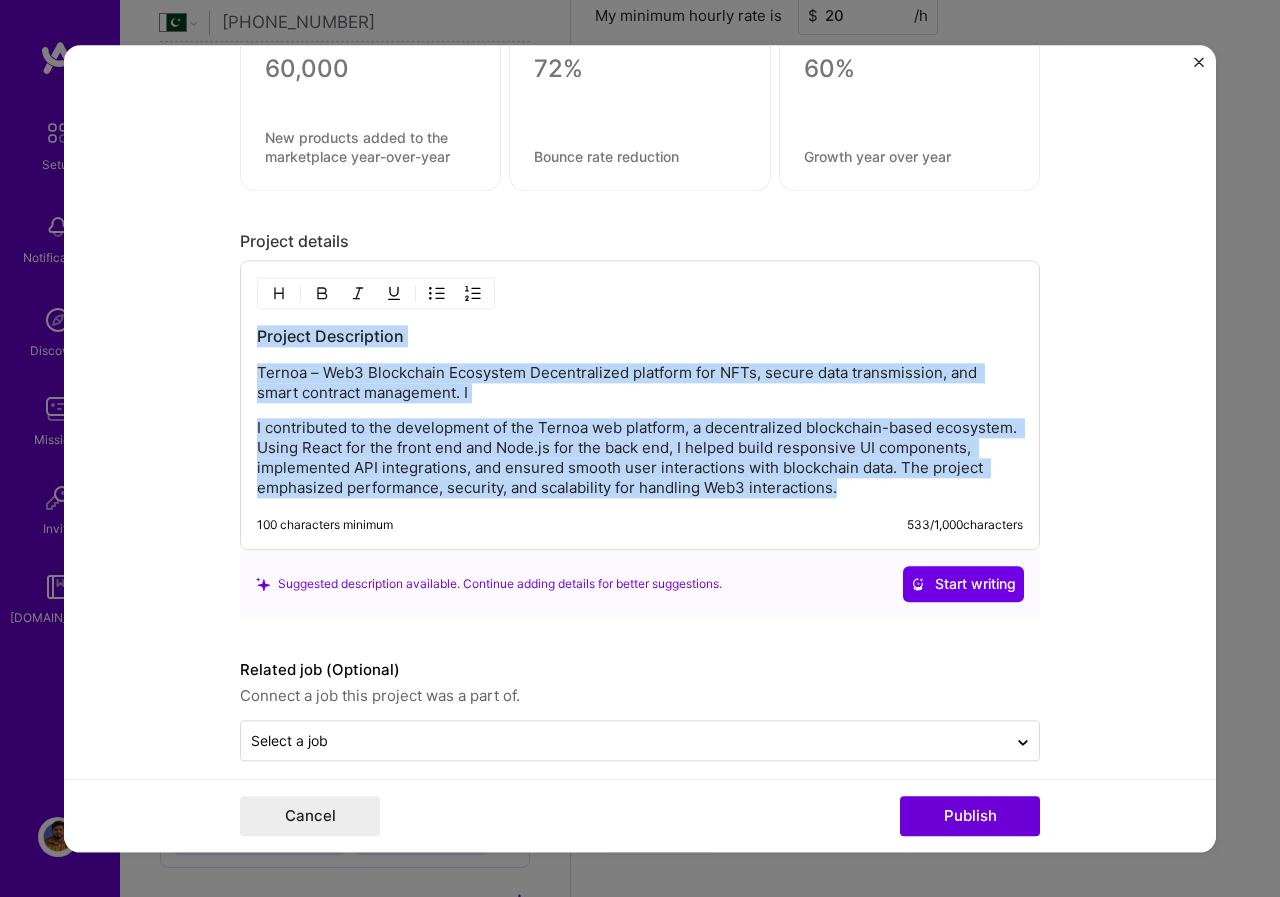 copy on "Project Description Ternoa – Web3 Blockchain Ecosystem Decentralized platform for NFTs, secure data transmission, and smart contract management. I I contributed to the development of the Ternoa web platform, a decentralized blockchain-based ecosystem. Using React for the front end and Node.js for the back end, I helped build responsive UI components, implemented API integrations, and ensured smooth user interactions with blockchain data. The project emphasized performance, security, and scalability for handling Web3 interactions." 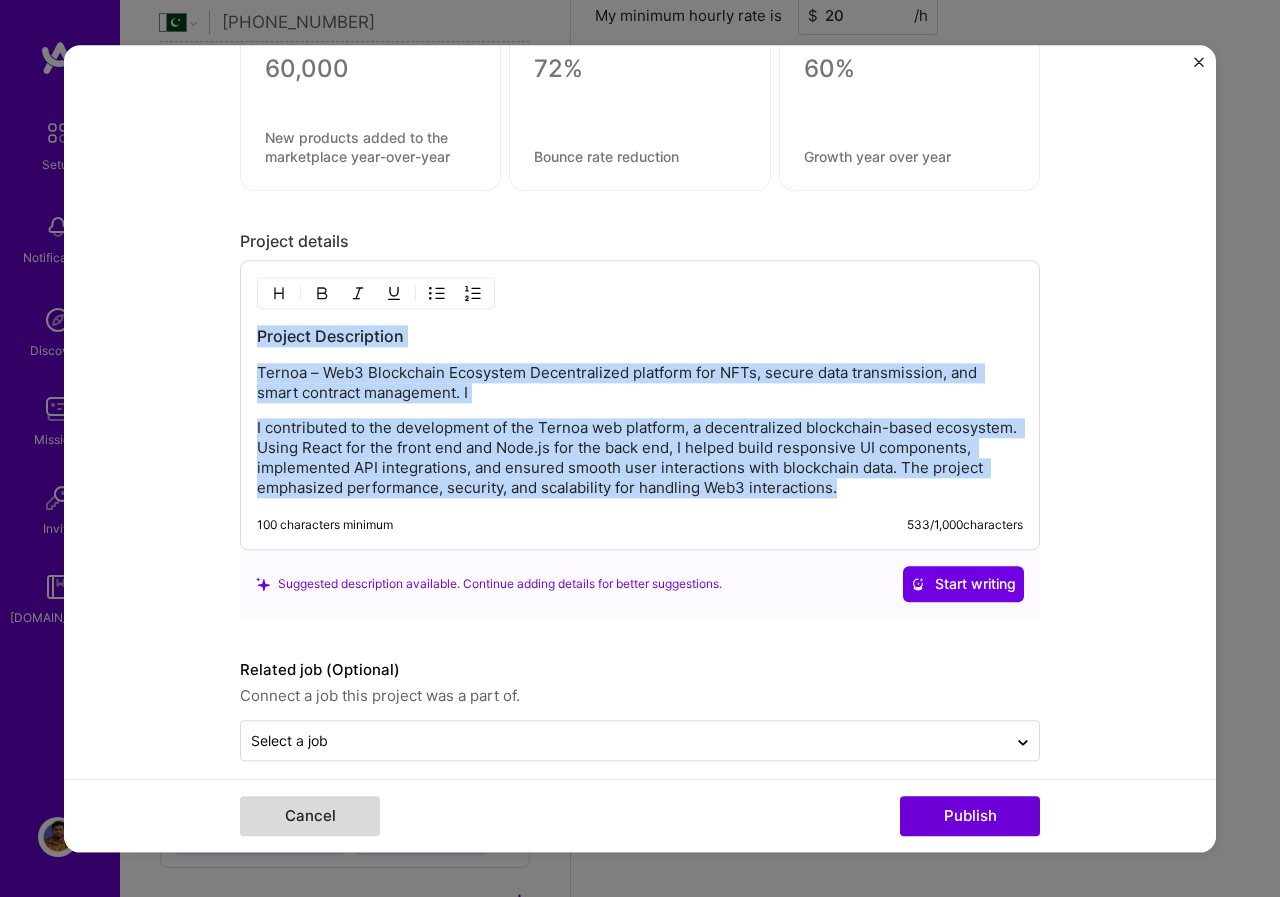 click on "Cancel" at bounding box center [310, 816] 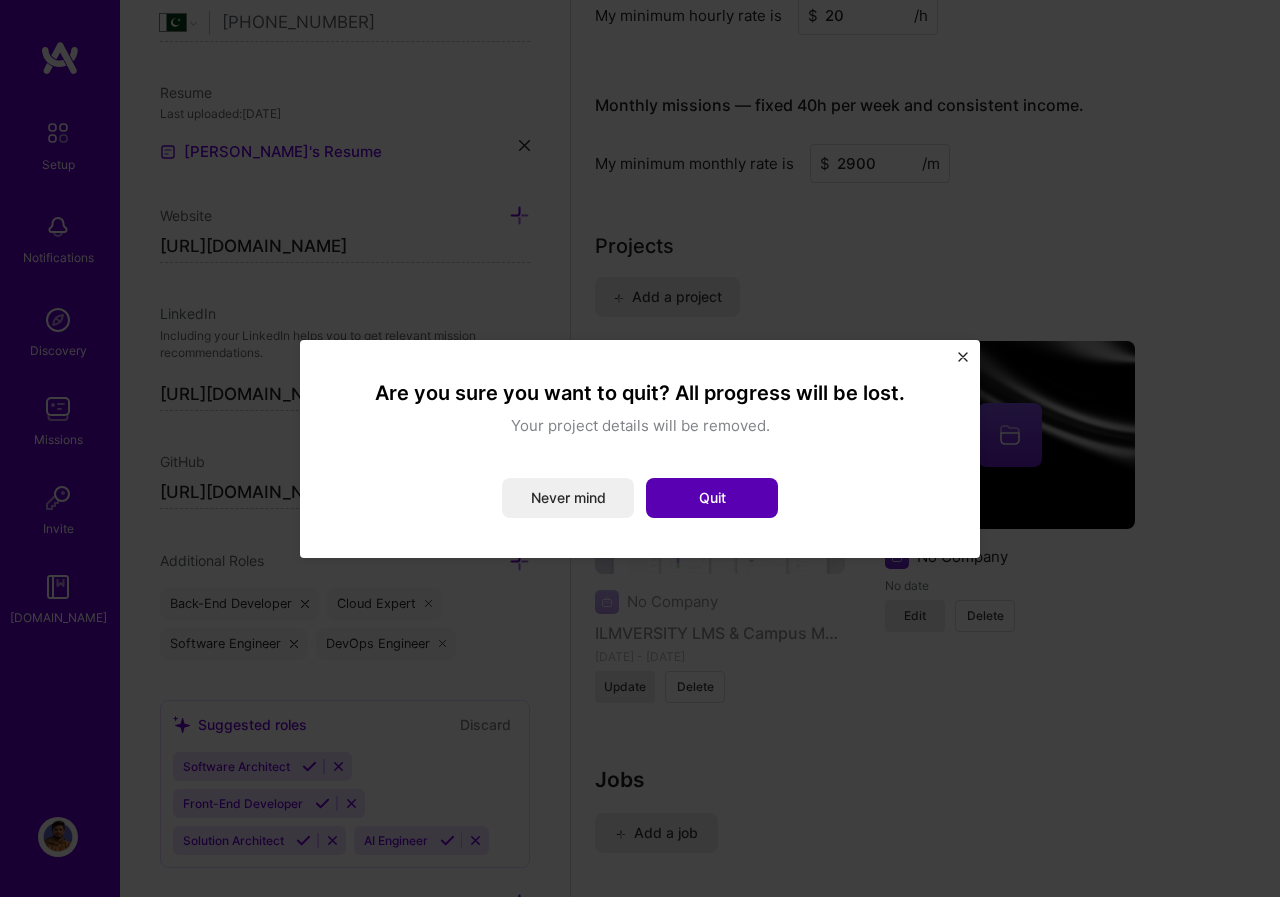 click on "Quit" at bounding box center (712, 498) 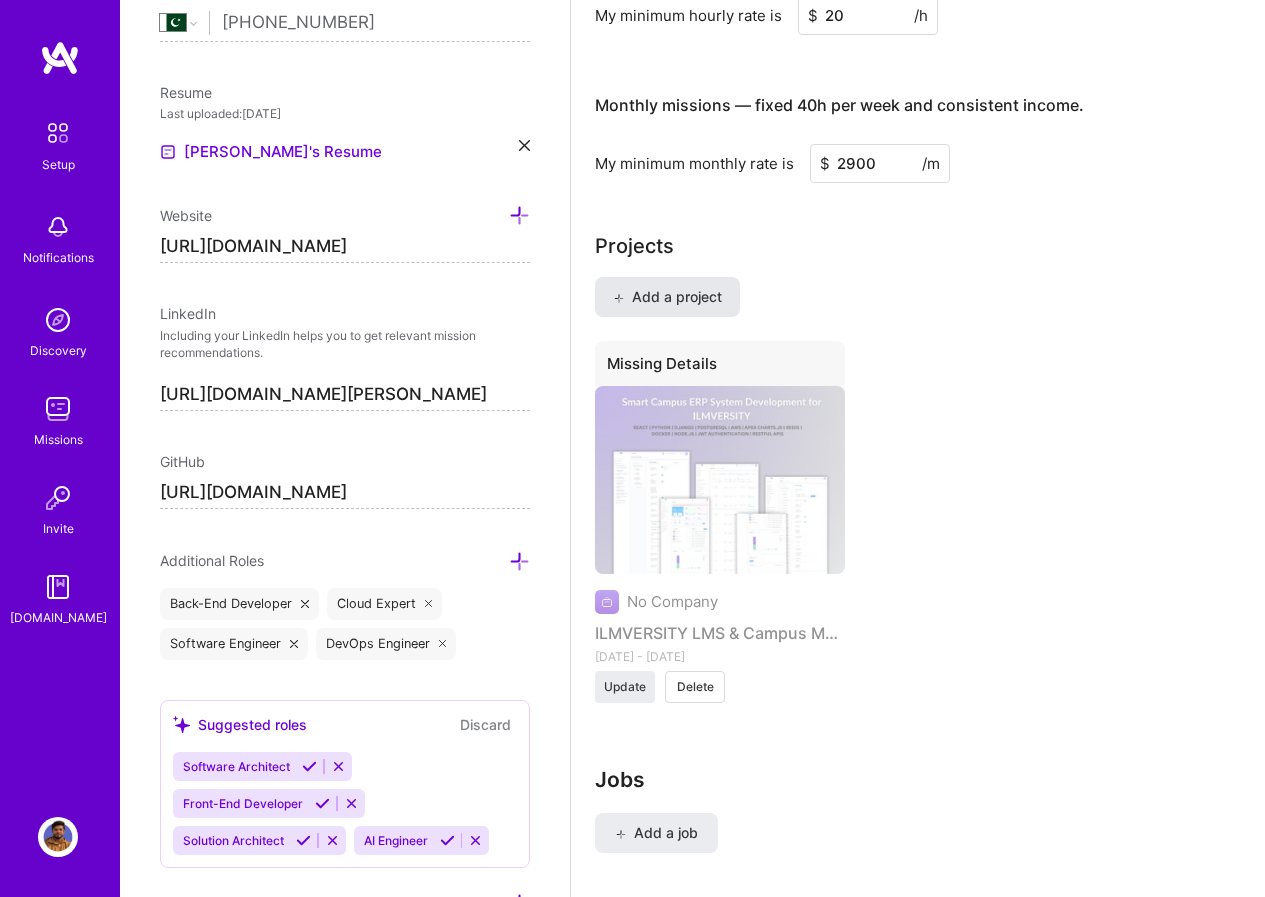 click on "Add a project" at bounding box center (667, 297) 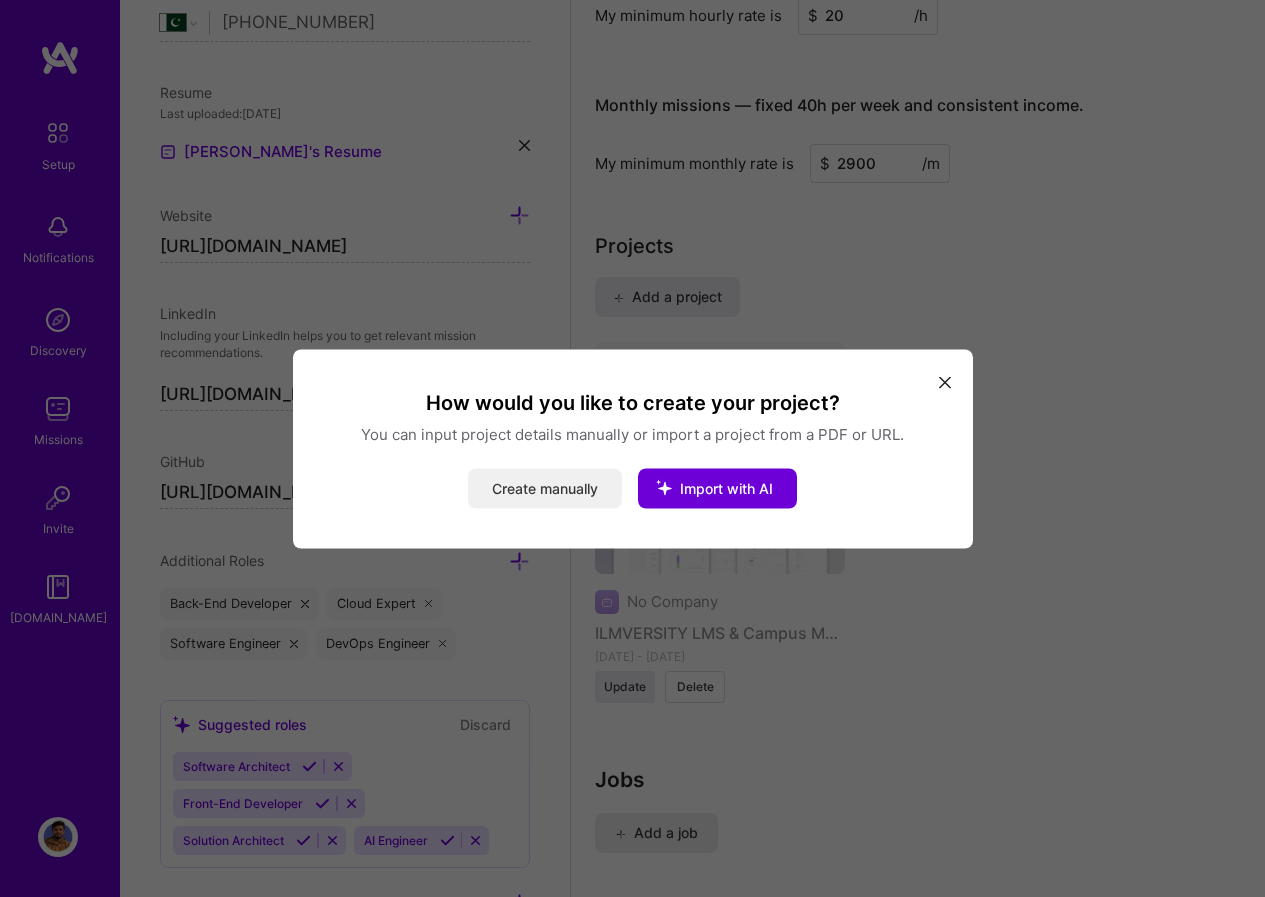 click on "Create manually" at bounding box center [545, 488] 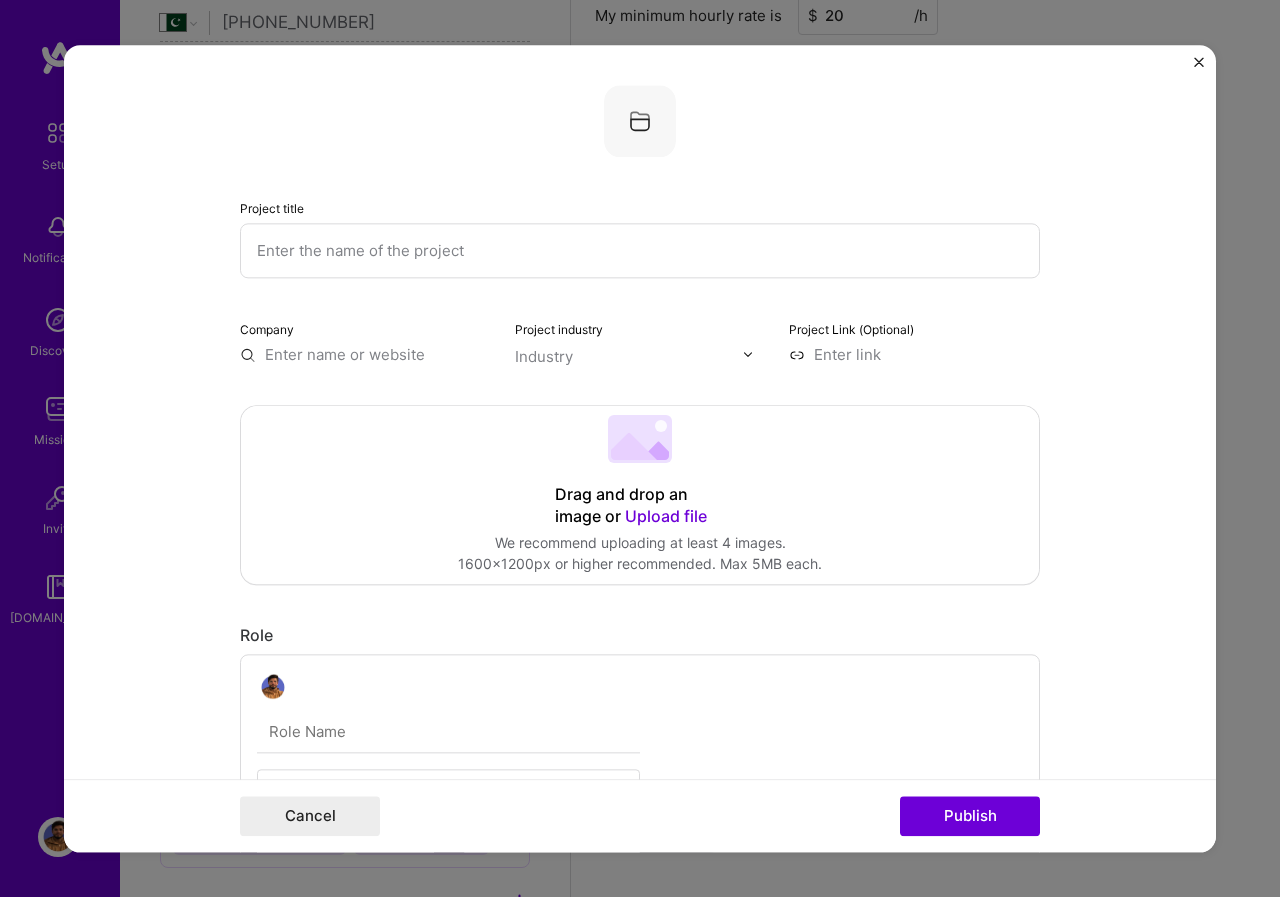 click at bounding box center (640, 250) 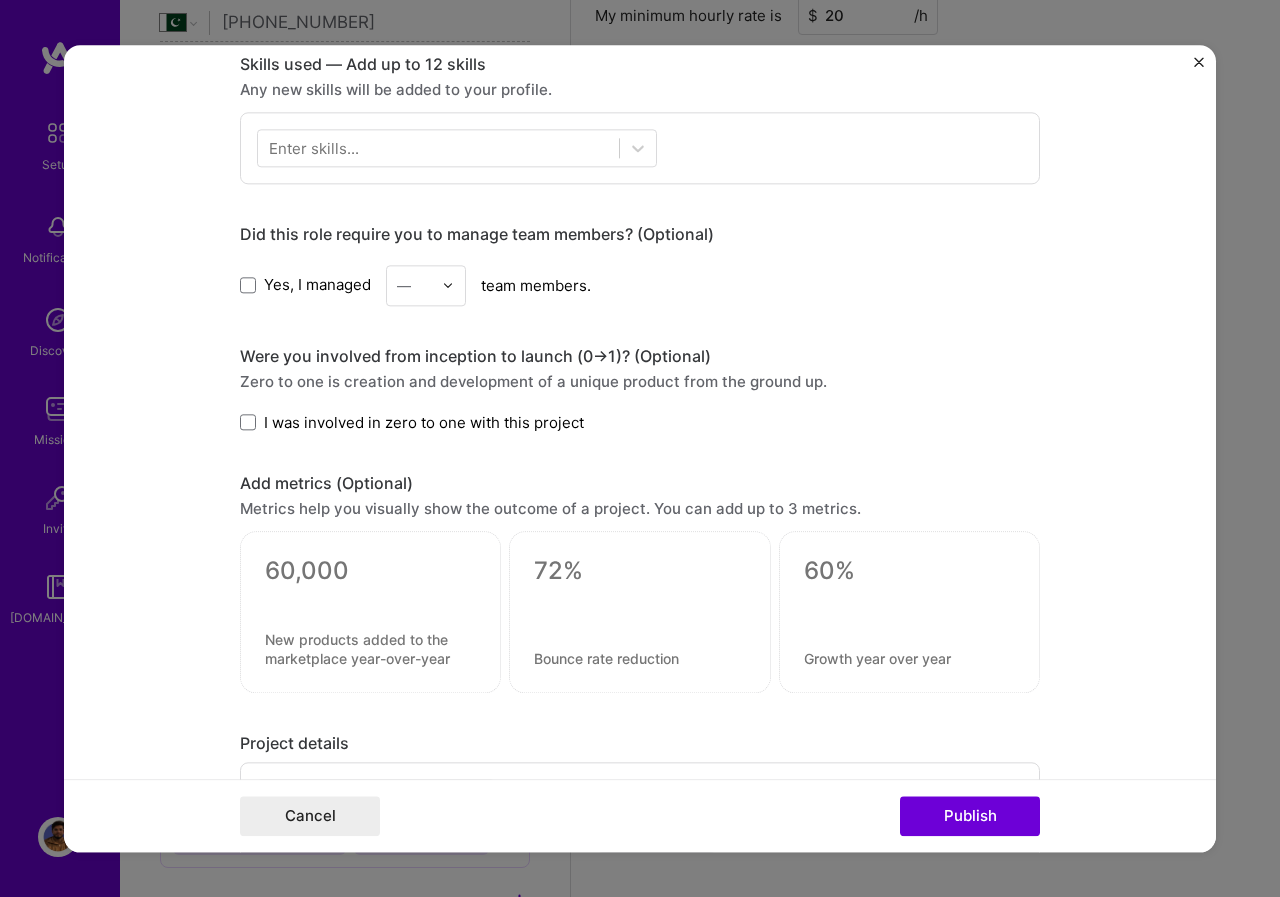 scroll, scrollTop: 1291, scrollLeft: 0, axis: vertical 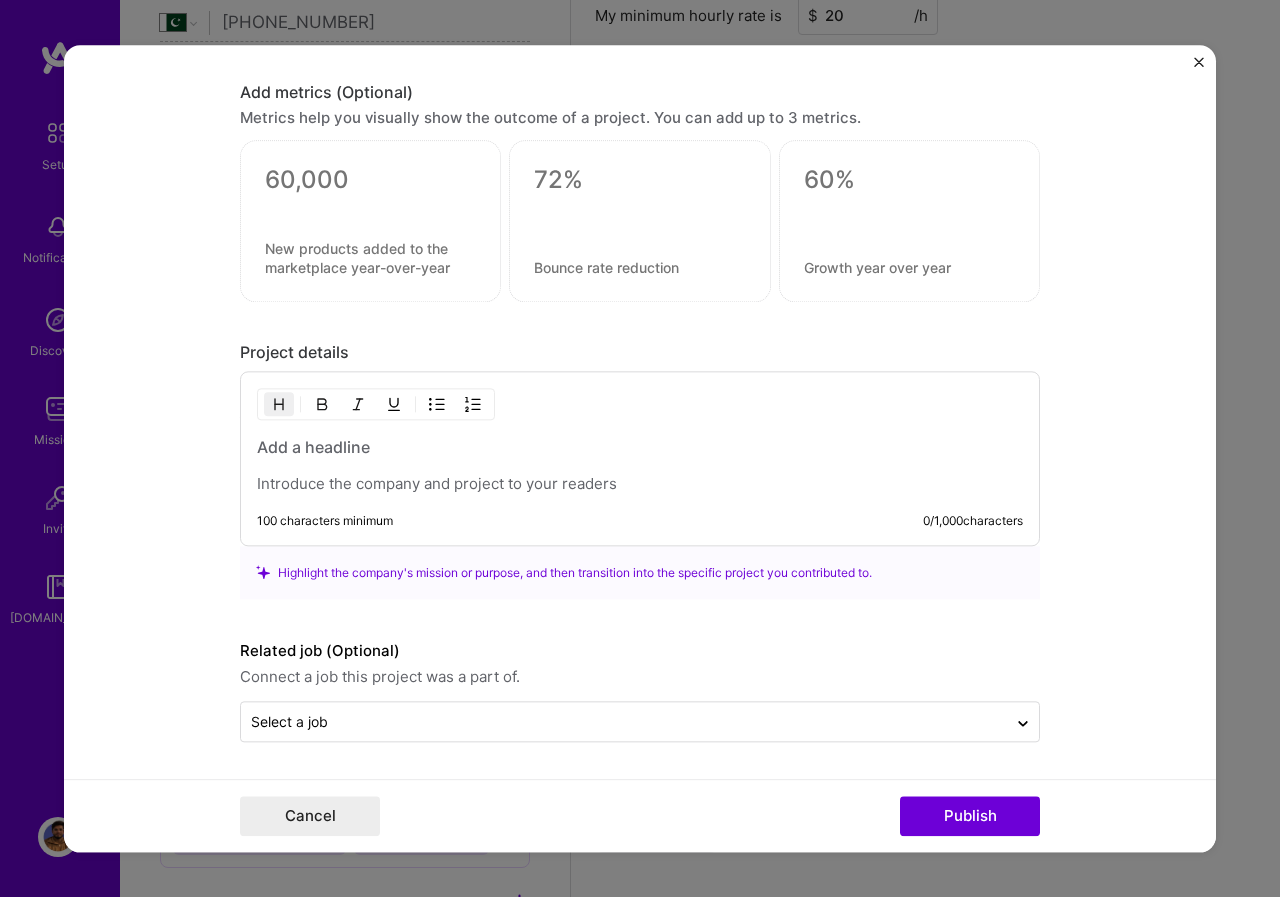 click on "100 characters minimum 0 / 1,000  characters" at bounding box center (640, 458) 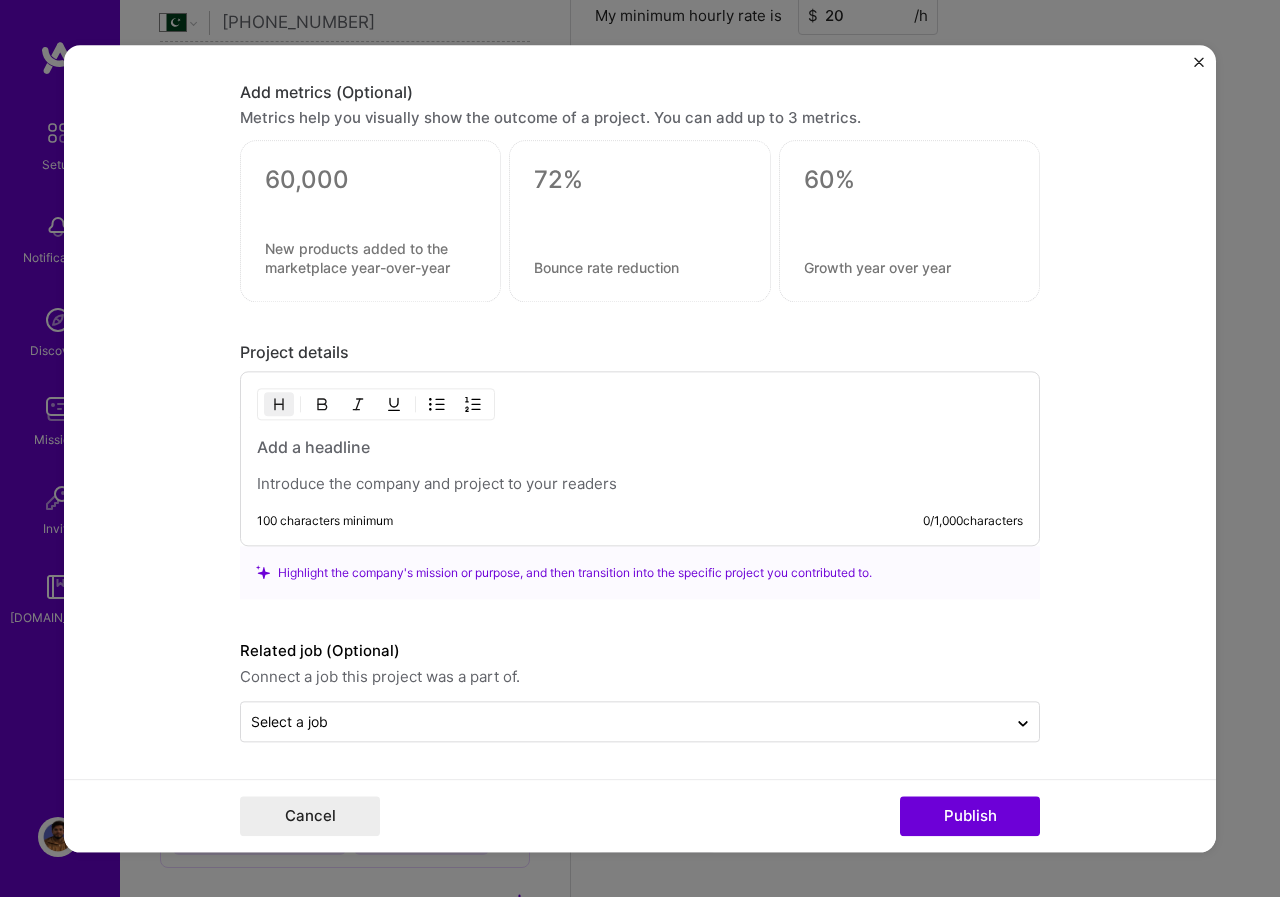 click at bounding box center [640, 484] 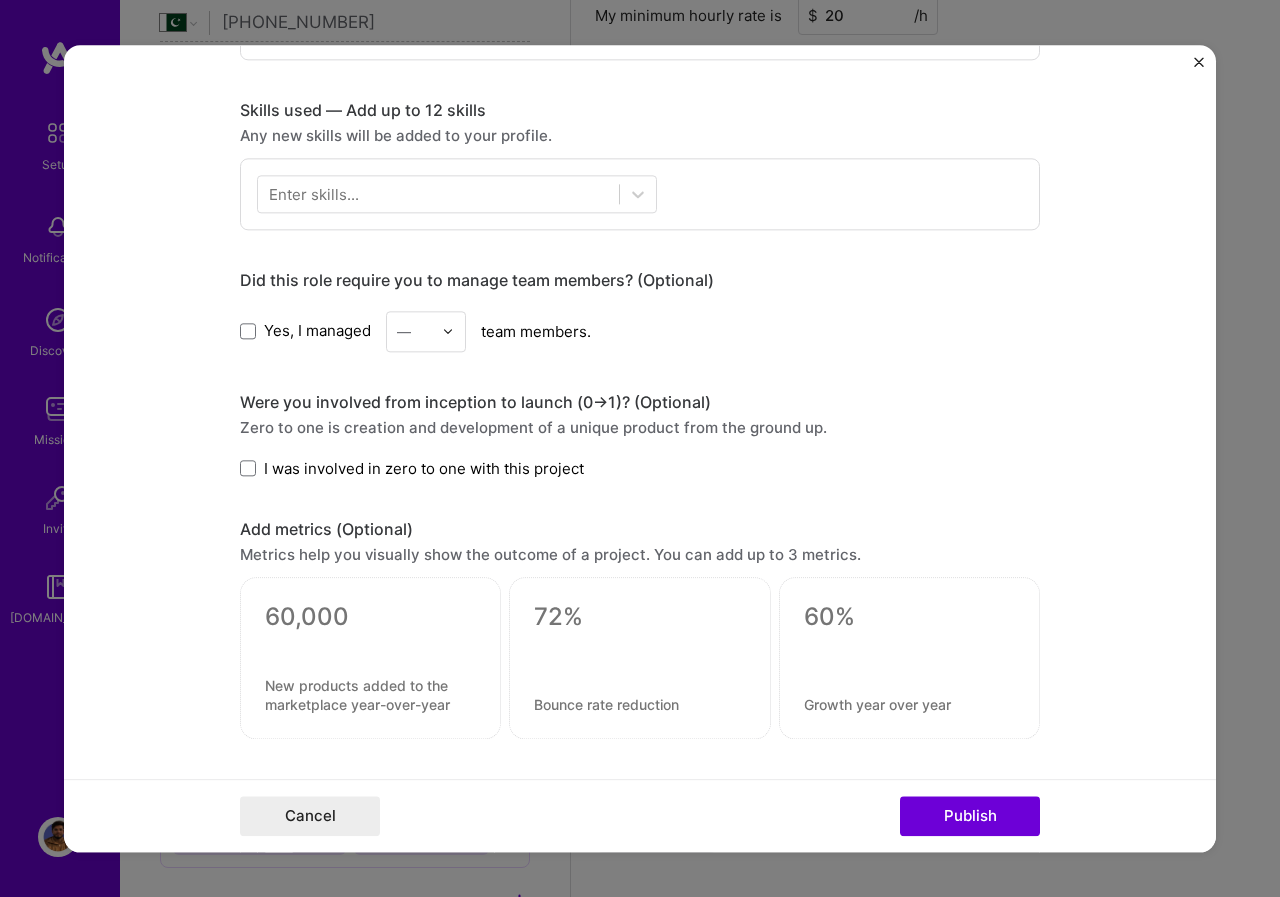 scroll, scrollTop: 821, scrollLeft: 0, axis: vertical 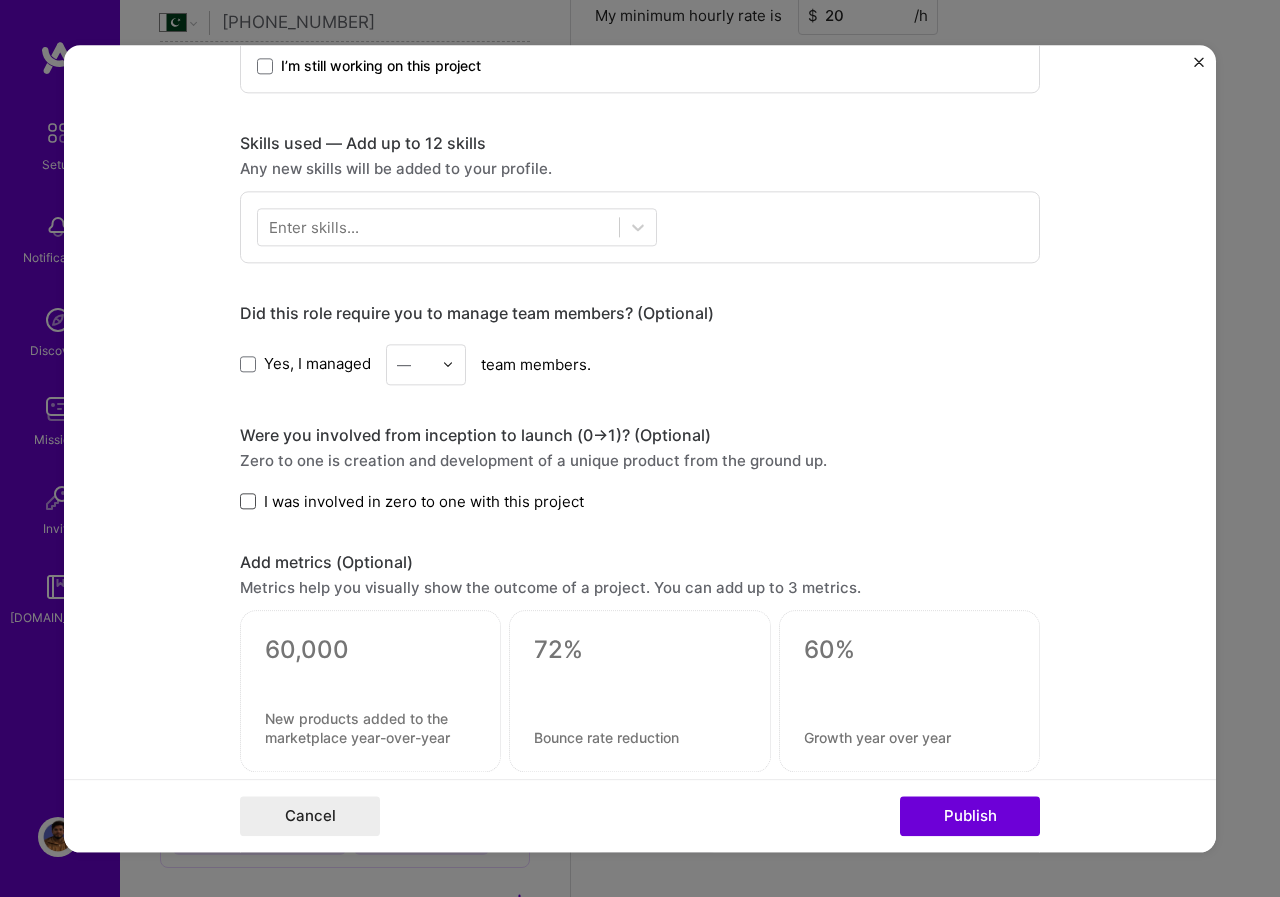 click at bounding box center [248, 502] 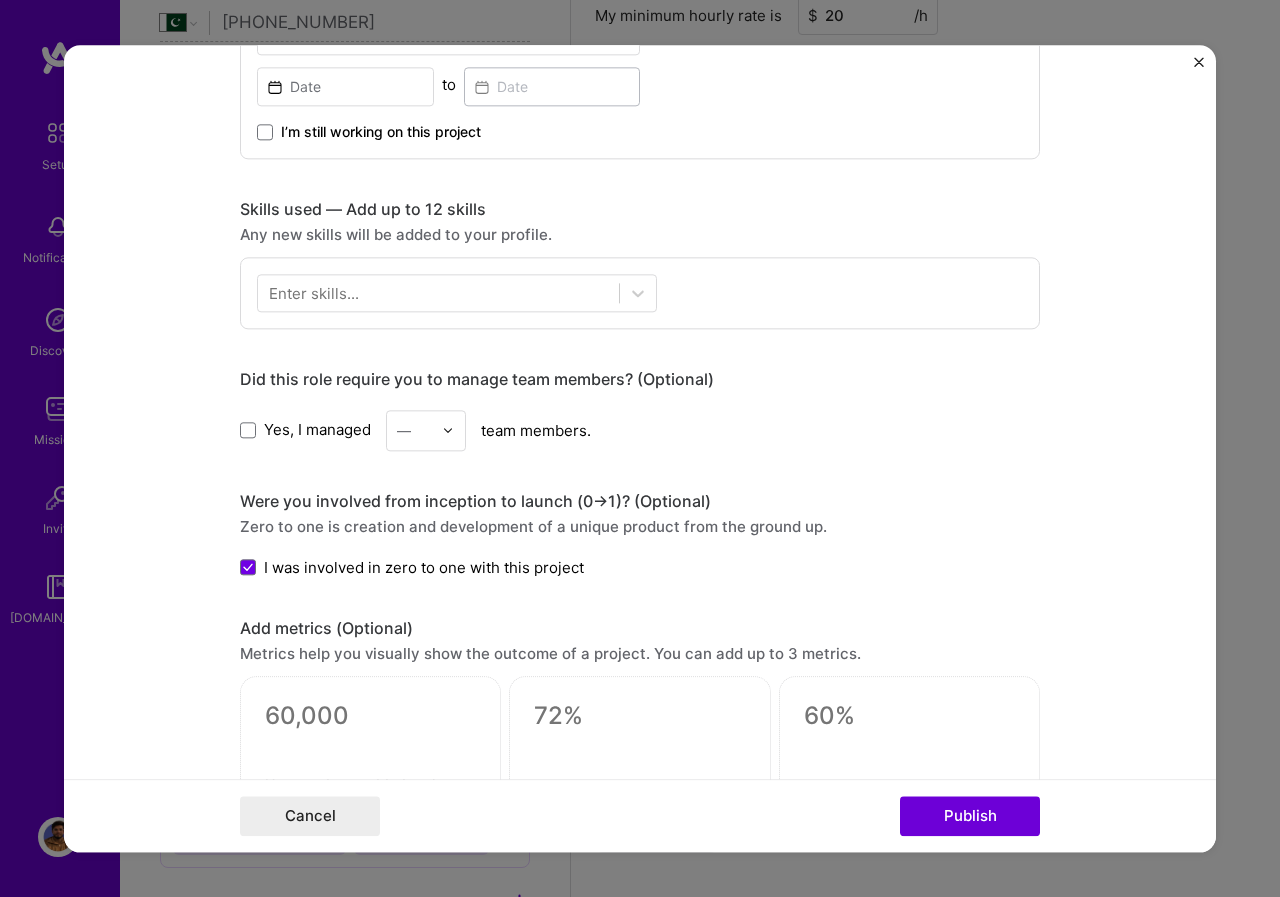 scroll, scrollTop: 621, scrollLeft: 0, axis: vertical 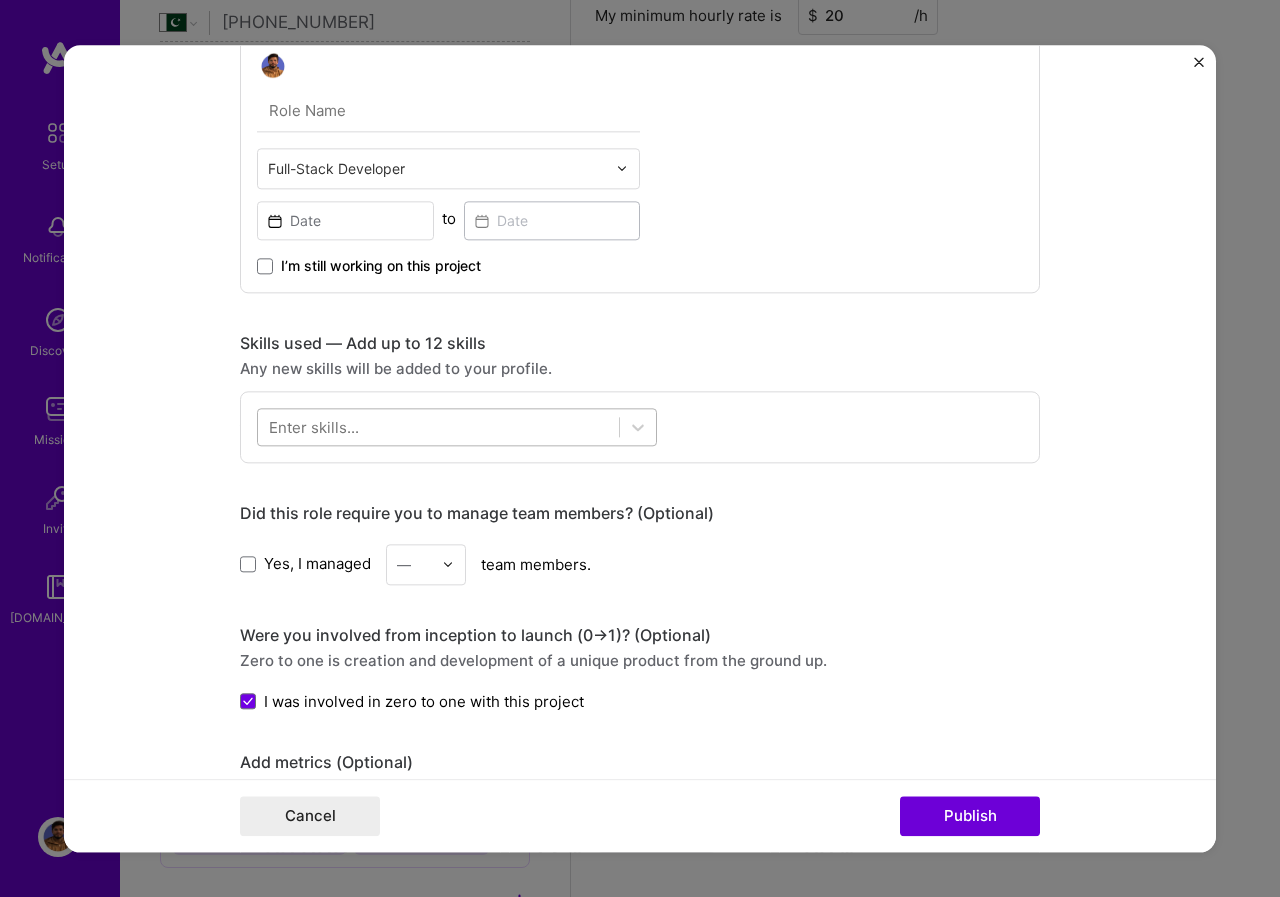 click at bounding box center (438, 426) 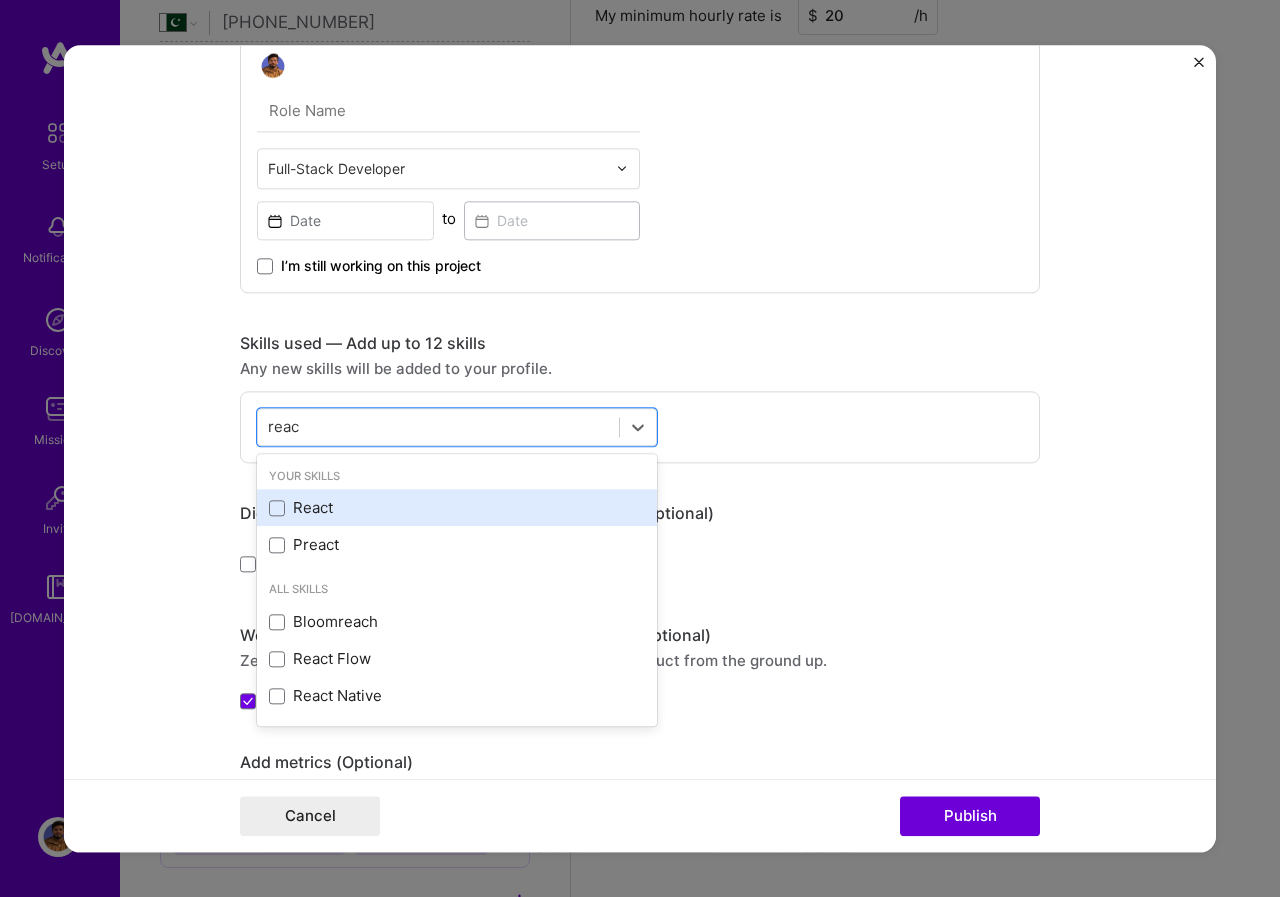 click on "React" at bounding box center (457, 508) 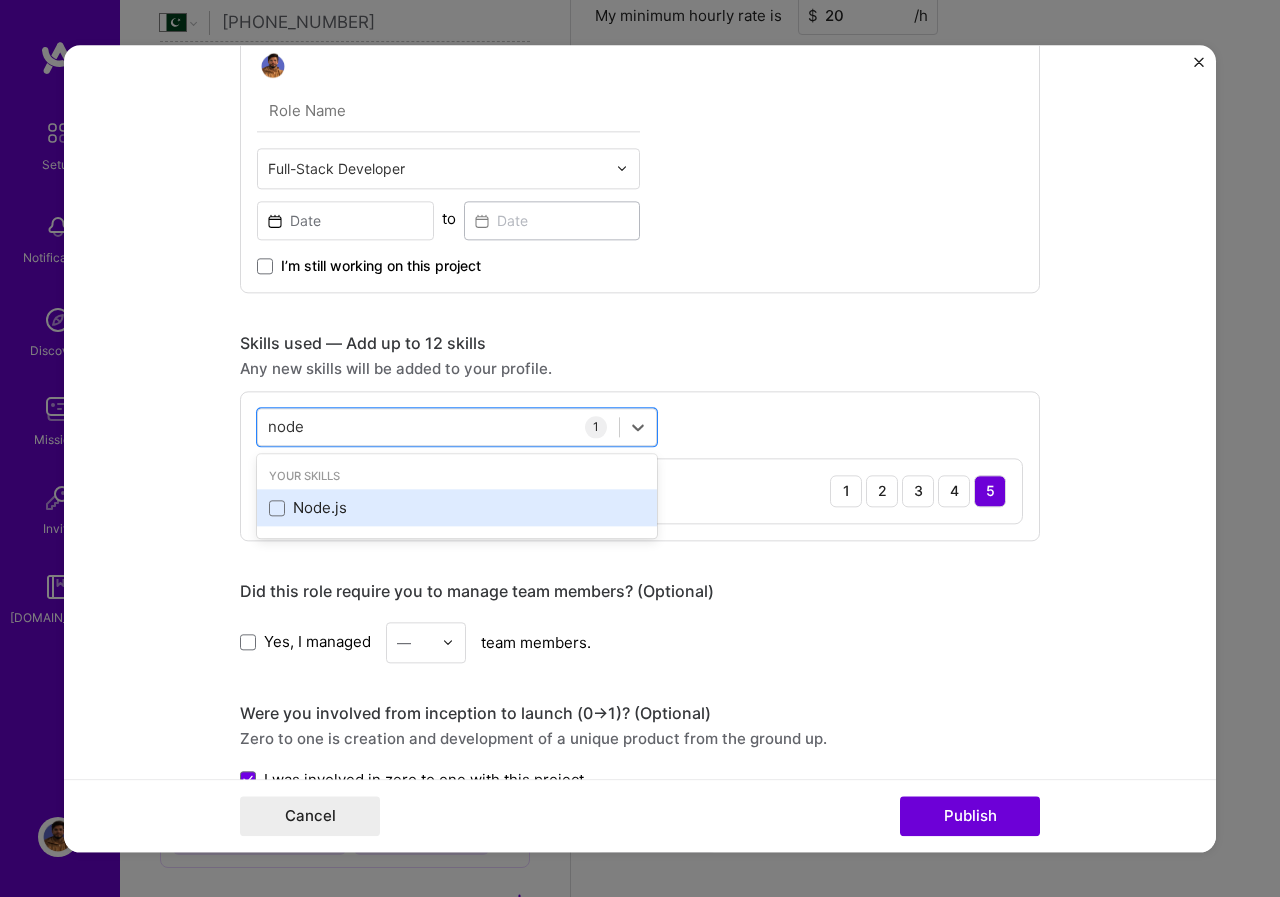 click on "Node.js" at bounding box center (457, 508) 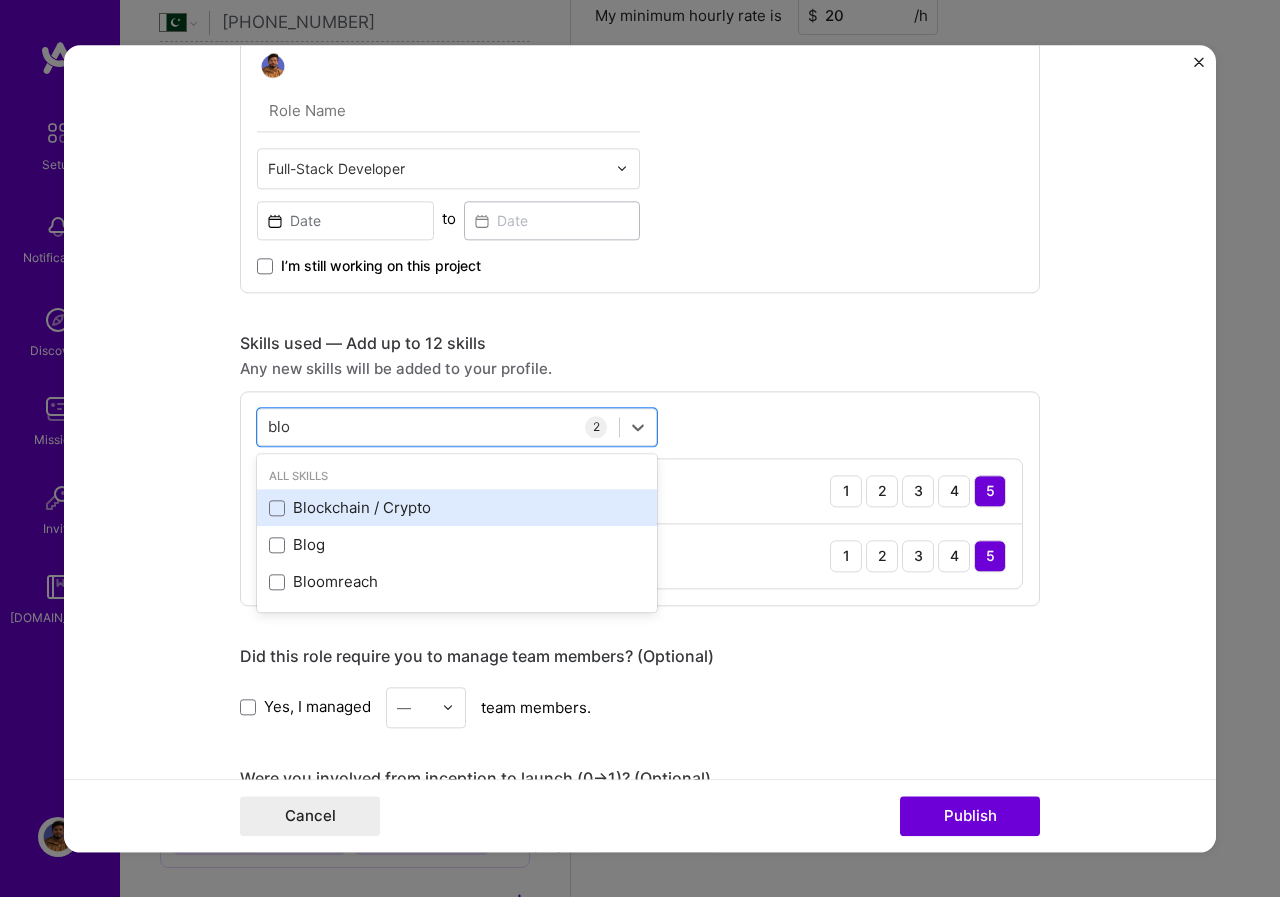click on "Blockchain / Crypto" at bounding box center (457, 508) 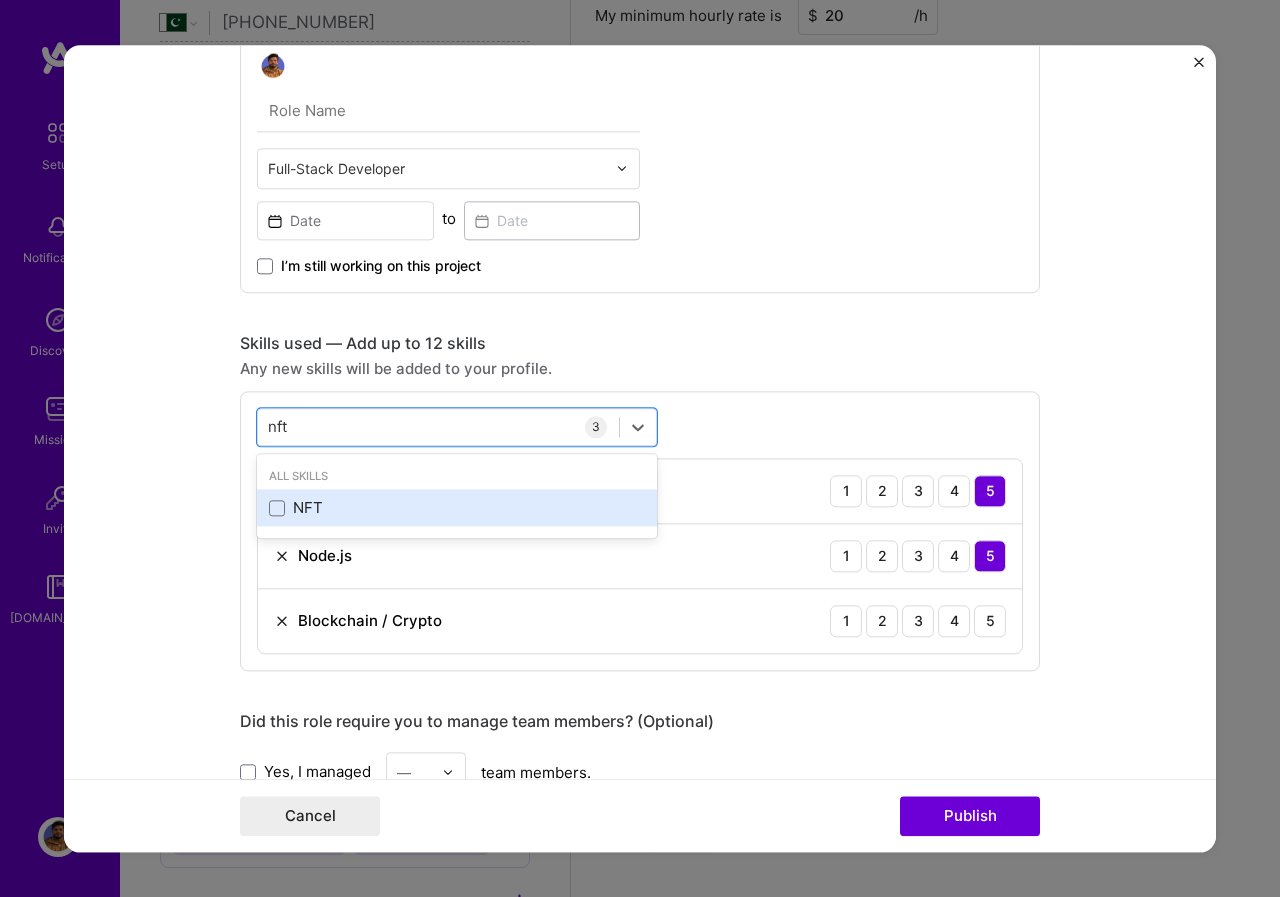click on "NFT" at bounding box center [457, 508] 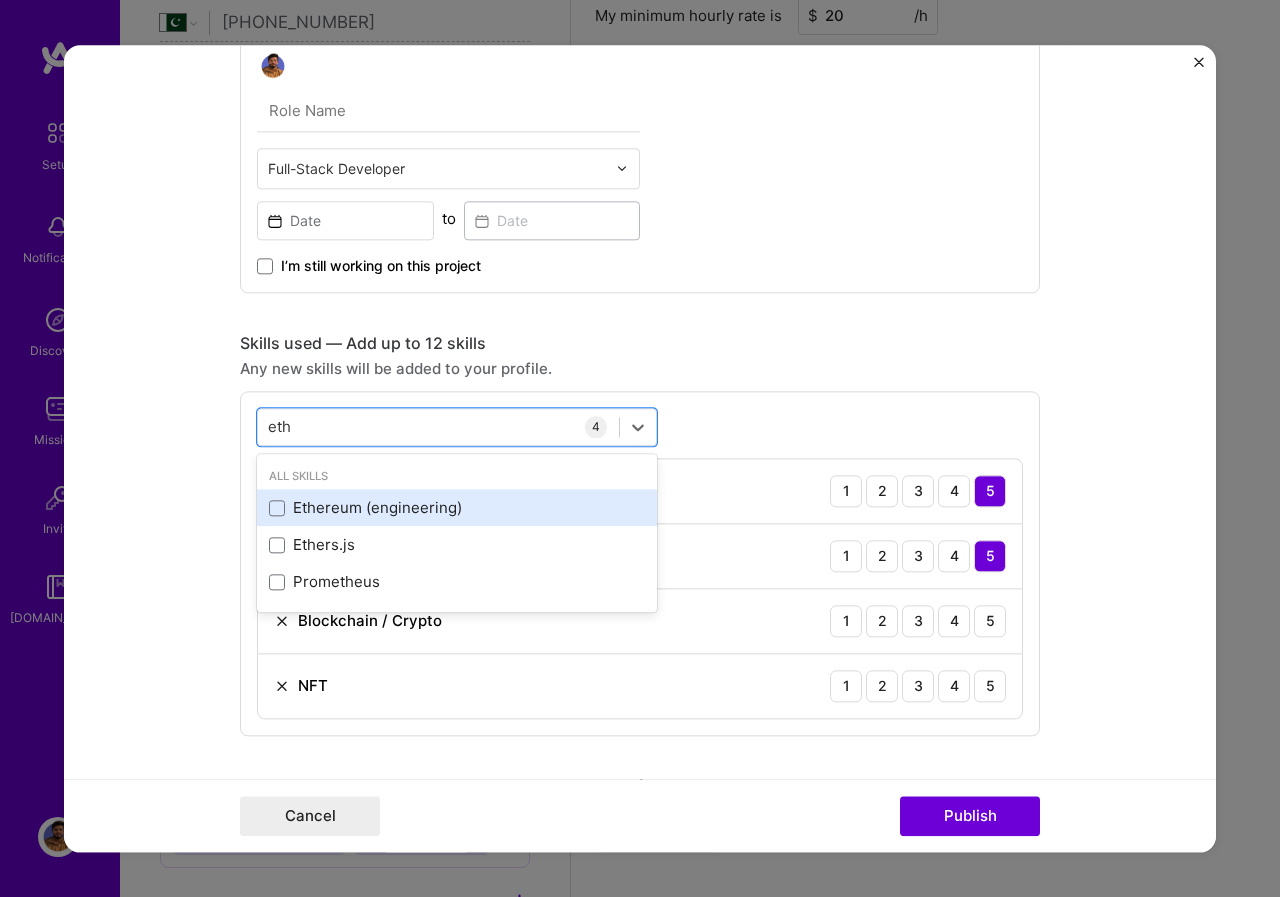 click on "Ethereum (engineering)" at bounding box center (457, 508) 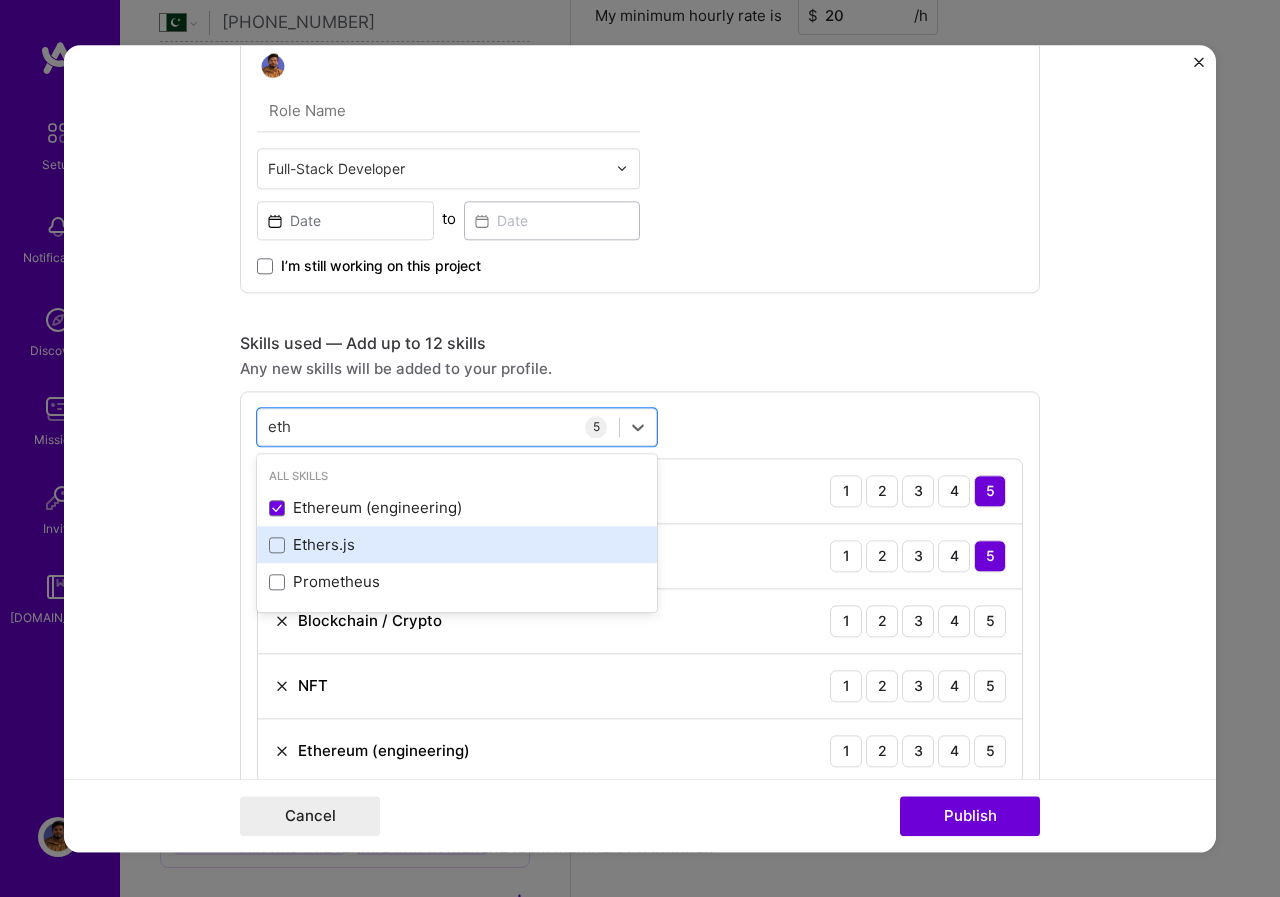 click on "Ethers.js" at bounding box center (457, 545) 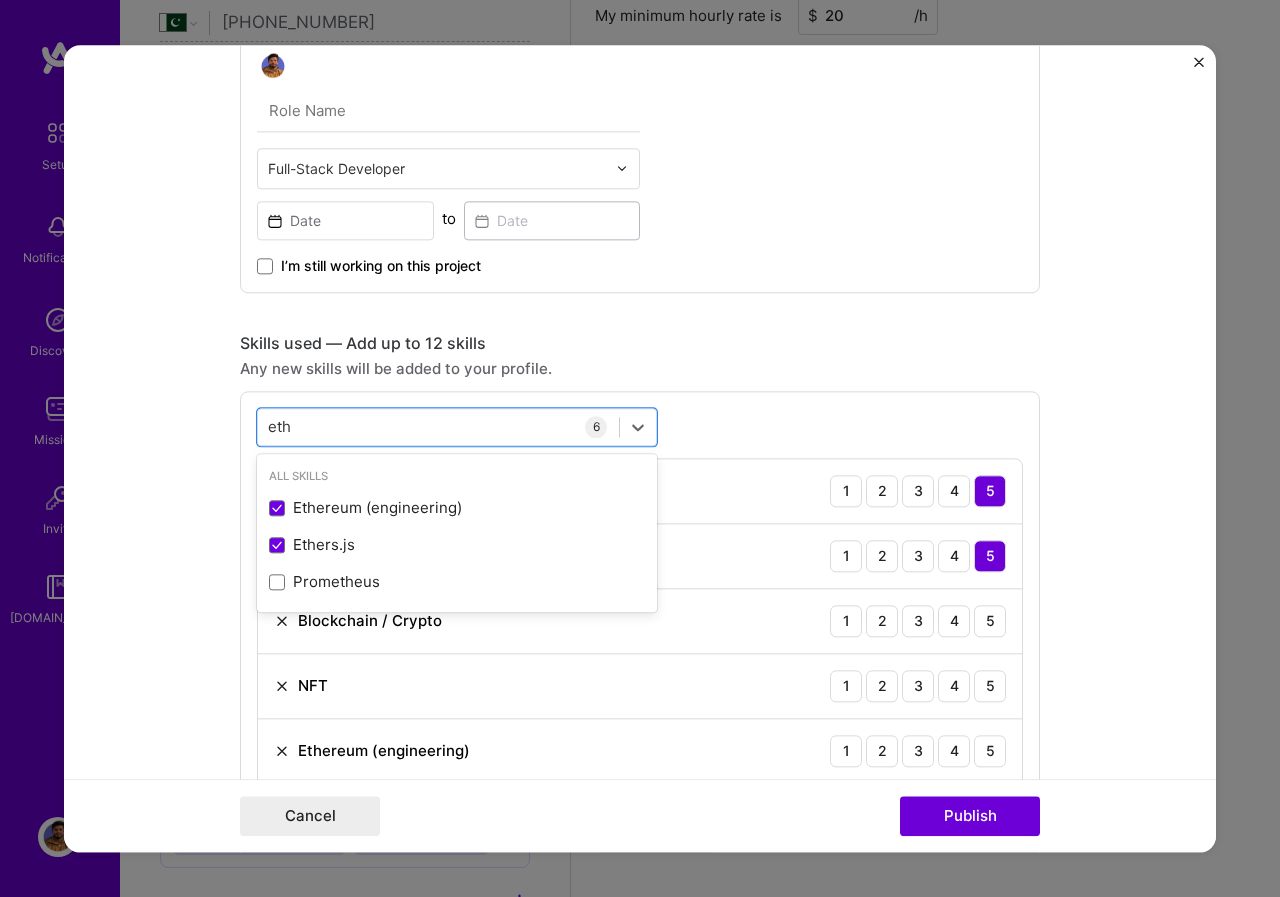 type on "eth" 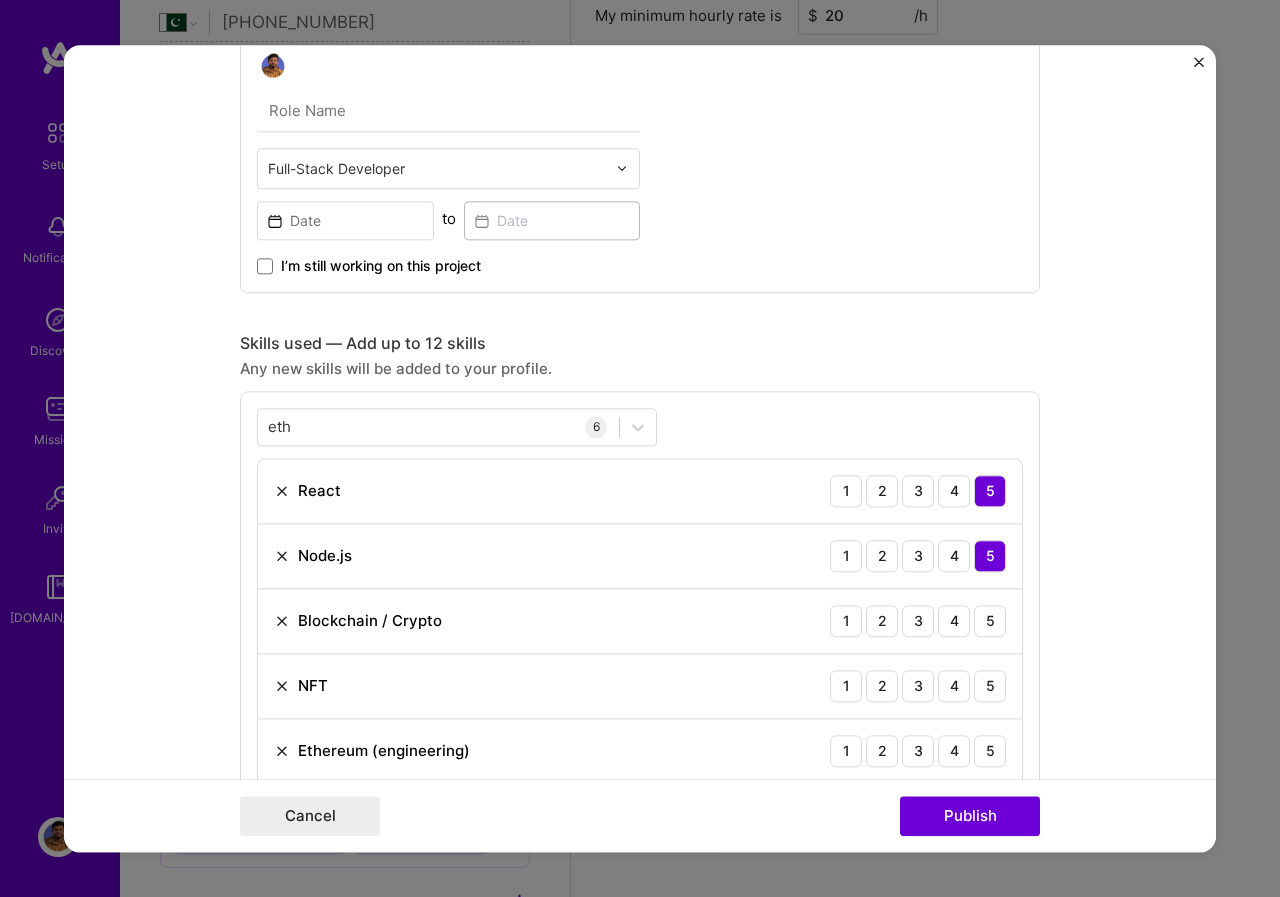 click on "eth eth 6 React 1 2 3 4 5 Node.js 1 2 3 4 5 Blockchain / Crypto 1 2 3 4 5 NFT 1 2 3 4 5 Ethereum (engineering) 1 2 3 4 5 Ethers.js 1 2 3 4 5" at bounding box center [640, 628] 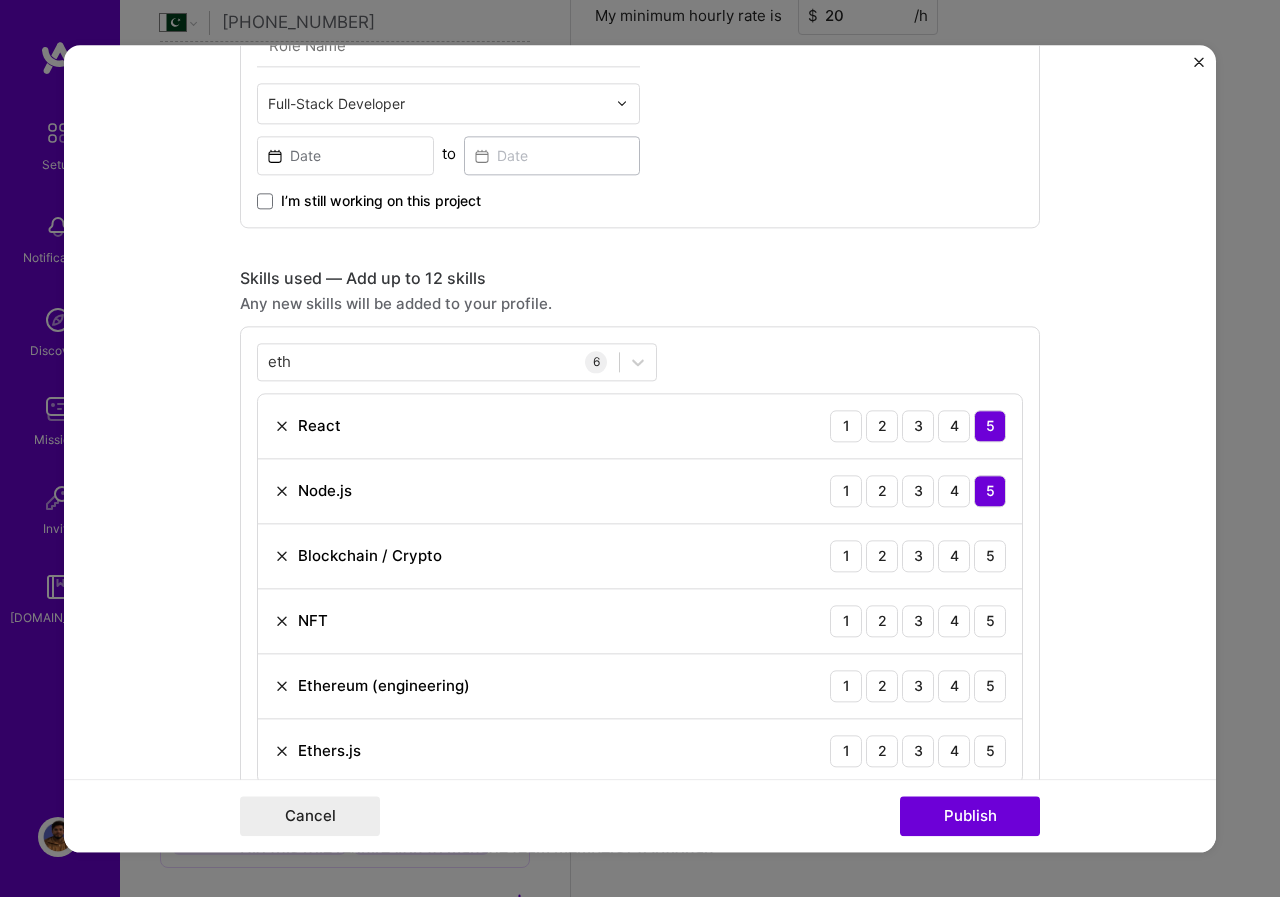scroll, scrollTop: 721, scrollLeft: 0, axis: vertical 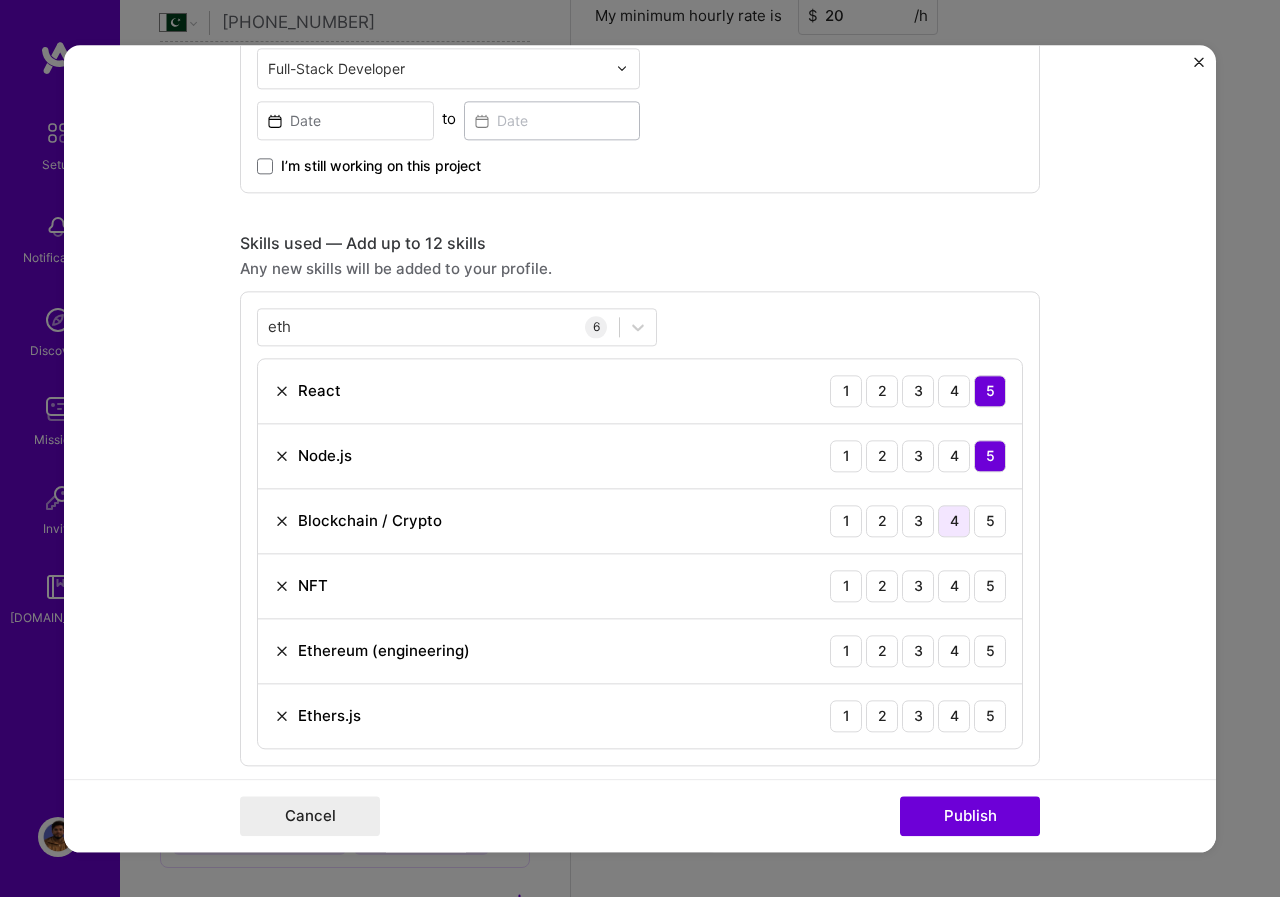 click on "4" at bounding box center (954, 521) 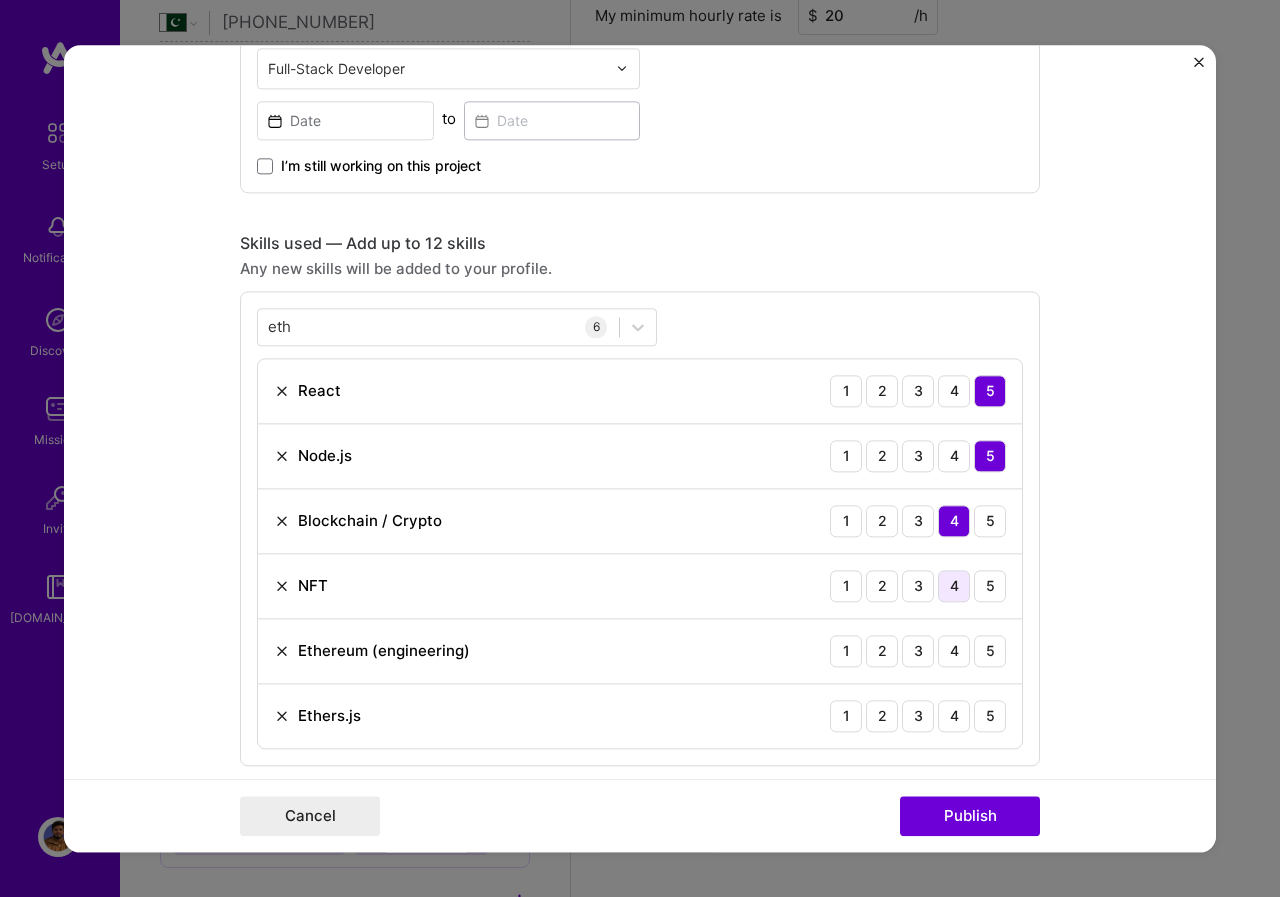 click on "4" at bounding box center [954, 586] 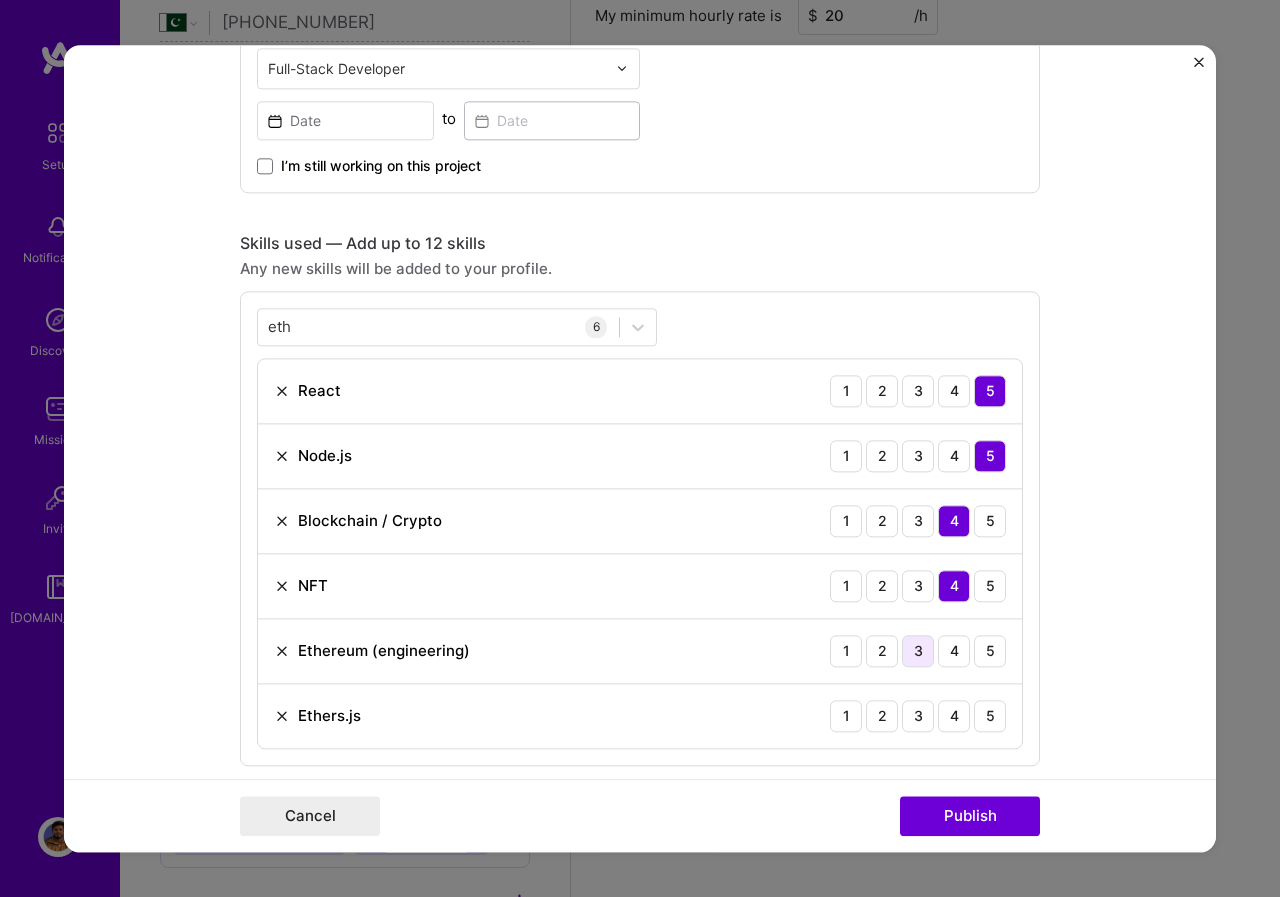 click on "3" at bounding box center (918, 651) 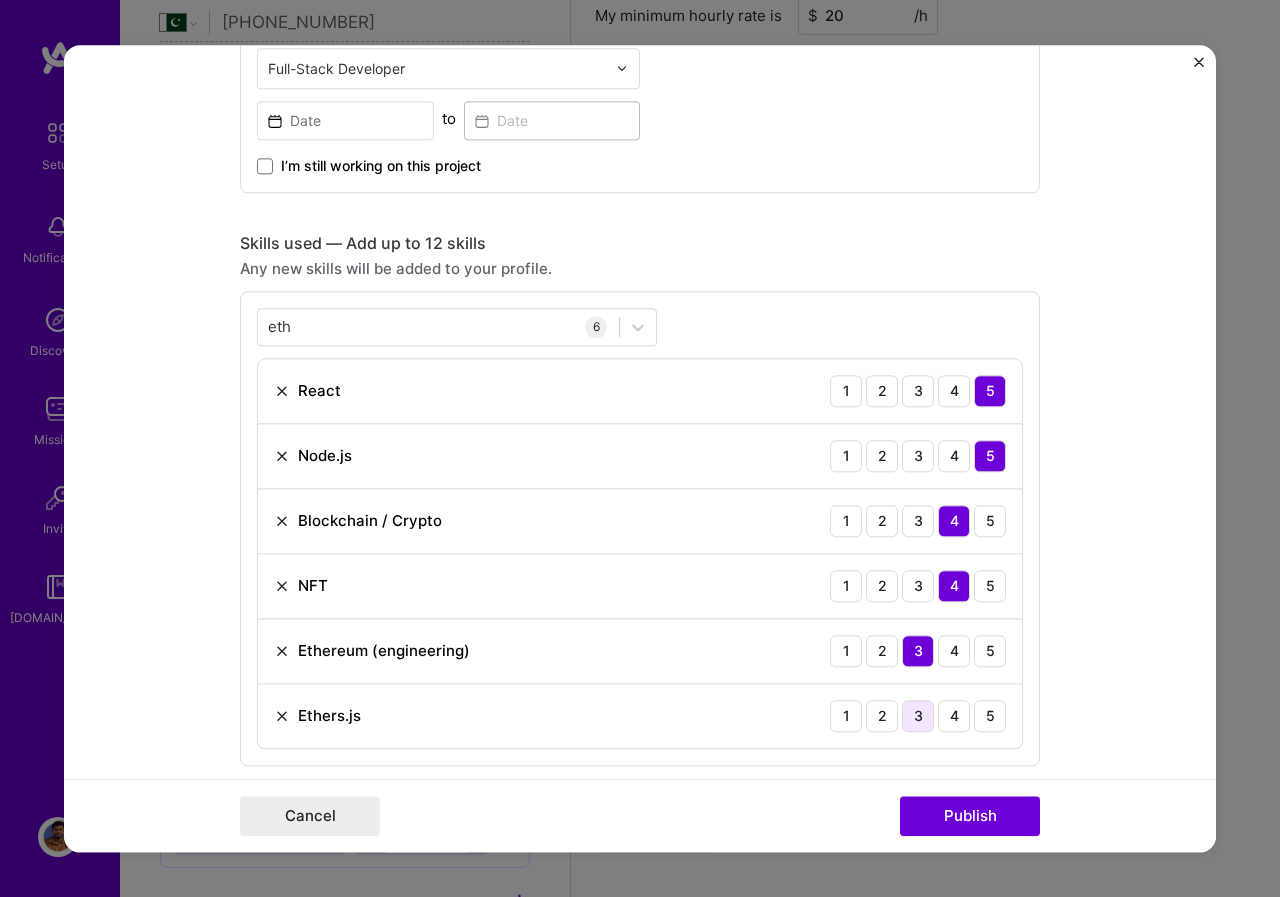 click on "1 2 3 4 5" at bounding box center [918, 716] 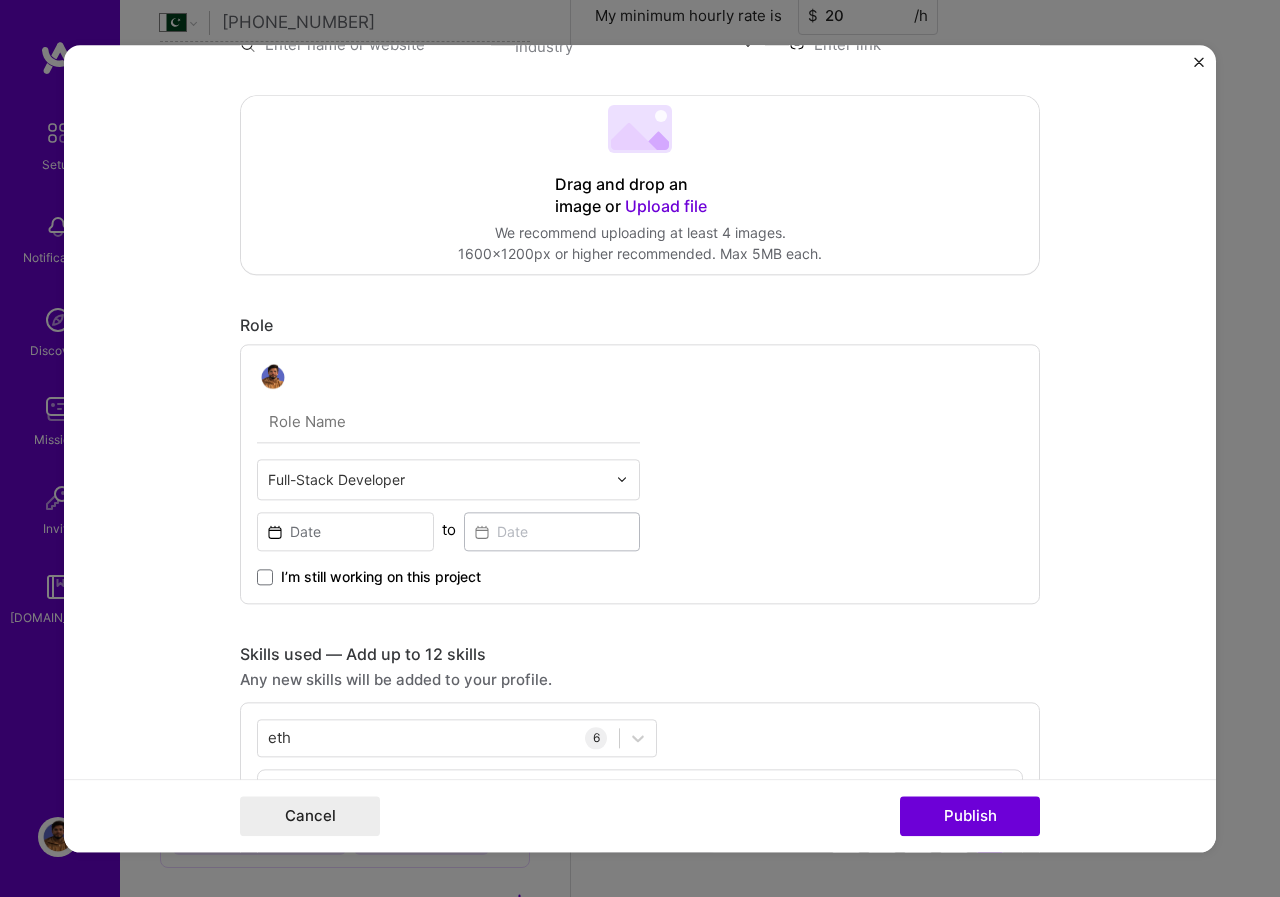 scroll, scrollTop: 0, scrollLeft: 0, axis: both 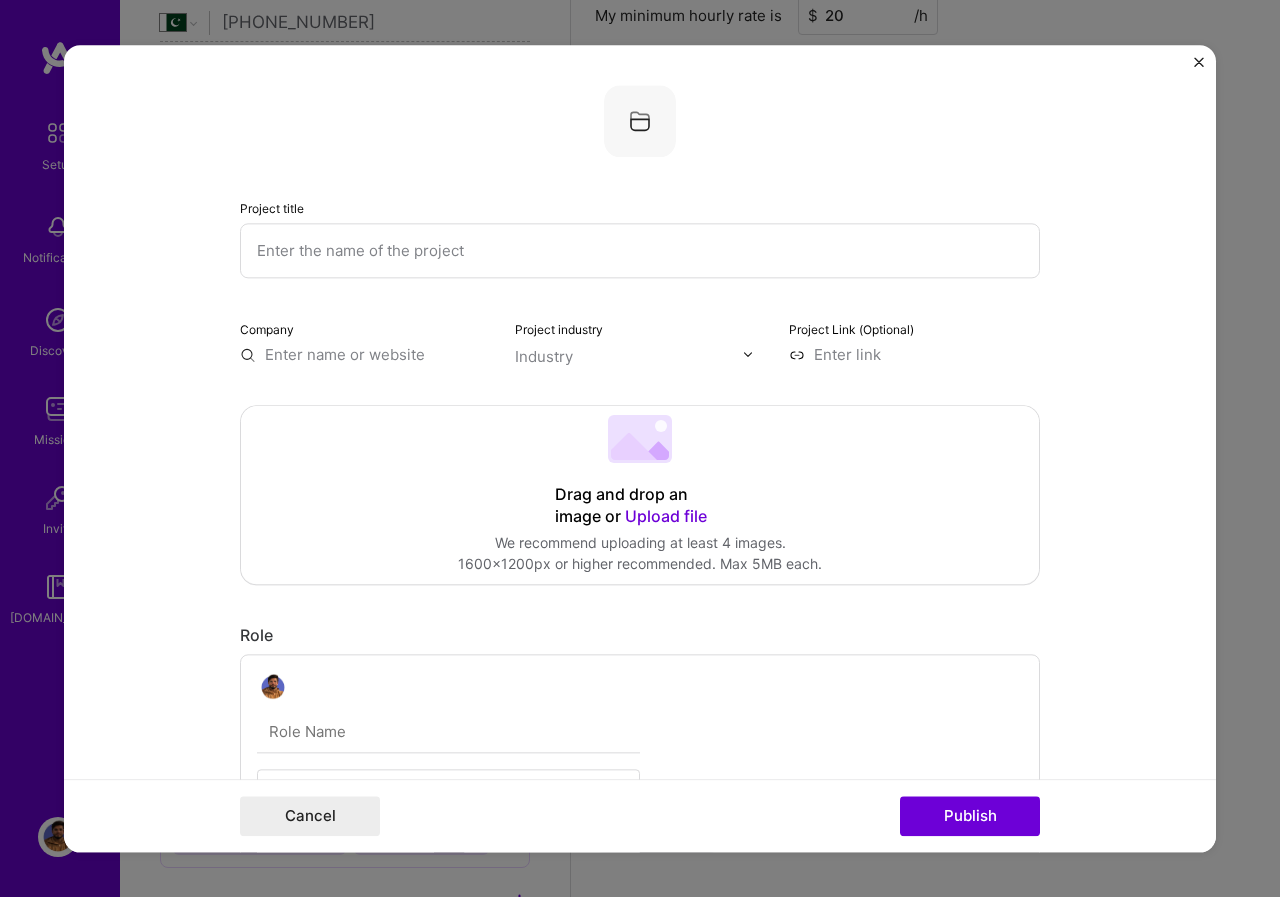 click at bounding box center (914, 354) 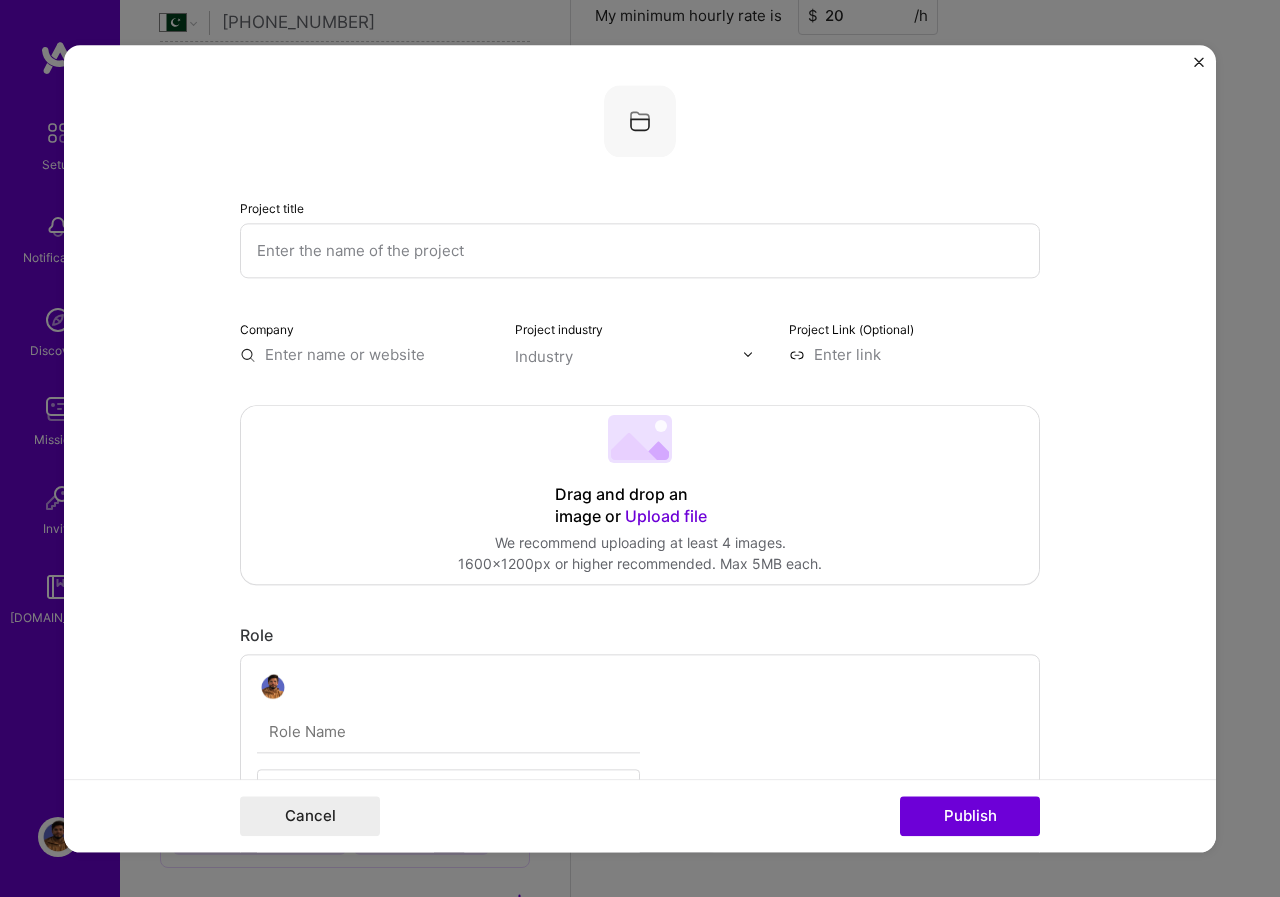 type on "[URL][DOMAIN_NAME]" 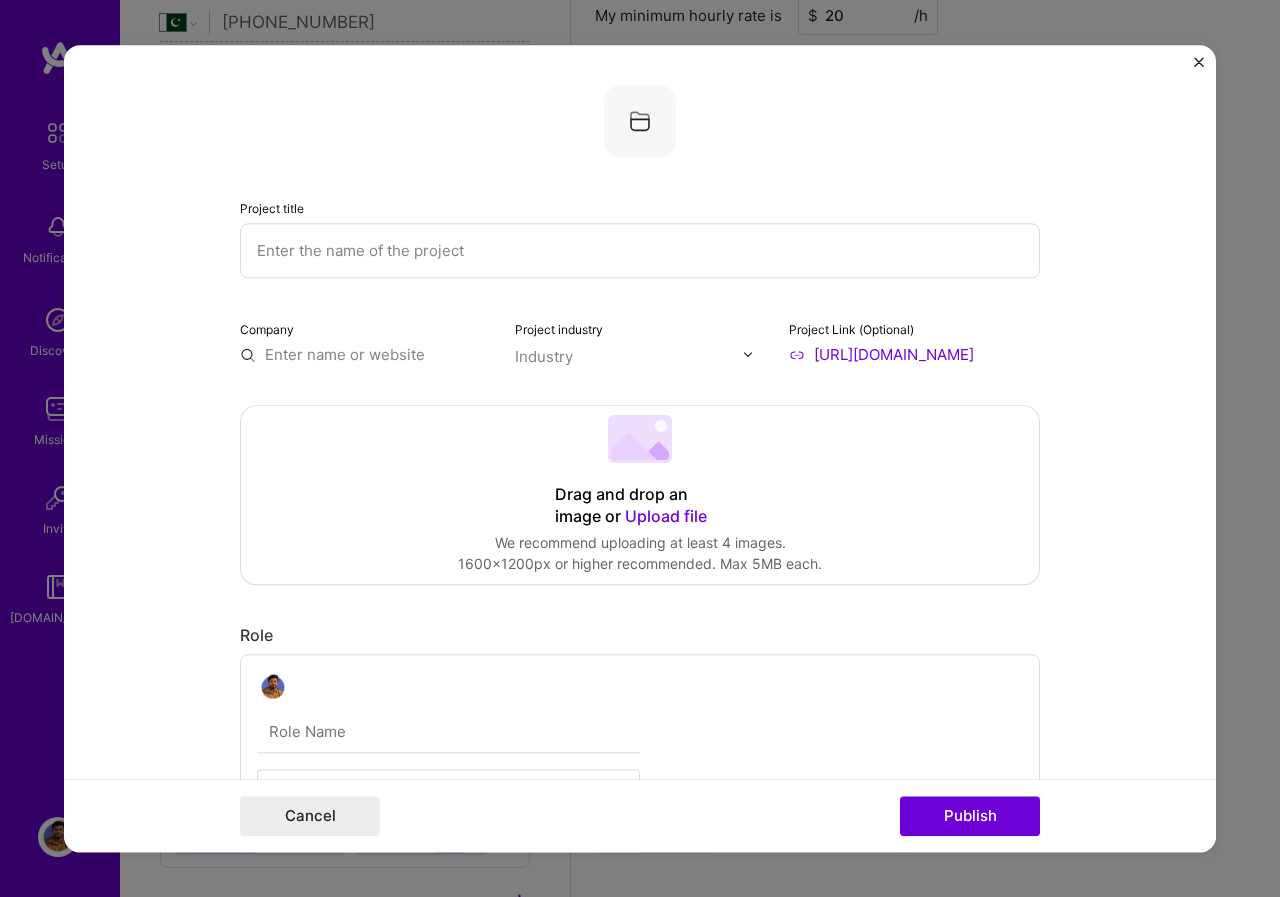 click on "Project title Company
Project industry Industry Project Link (Optional) [URL][DOMAIN_NAME]
Drag and drop an image or   Upload file Upload file We recommend uploading at least 4 images. 1600x1200px or higher recommended. Max 5MB each. Role Full-Stack Developer
to
I’m still working on this project Skills used — Add up to 12 skills Any new skills will be added to your profile. eth eth 6 React 1 2 3 4 5 Node.js 1 2 3 4 5 Blockchain / Crypto 1 2 3 4 5 NFT 1 2 3 4 5 Ethereum (engineering) 1 2 3 4 5 Ethers.js 1 2 3 4 5 Did this role require you to manage team members? (Optional) Yes, I managed — team members. Were you involved from inception to launch (0  ->  1)? (Optional) Zero to one is creation and development of a unique product from the ground up. I was involved in zero to one with this project Add metrics (Optional) Metrics help you visually show the outcome of a project. You can add up to 3 metrics. Project details   Project Description 533 / 1,000" at bounding box center [640, 448] 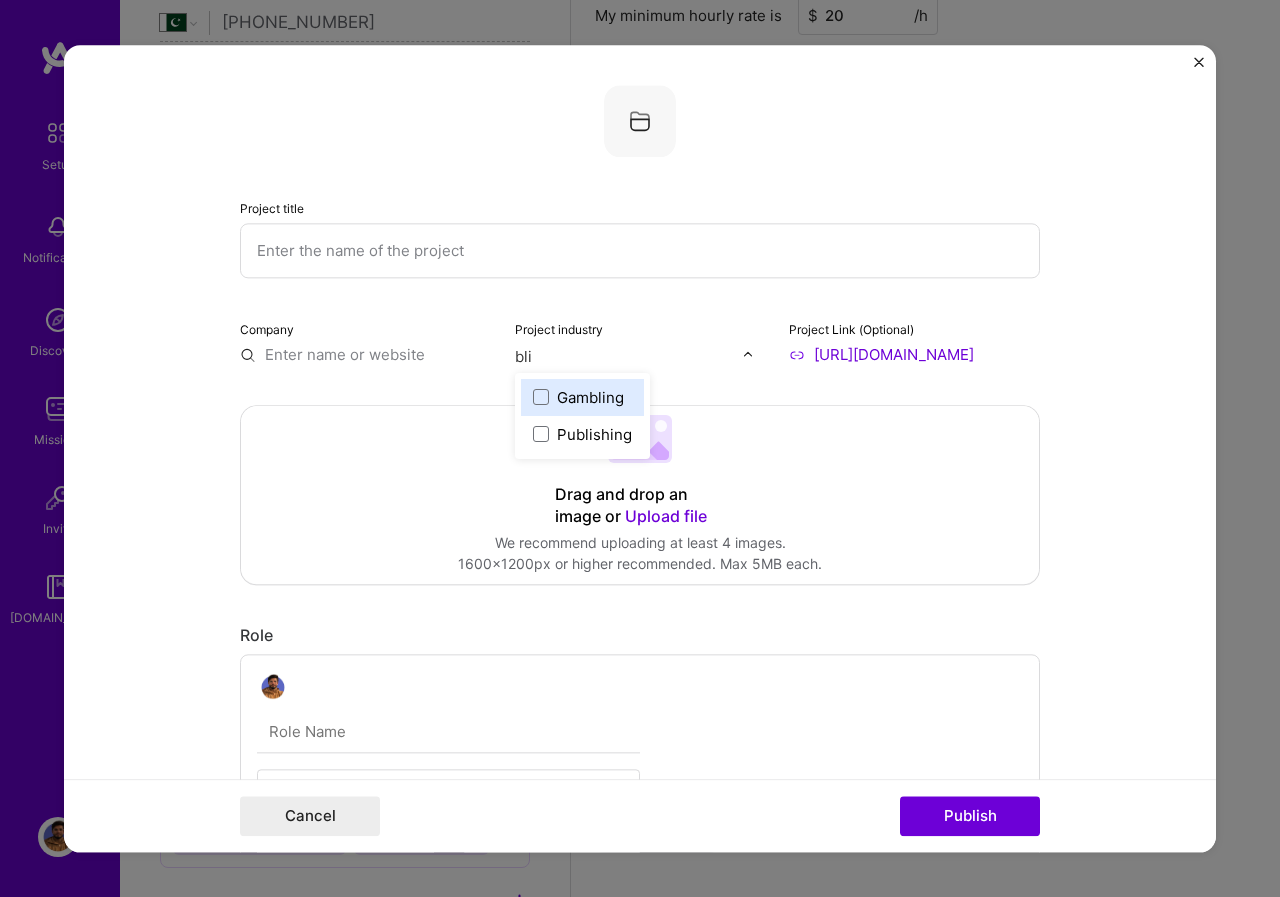 type on "bl" 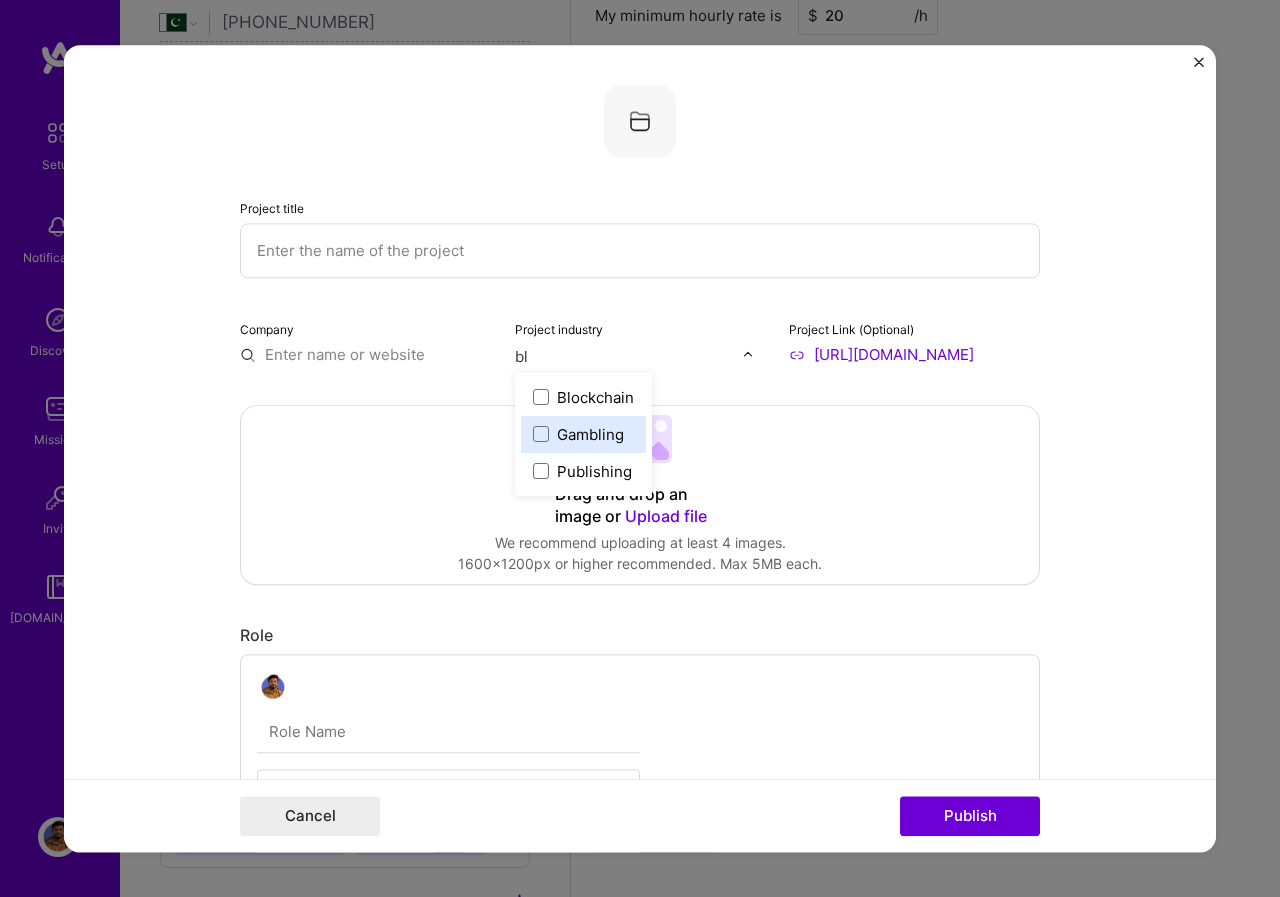 click on "Blockchain" at bounding box center (595, 397) 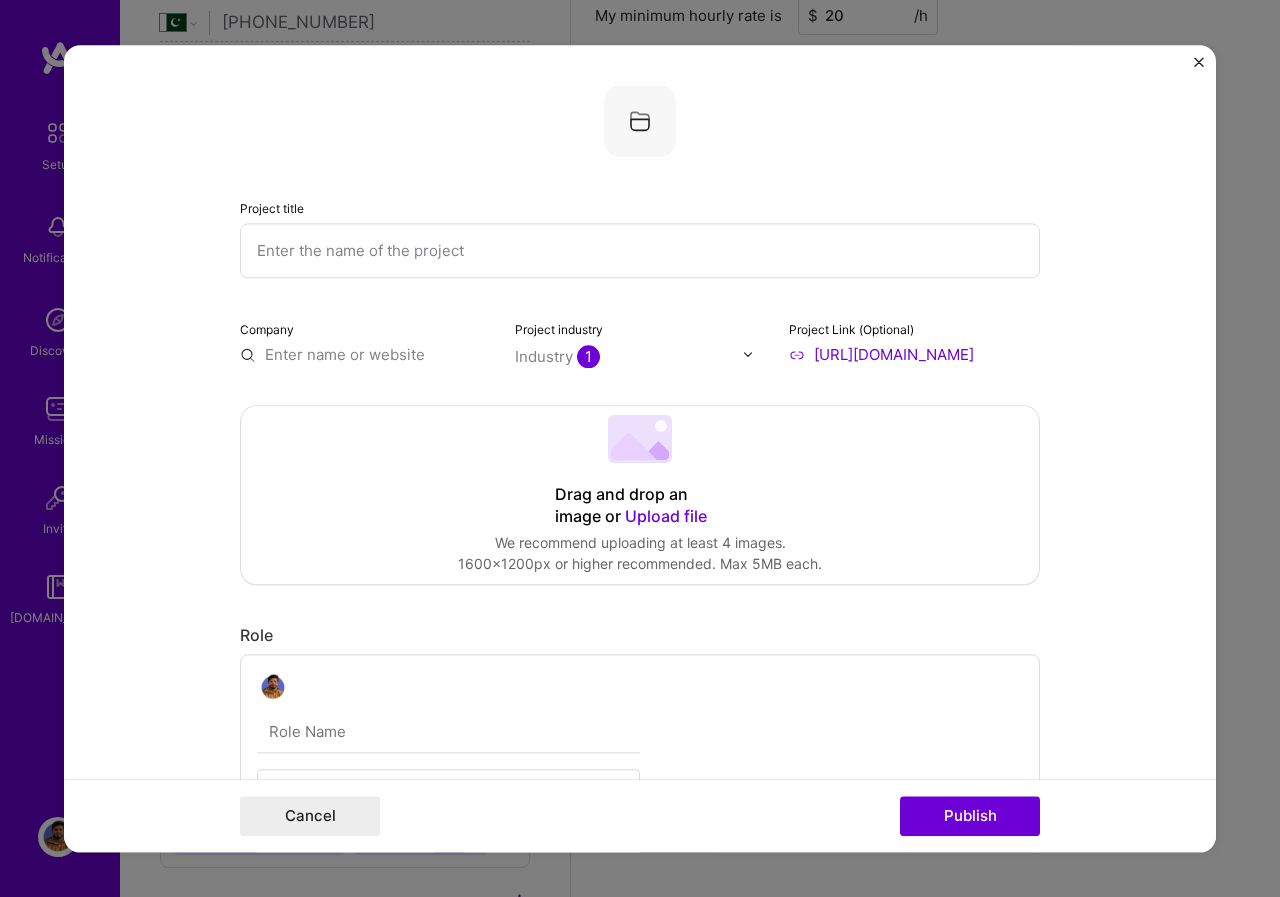 click on "Drag and drop an image or   Upload file Upload file We recommend uploading at least 4 images. 1600x1200px or higher recommended. Max 5MB each." at bounding box center (640, 495) 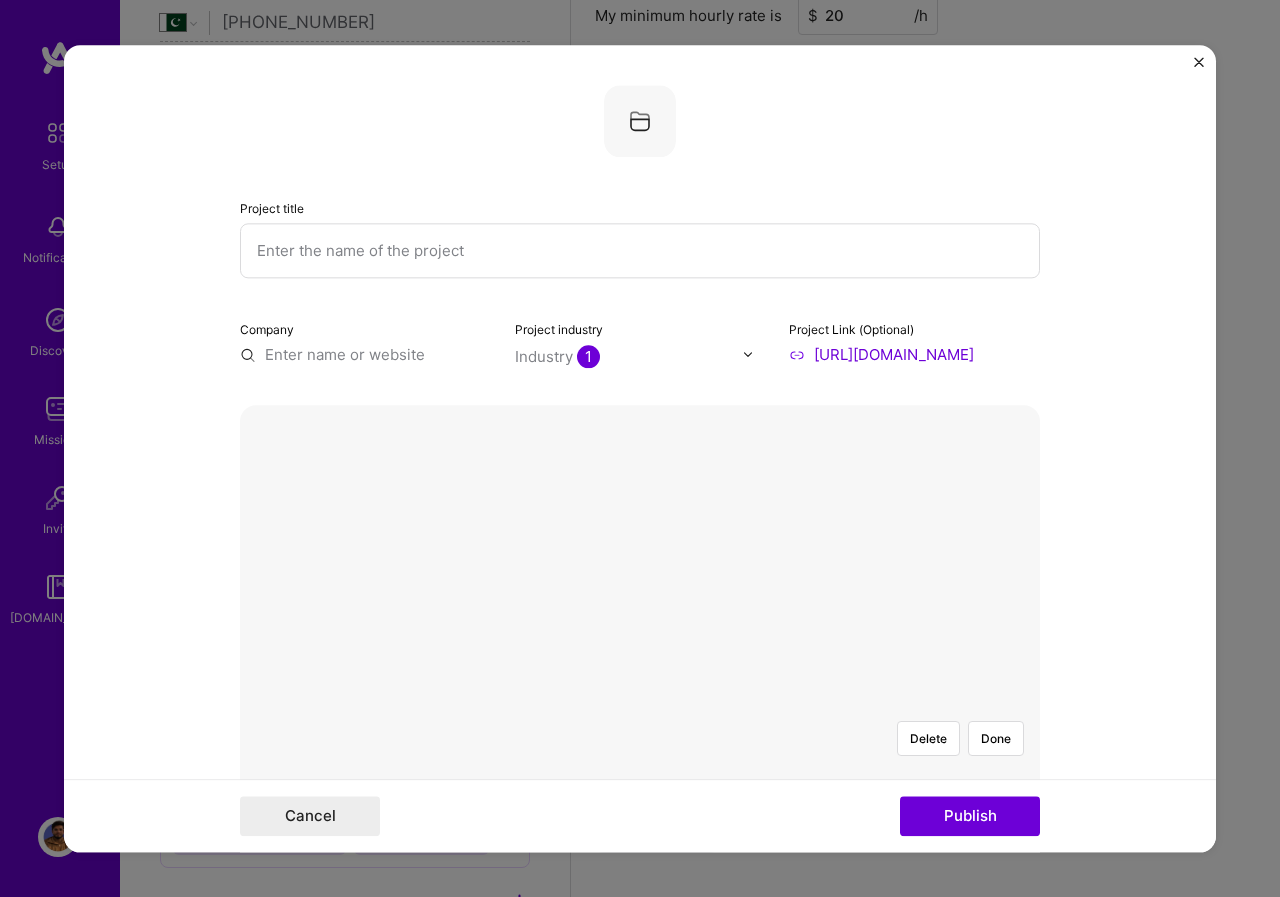 click at bounding box center (1039, 1005) 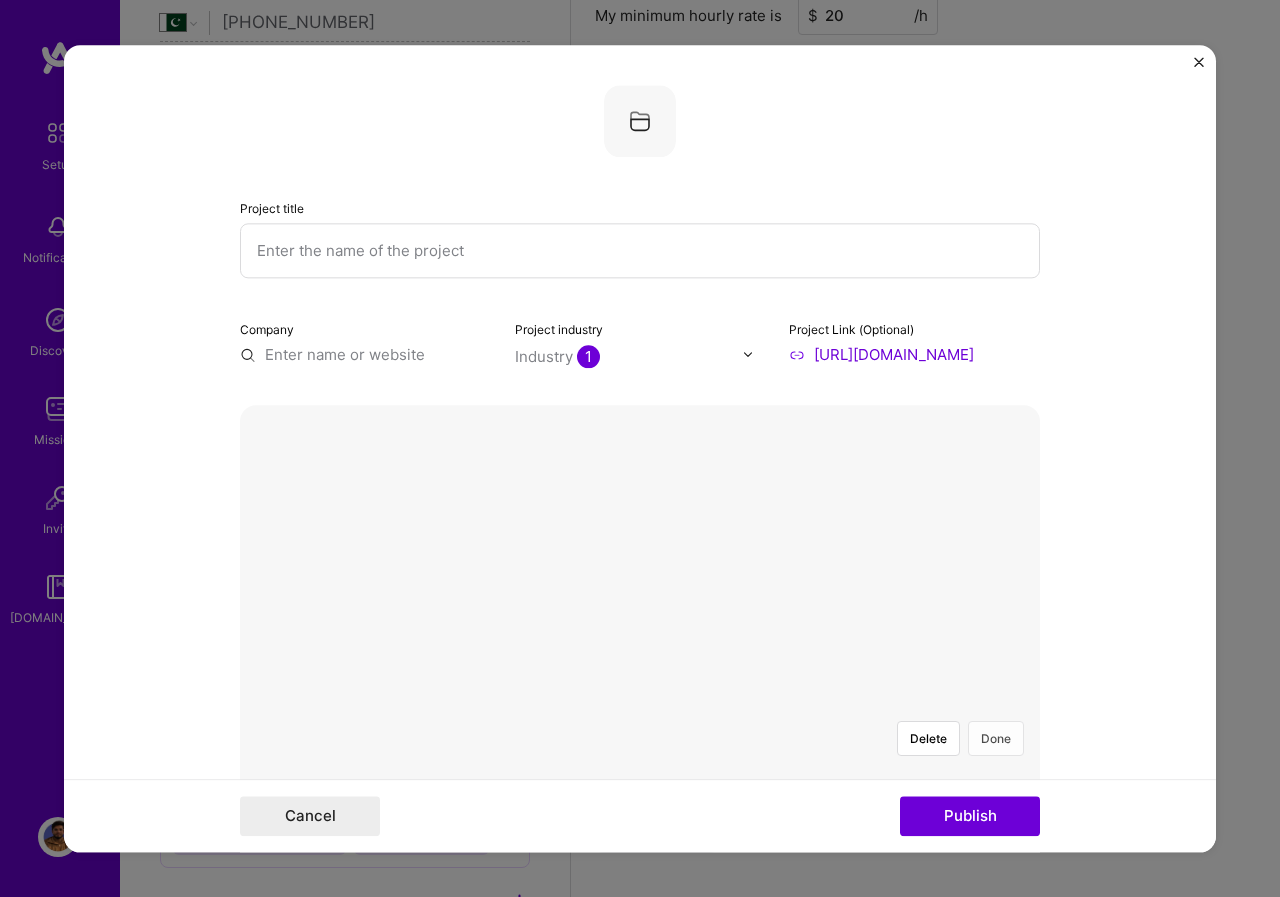 click on "Done" at bounding box center [996, 738] 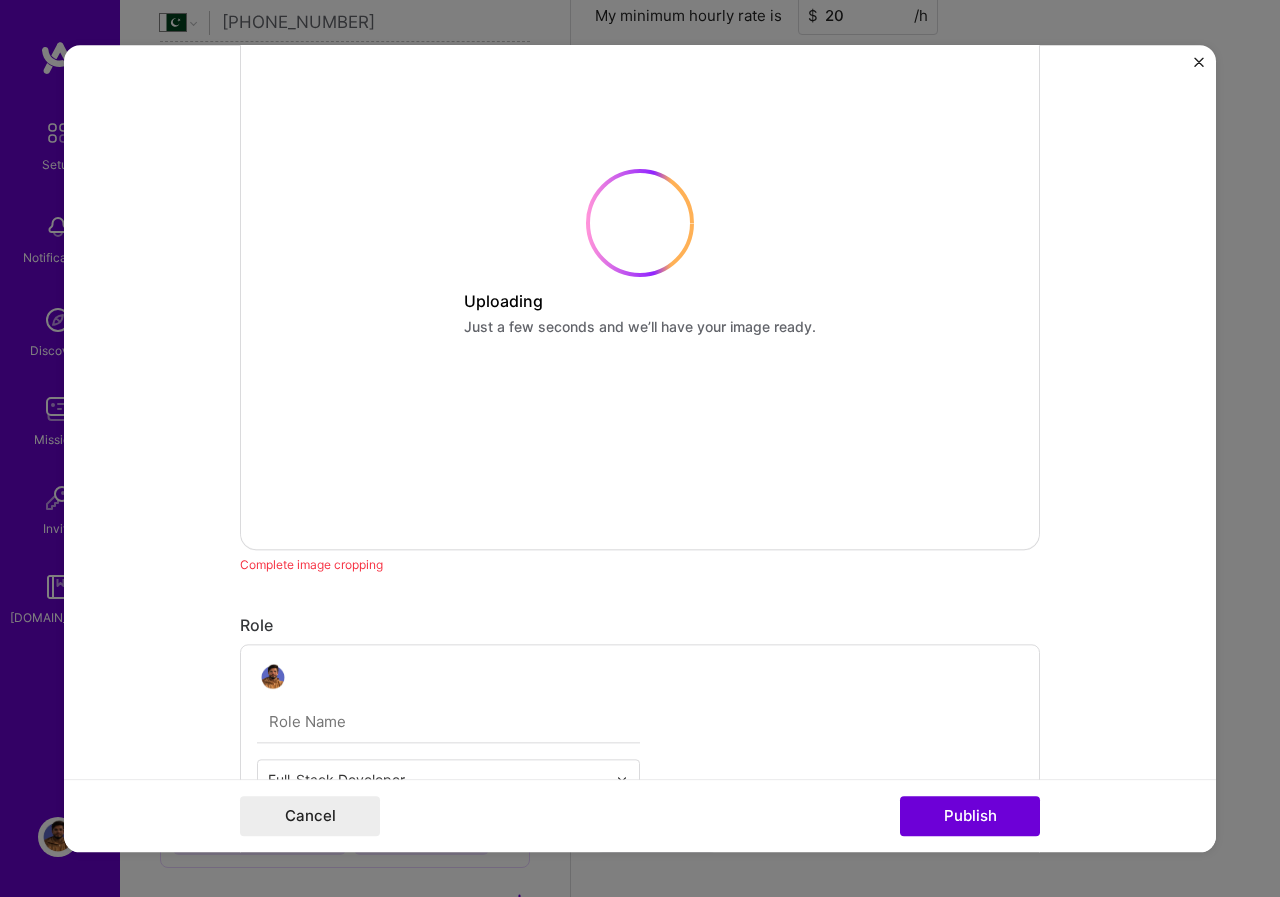 scroll, scrollTop: 500, scrollLeft: 0, axis: vertical 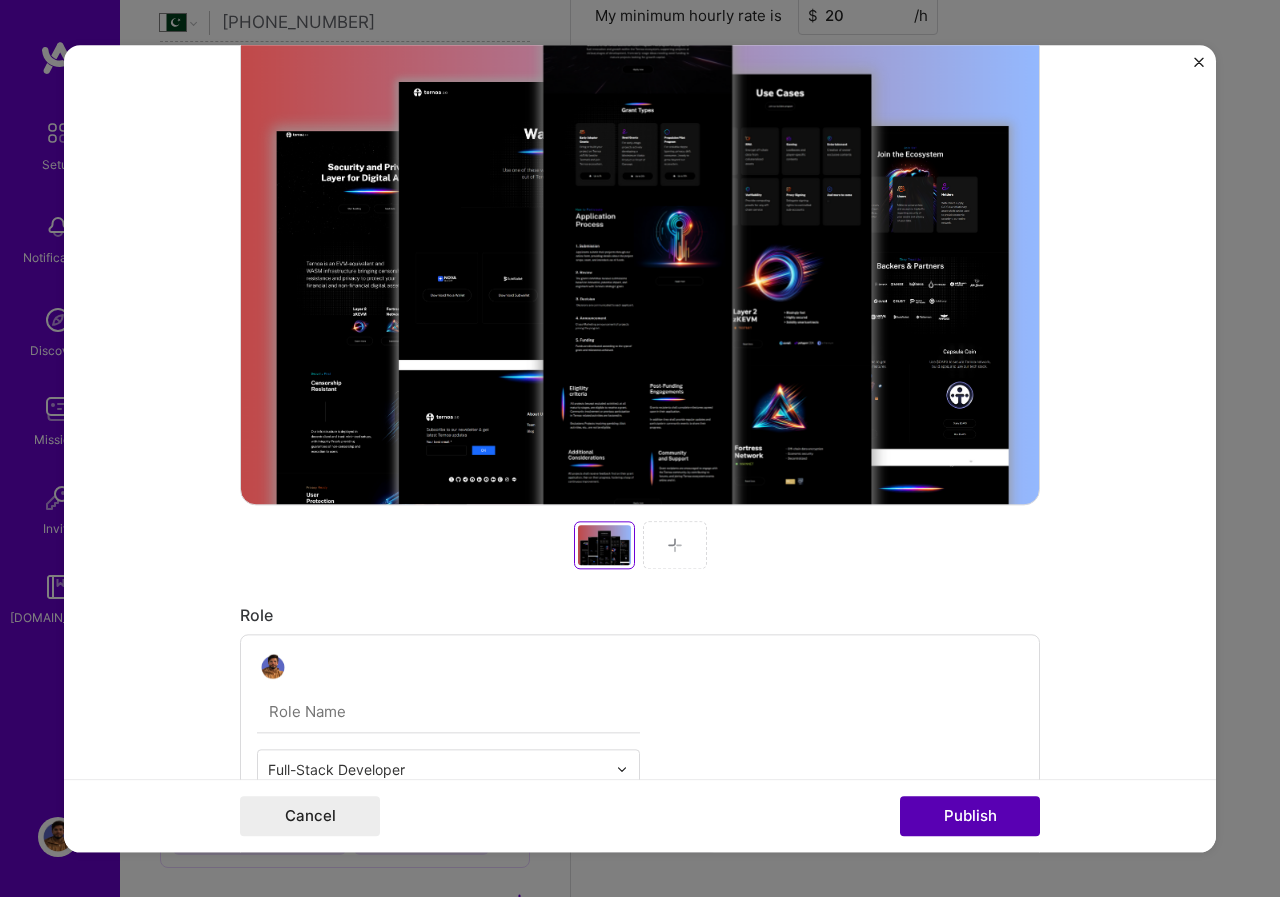 click on "Publish" at bounding box center (970, 816) 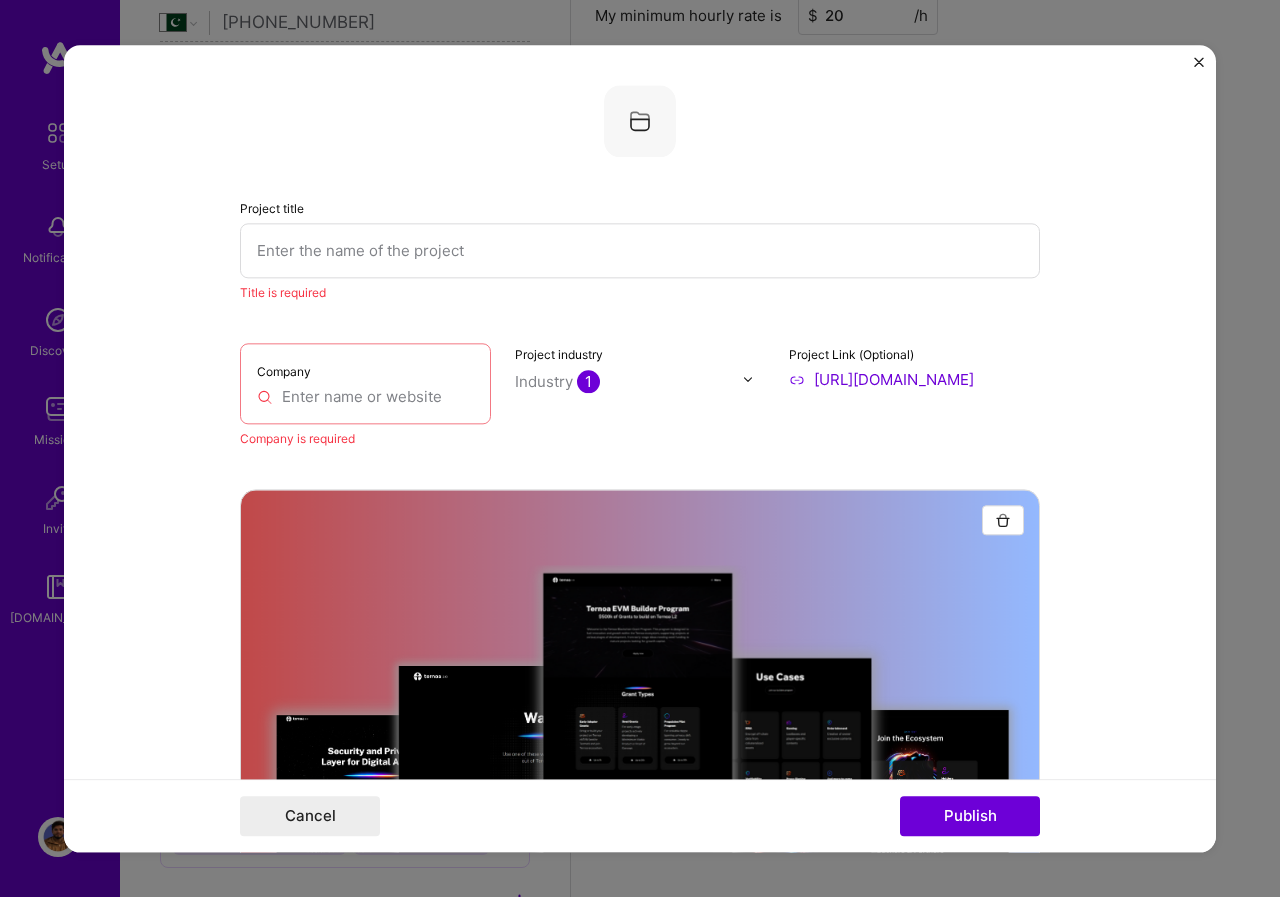 scroll, scrollTop: 40, scrollLeft: 0, axis: vertical 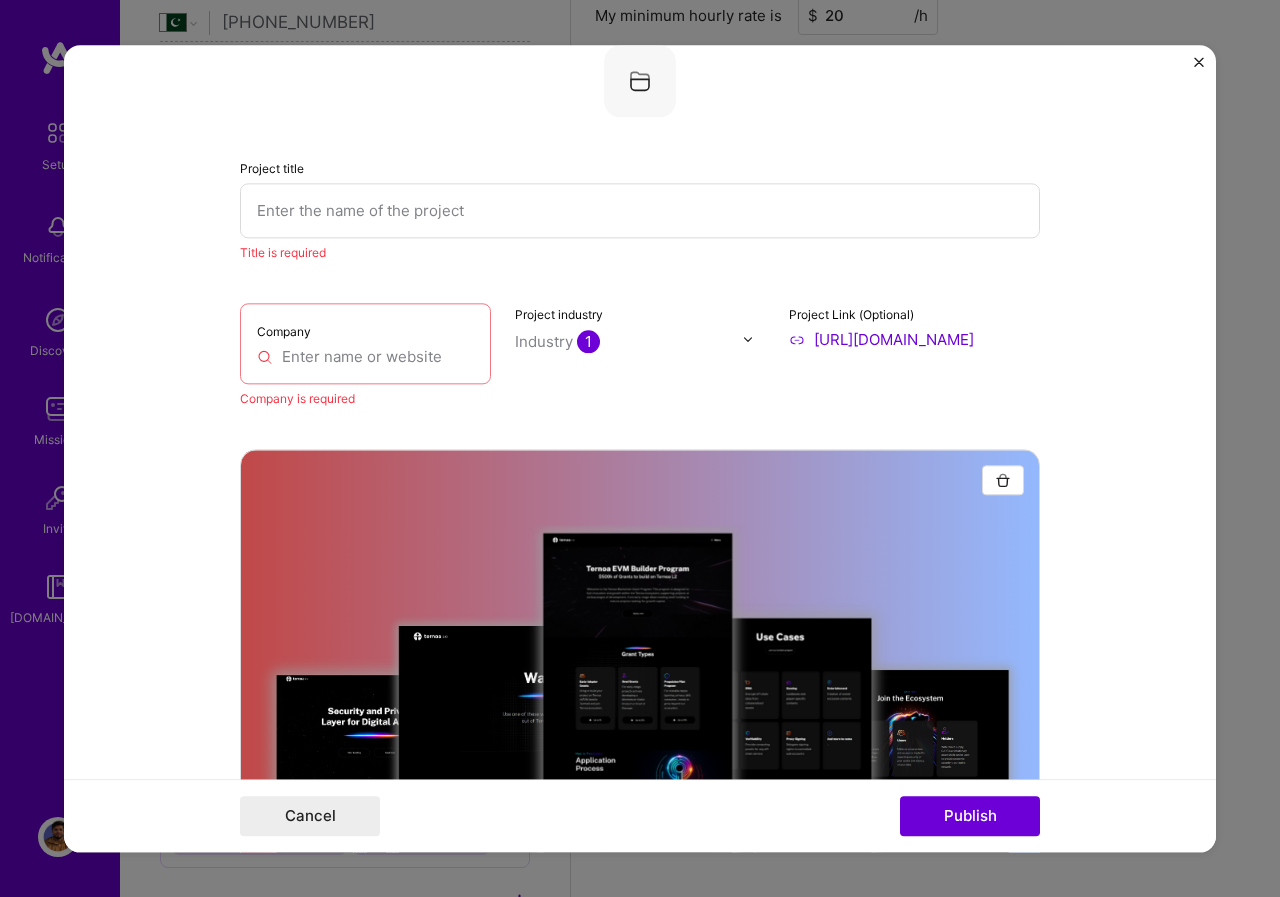 click at bounding box center (640, 210) 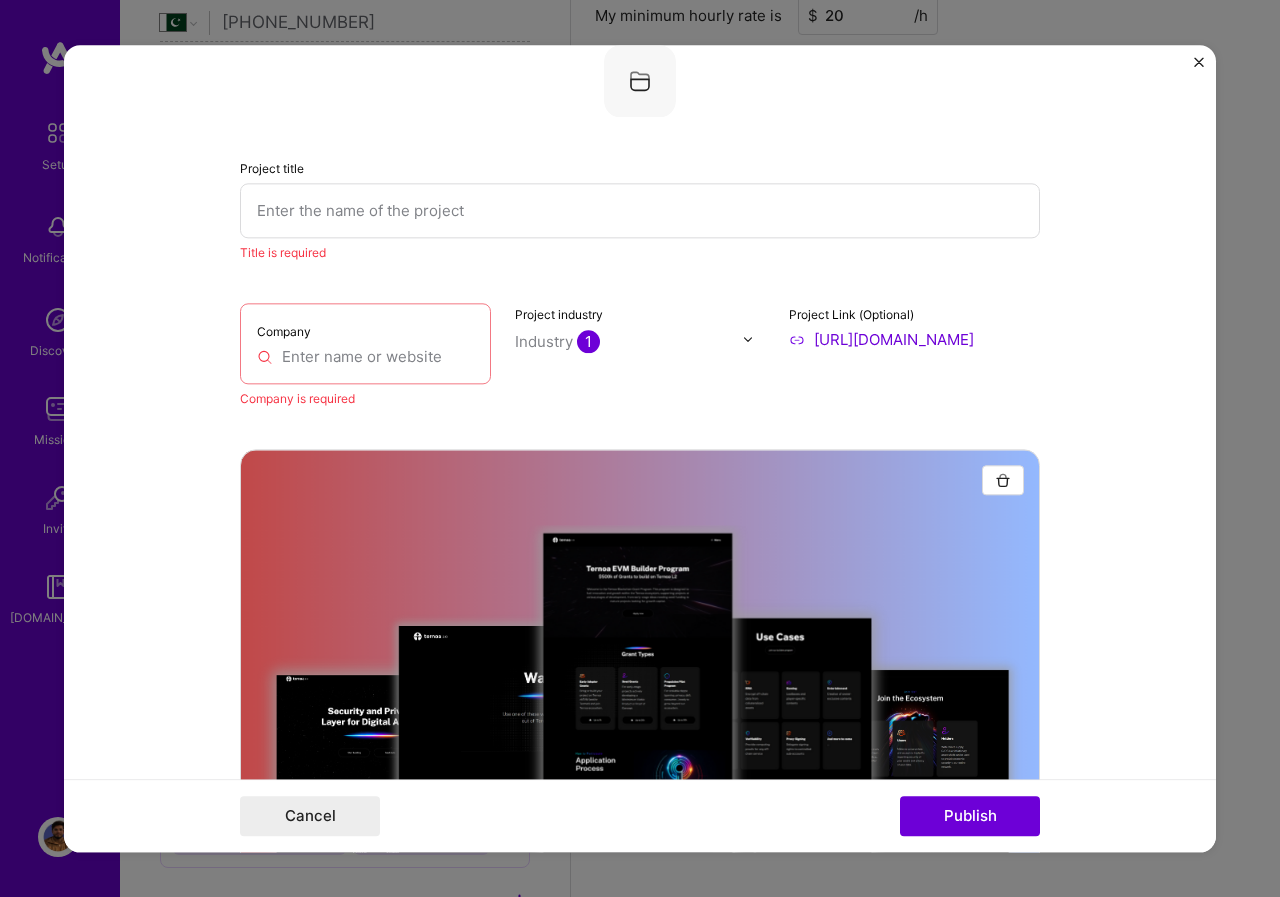 click at bounding box center [640, 210] 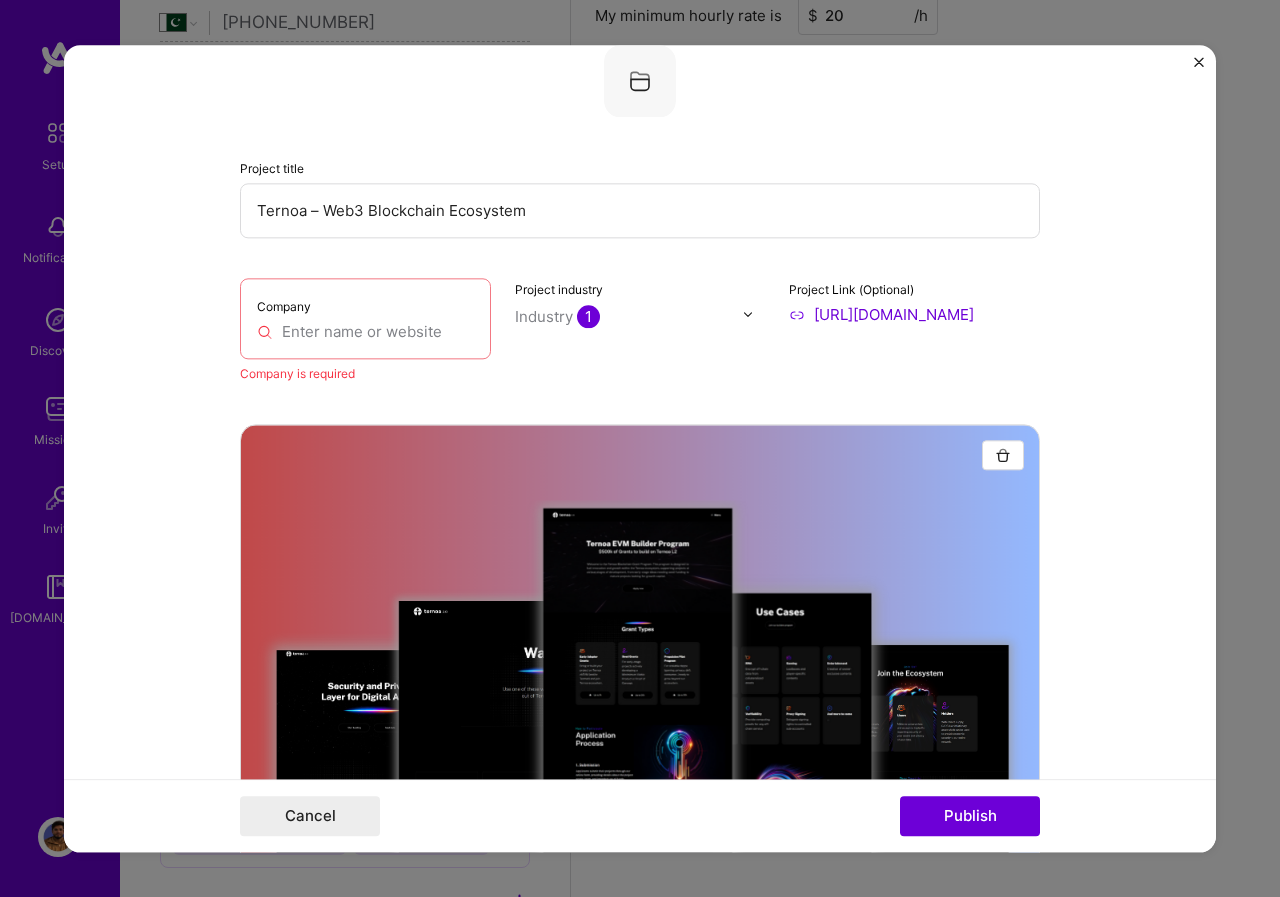 type on "Ternoa – Web3 Blockchain Ecosystem" 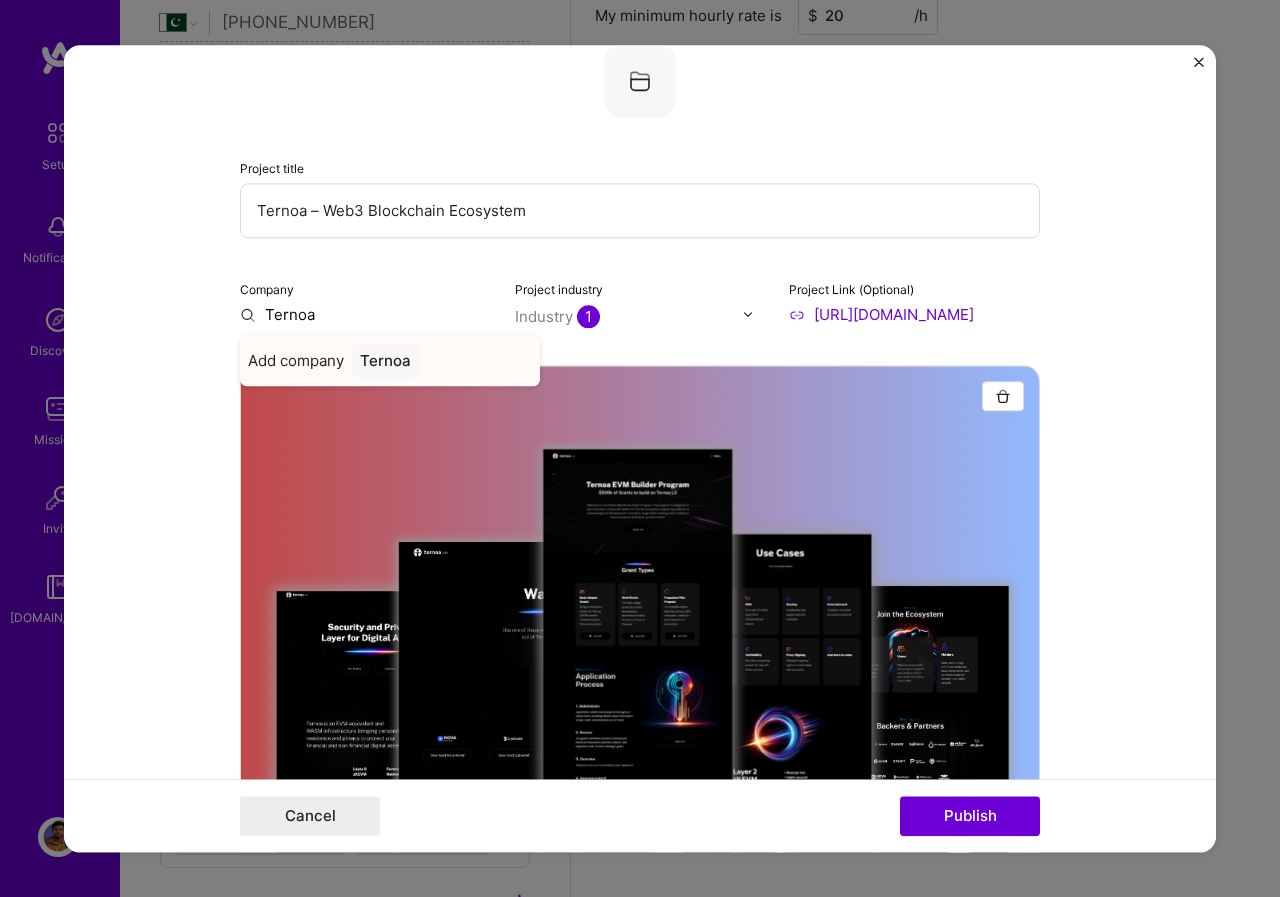 click on "Ternoa" at bounding box center [385, 360] 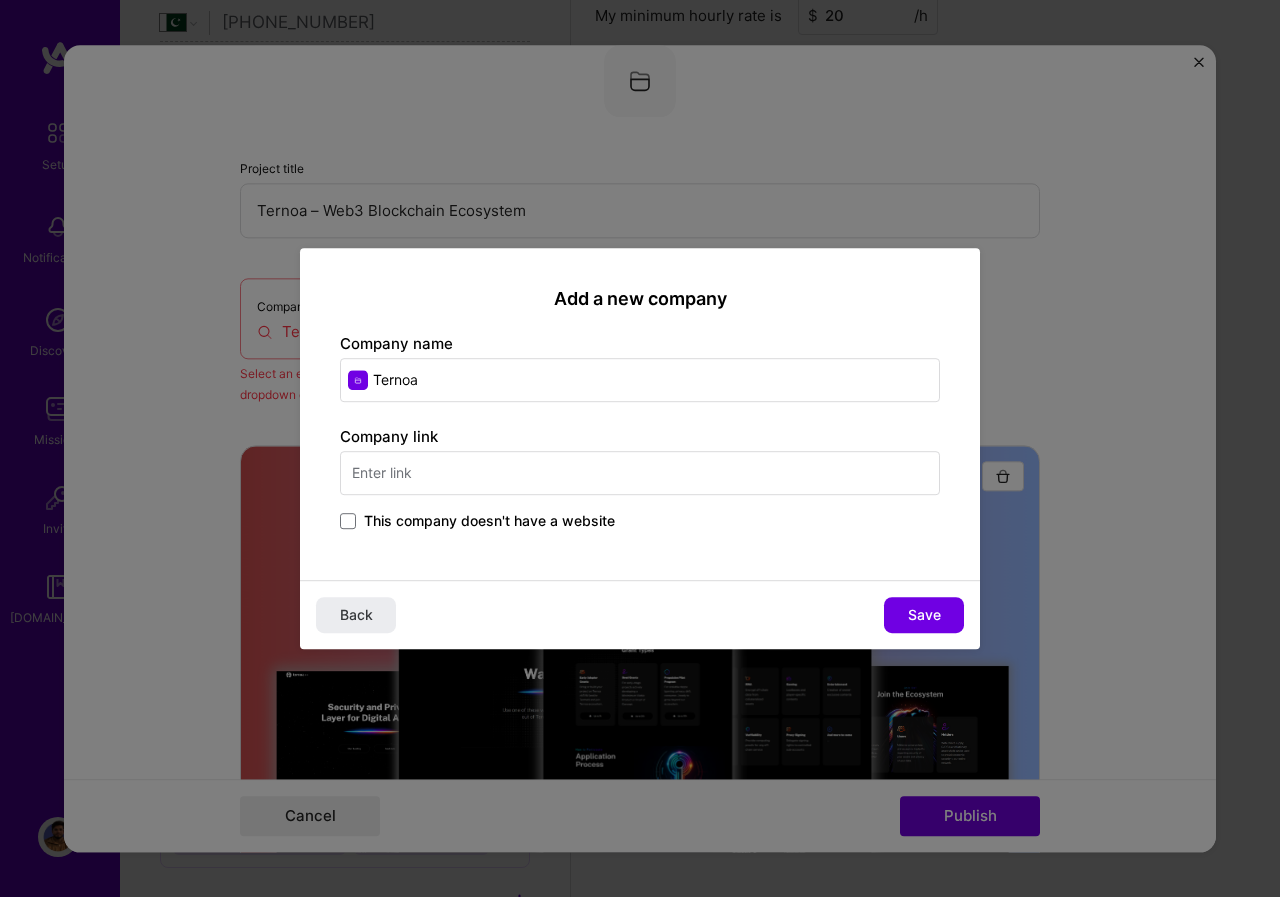 click at bounding box center (640, 473) 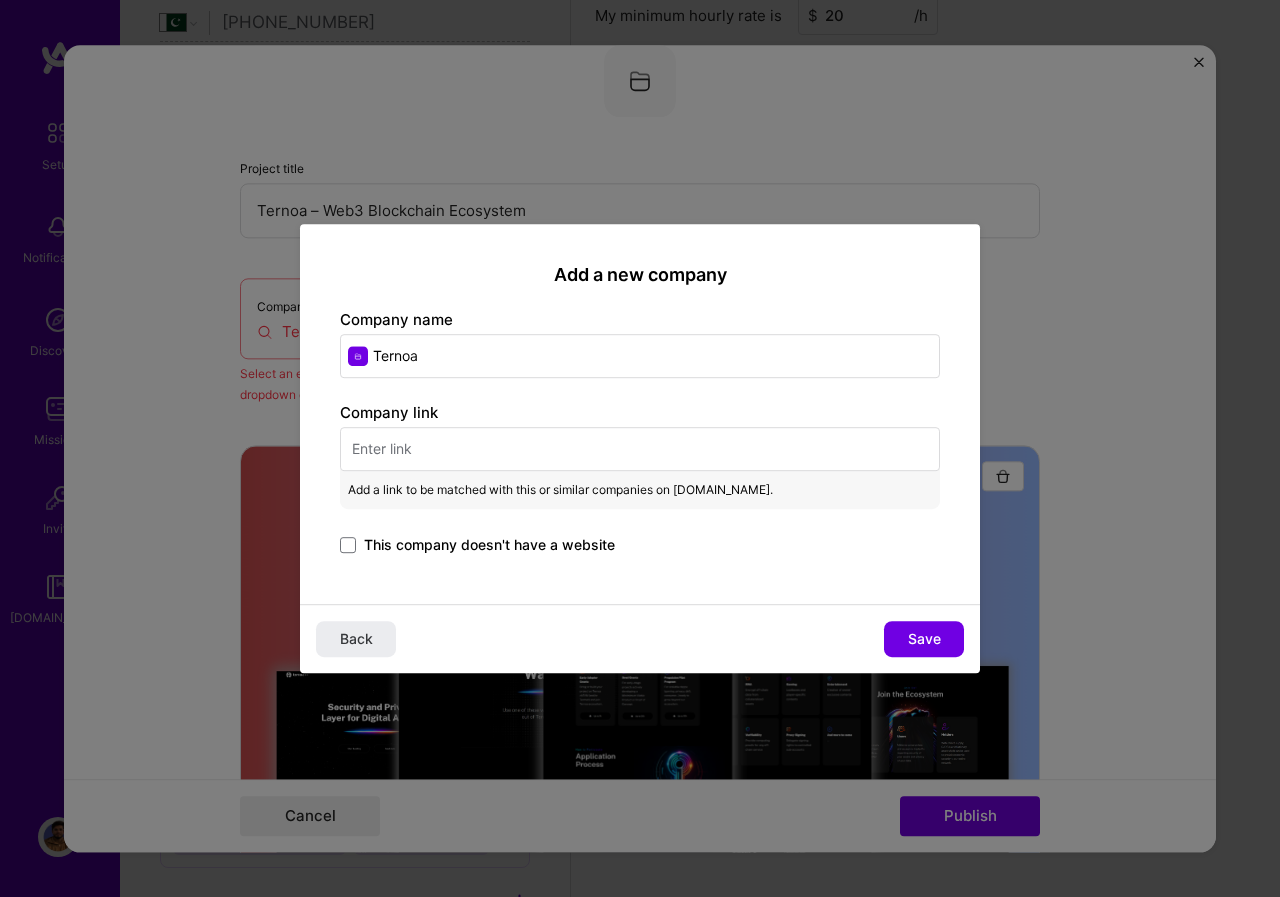 click at bounding box center (640, 449) 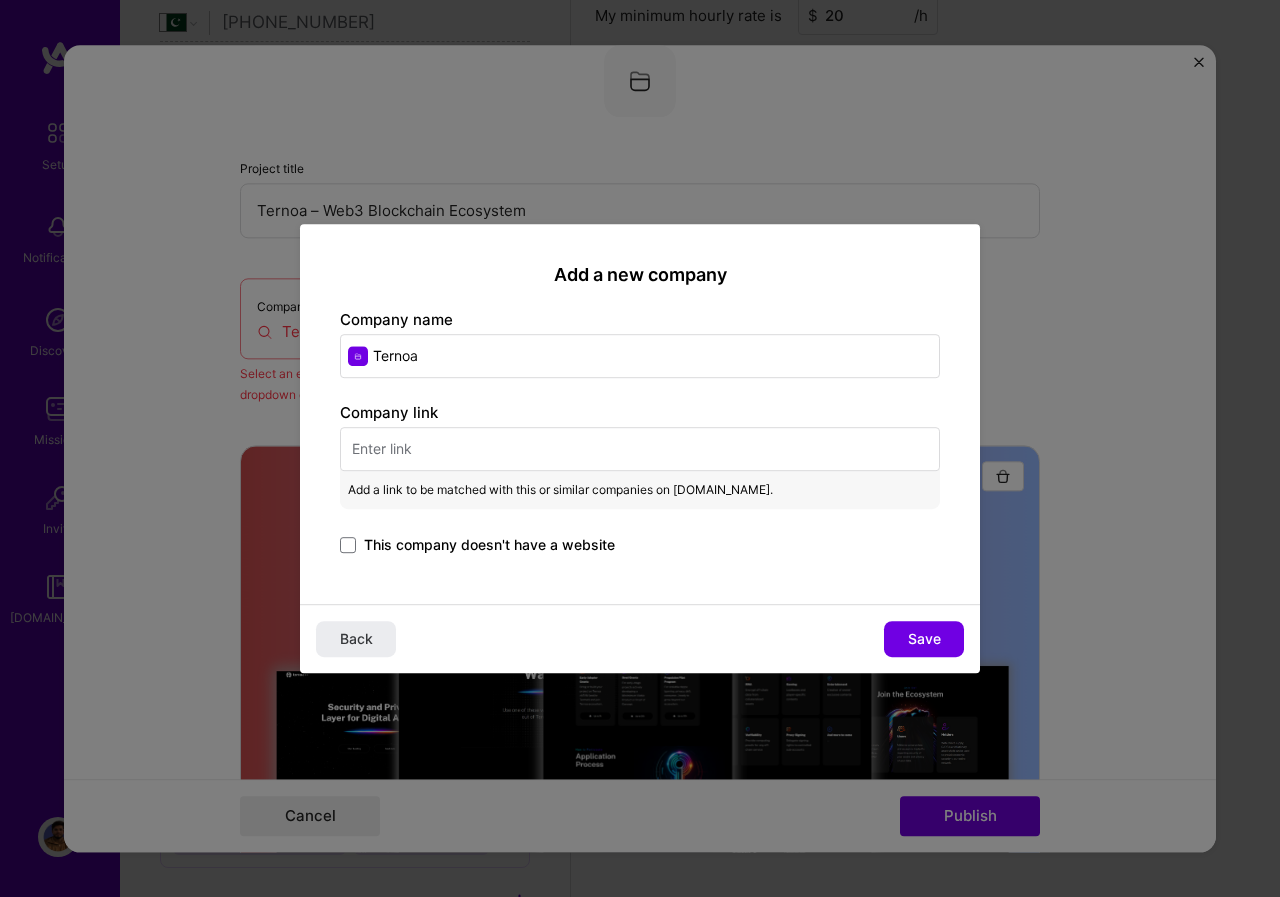 click on "This company doesn't have a website" at bounding box center [489, 545] 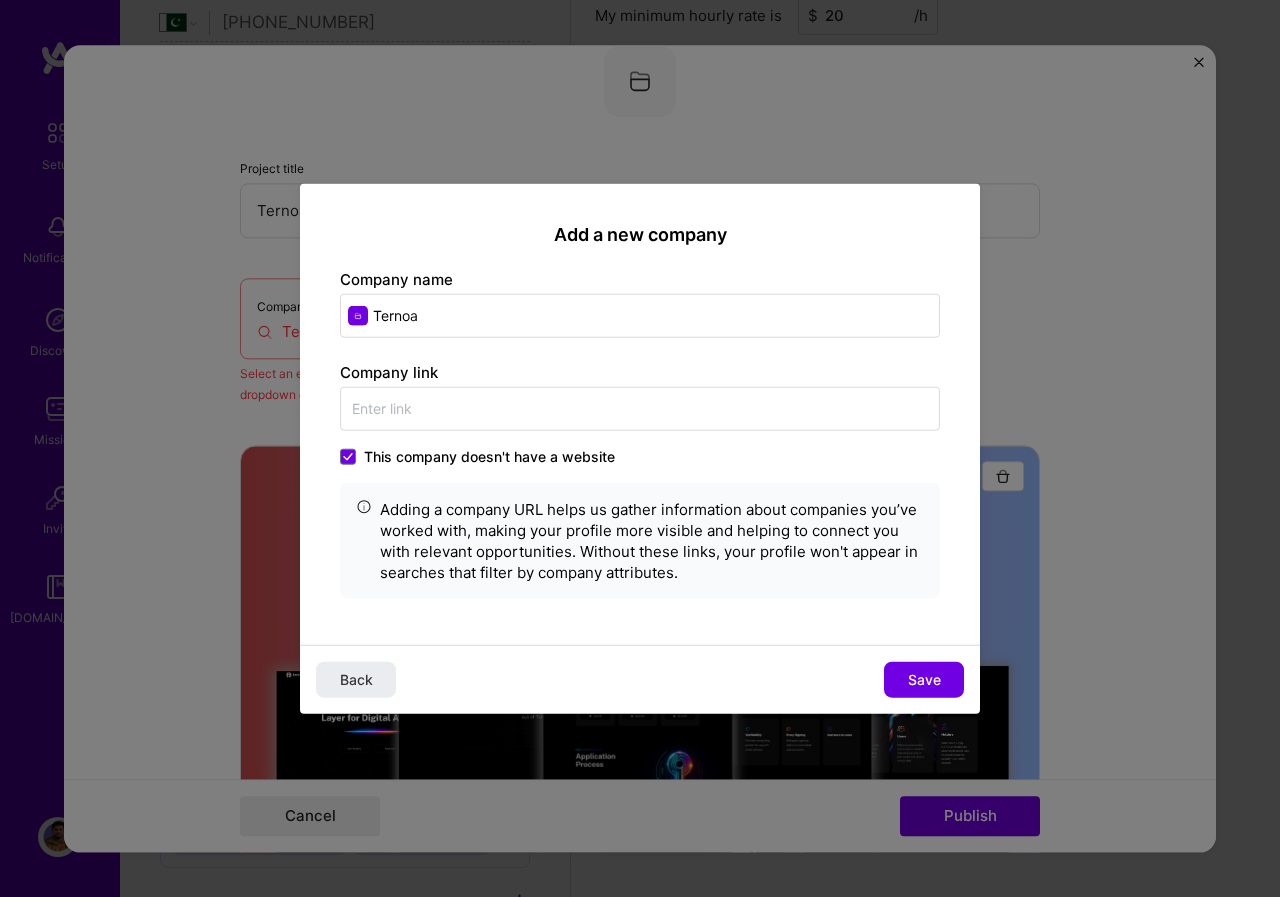 click on "Add a new company Company name Ternoa Company link This company doesn't have a website
Adding a company URL helps us gather information about companies you’ve worked with, making your profile more visible and helping to connect you with relevant opportunities. Without these links, your profile won't appear in searches that filter by company attributes." at bounding box center [640, 414] 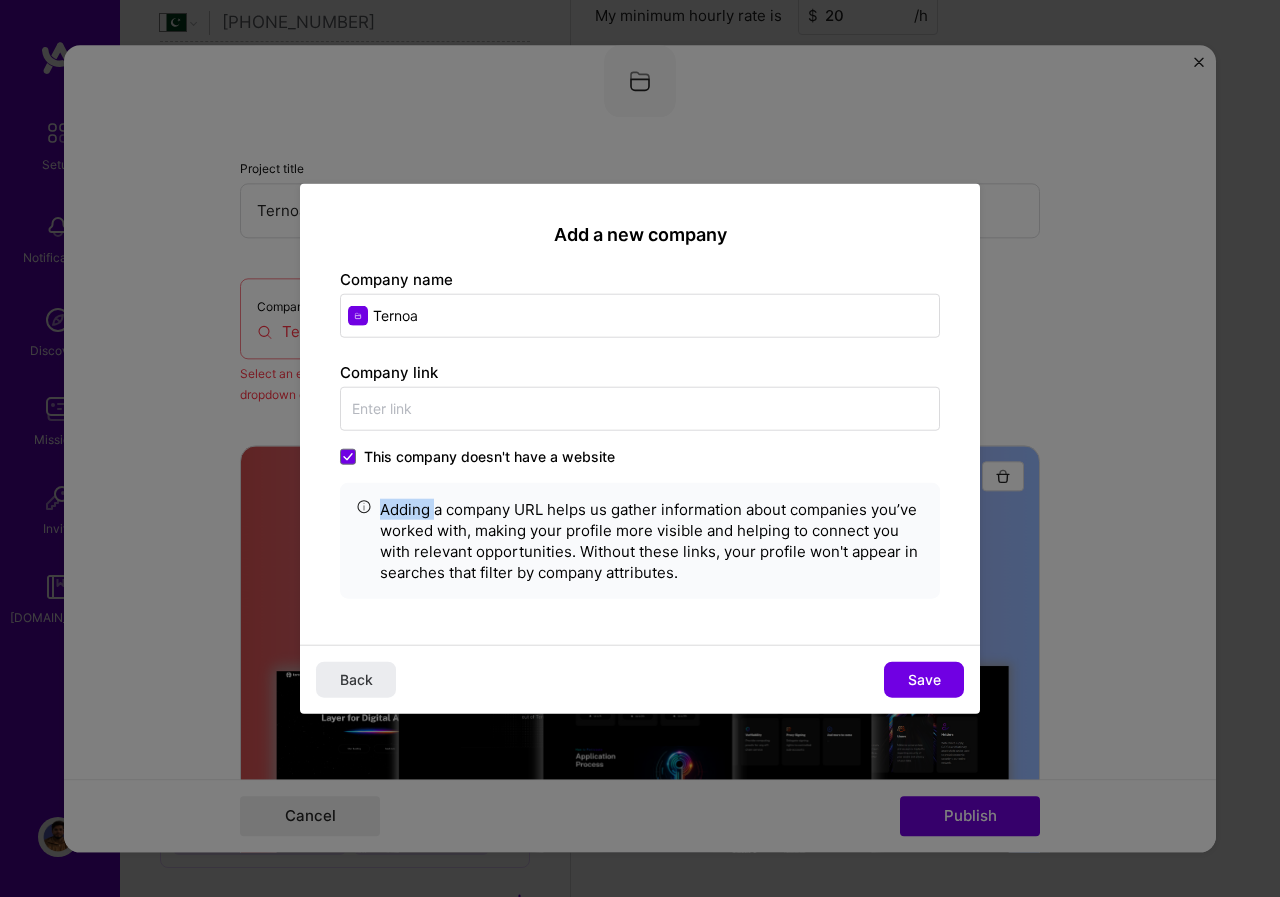 click on "Add a new company Company name Ternoa Company link This company doesn't have a website
Adding a company URL helps us gather information about companies you’ve worked with, making your profile more visible and helping to connect you with relevant opportunities. Without these links, your profile won't appear in searches that filter by company attributes." at bounding box center [640, 414] 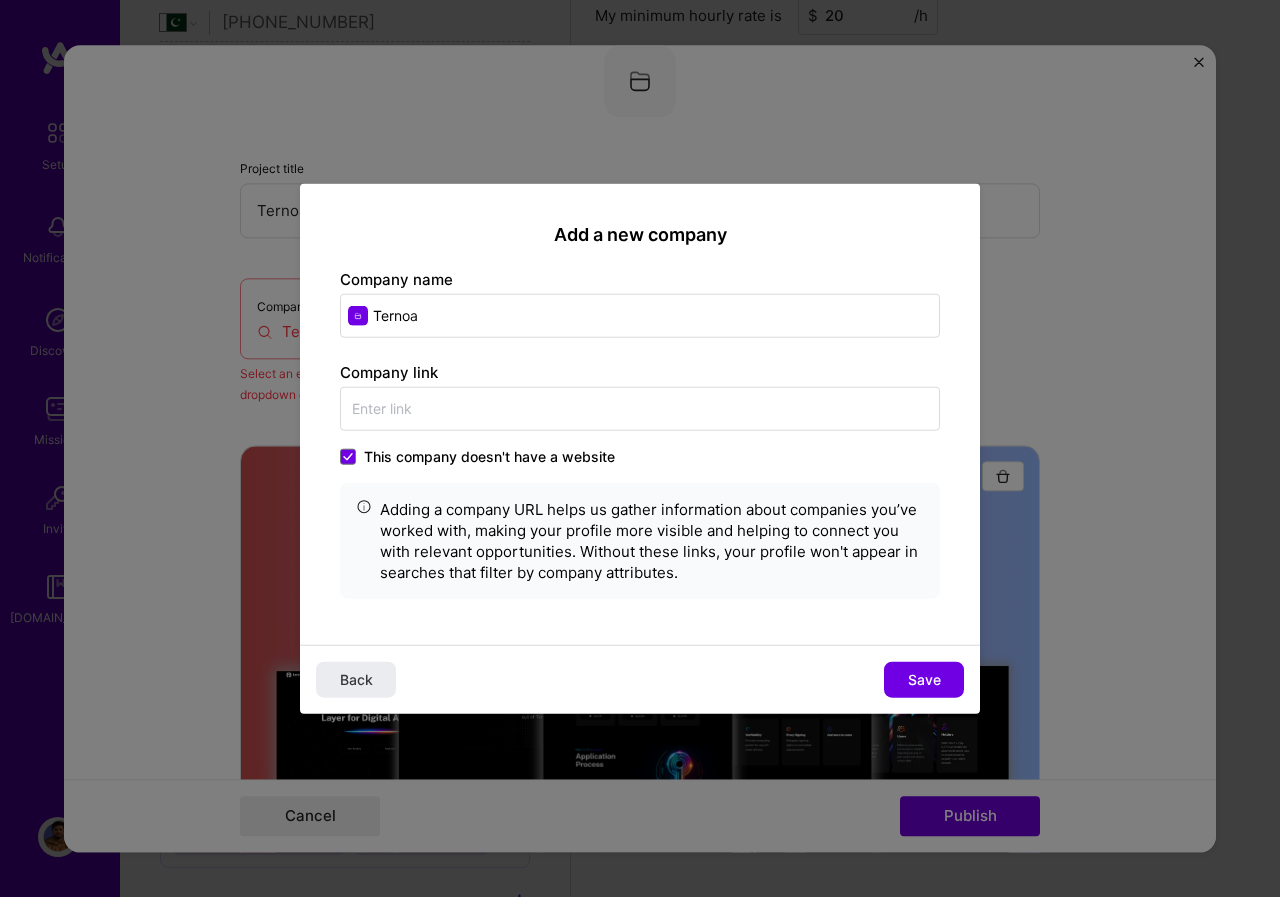 click on "This company doesn't have a website" at bounding box center (477, 457) 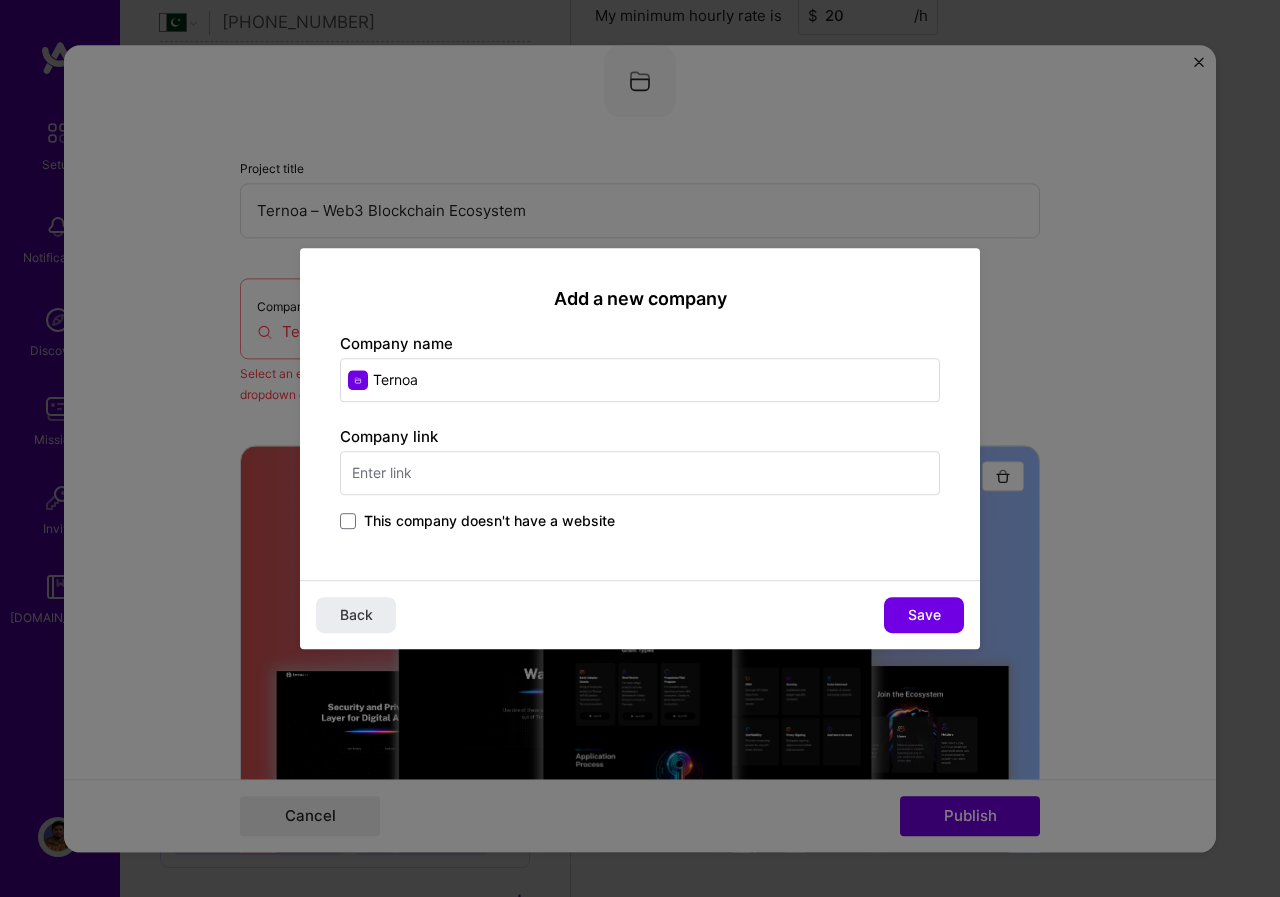 click on "Ternoa" at bounding box center (640, 380) 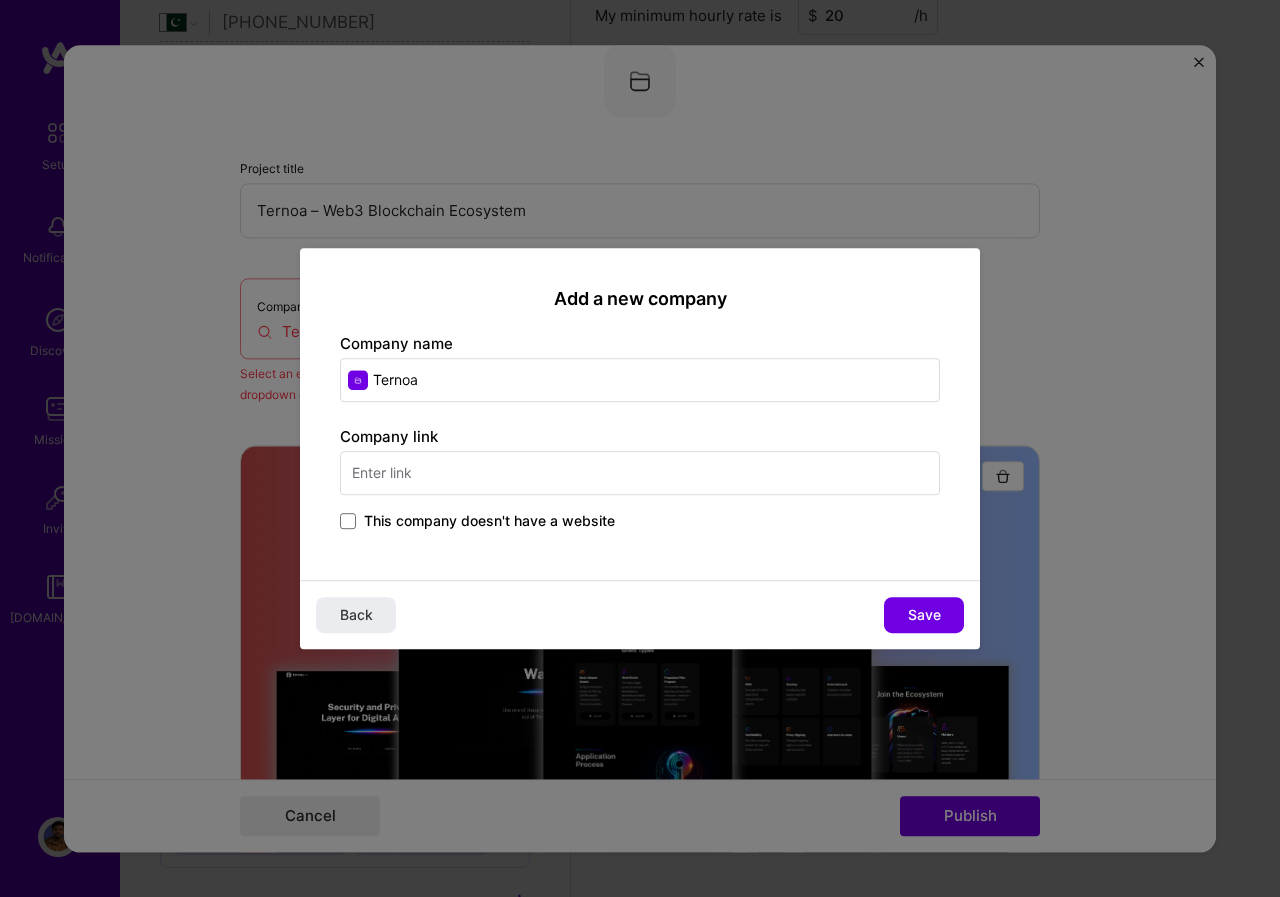 click on "Ternoa" at bounding box center (640, 380) 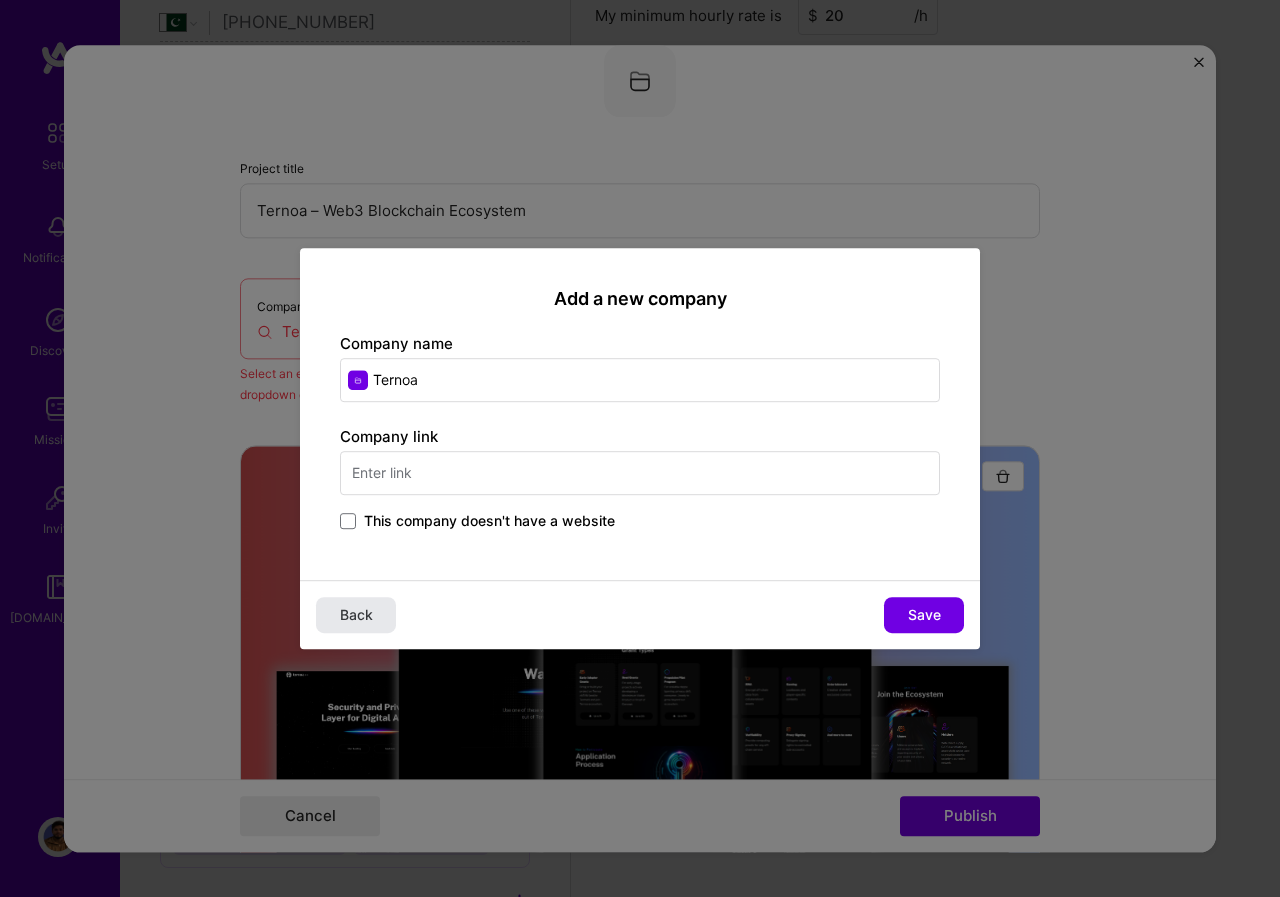 click on "Back" at bounding box center [356, 615] 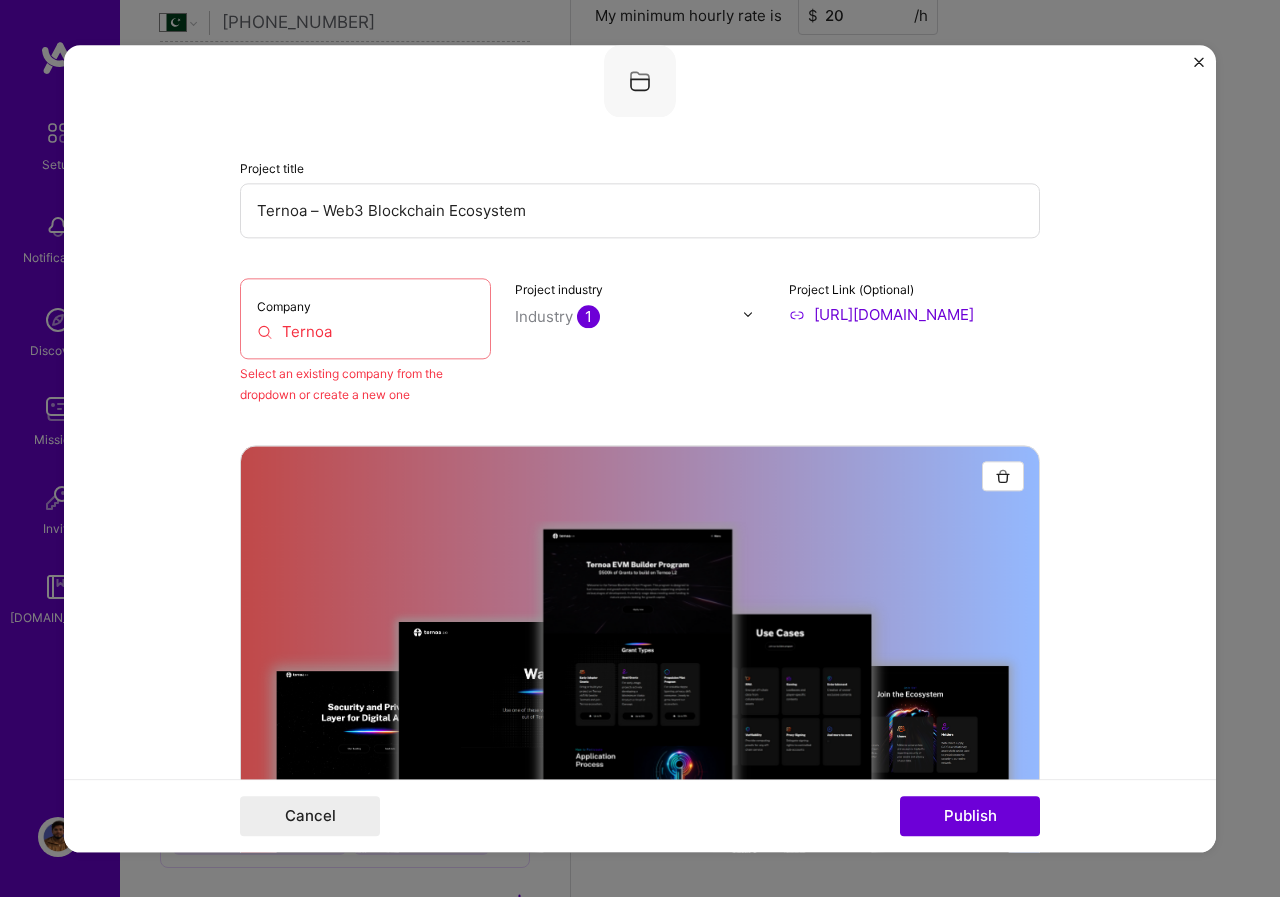 click on "Ternoa" at bounding box center (365, 331) 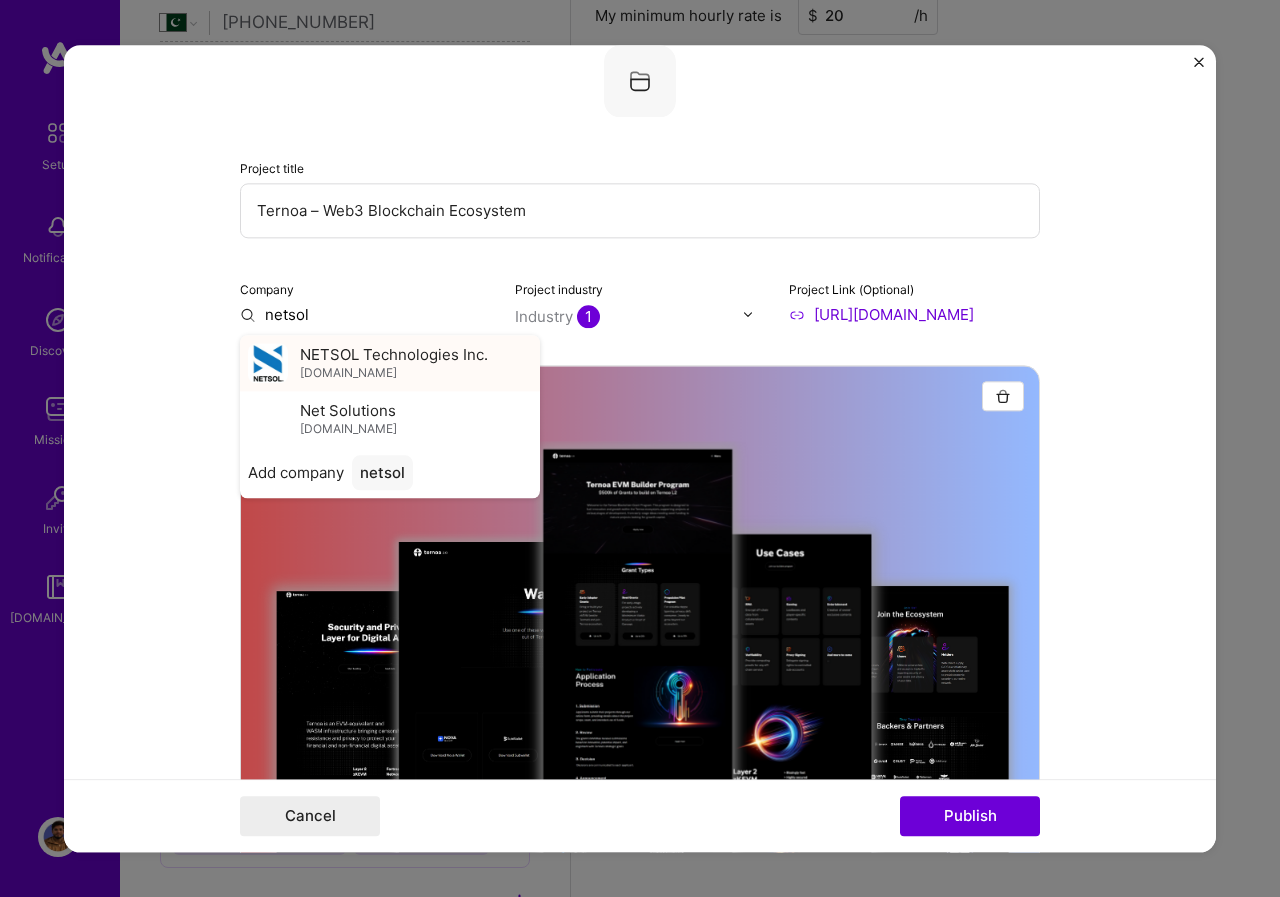 click on "[DOMAIN_NAME]" at bounding box center [348, 373] 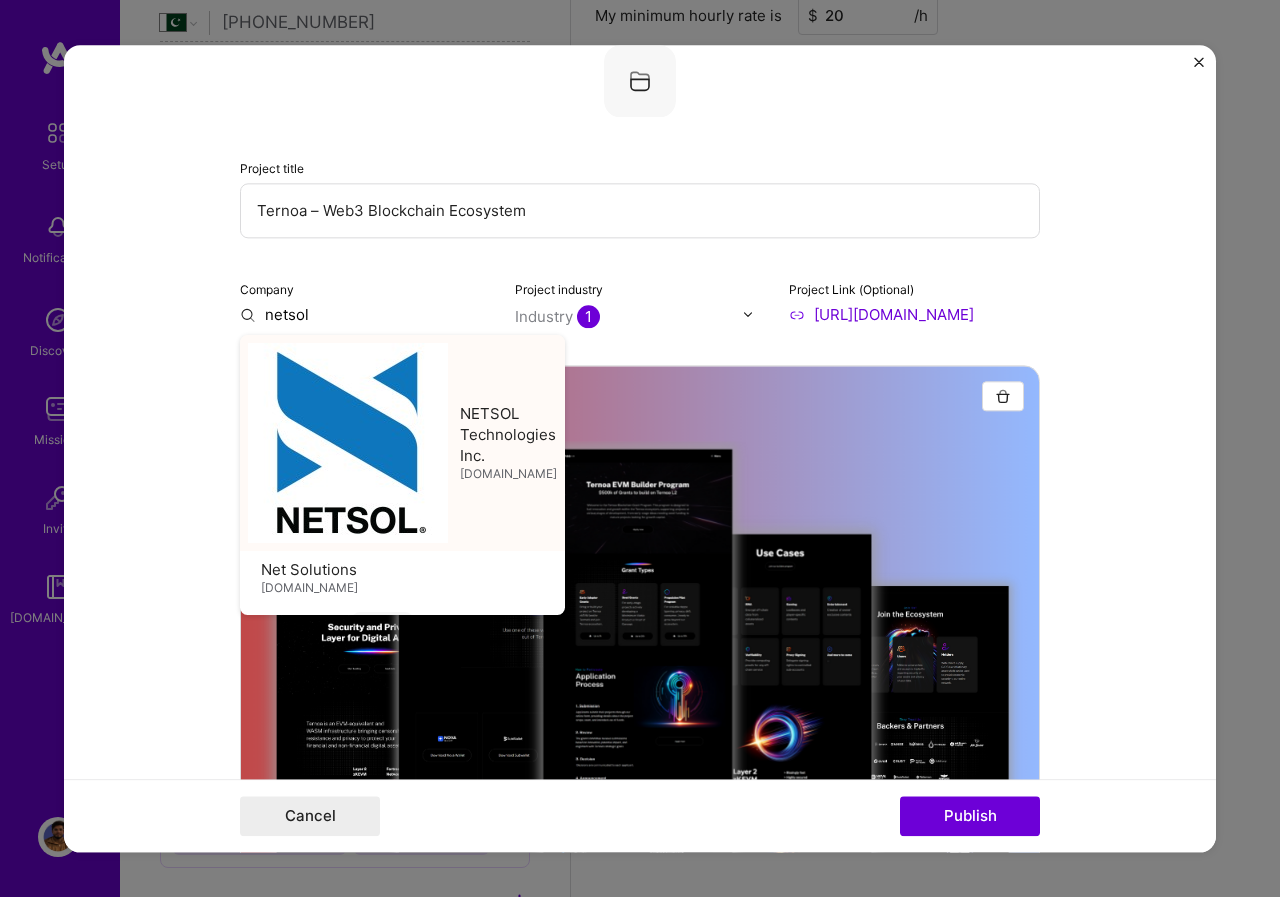 type on "NETSOL Technologies Inc." 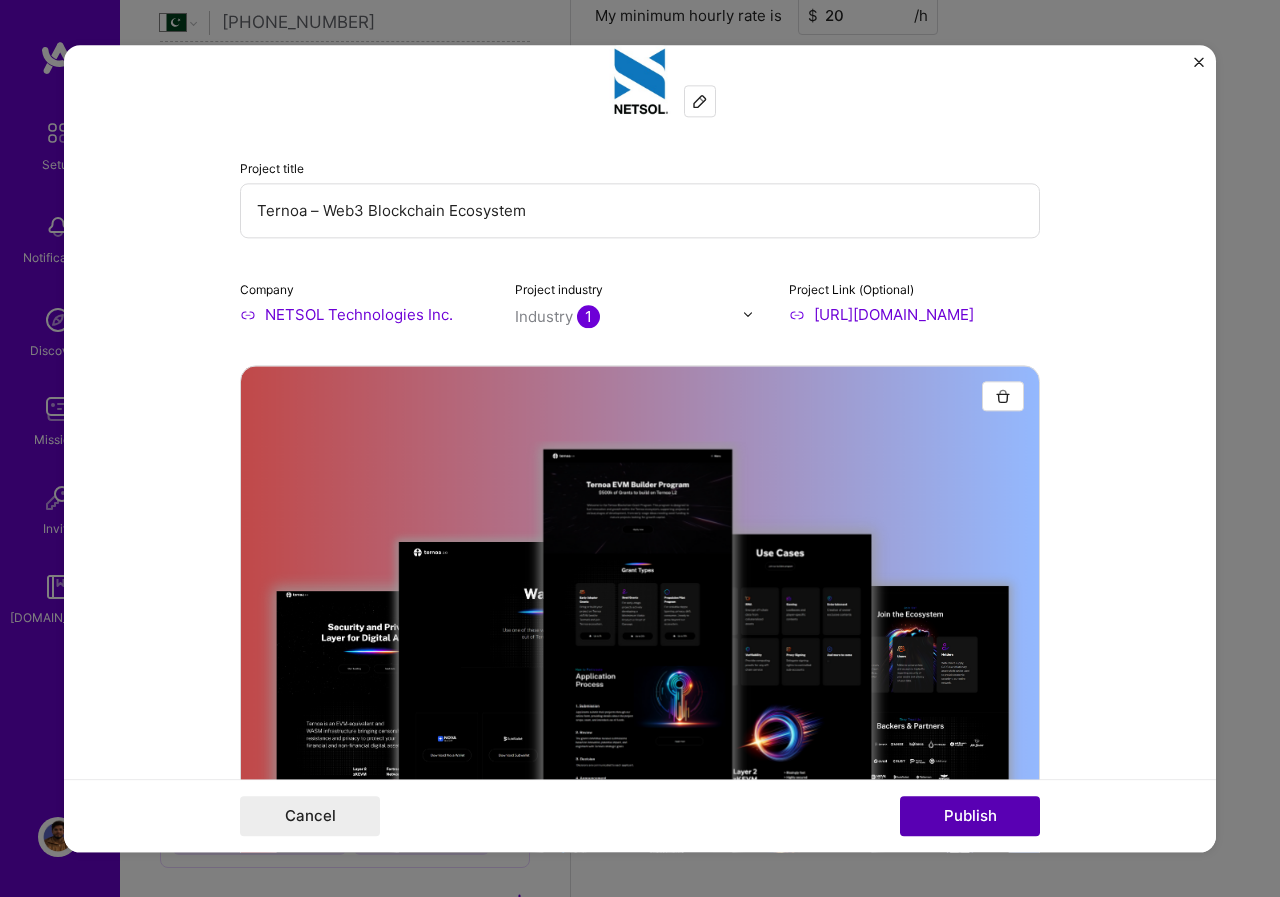 click on "Publish" at bounding box center (970, 816) 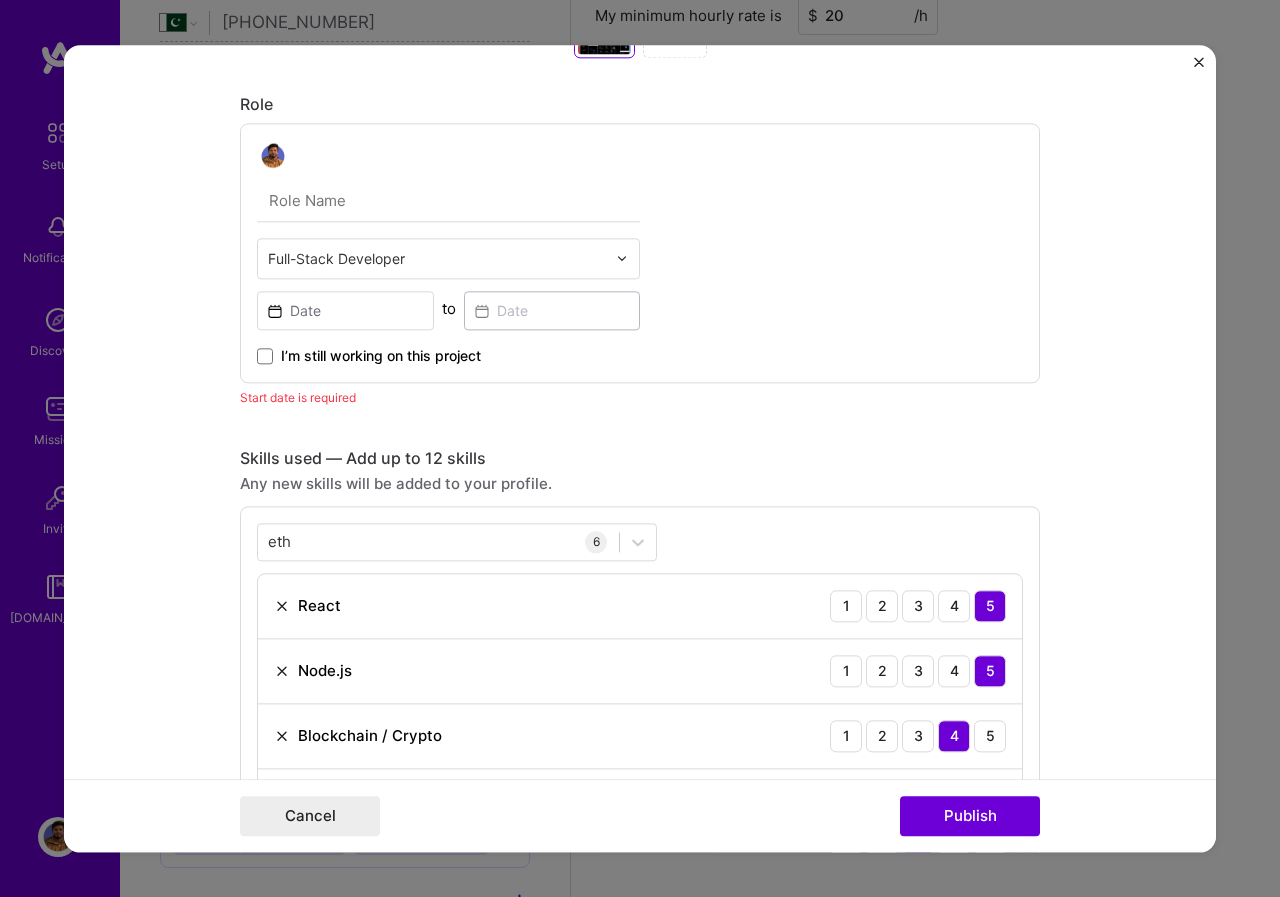 scroll, scrollTop: 1060, scrollLeft: 0, axis: vertical 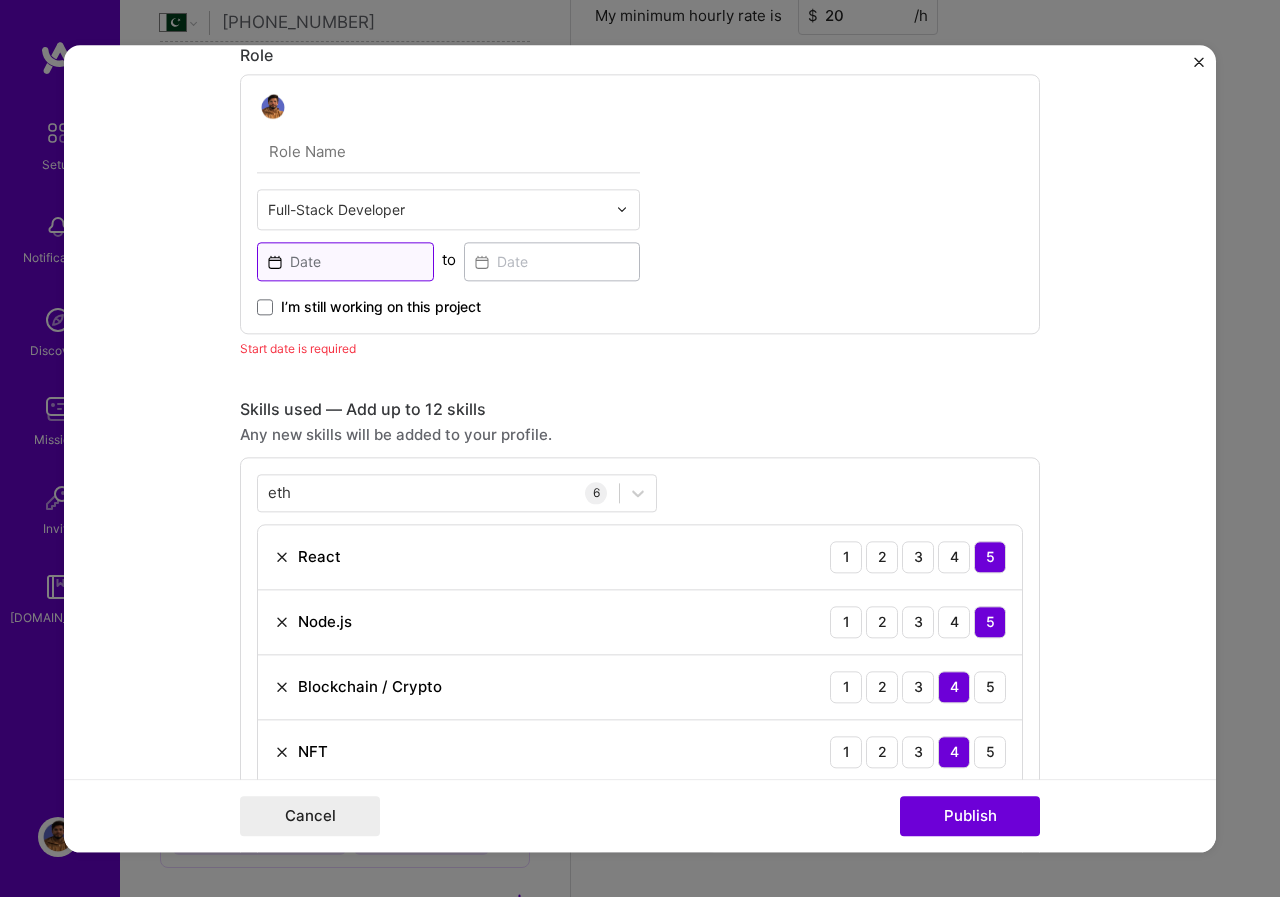click at bounding box center (345, 261) 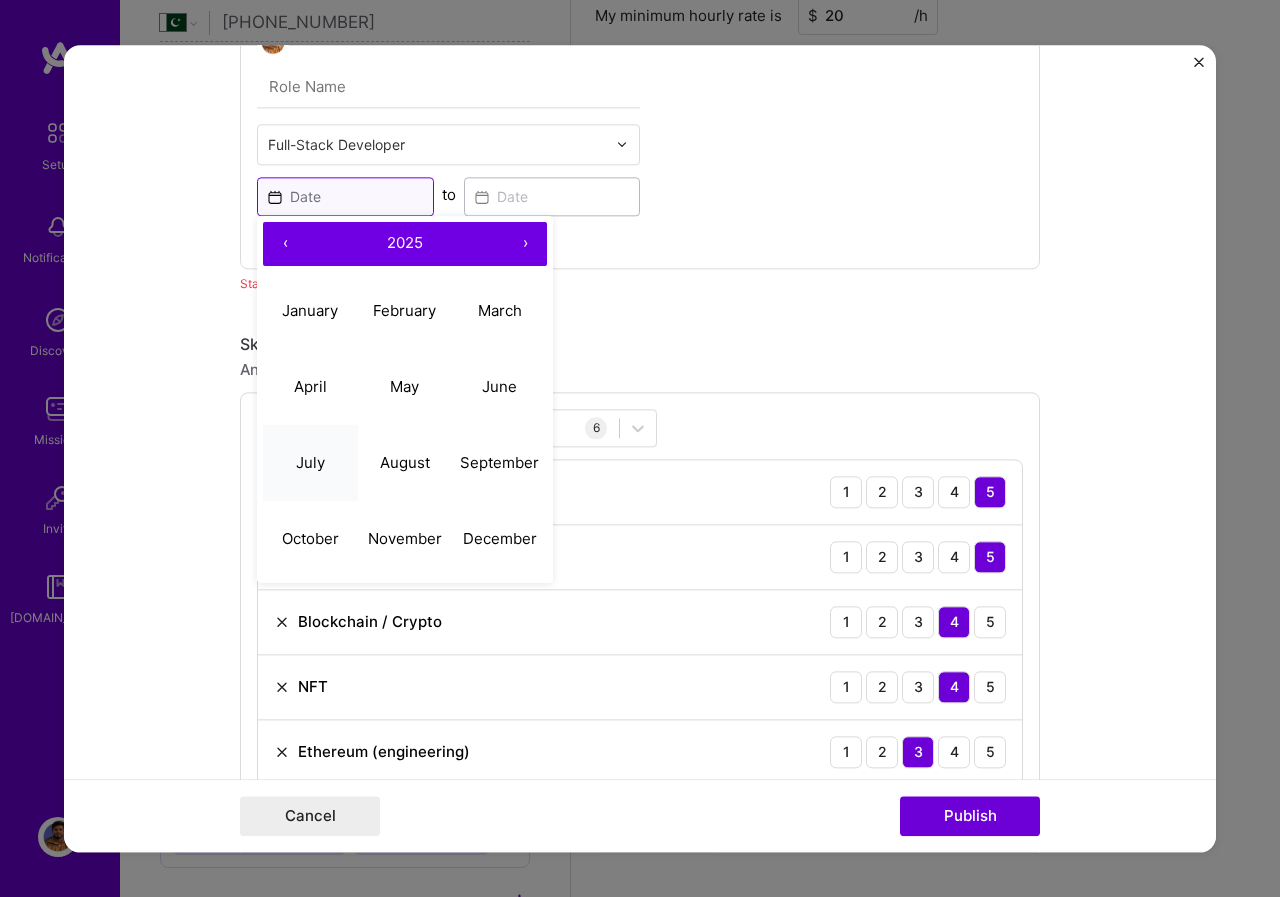 scroll, scrollTop: 1160, scrollLeft: 0, axis: vertical 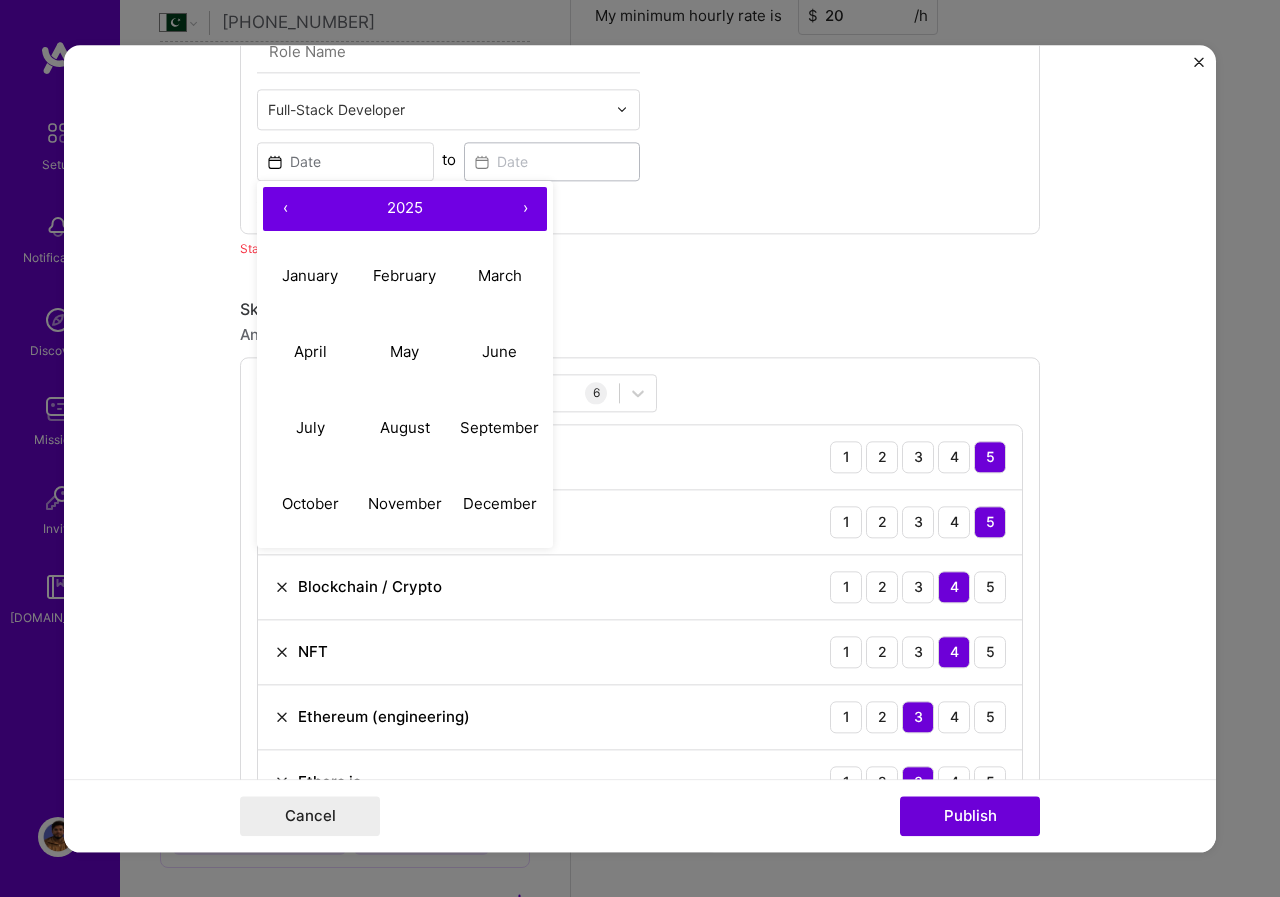 click on "‹" at bounding box center [285, 209] 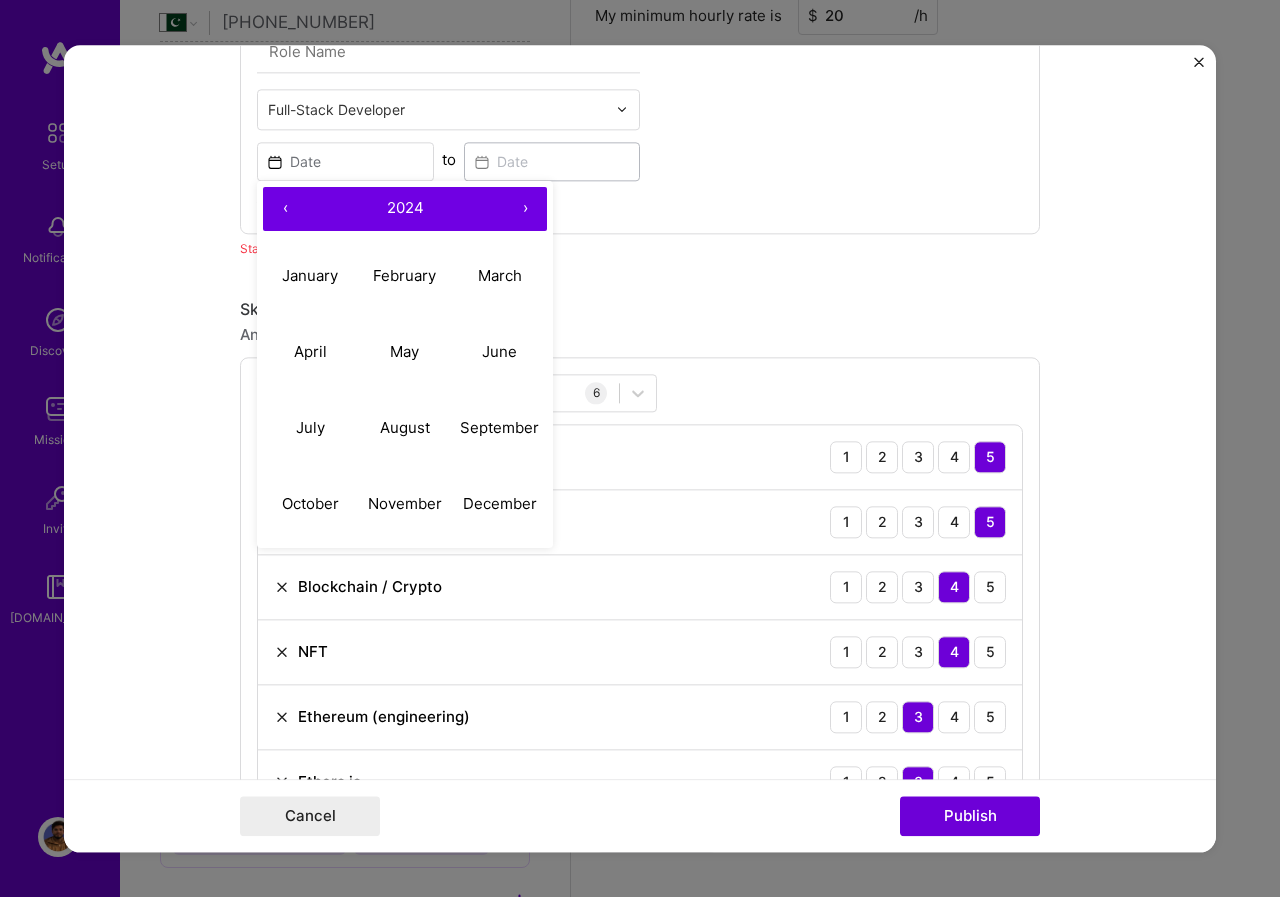 click on "‹" at bounding box center [285, 209] 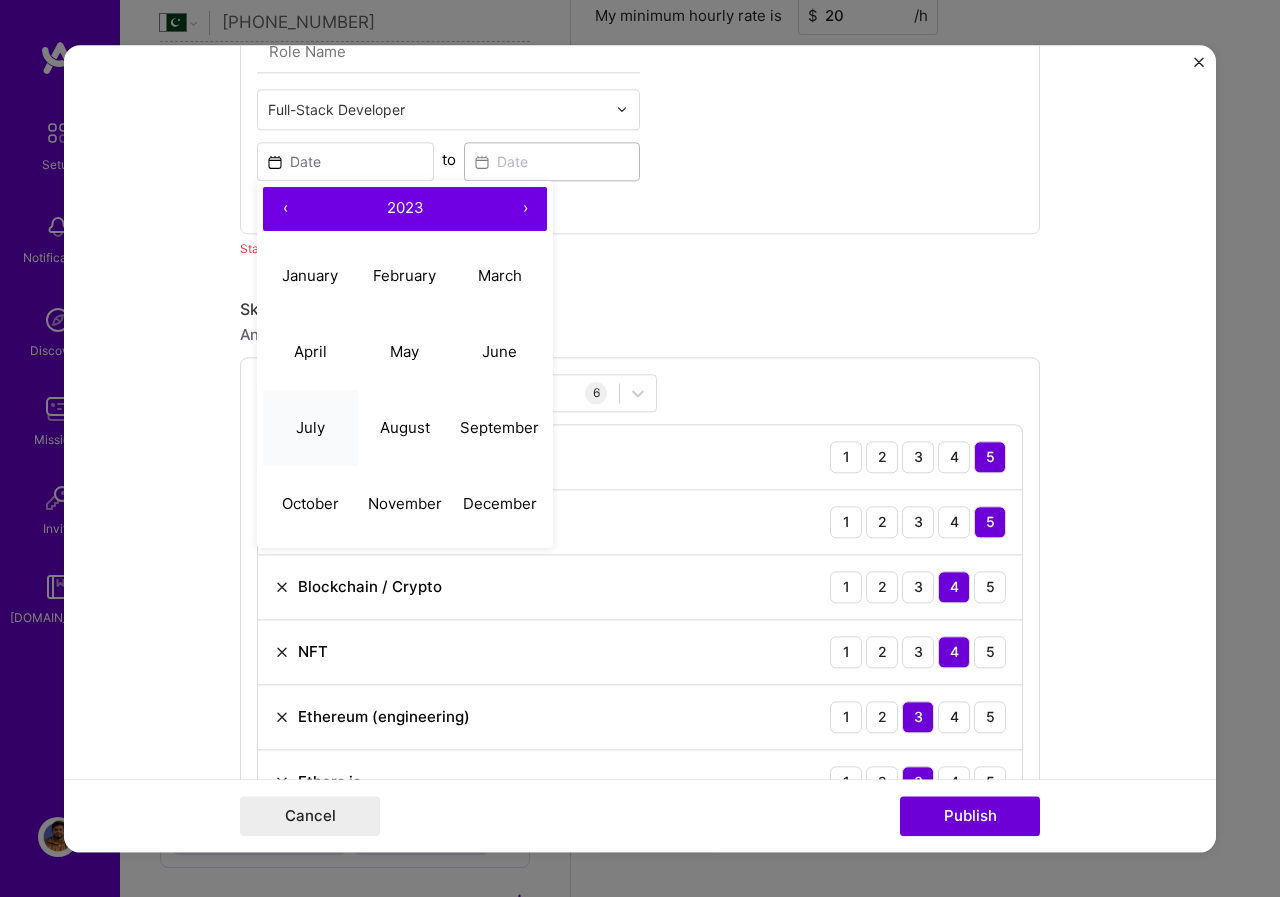 click on "July" at bounding box center (310, 427) 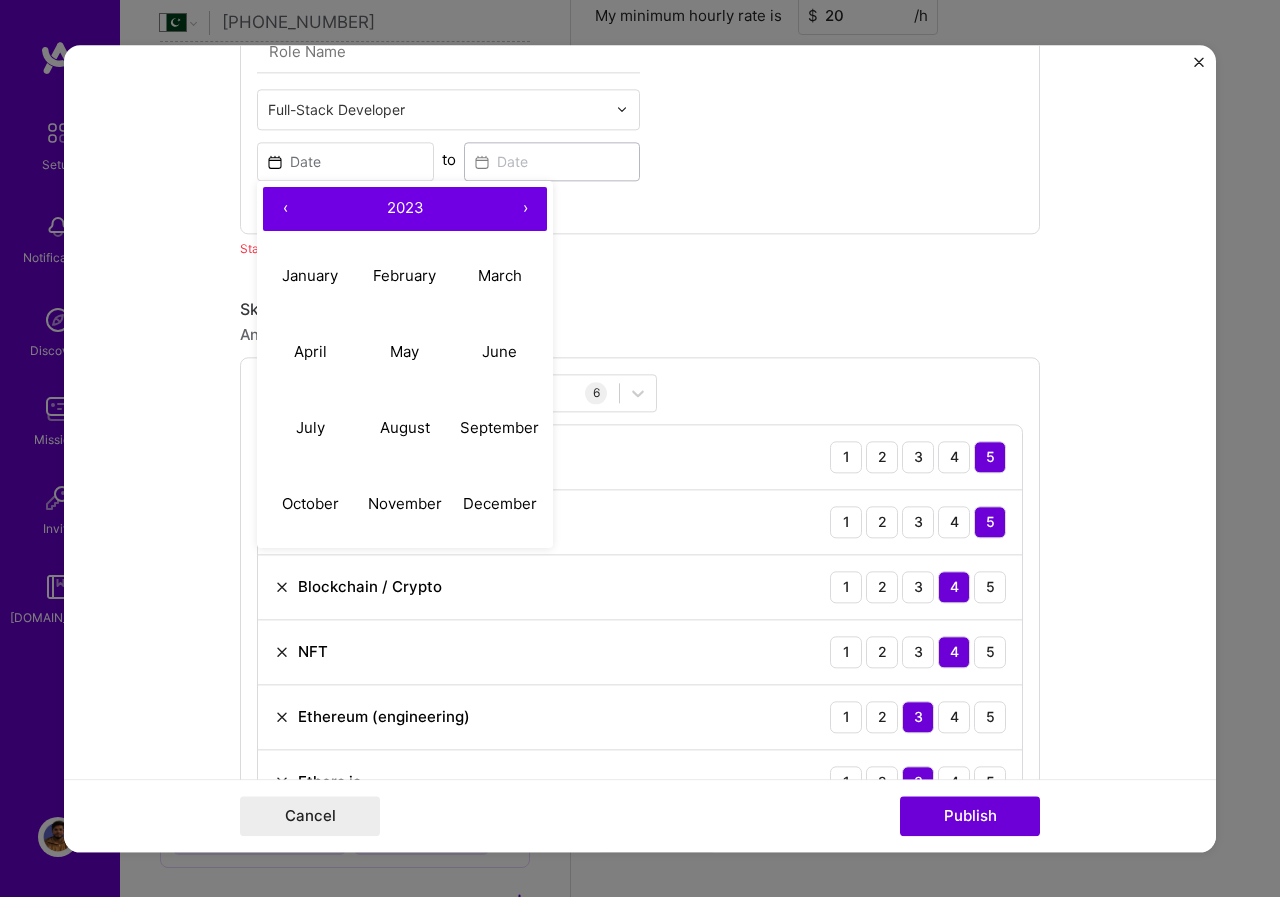 type on "[DATE]" 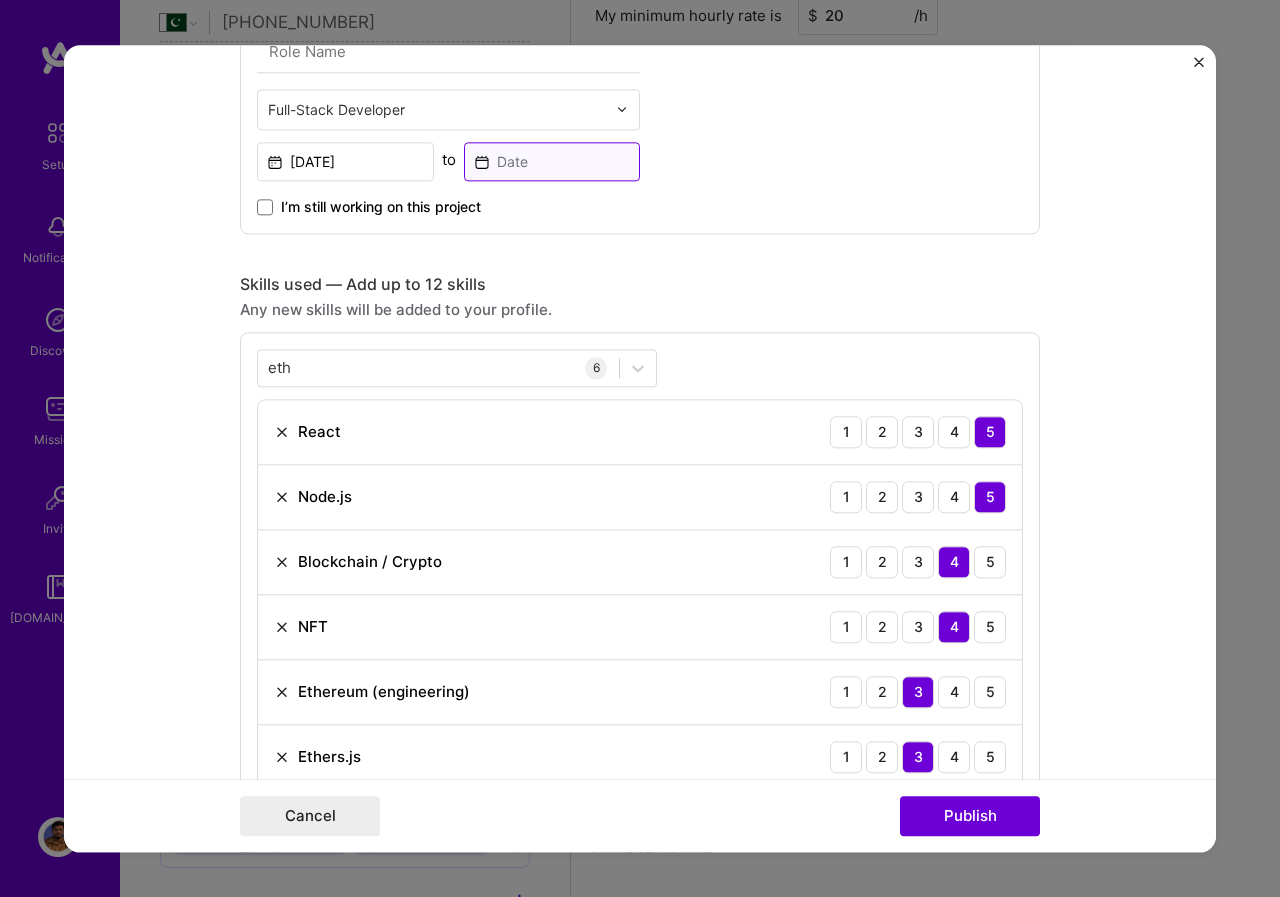 click at bounding box center (552, 161) 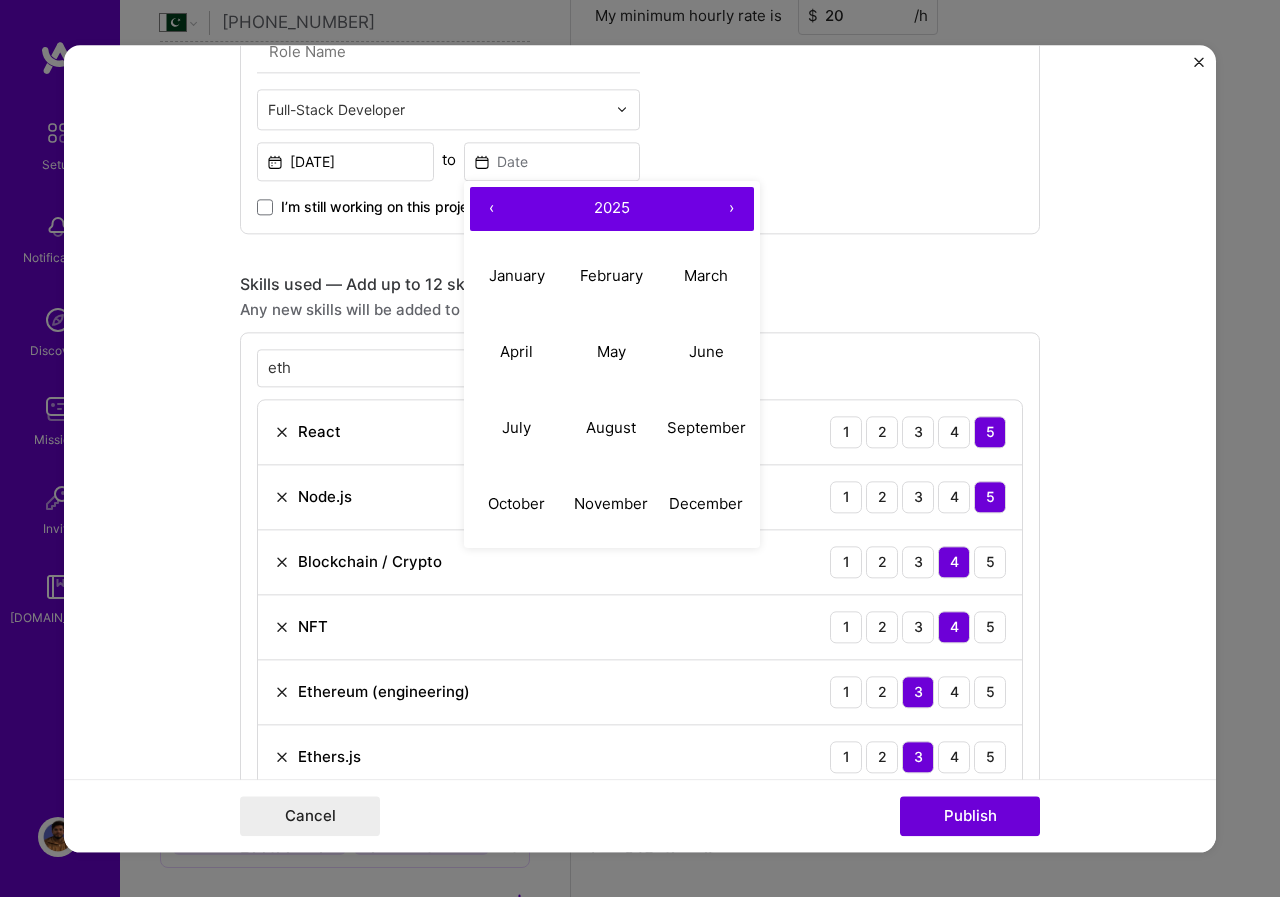 click on "›" at bounding box center (732, 209) 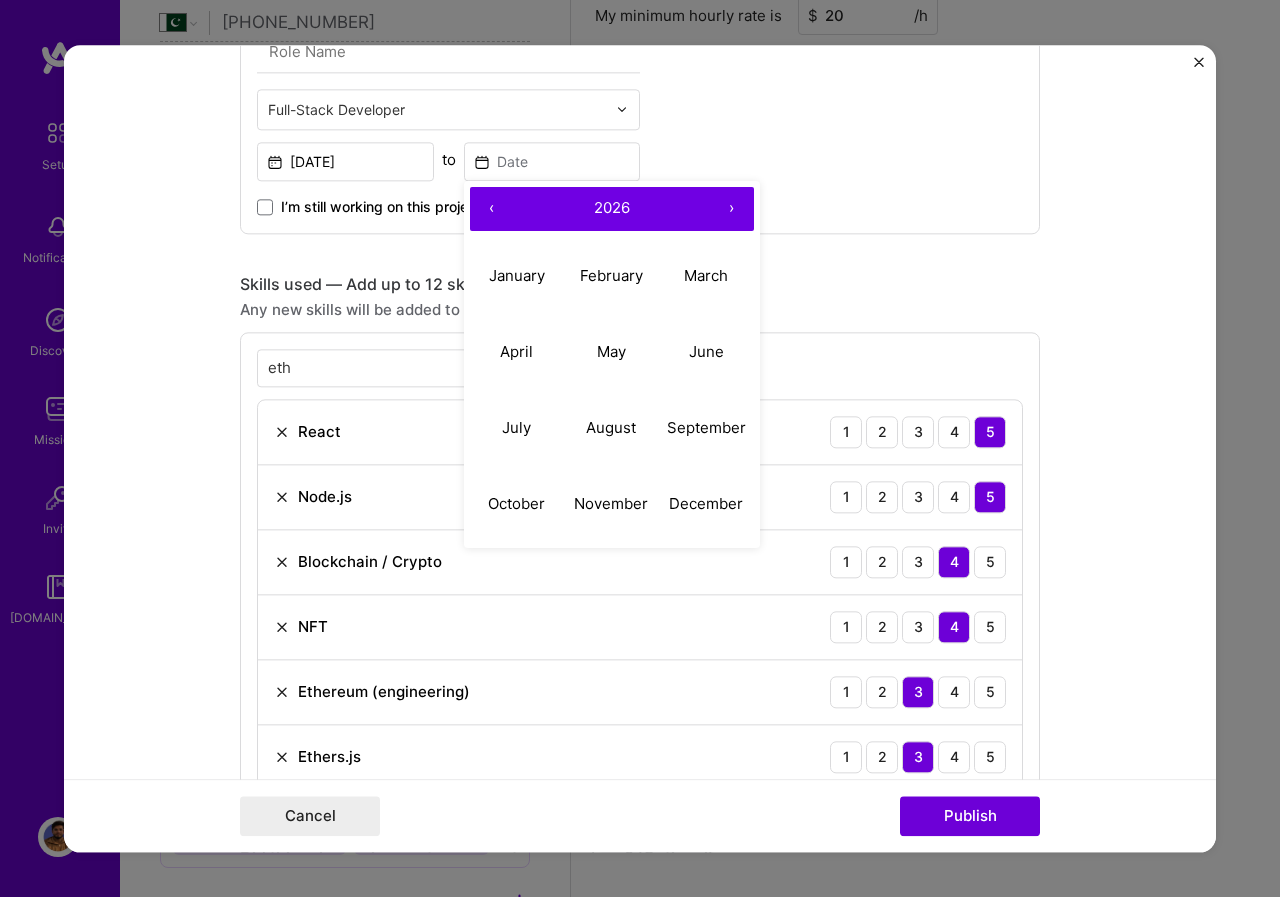click on "‹" at bounding box center [492, 209] 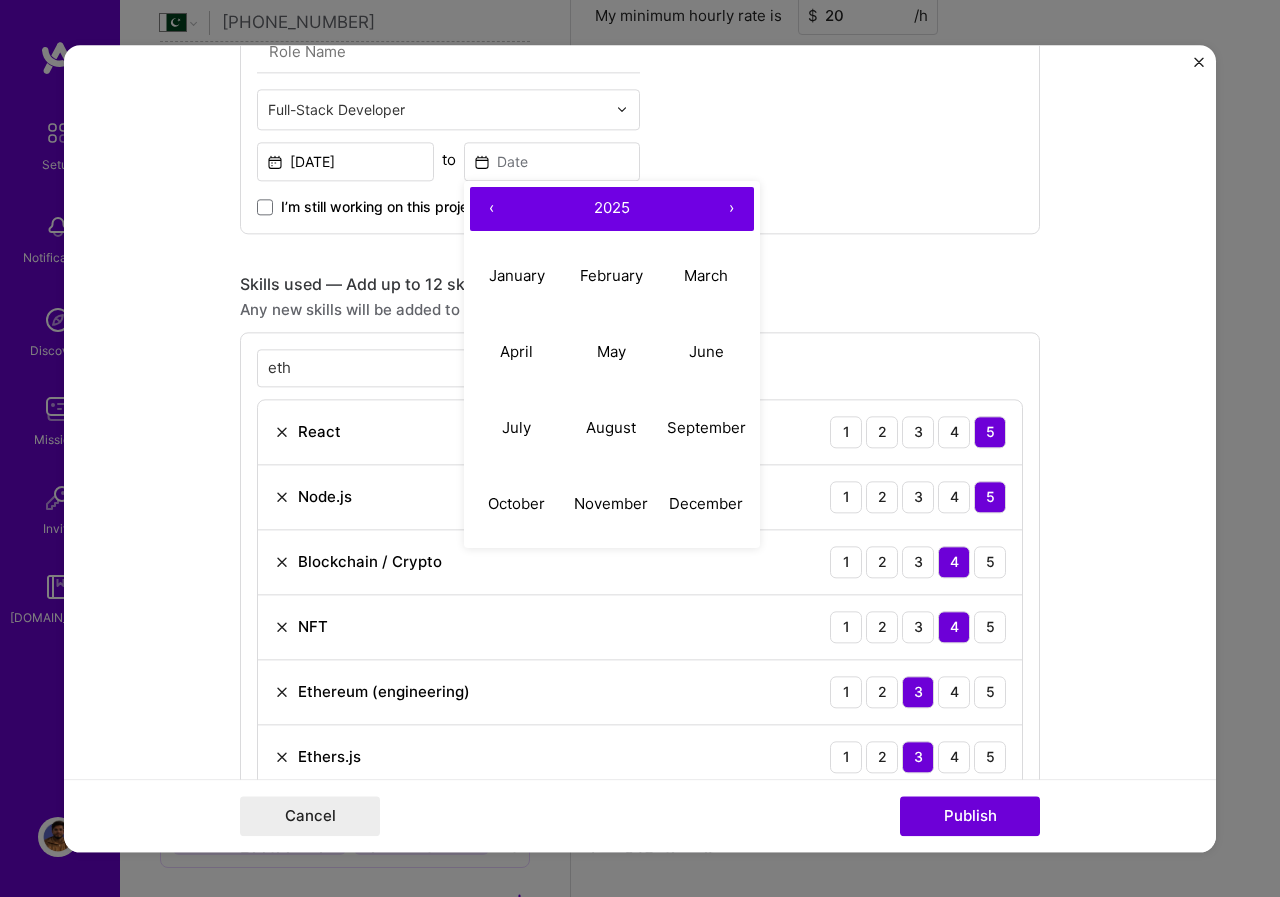 click on "‹" at bounding box center (492, 209) 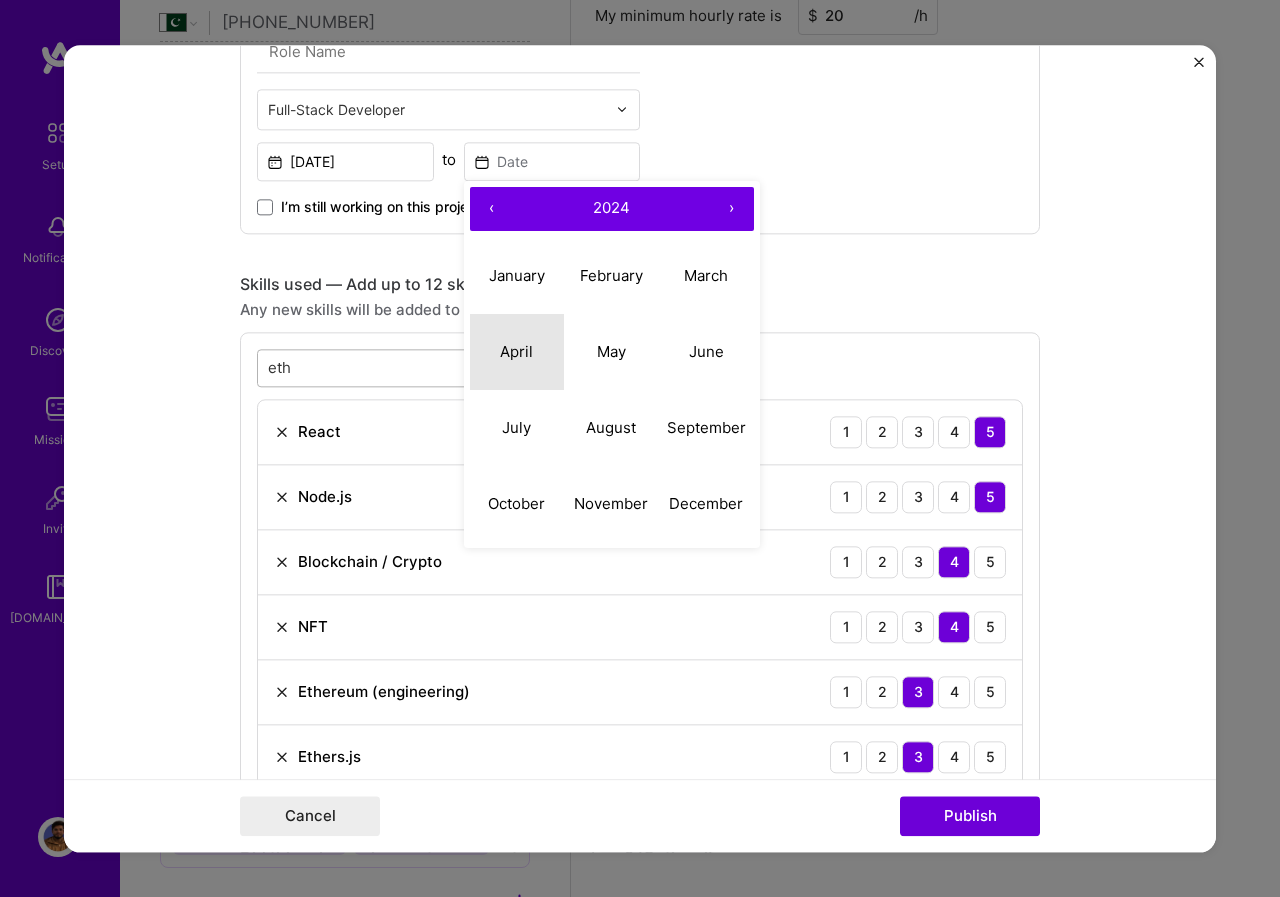 click on "April" at bounding box center [516, 351] 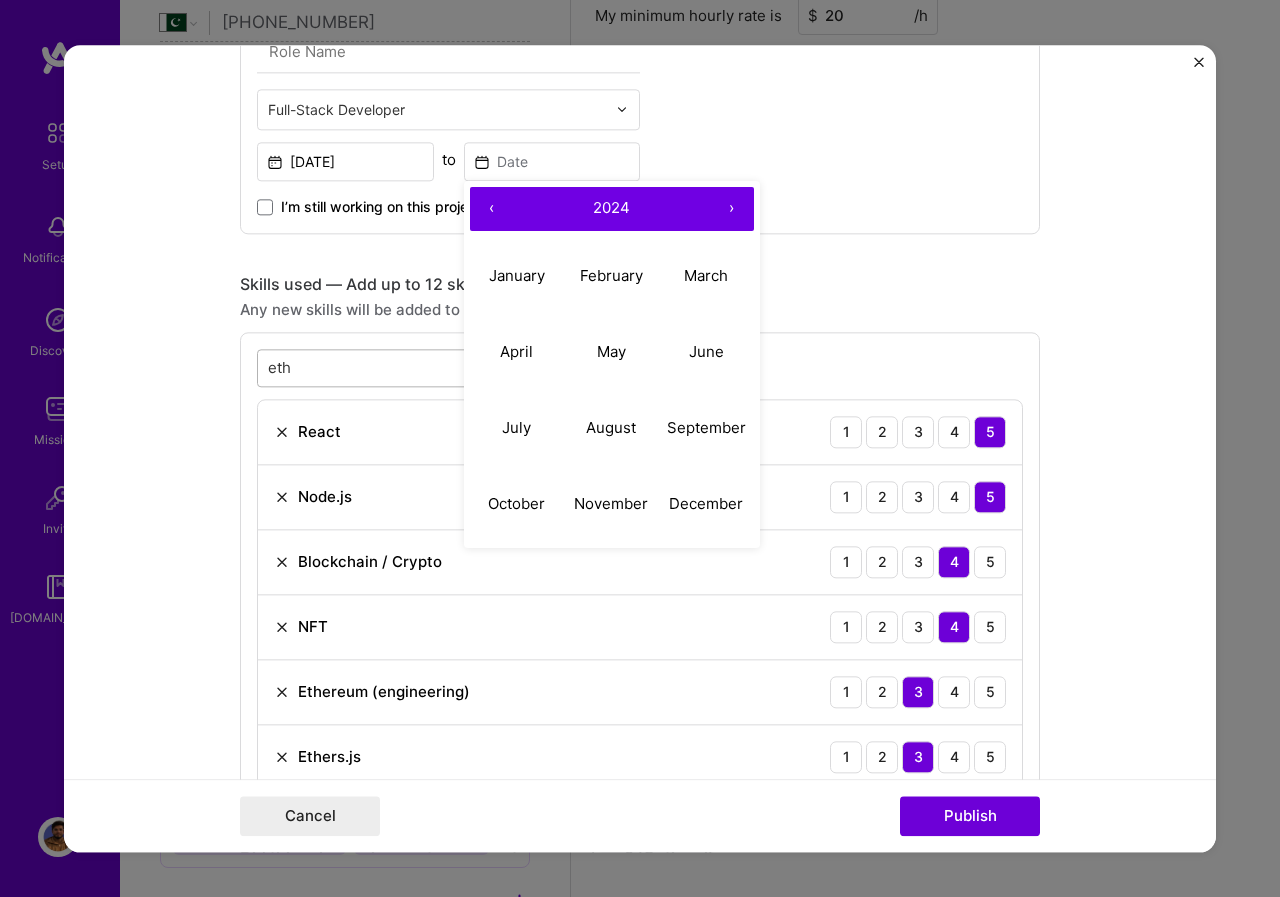 type on "[DATE]" 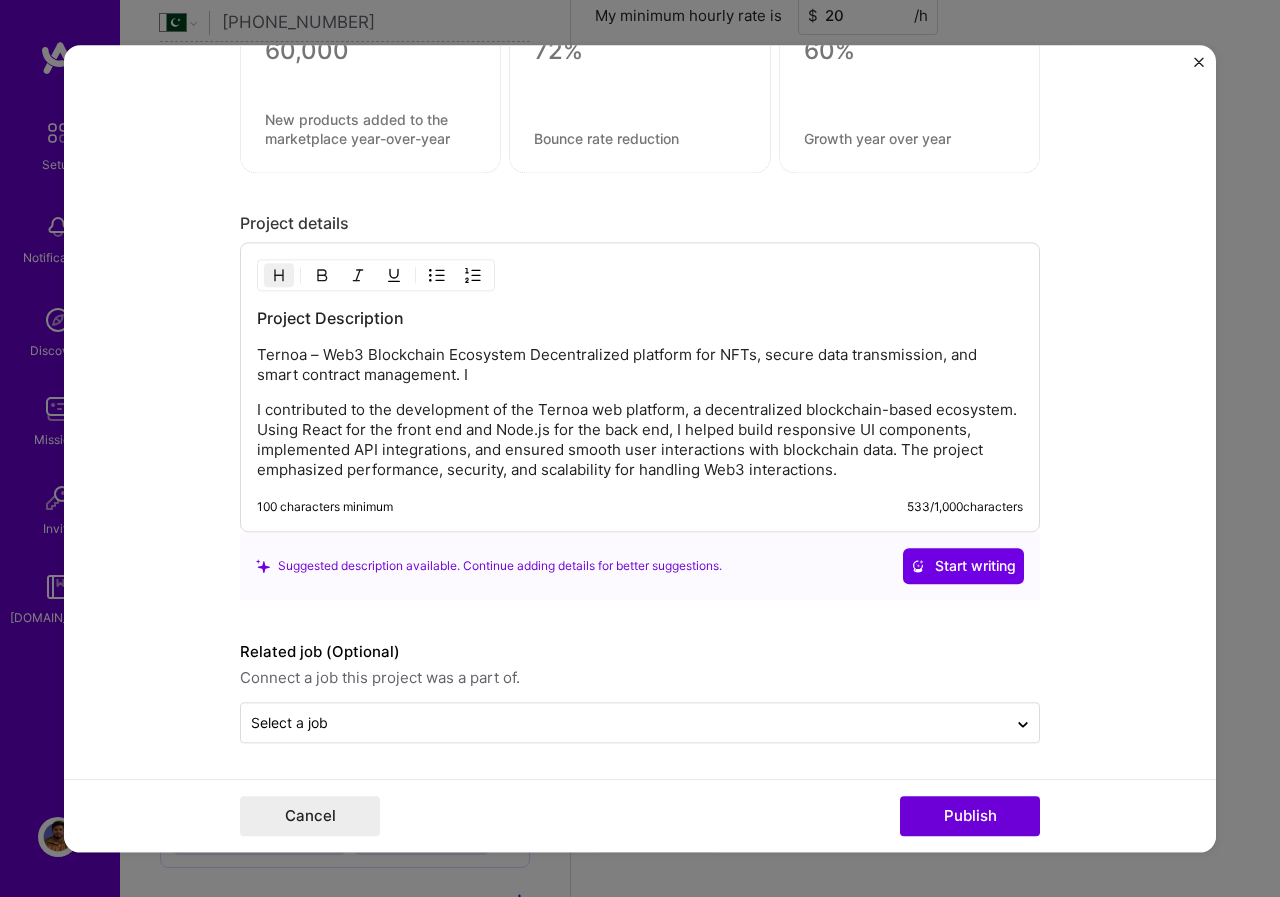 scroll, scrollTop: 2304, scrollLeft: 0, axis: vertical 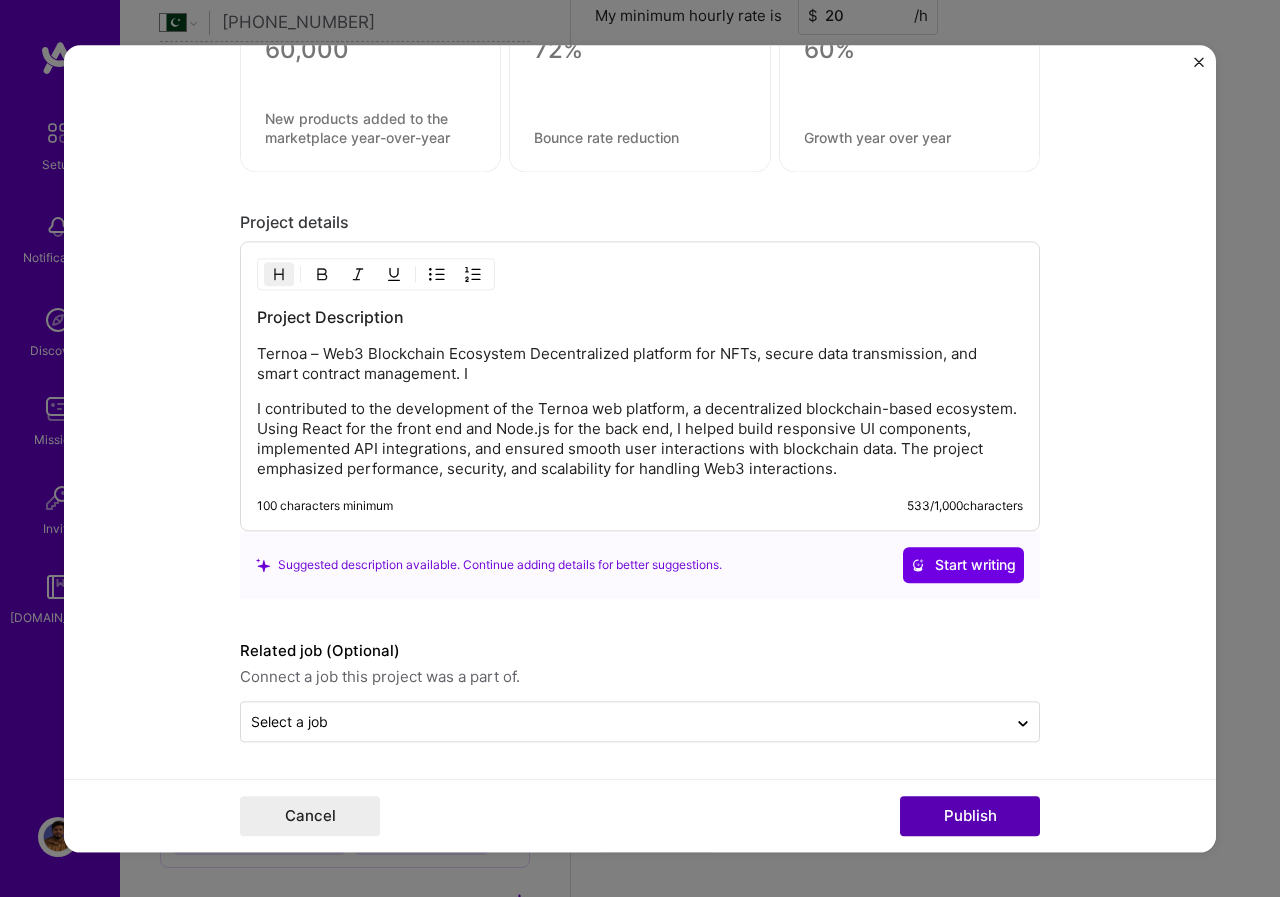 click on "Publish" at bounding box center [970, 816] 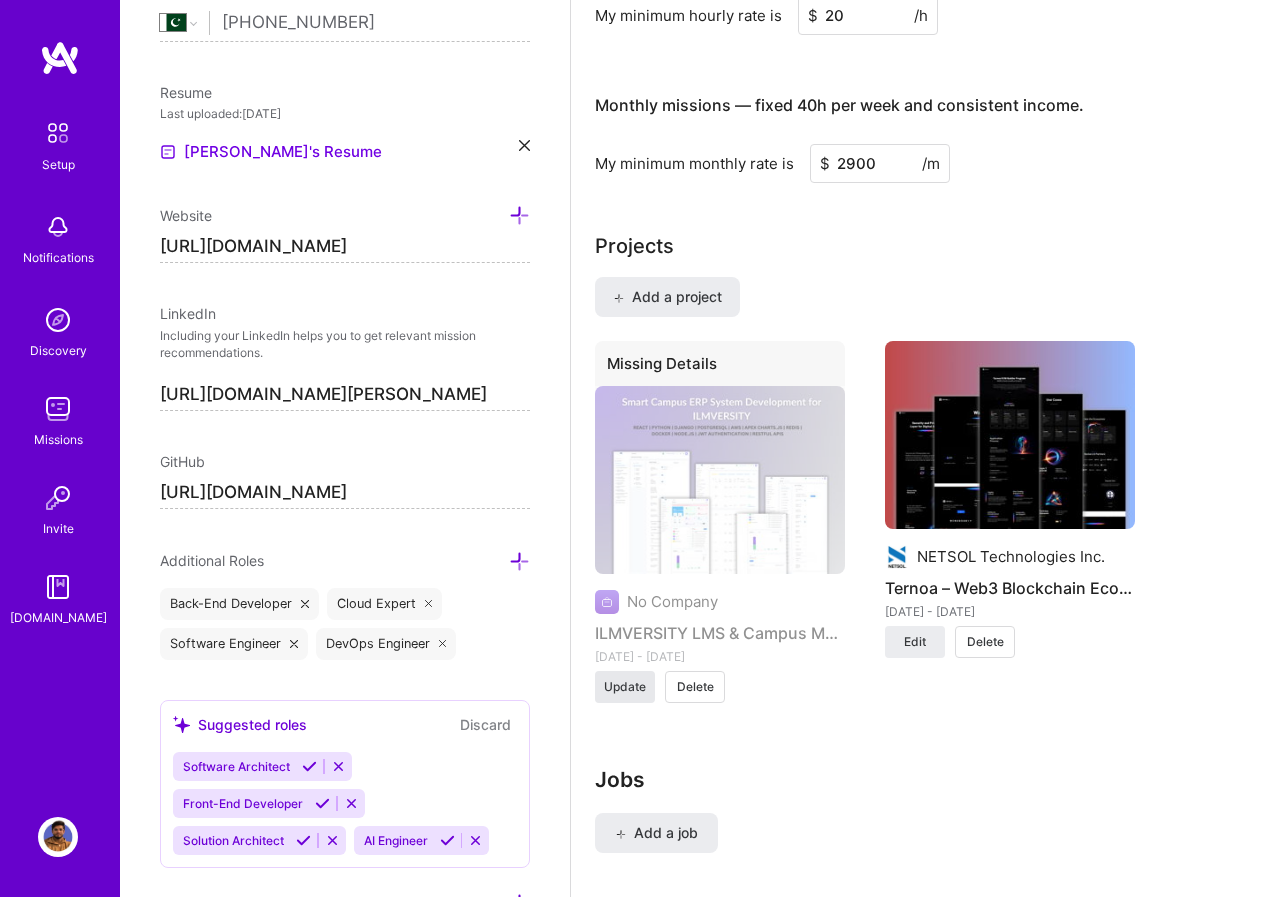 click on "Update" at bounding box center (625, 687) 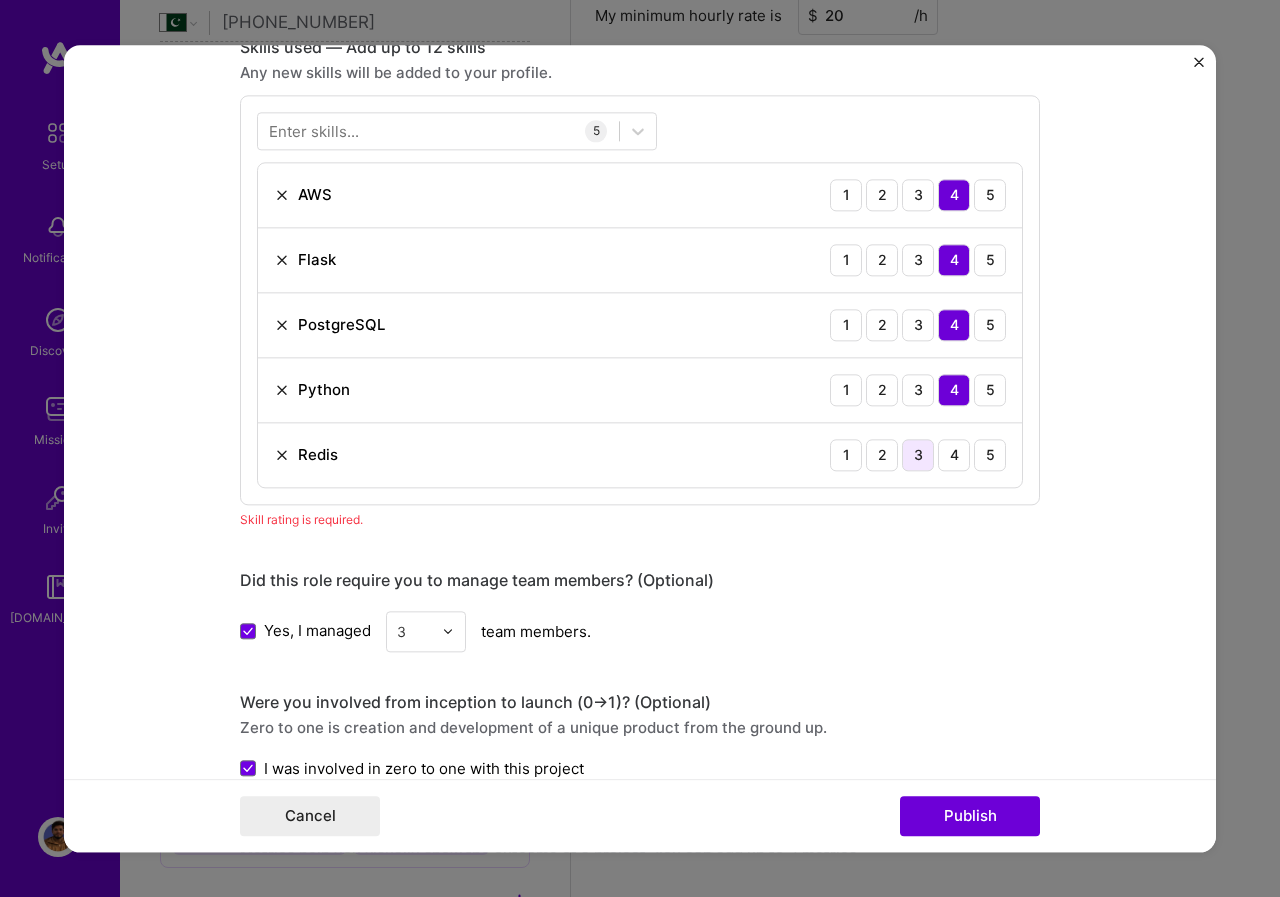 scroll, scrollTop: 1567, scrollLeft: 0, axis: vertical 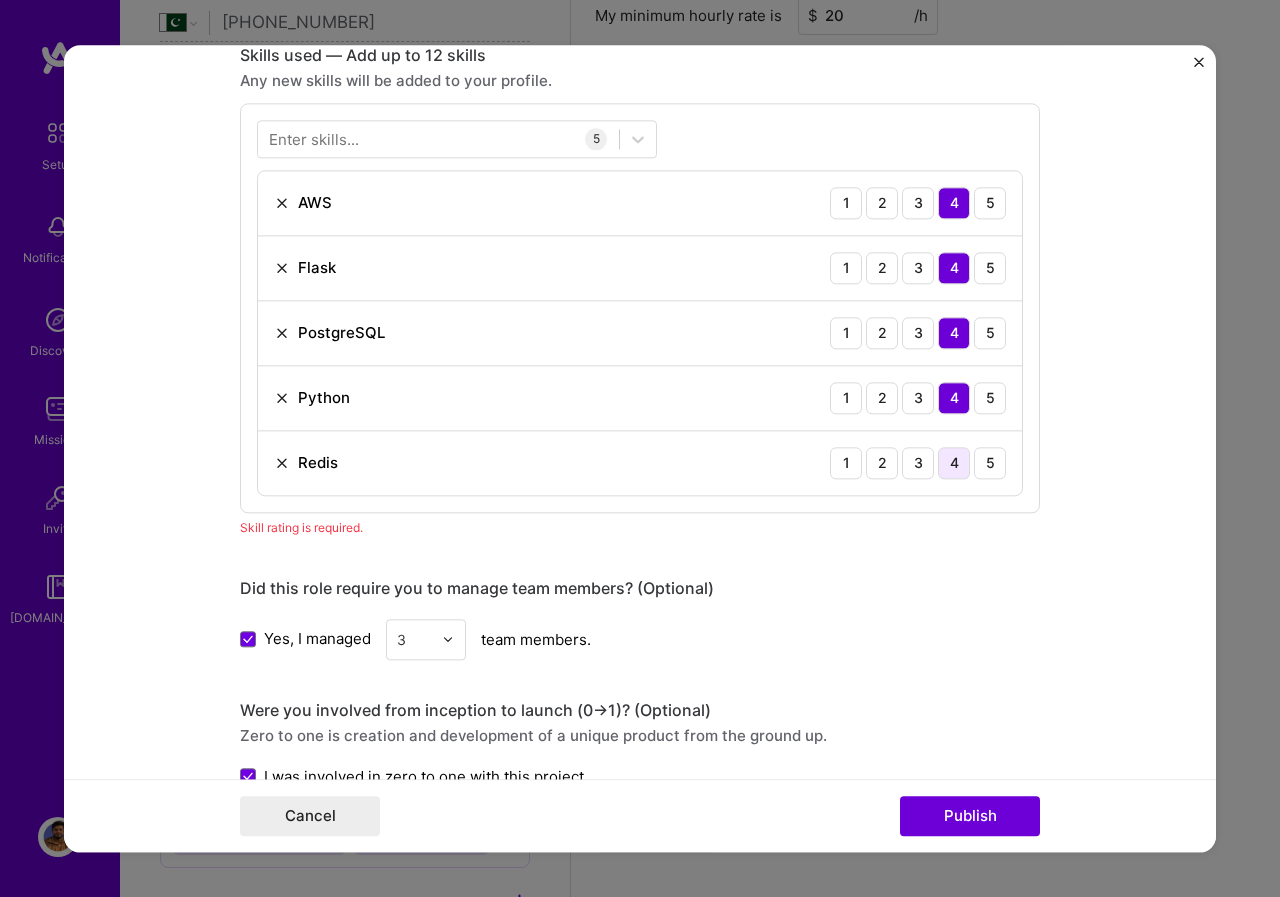 click on "4" at bounding box center [954, 463] 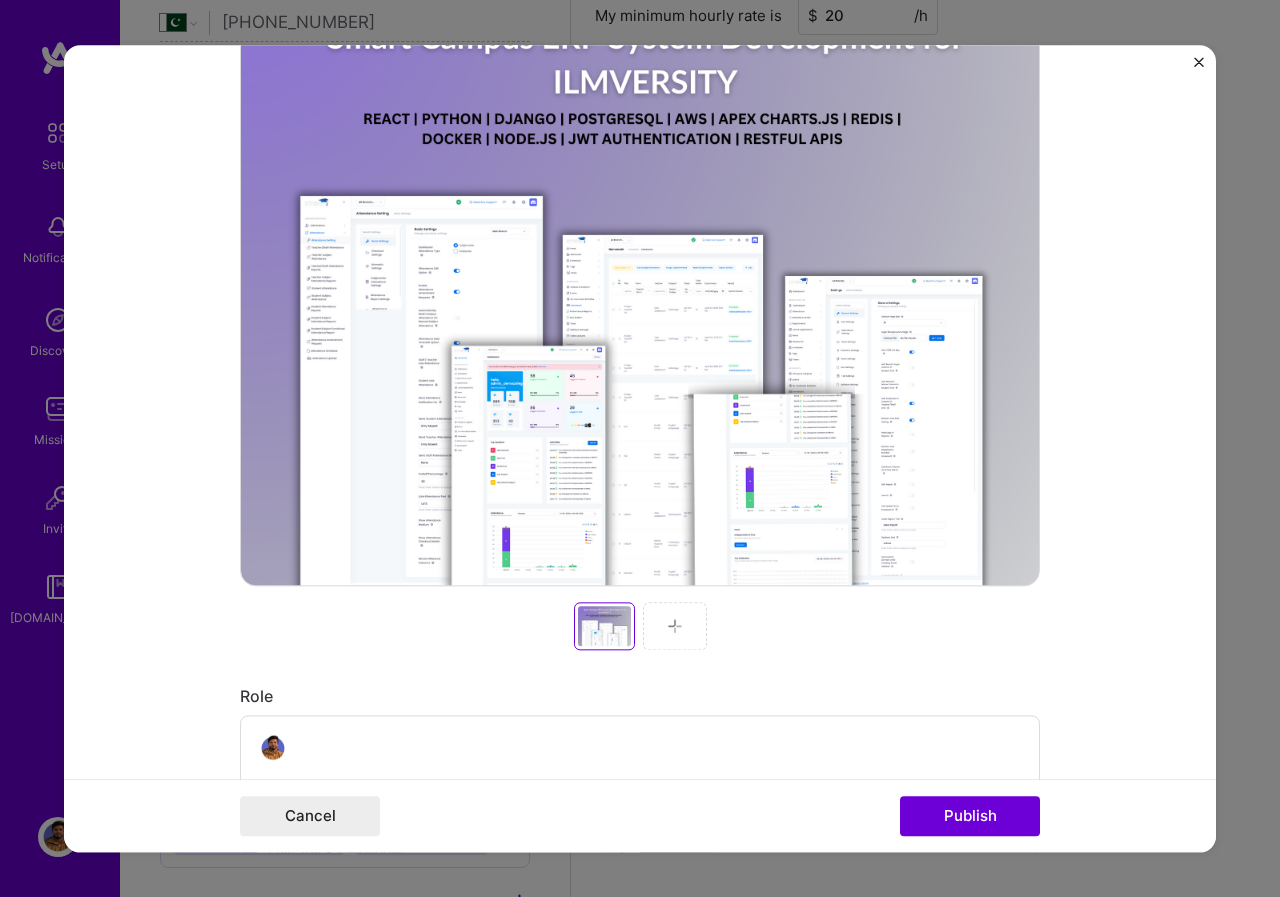 scroll, scrollTop: 0, scrollLeft: 0, axis: both 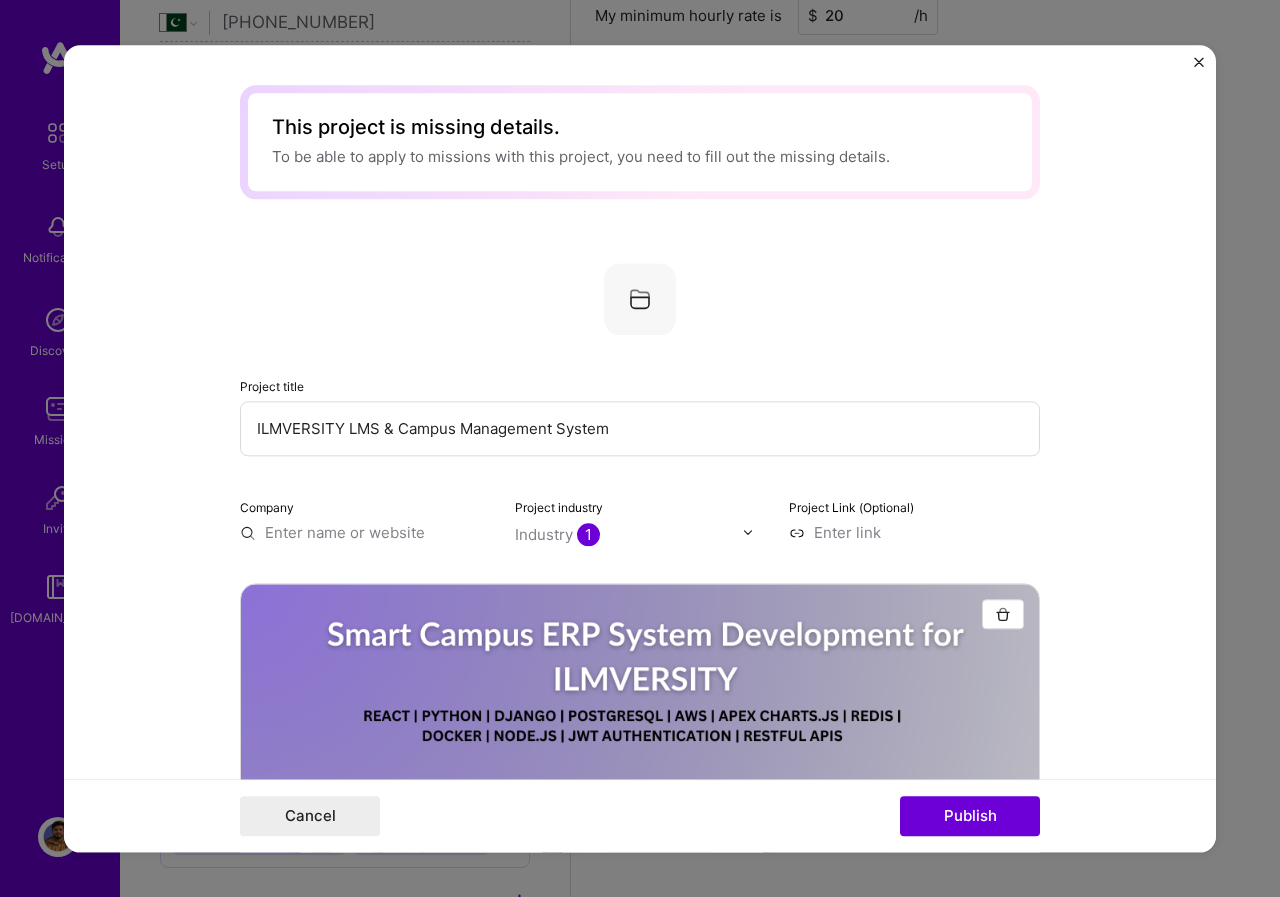 click at bounding box center (365, 532) 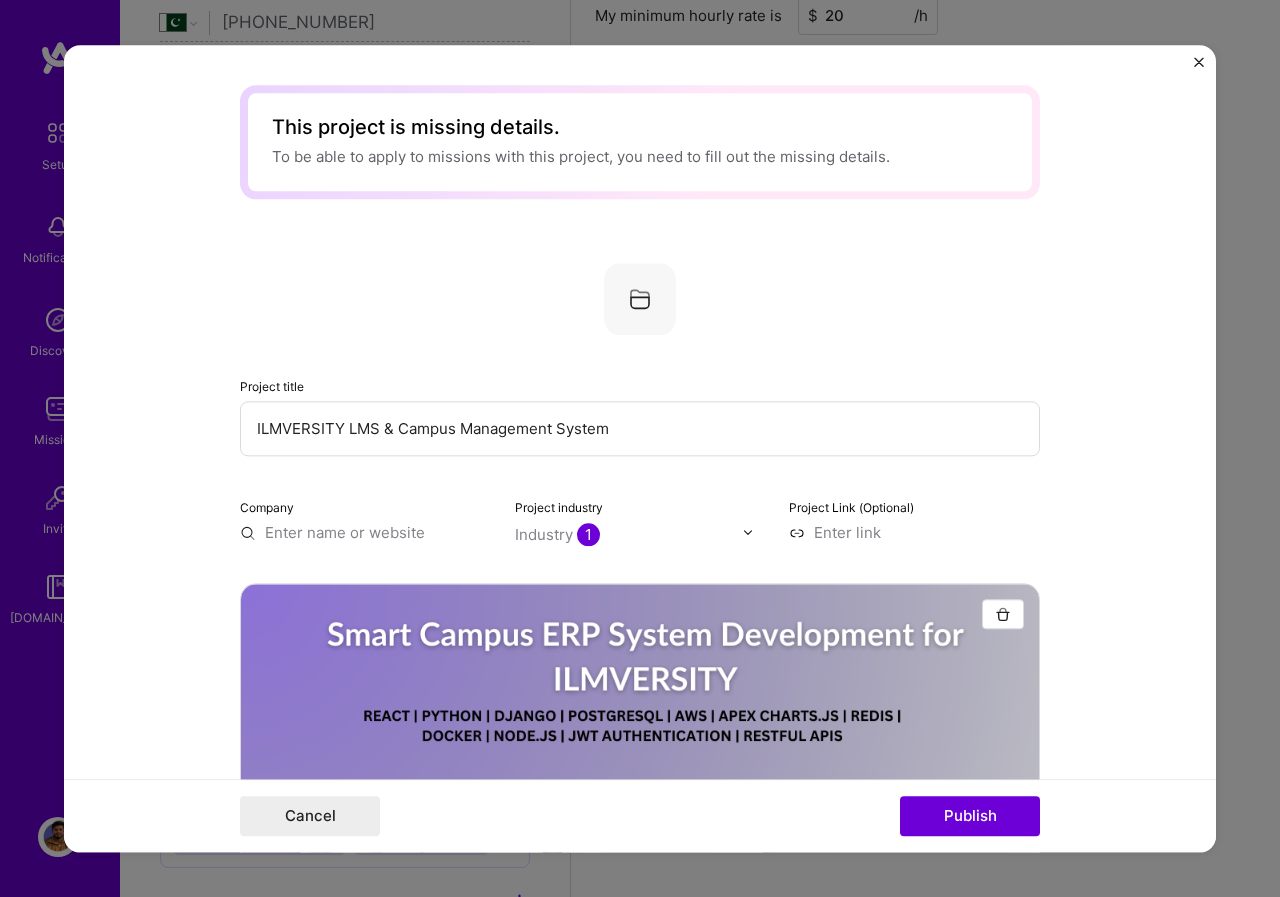 click at bounding box center [914, 532] 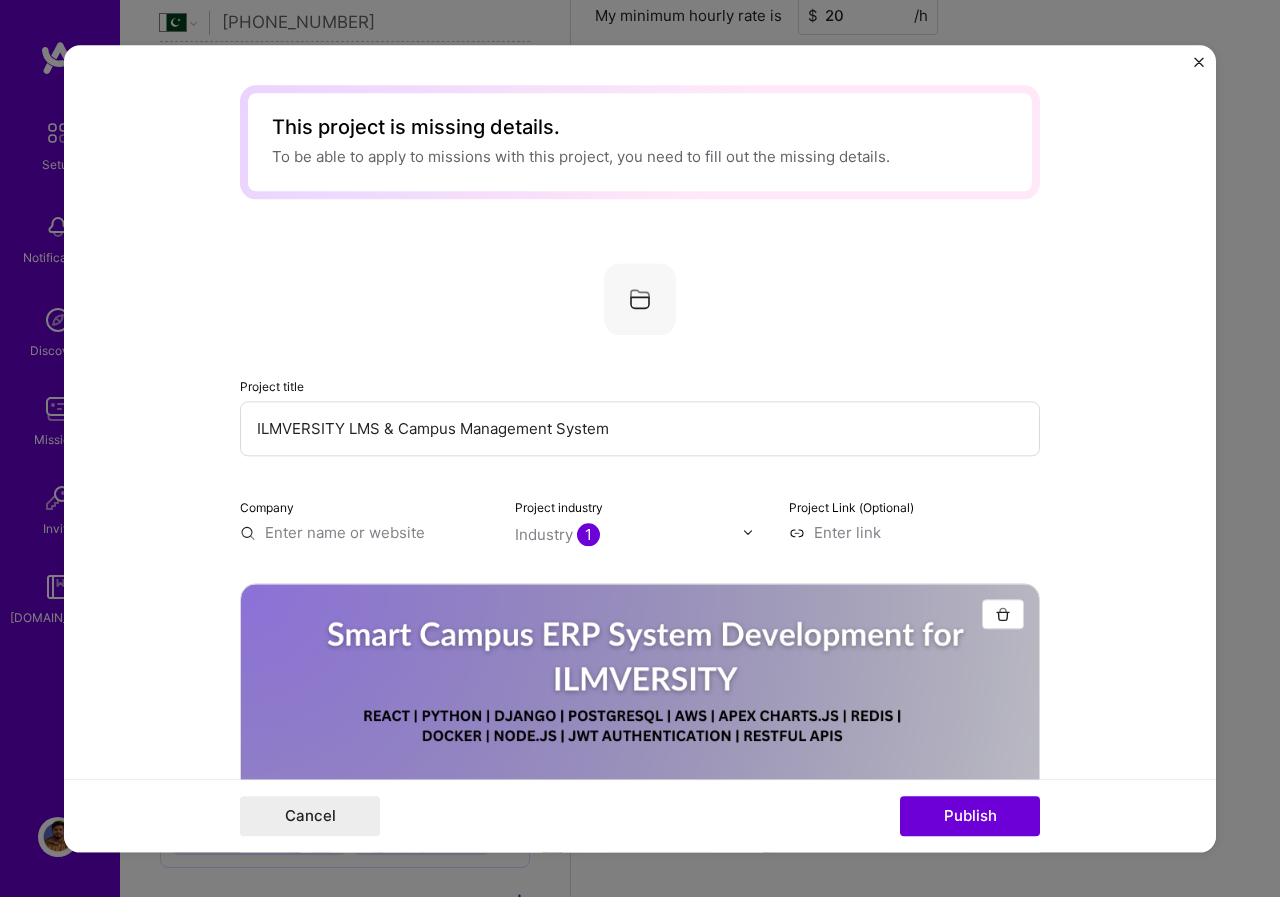 paste on "[URL][DOMAIN_NAME]" 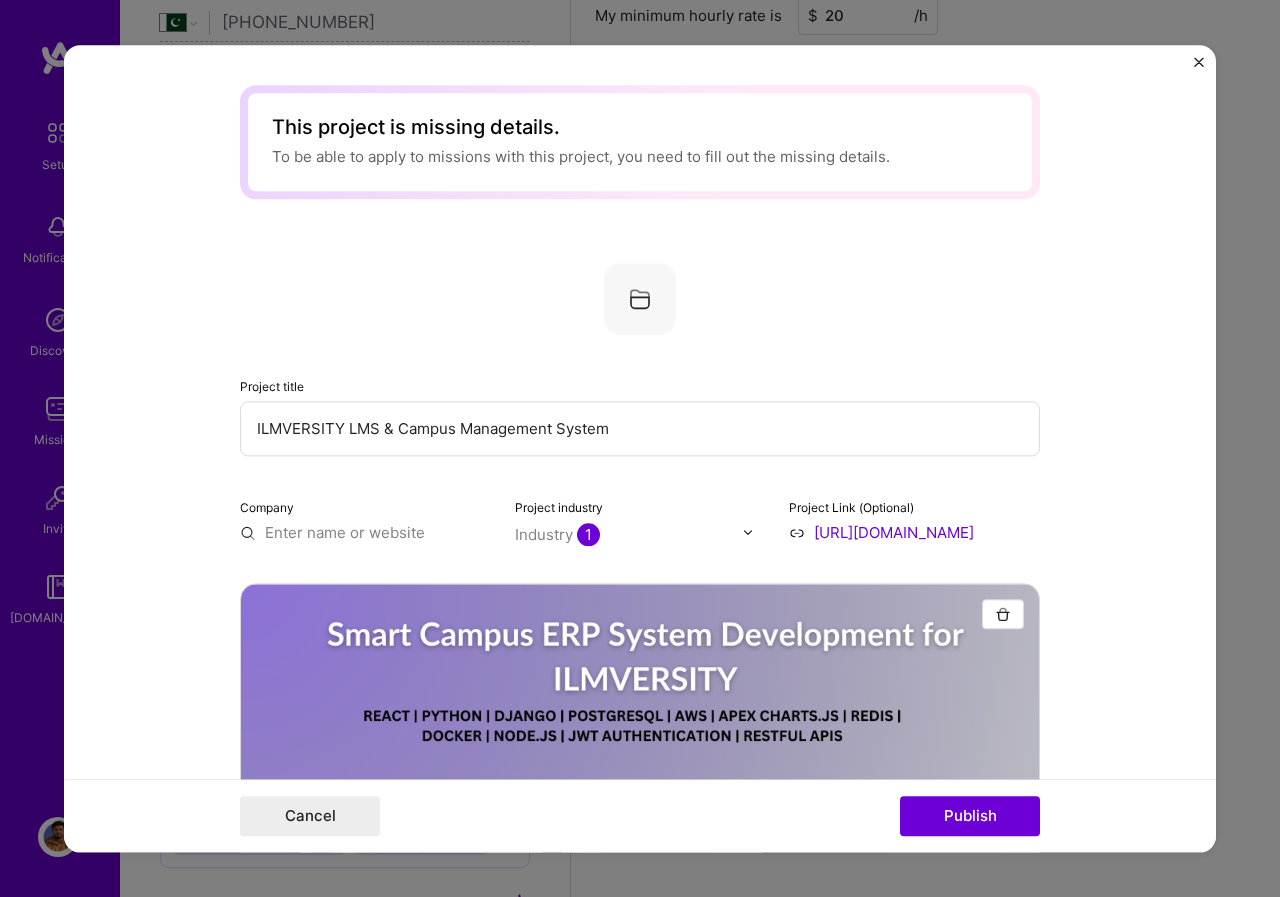 scroll, scrollTop: 0, scrollLeft: 27, axis: horizontal 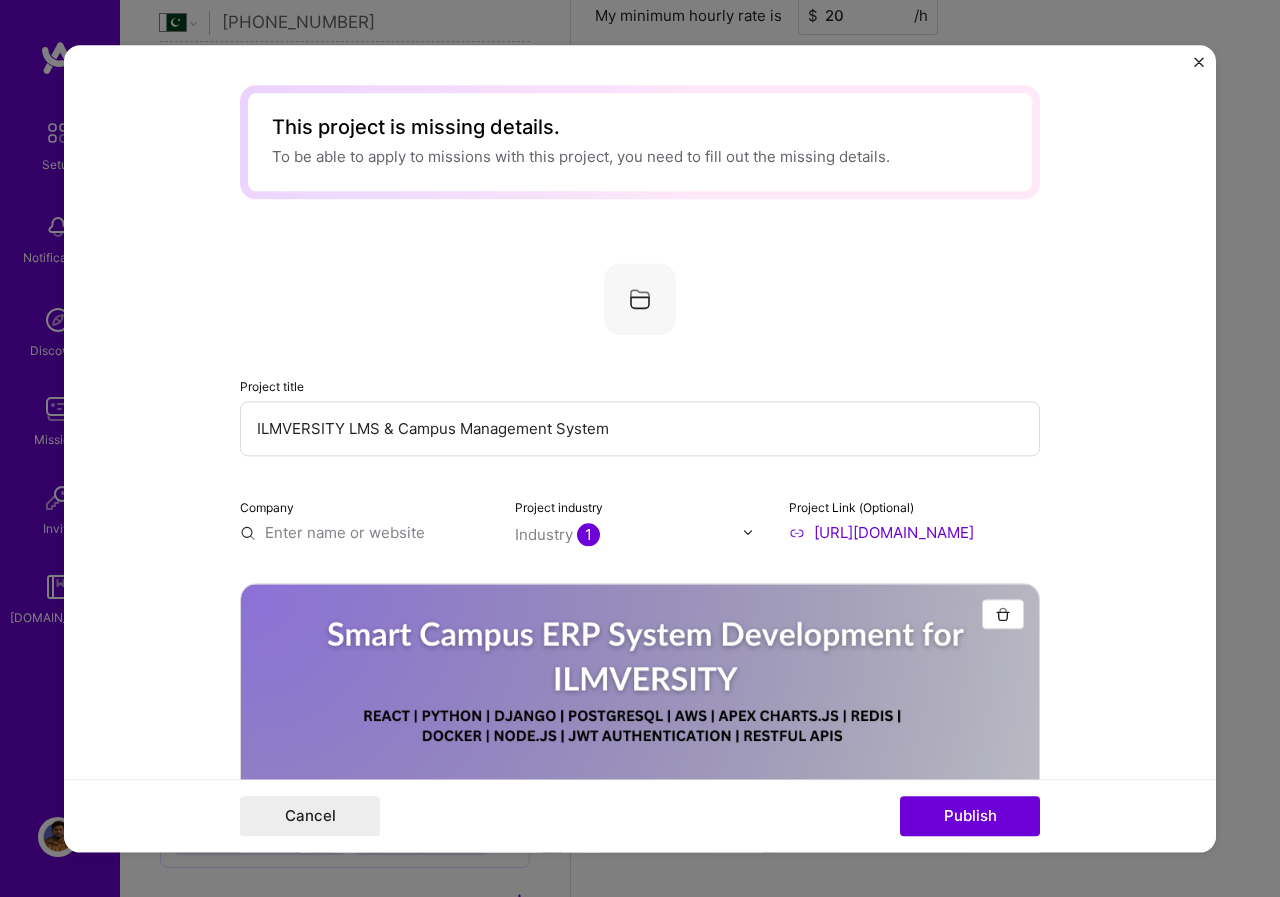 type on "[URL][DOMAIN_NAME]" 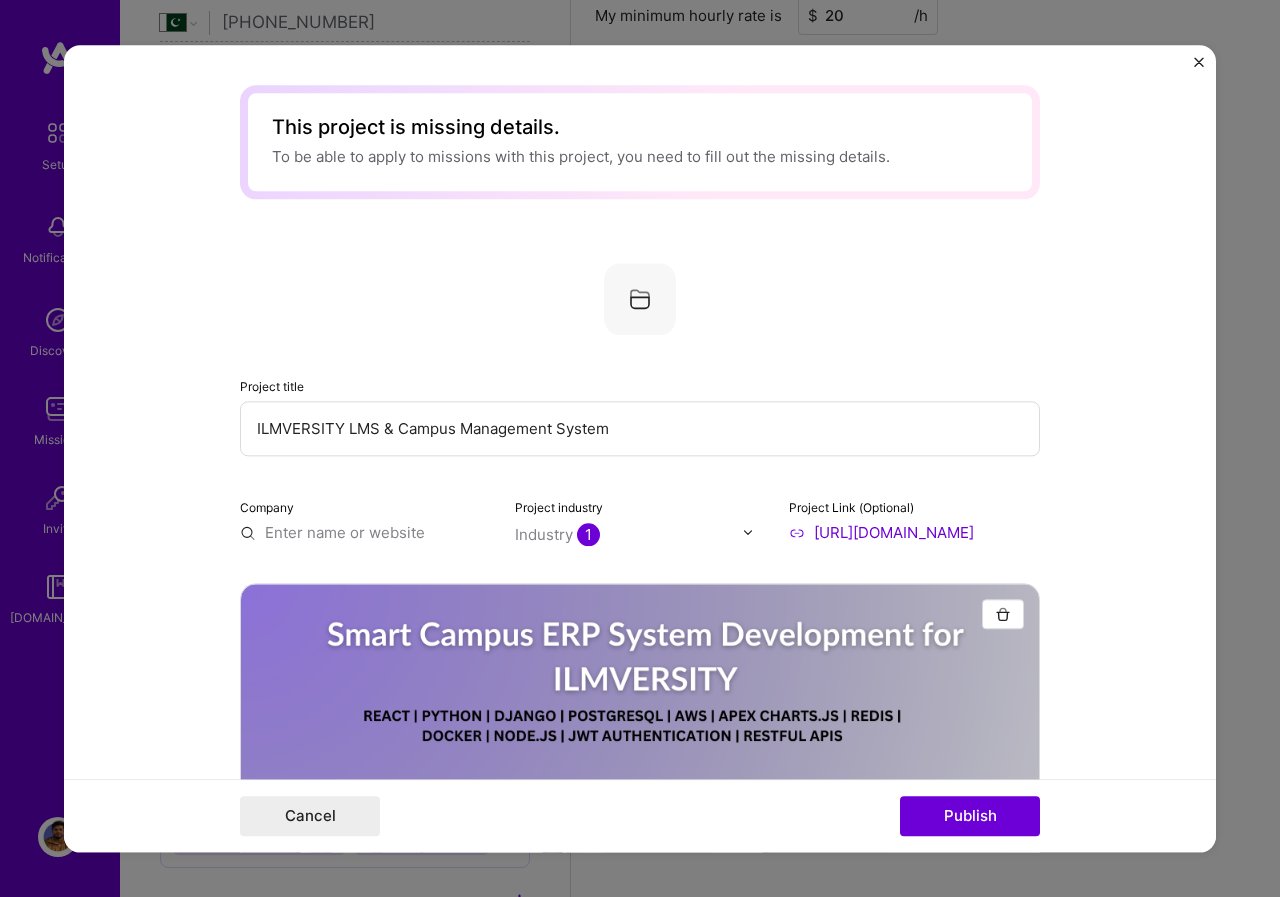 click at bounding box center [365, 532] 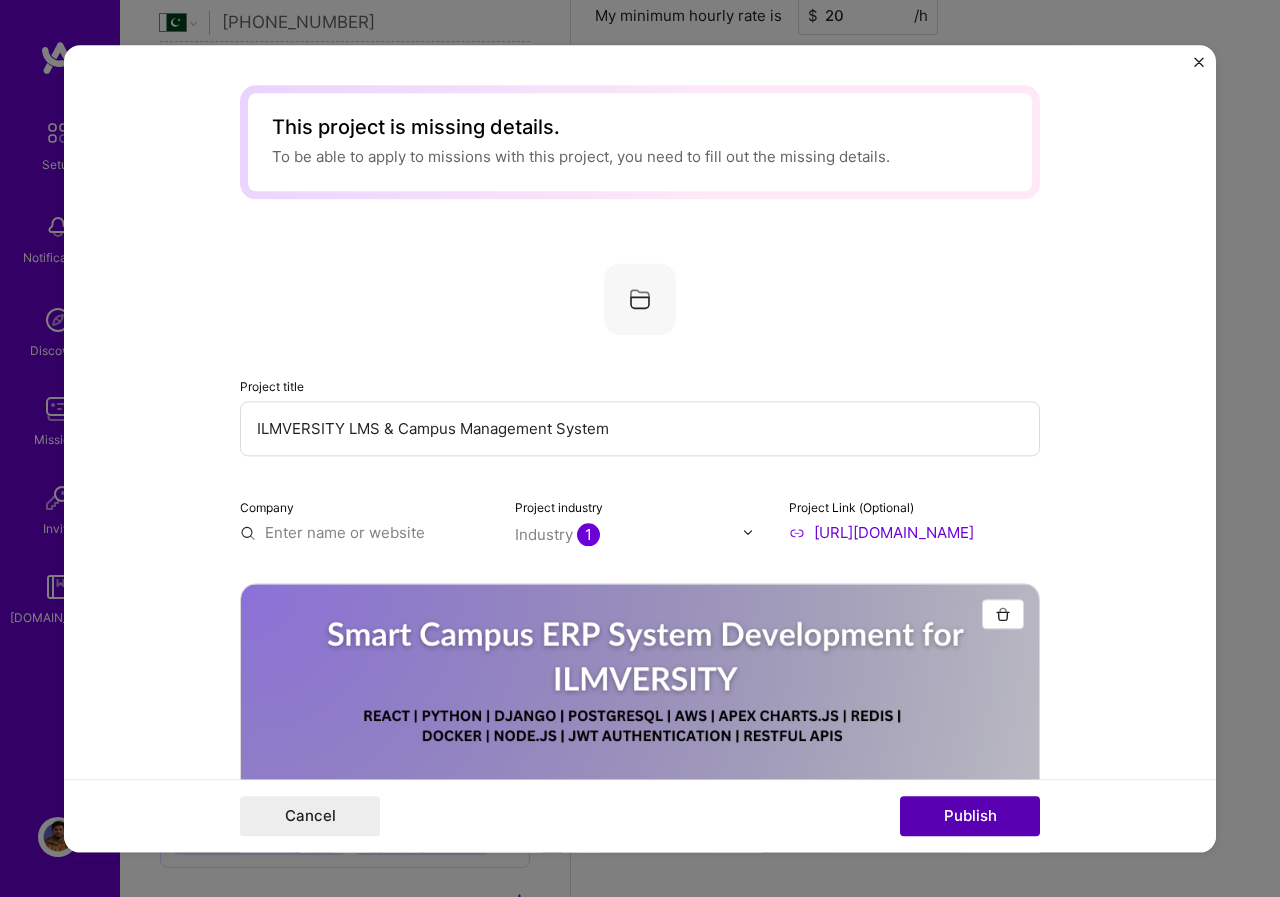 click on "Publish" at bounding box center (970, 816) 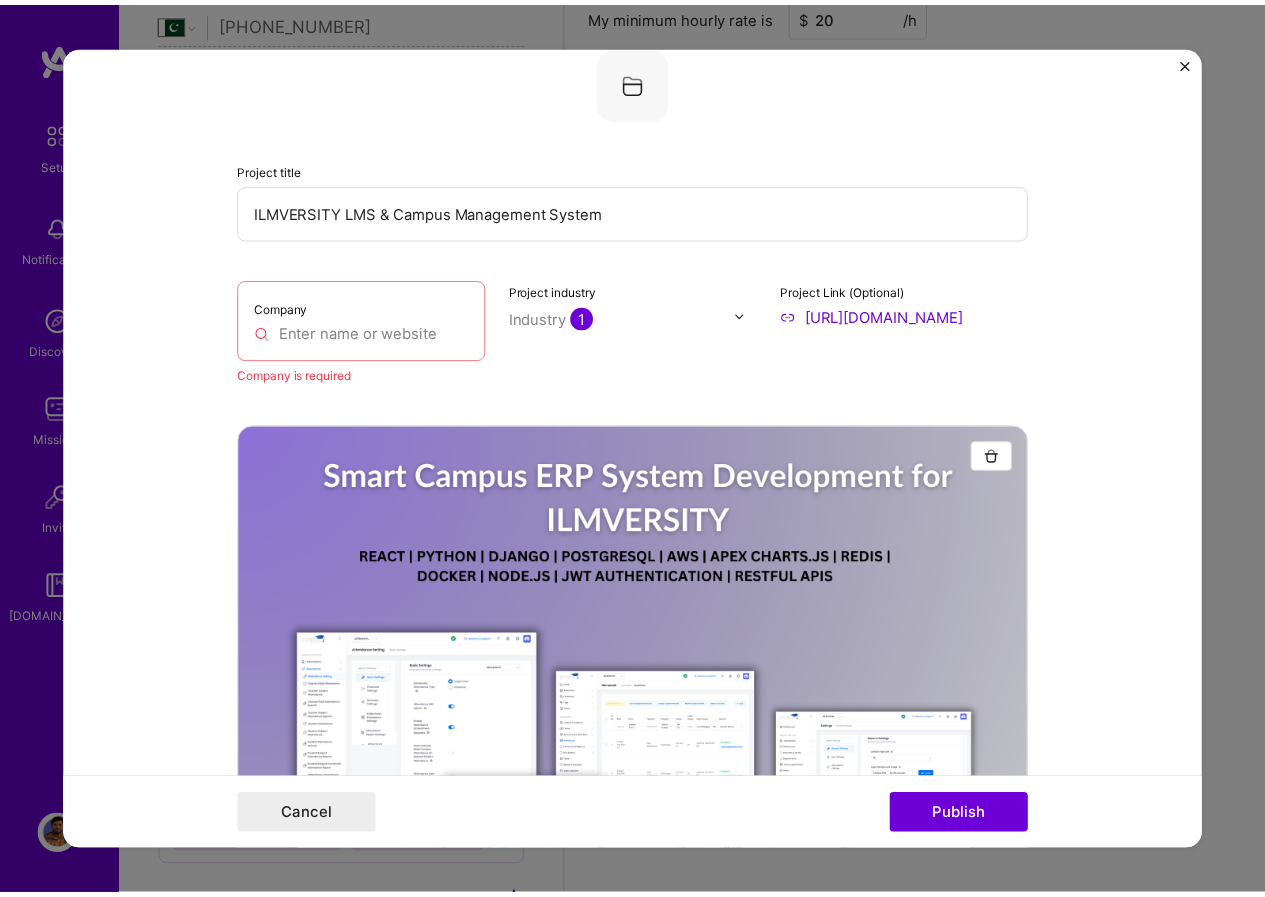 scroll, scrollTop: 218, scrollLeft: 0, axis: vertical 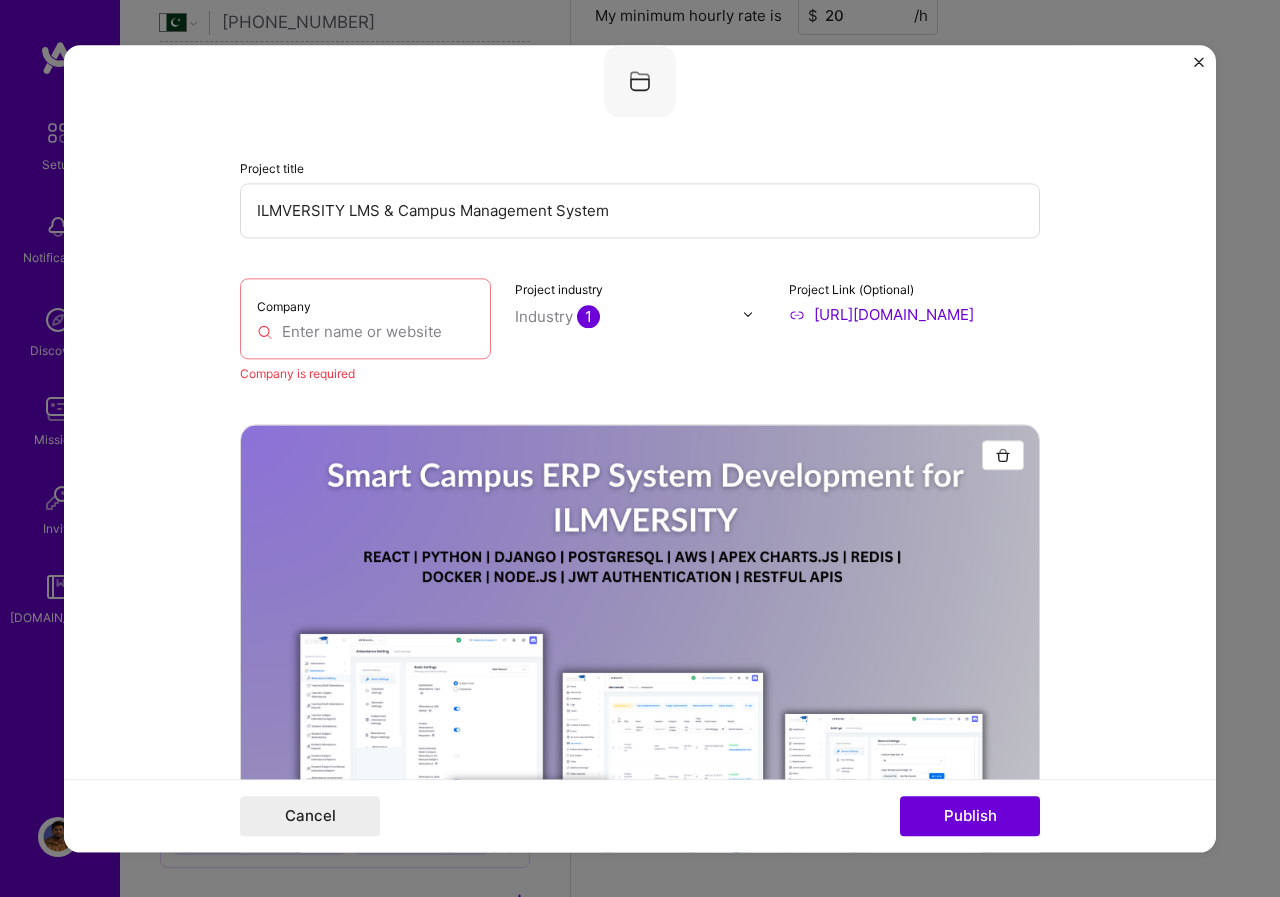 click at bounding box center (365, 331) 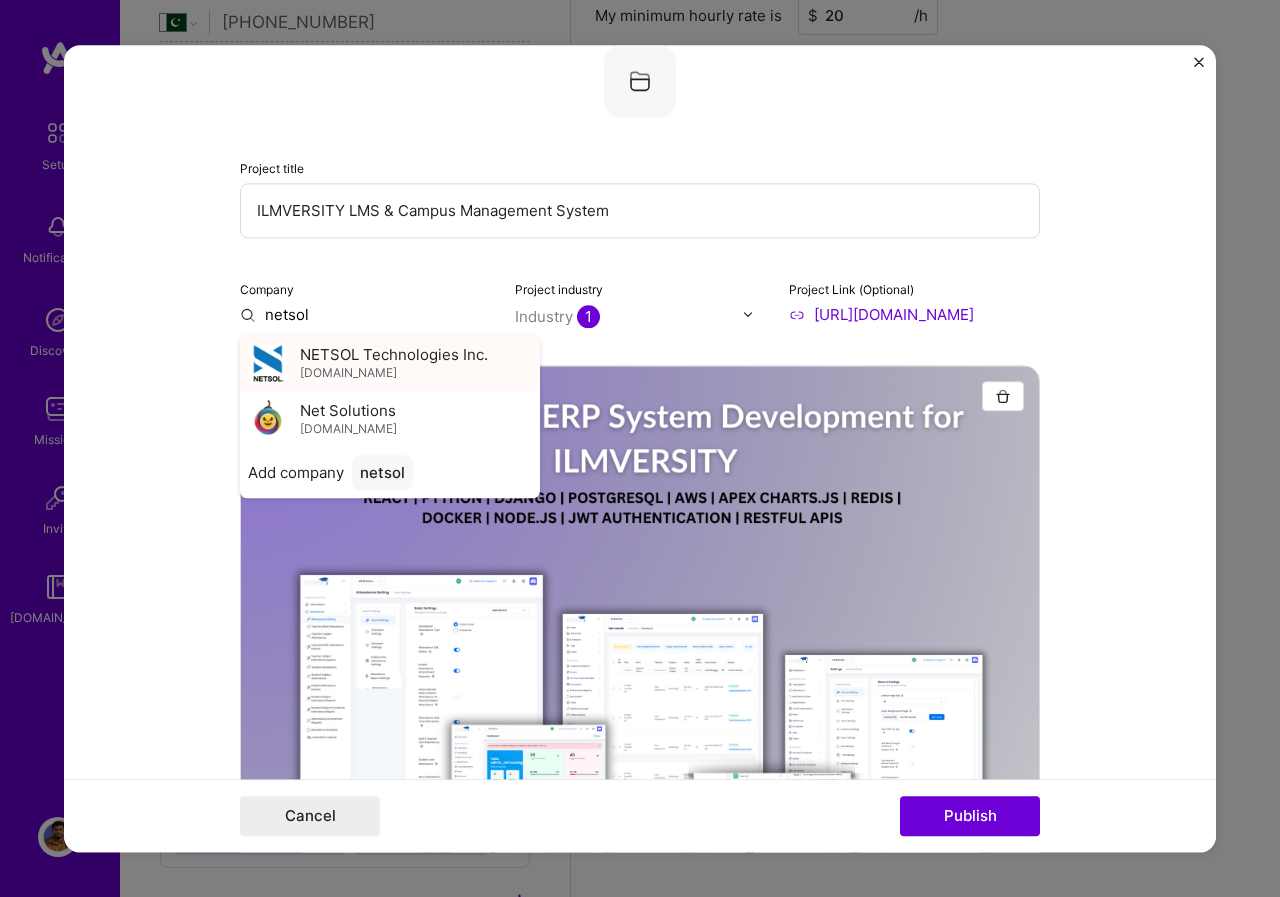 click on "NETSOL Technologies Inc." at bounding box center [394, 354] 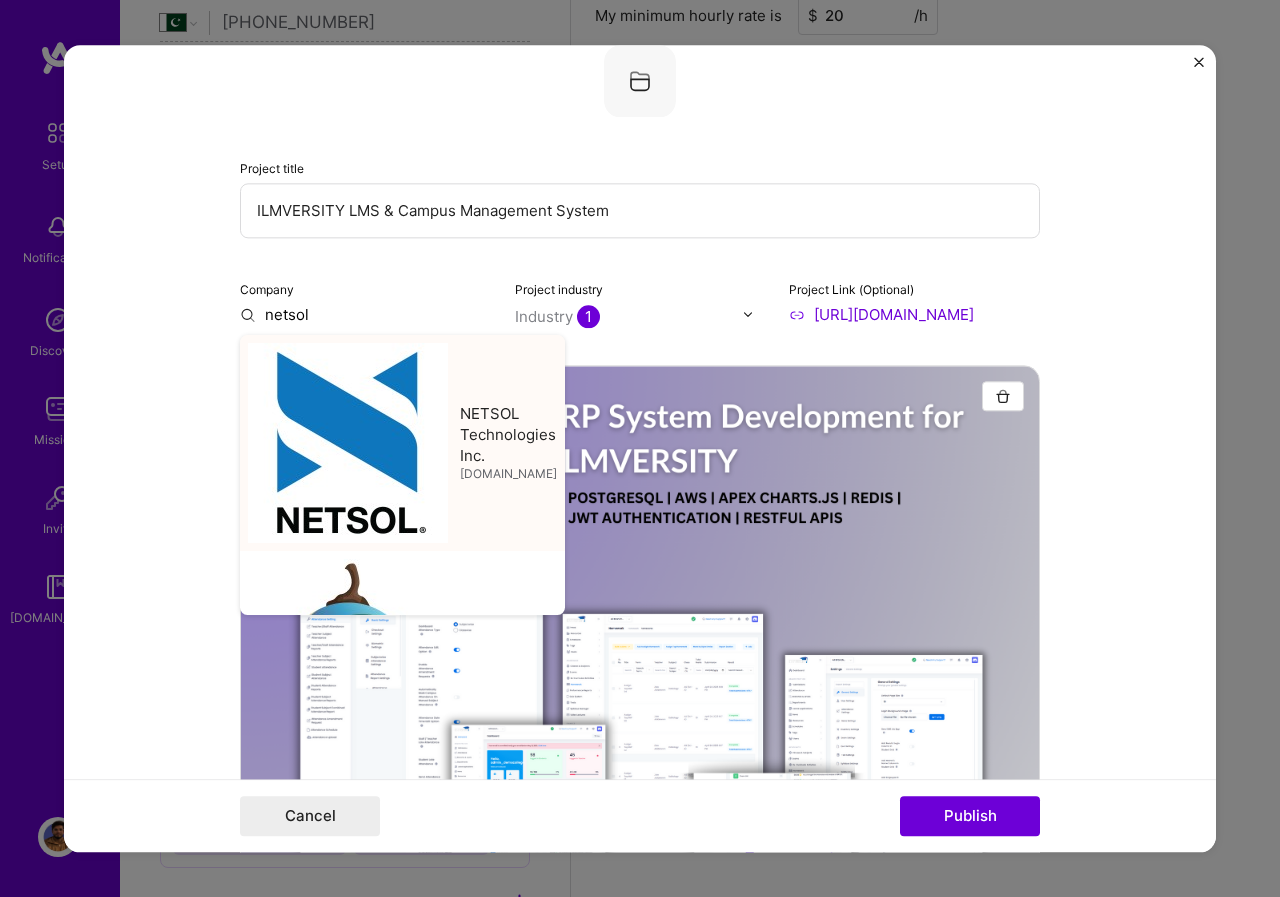 type on "NETSOL Technologies Inc." 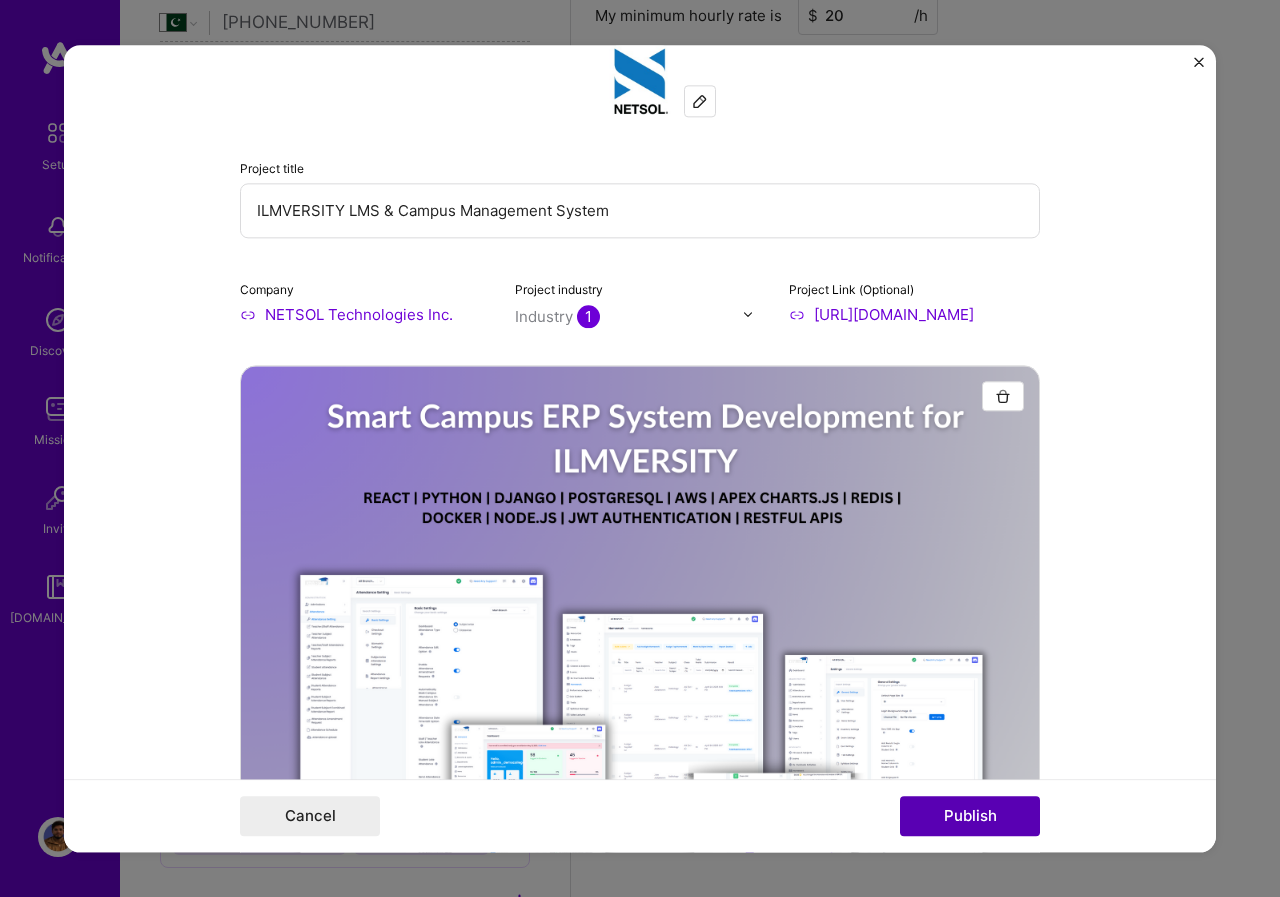 click on "Publish" at bounding box center (970, 816) 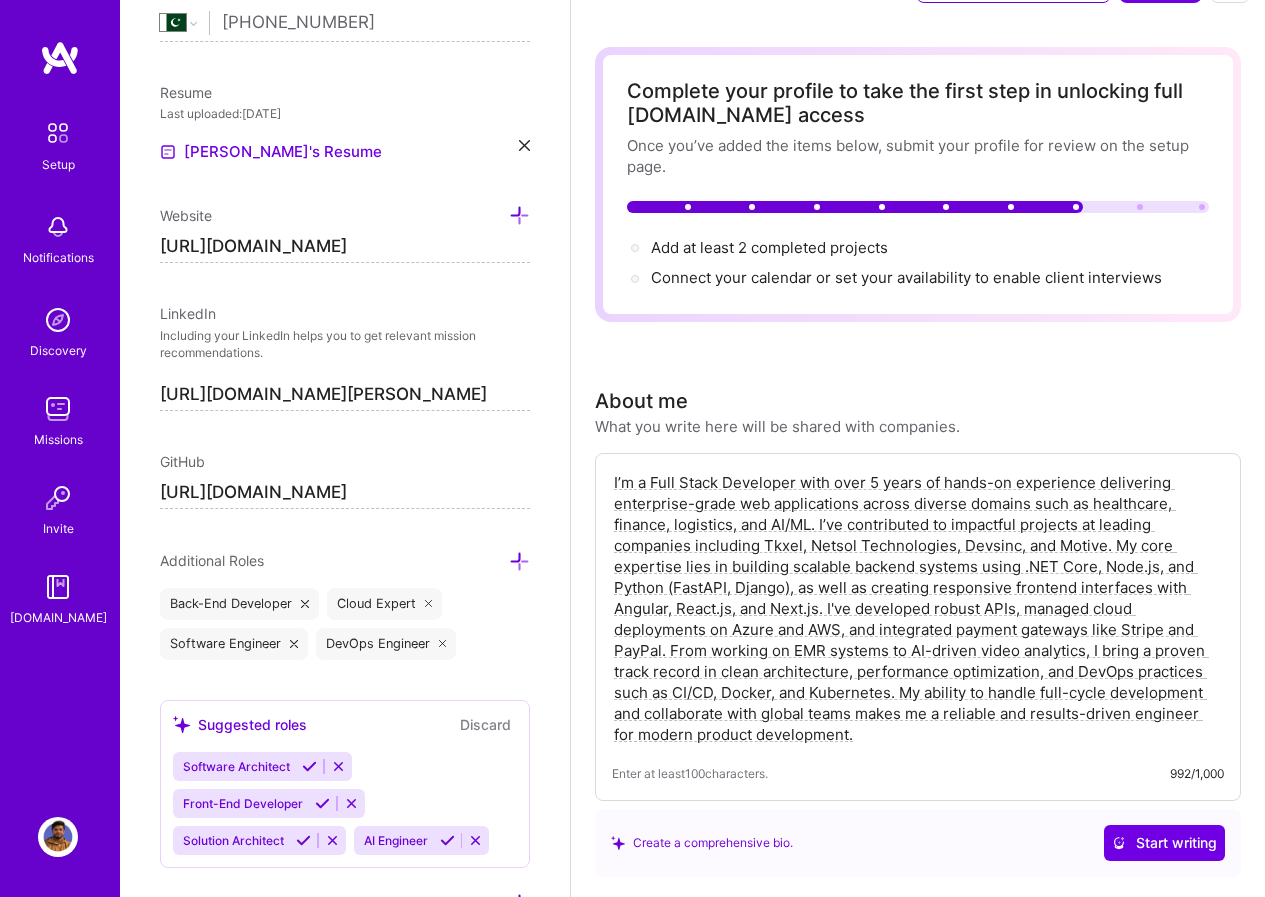 scroll, scrollTop: 0, scrollLeft: 0, axis: both 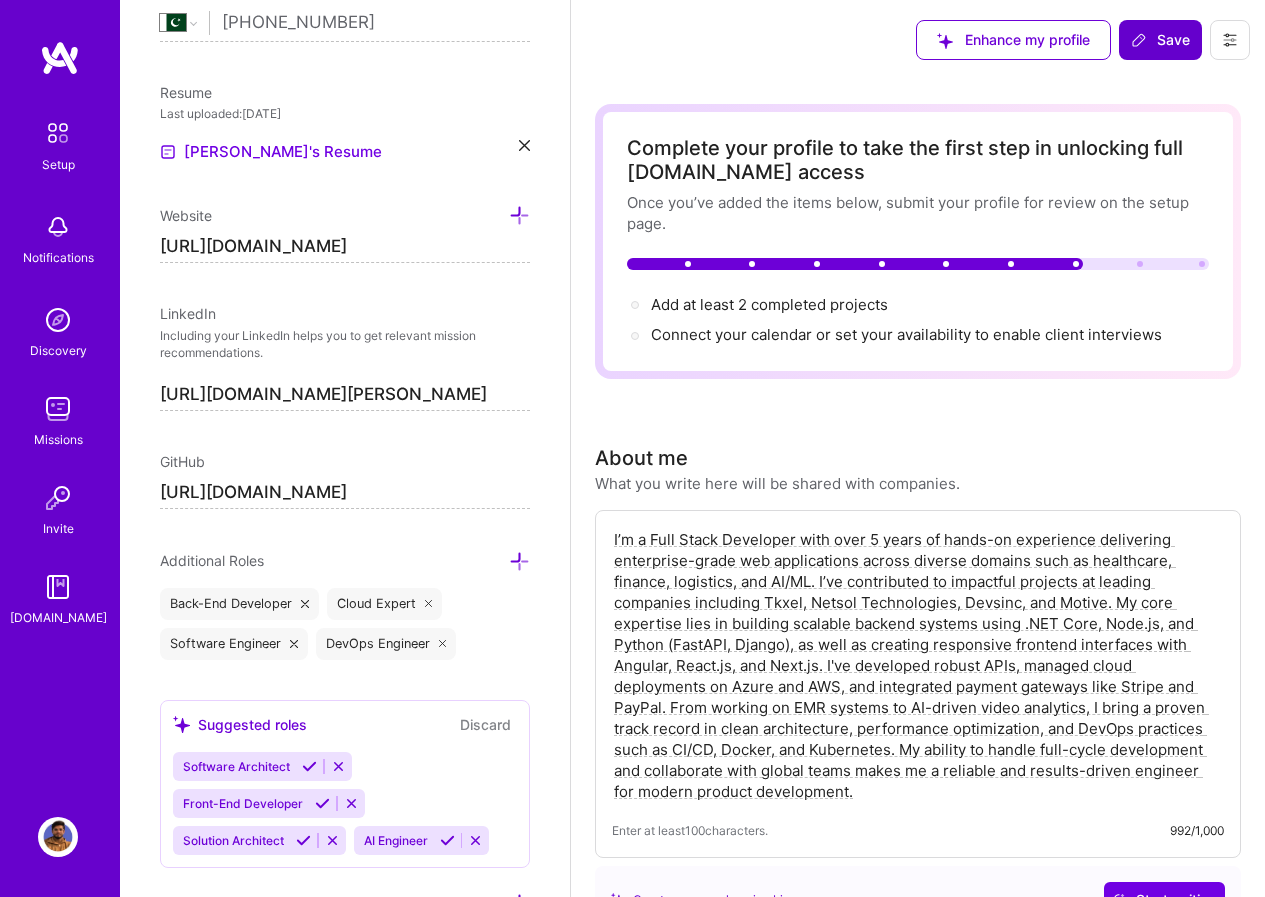click on "Save" at bounding box center [1160, 40] 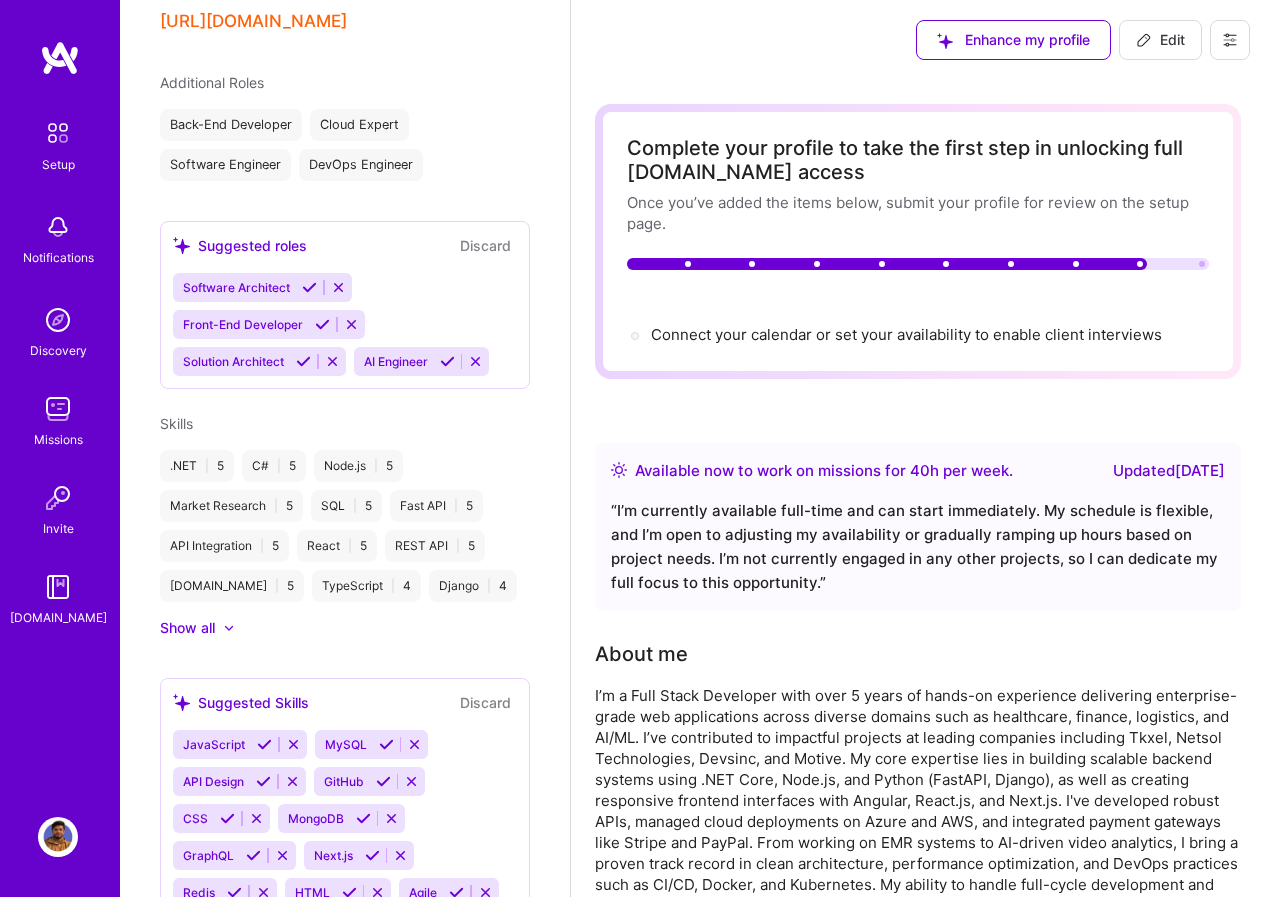scroll, scrollTop: 583, scrollLeft: 0, axis: vertical 